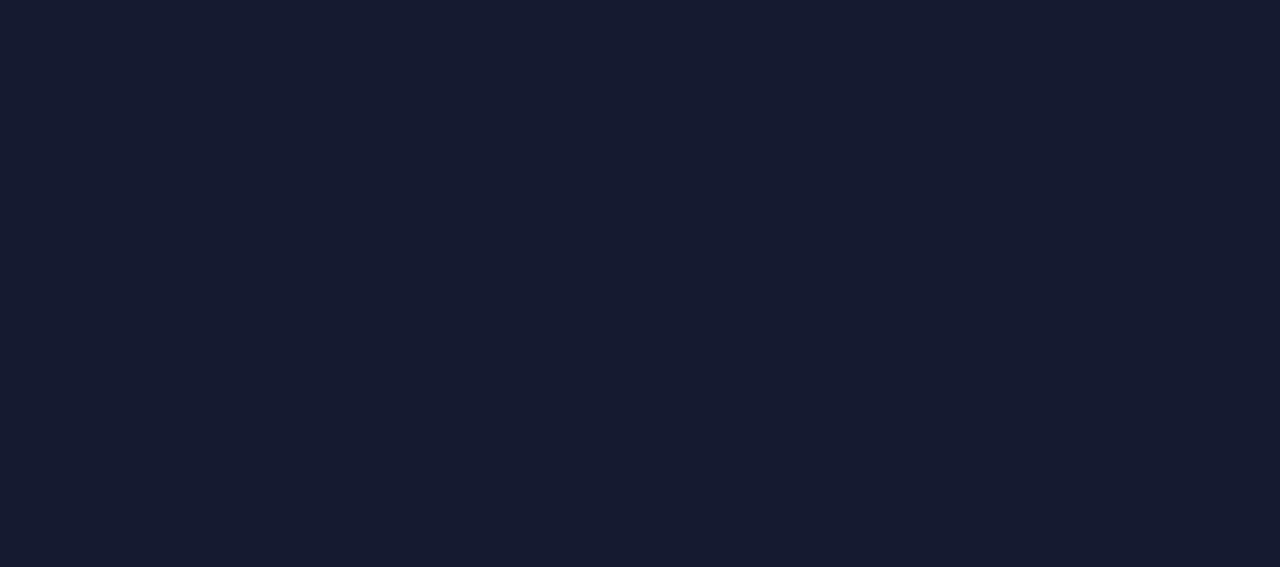 scroll, scrollTop: 0, scrollLeft: 0, axis: both 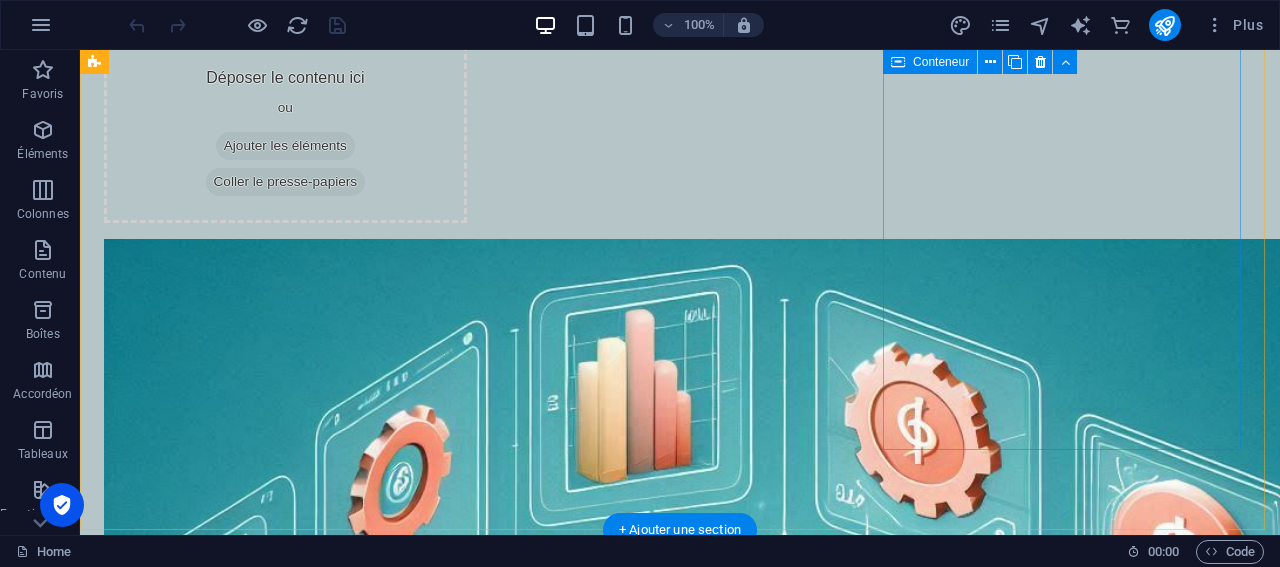 click on "Ajouter les éléments" at bounding box center [285, 1604] 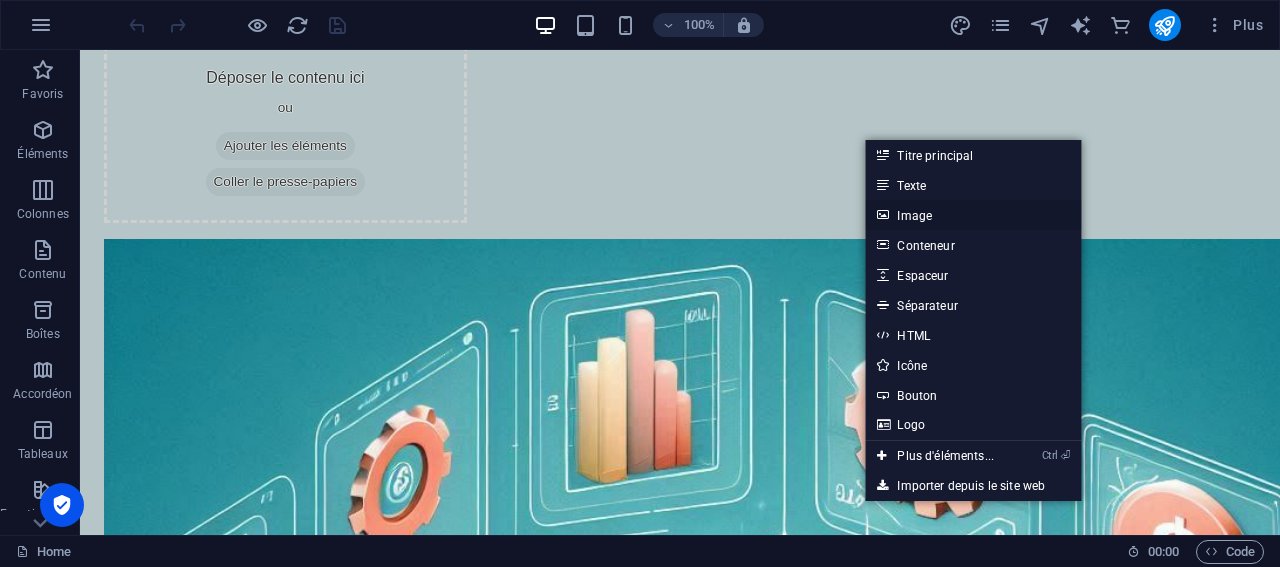 click on "Image" at bounding box center [973, 215] 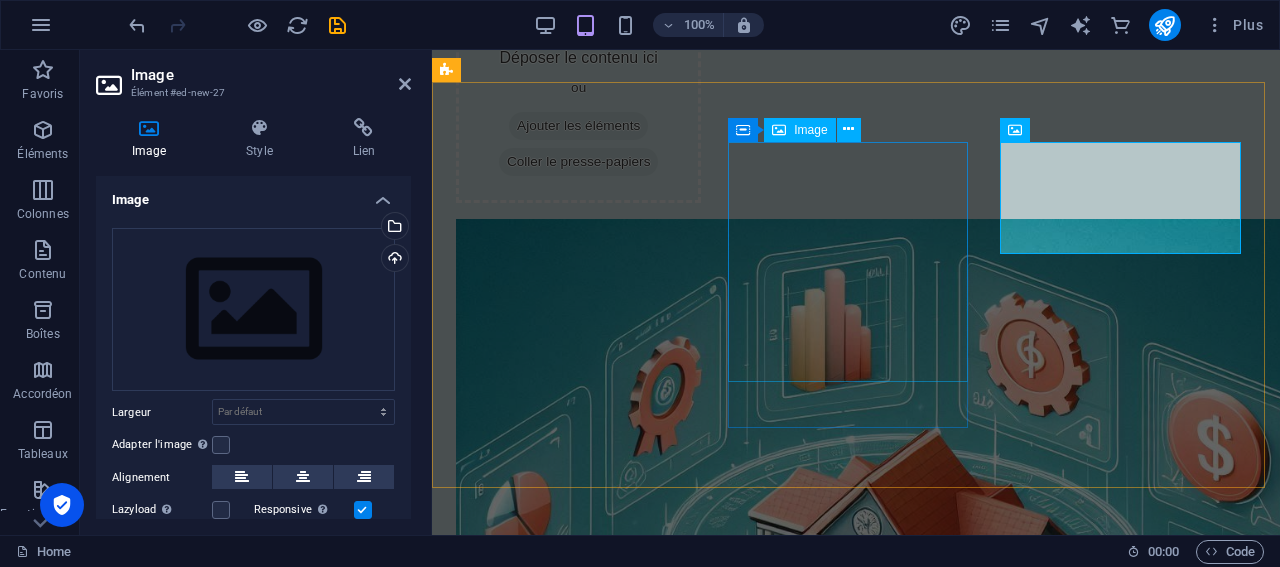 scroll, scrollTop: 238, scrollLeft: 0, axis: vertical 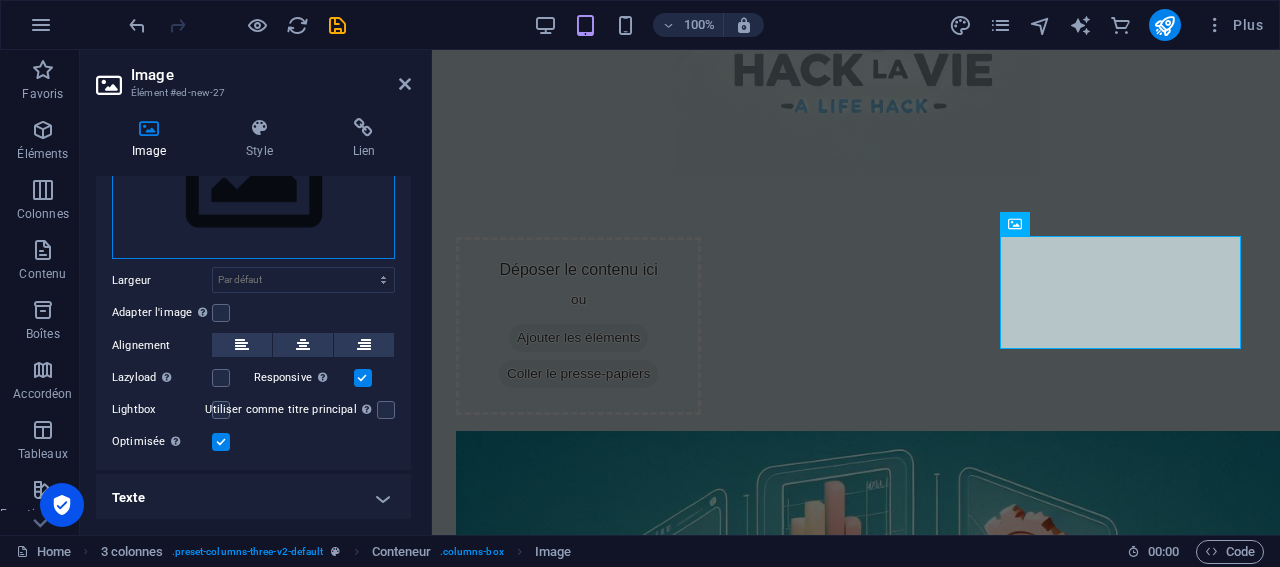 click on "Glissez les fichiers ici, cliquez pour choisir les fichiers ou  sélectionnez les fichiers depuis Fichiers ou depuis notre stock gratuit de photos et de vidéos" at bounding box center (253, 178) 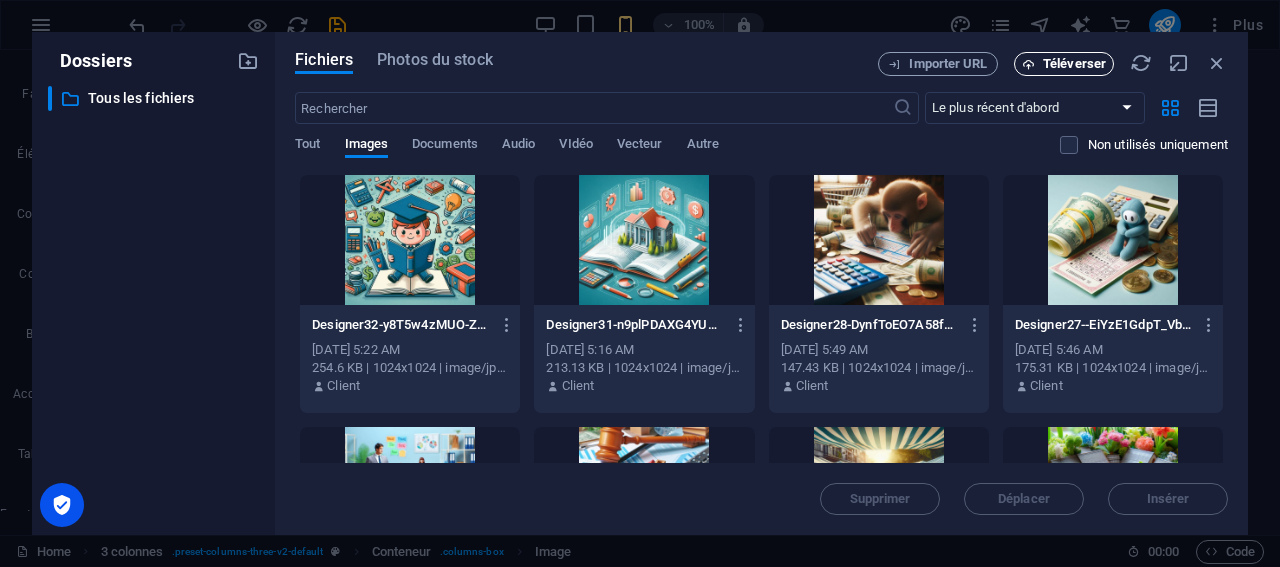 click on "Téléverser" at bounding box center (1074, 64) 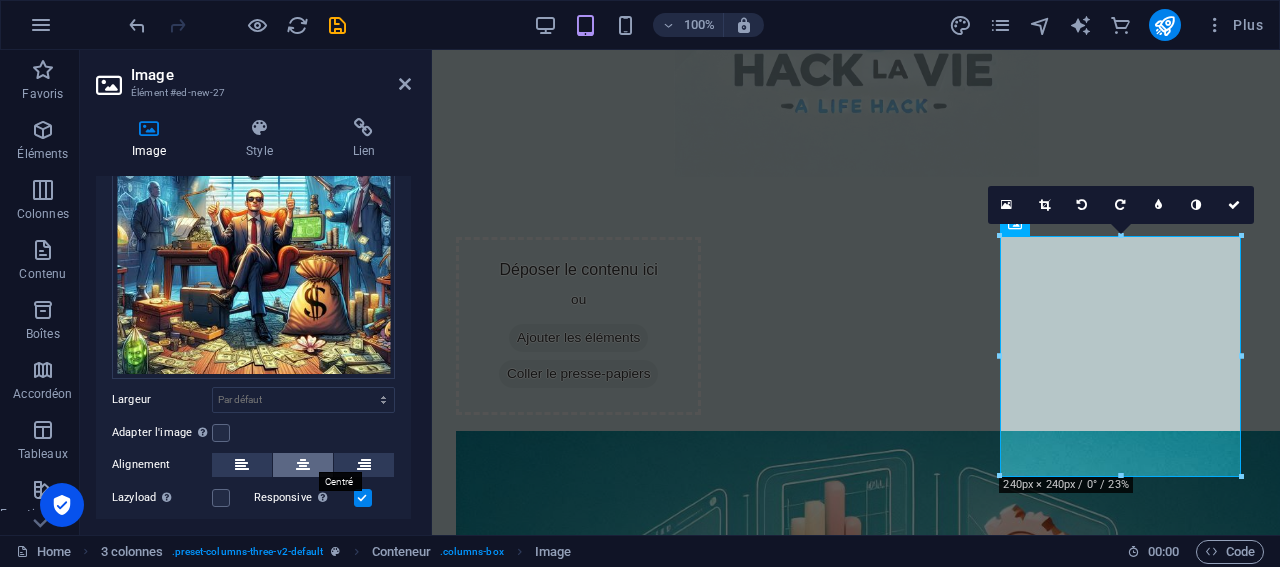 click at bounding box center (303, 465) 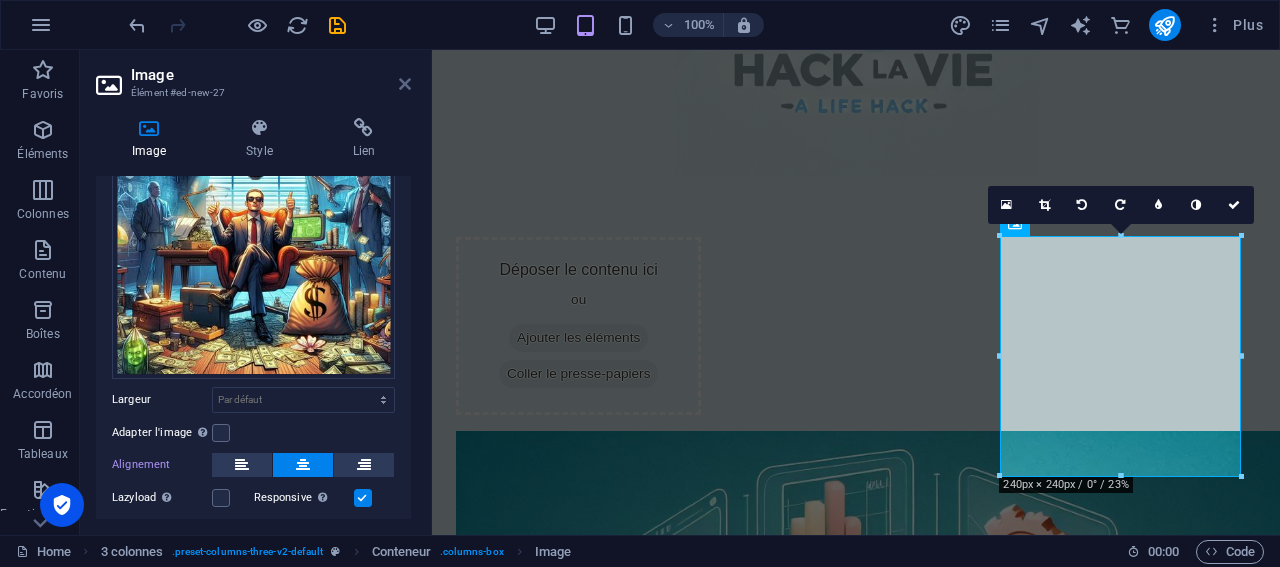 click at bounding box center (405, 84) 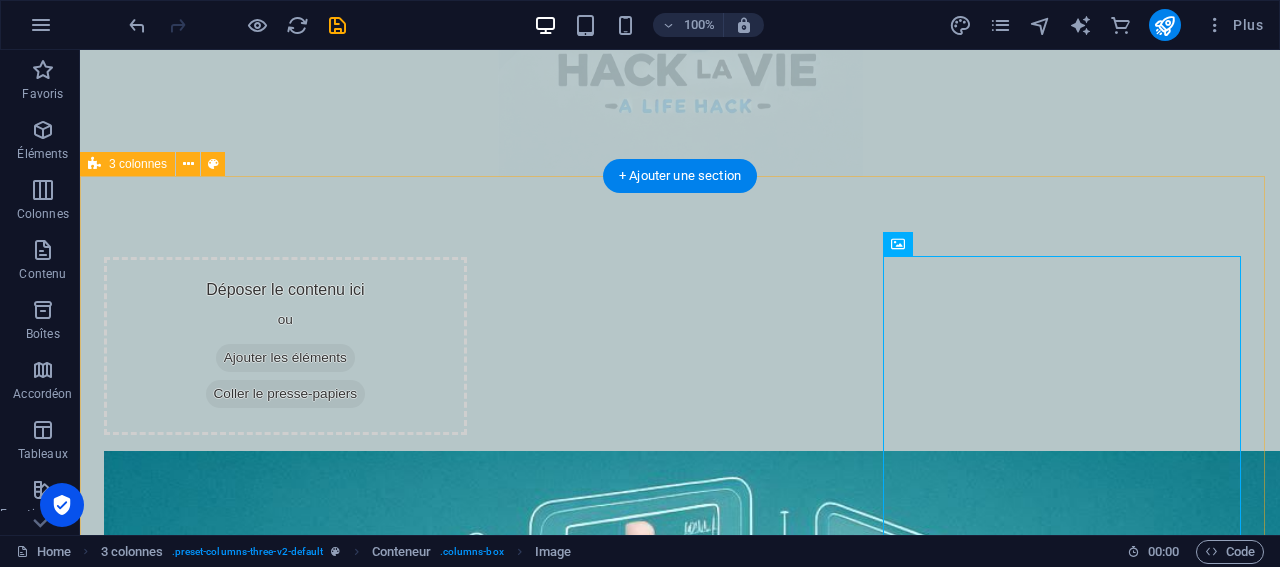 scroll, scrollTop: 505, scrollLeft: 0, axis: vertical 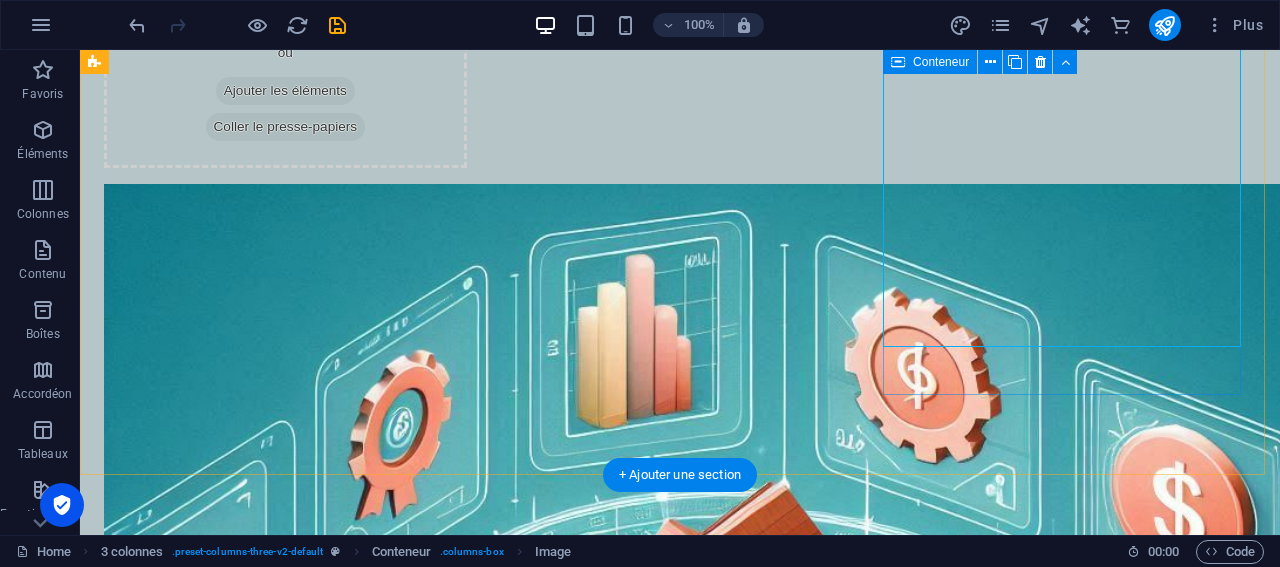 click at bounding box center [285, 2048] 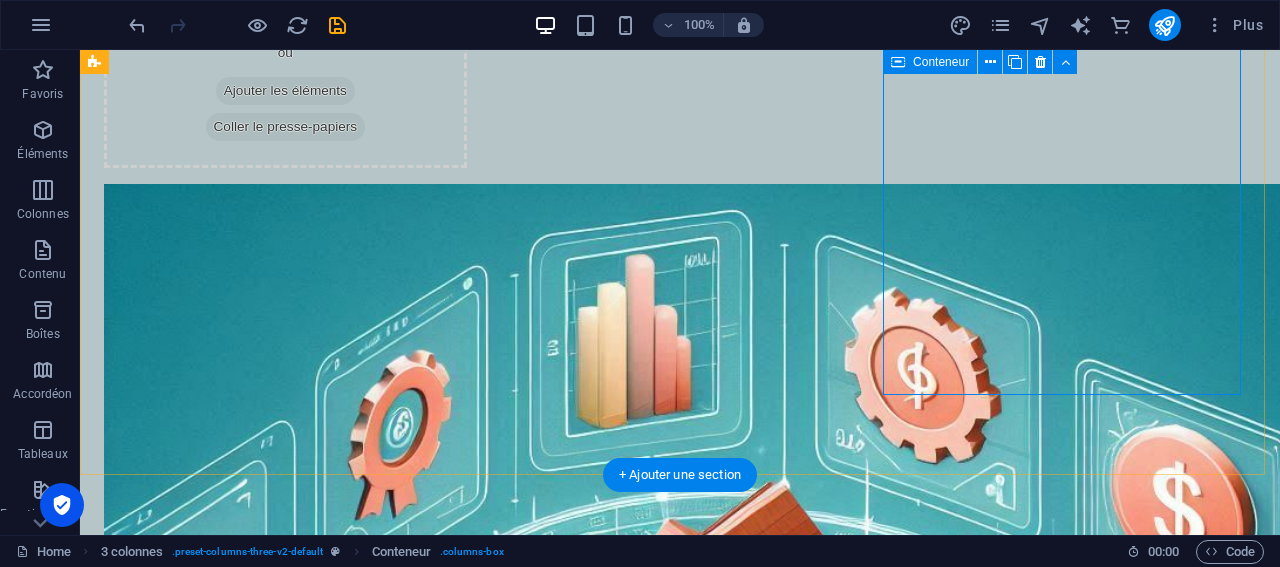 click at bounding box center (285, 2048) 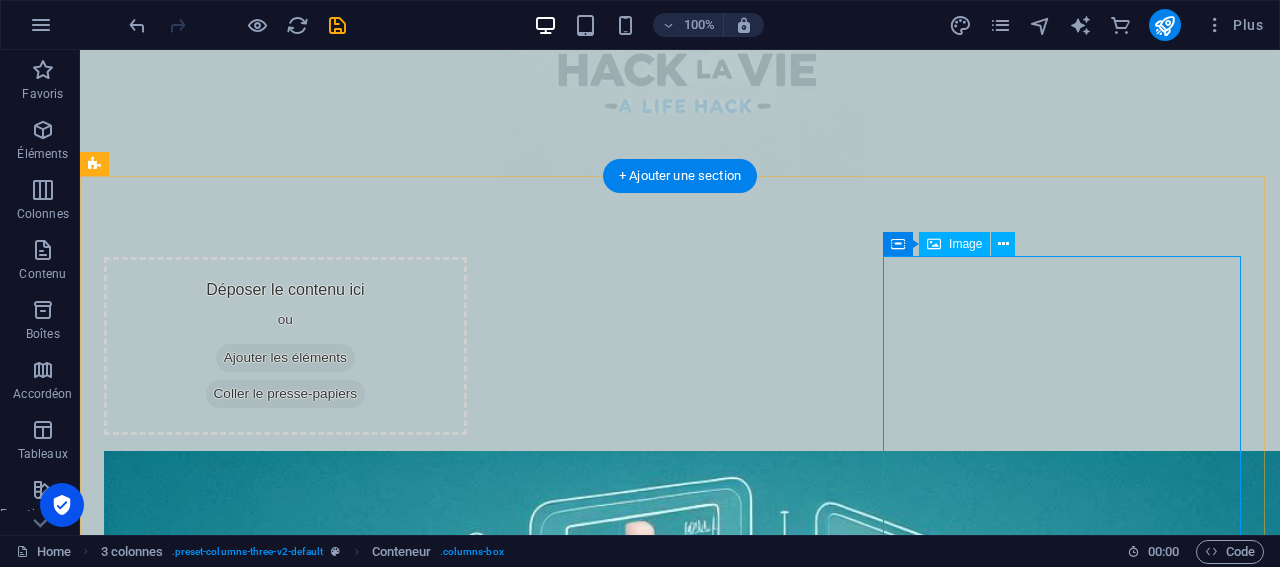 scroll, scrollTop: 638, scrollLeft: 0, axis: vertical 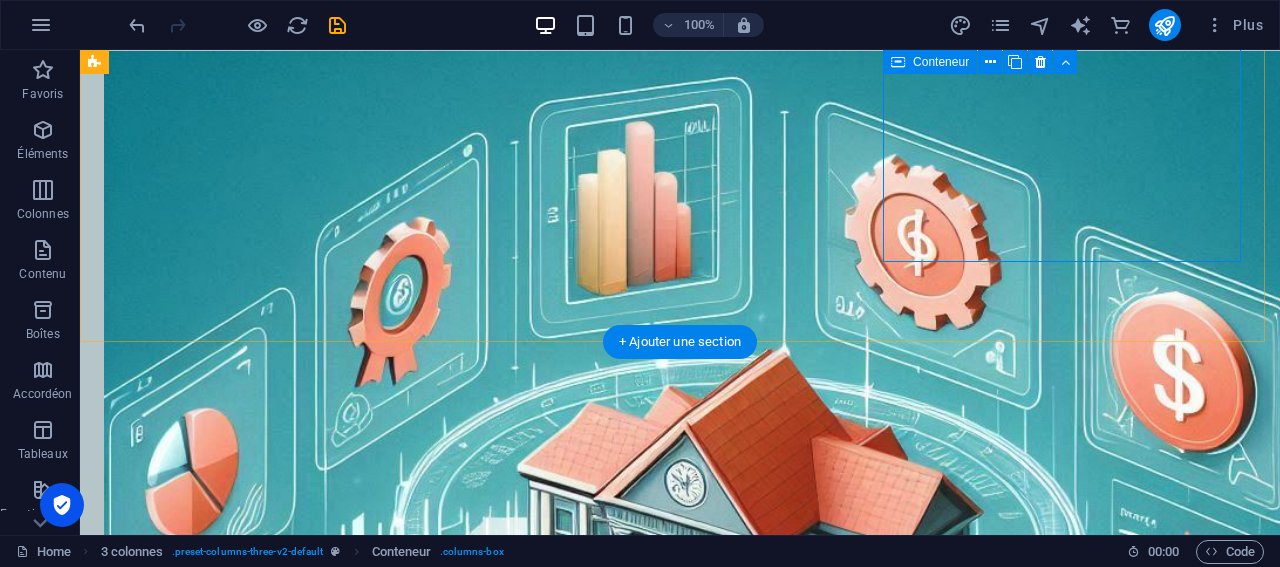 click at bounding box center [285, 1915] 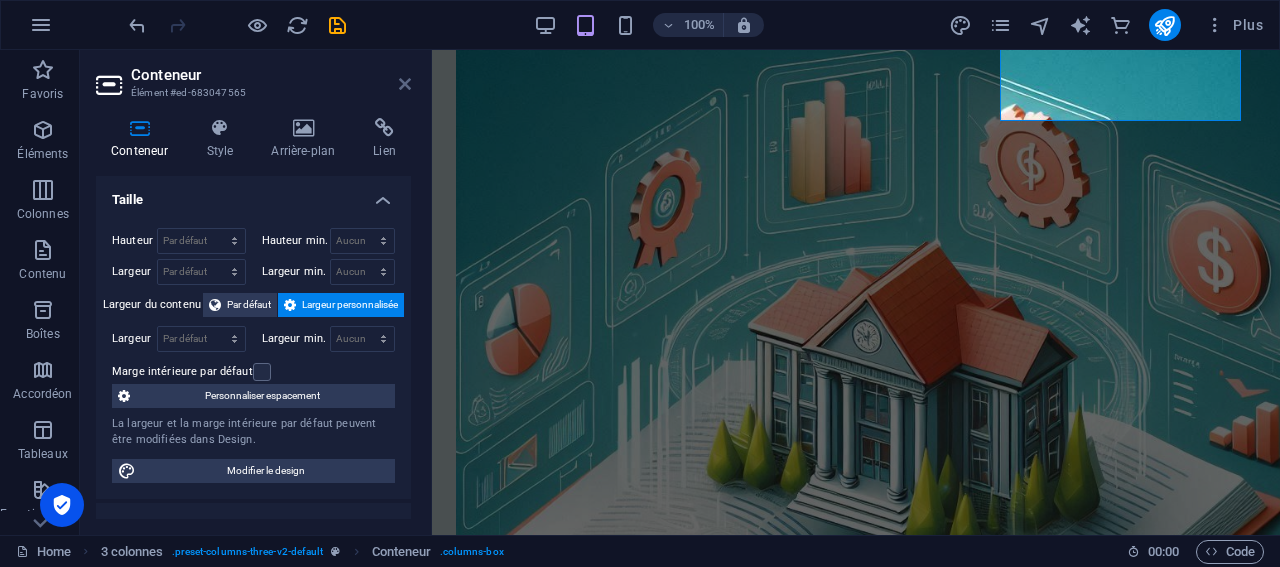 click at bounding box center [405, 84] 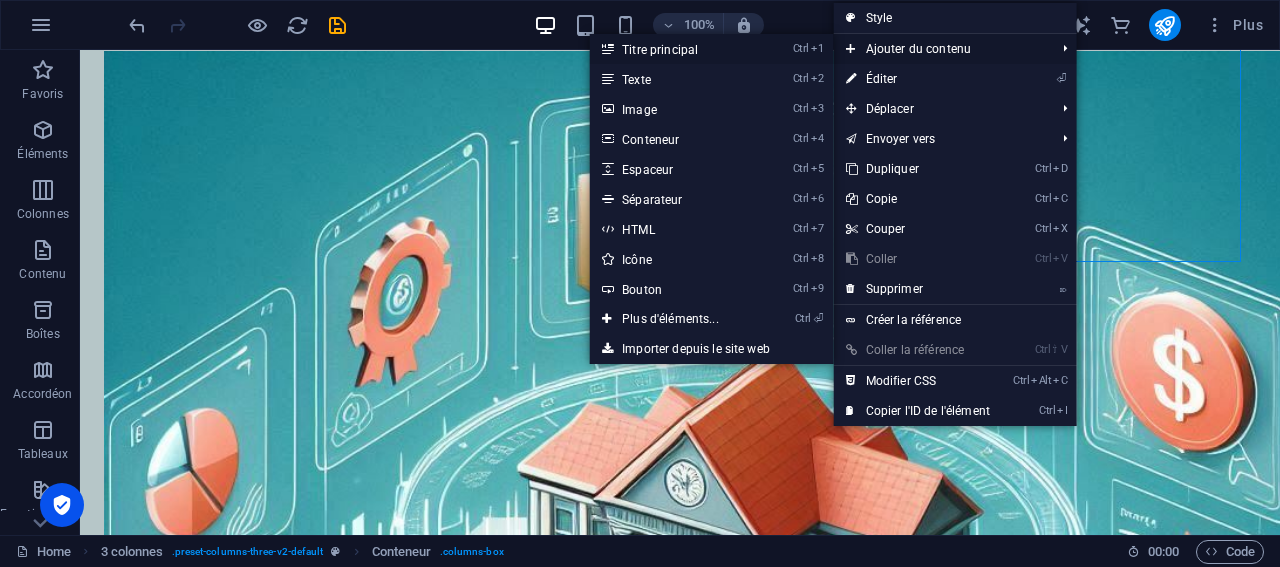 click on "Ctrl 1  Titre principal" at bounding box center (674, 49) 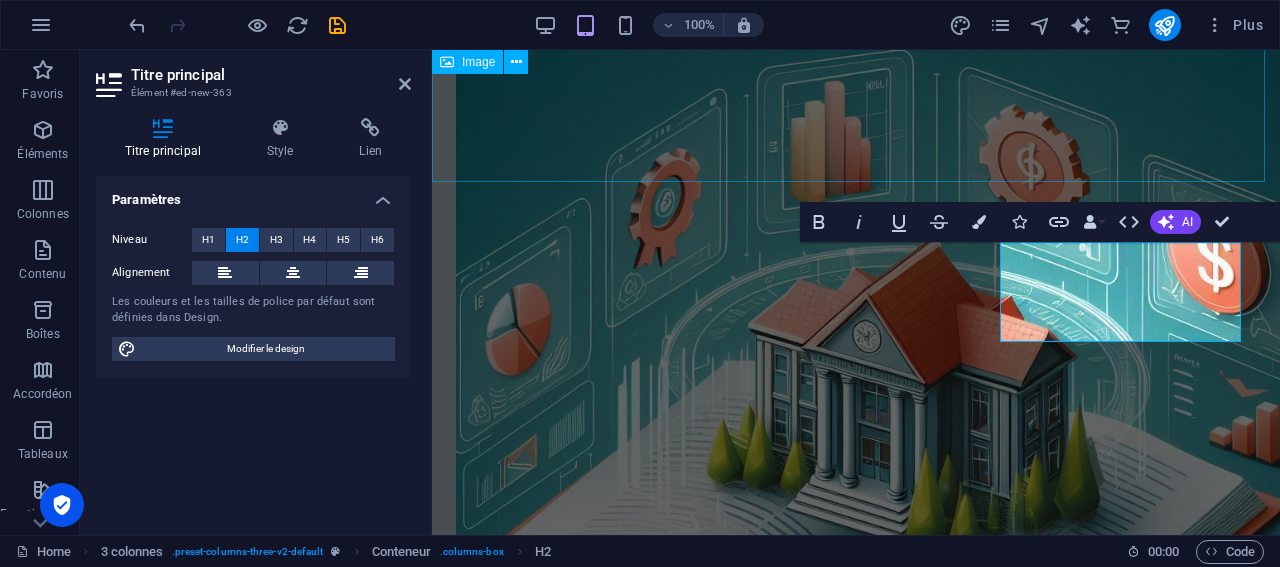 scroll, scrollTop: 232, scrollLeft: 0, axis: vertical 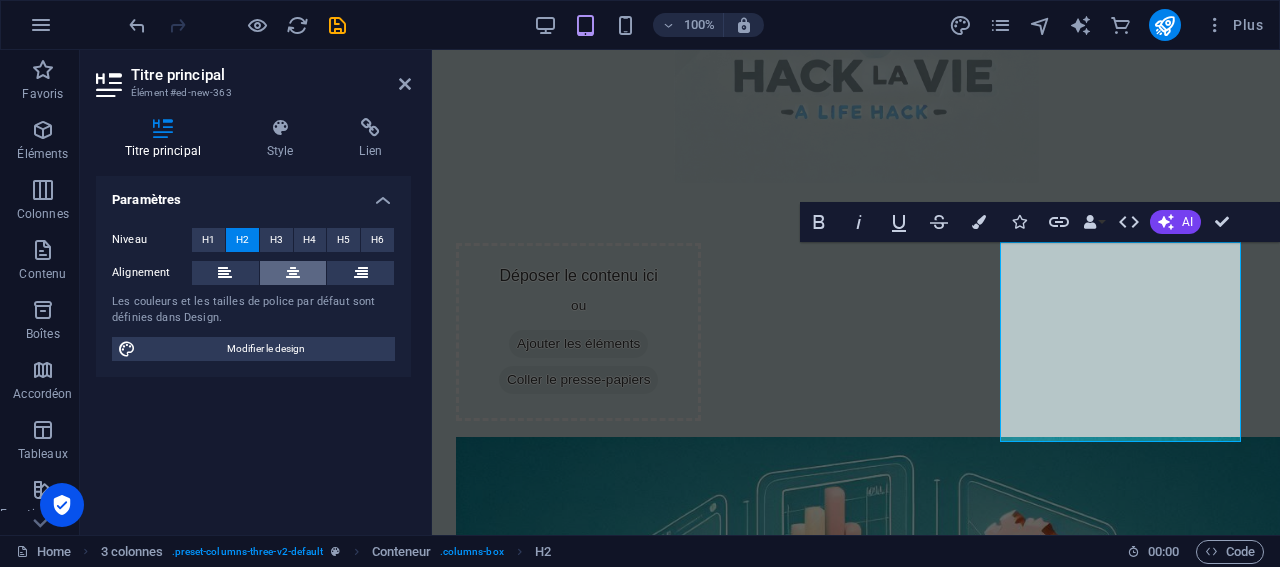 click at bounding box center [293, 273] 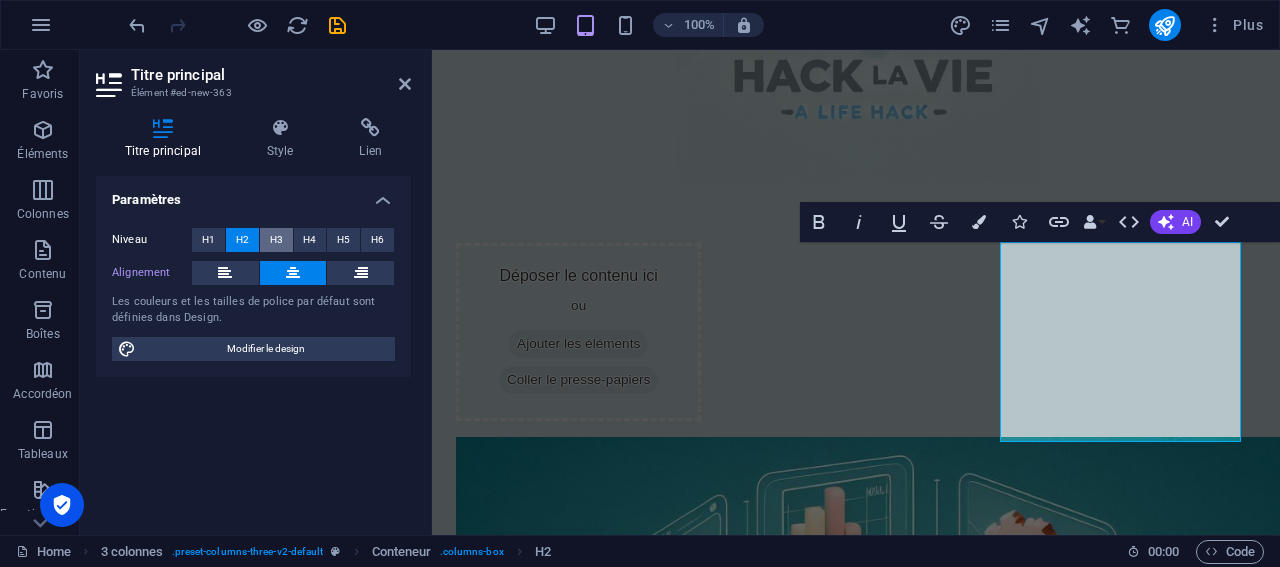 click on "H3" at bounding box center (276, 240) 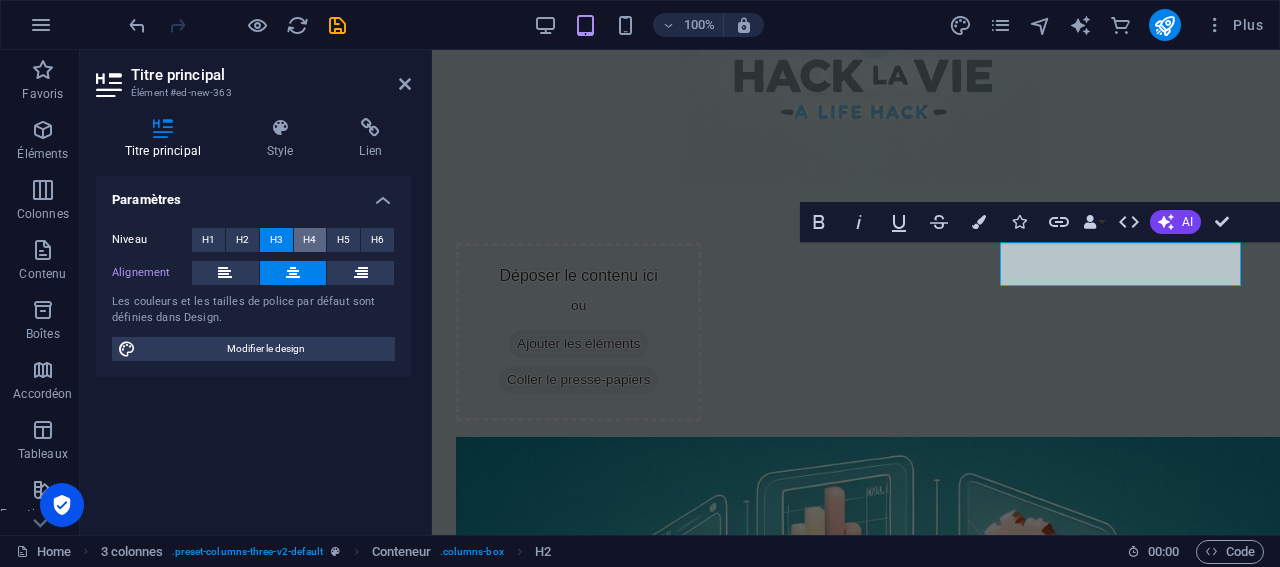 click on "H4" at bounding box center [309, 240] 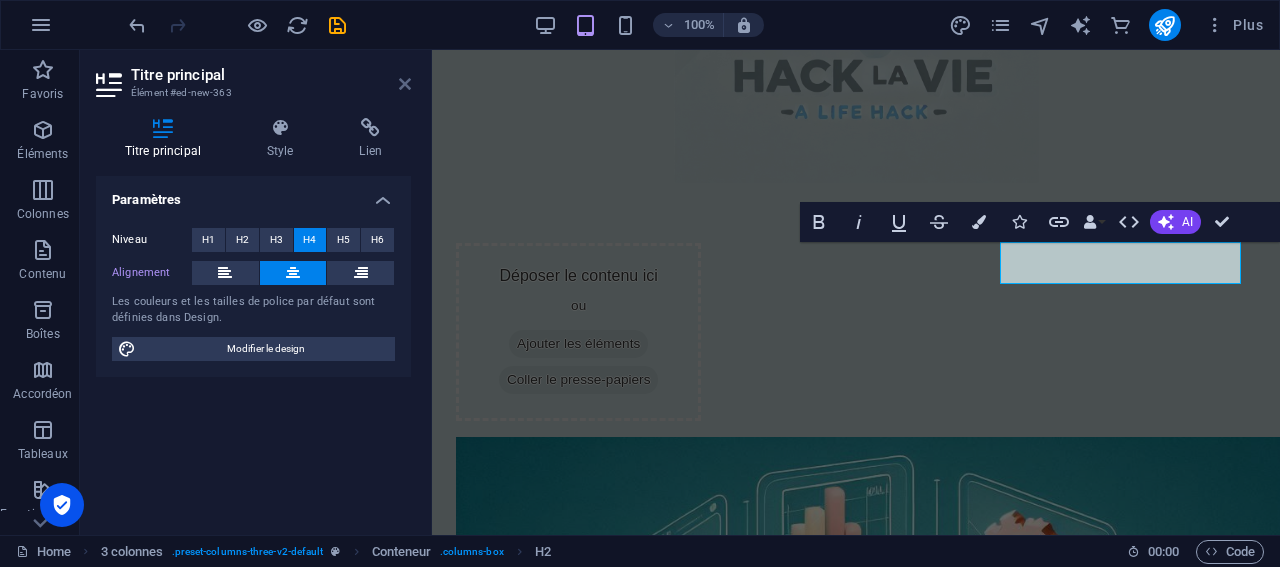 click at bounding box center [405, 84] 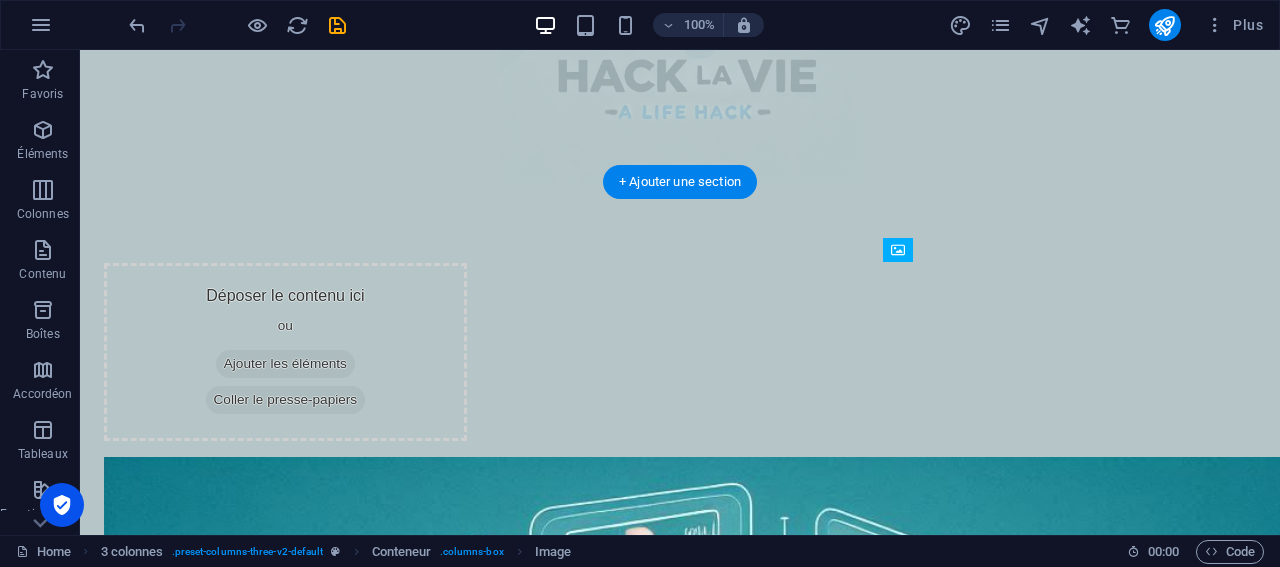drag, startPoint x: 1109, startPoint y: 429, endPoint x: 1108, endPoint y: 283, distance: 146.00342 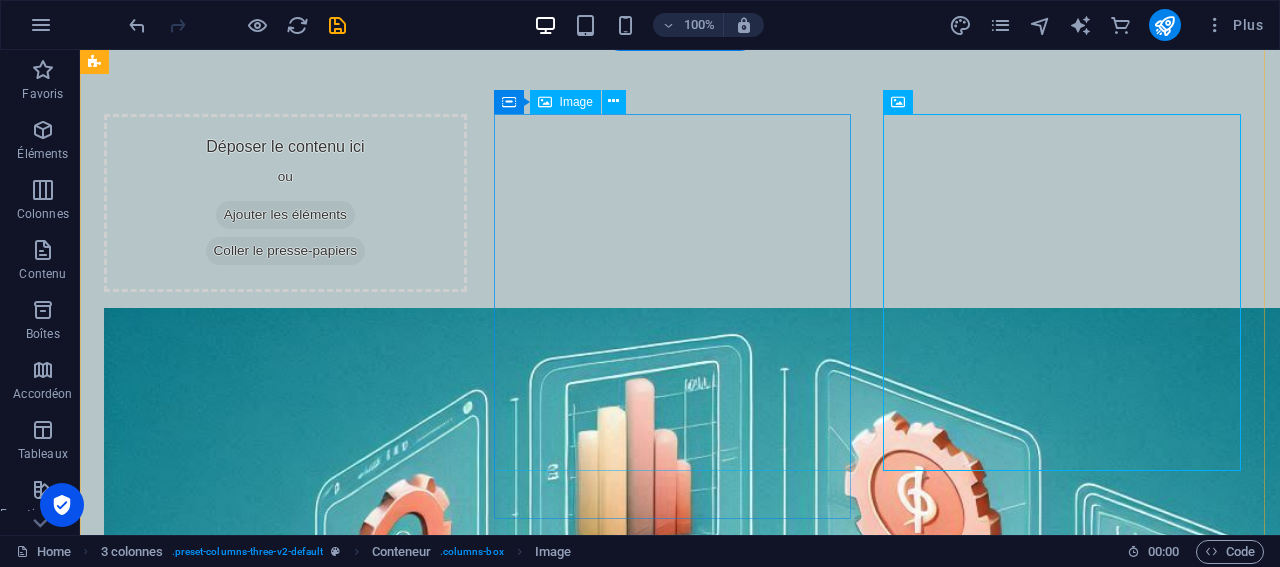 scroll, scrollTop: 514, scrollLeft: 0, axis: vertical 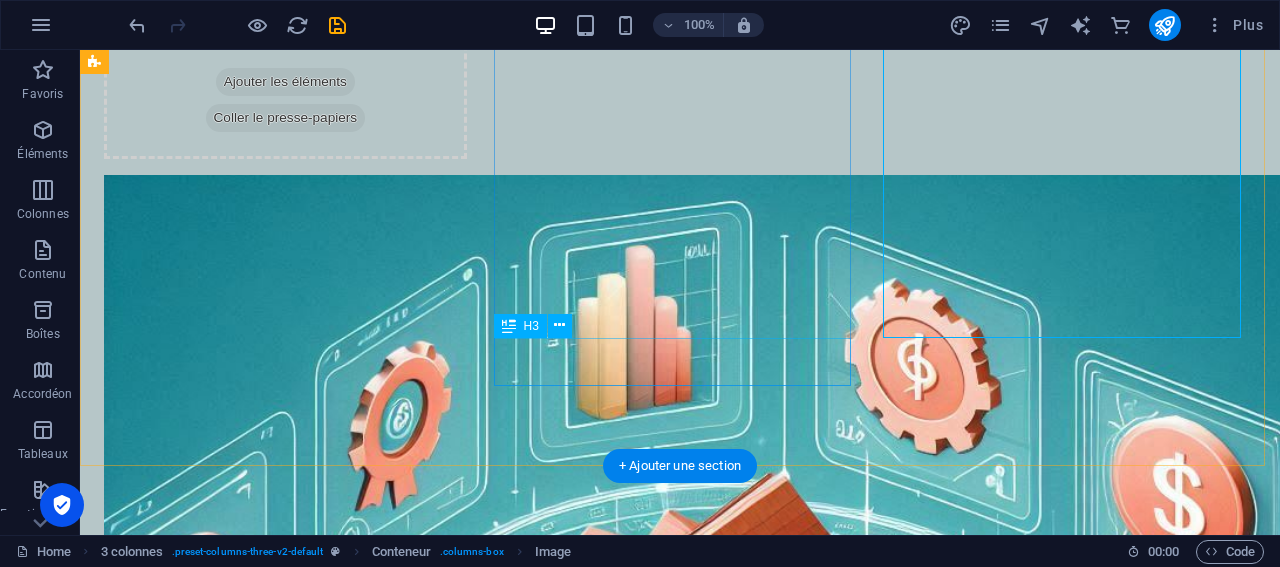 click on "📘Apprendre une chose par jour" at bounding box center (285, 1399) 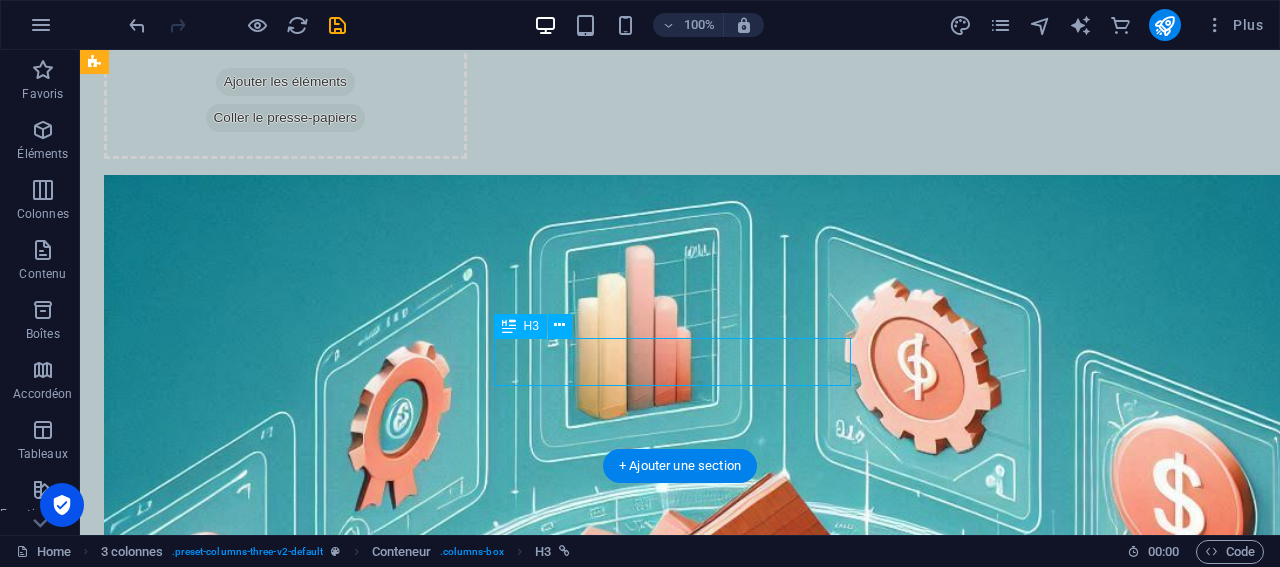 click on "📘Apprendre une chose par jour" at bounding box center (285, 1399) 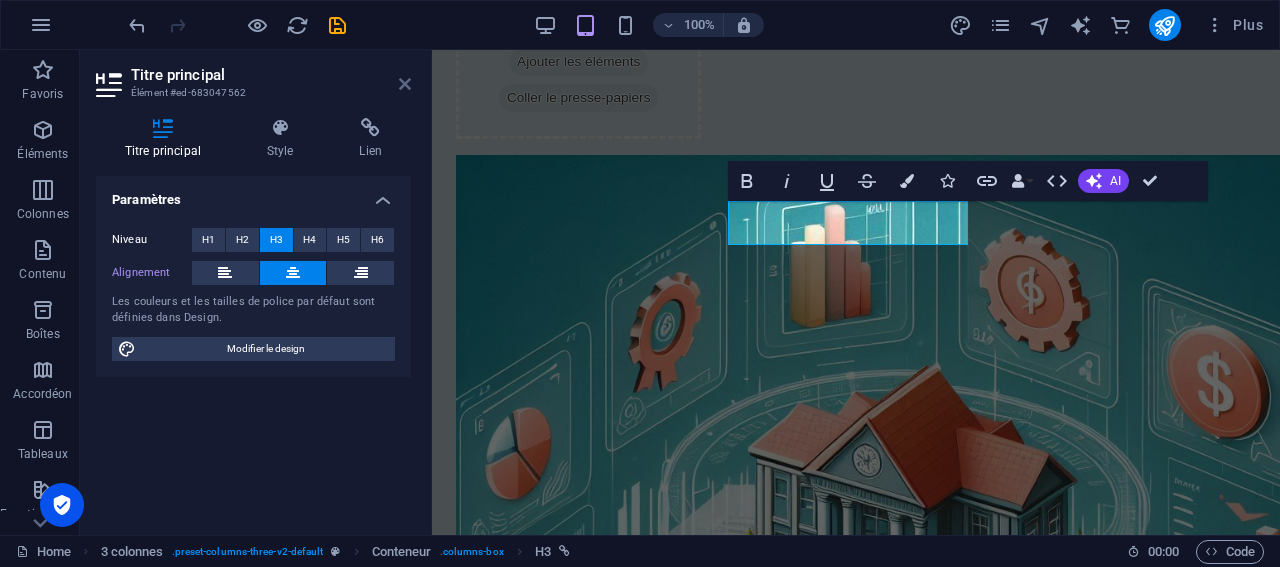 click at bounding box center (405, 84) 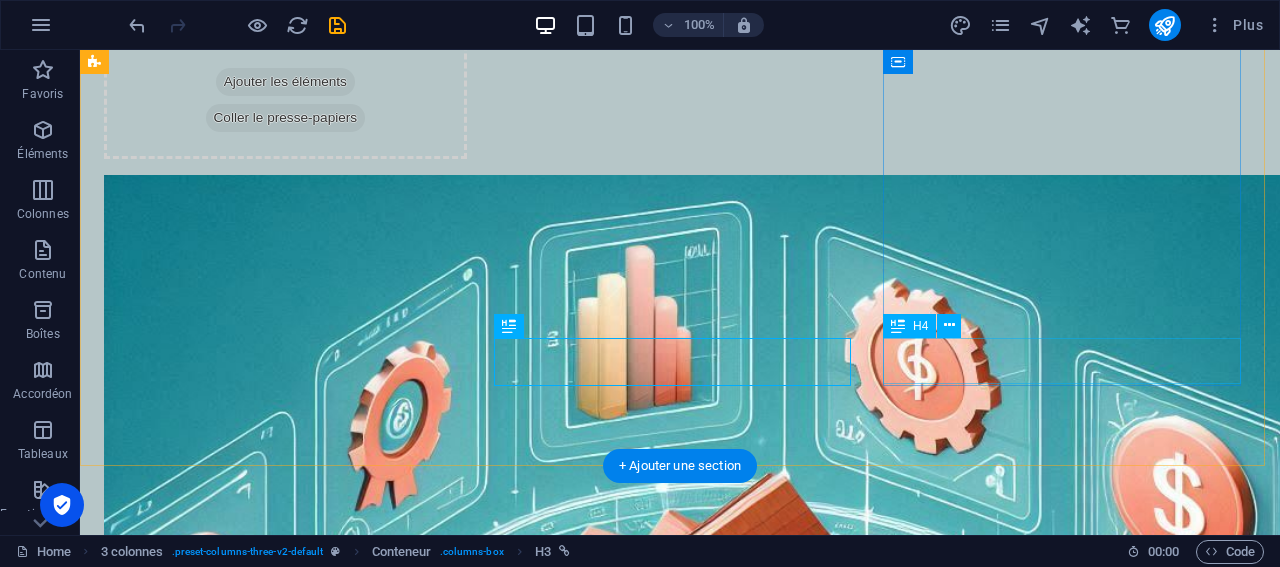 click on "55 000 $ en 214 577 $ sans être riche" at bounding box center (285, 2662) 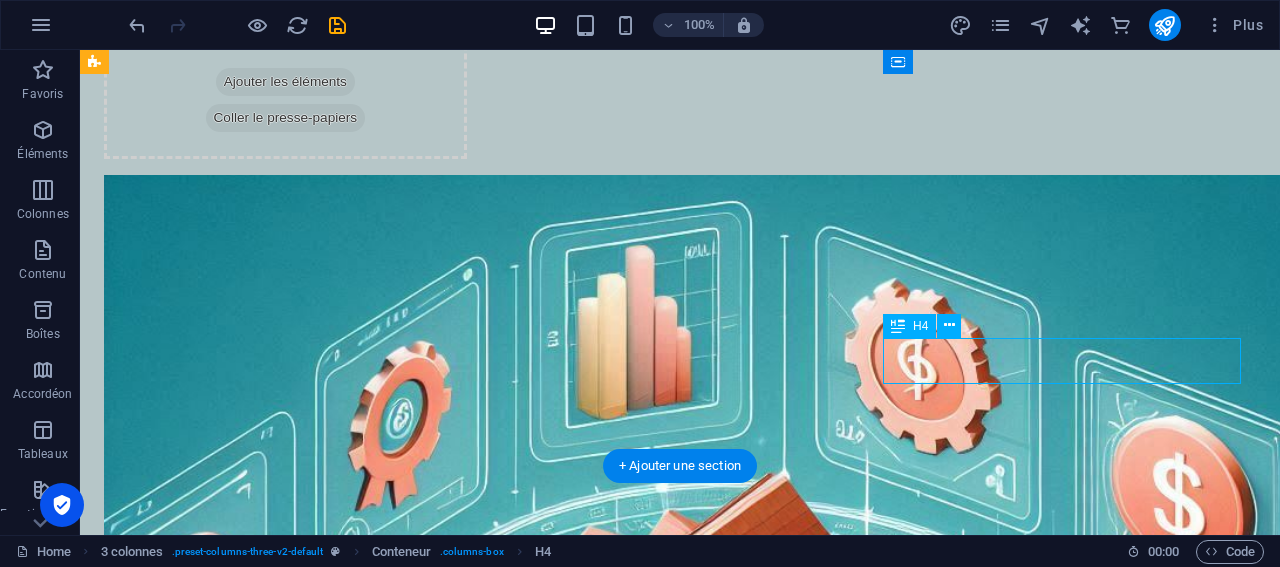 click on "55 000 $ en 214 577 $ sans être riche" at bounding box center (285, 2662) 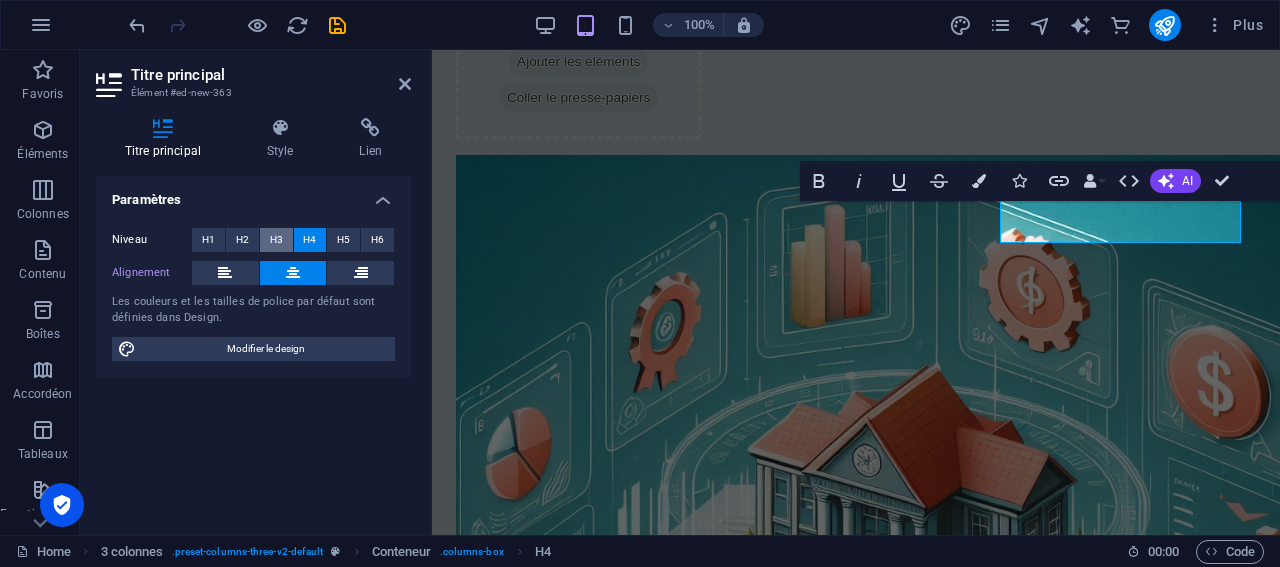 click on "H3" at bounding box center [276, 240] 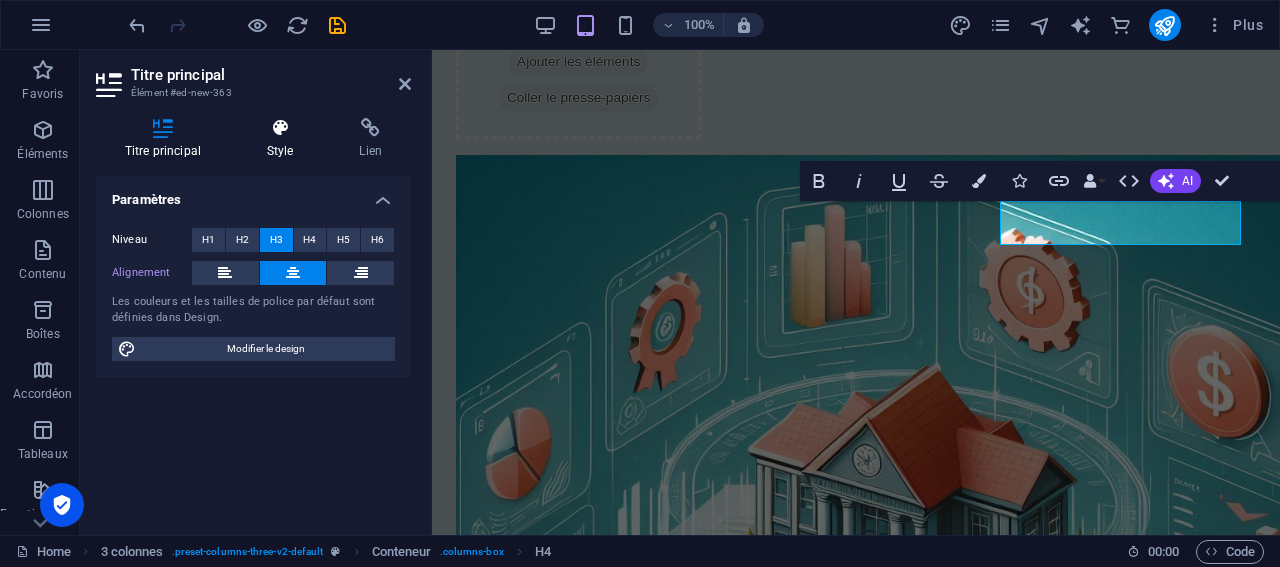 click at bounding box center (280, 128) 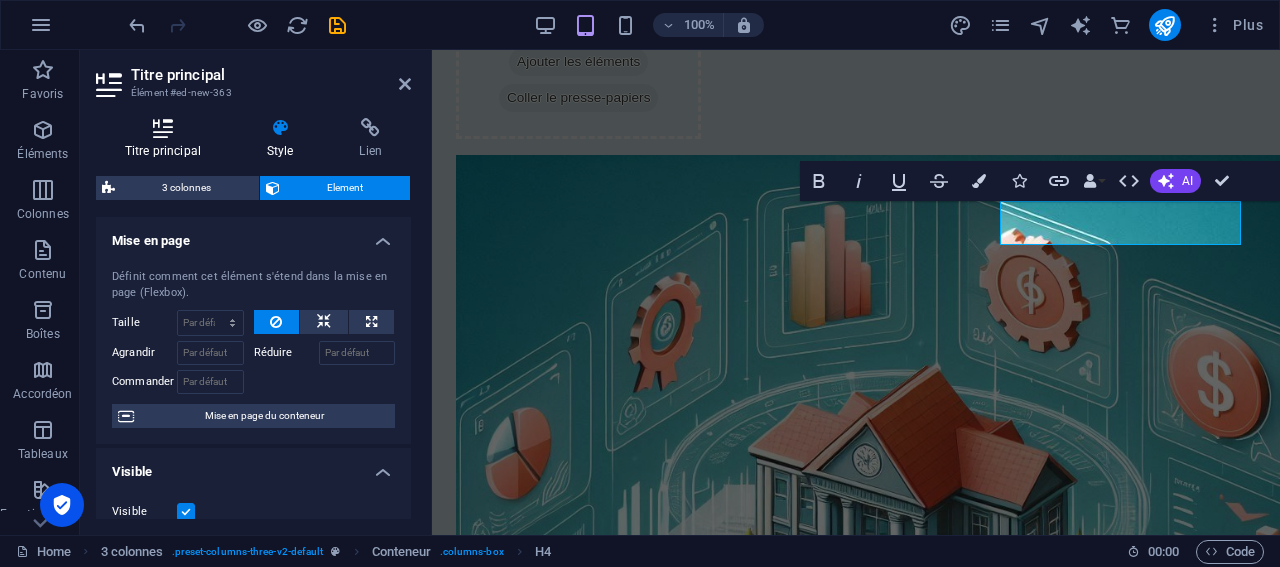 click at bounding box center (163, 128) 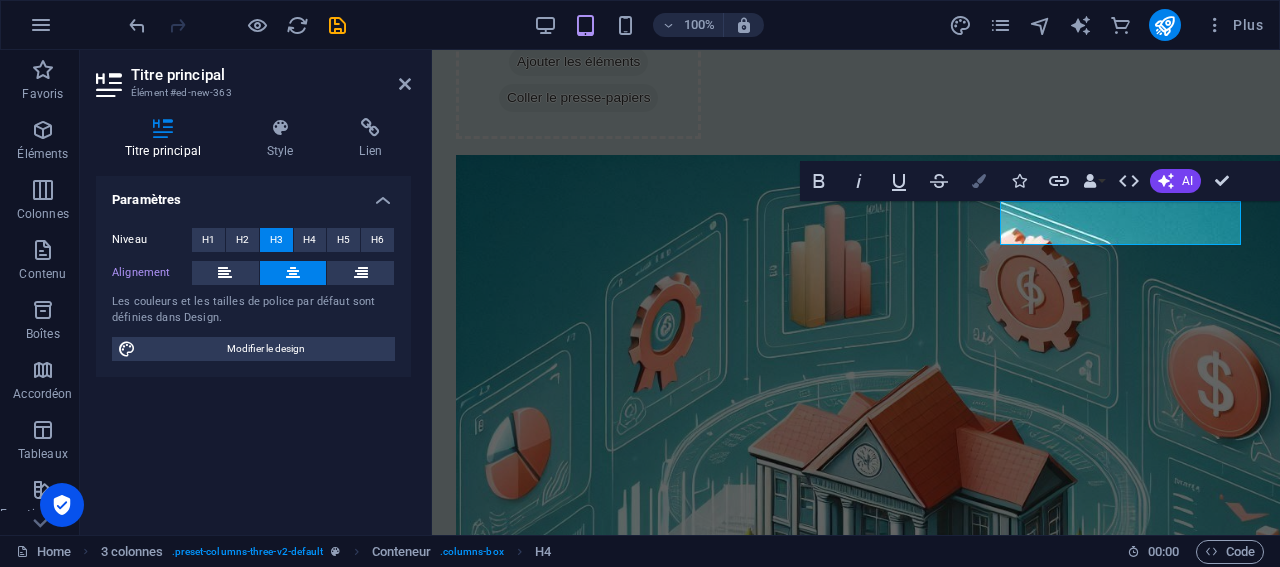 click on "Colors" at bounding box center (979, 181) 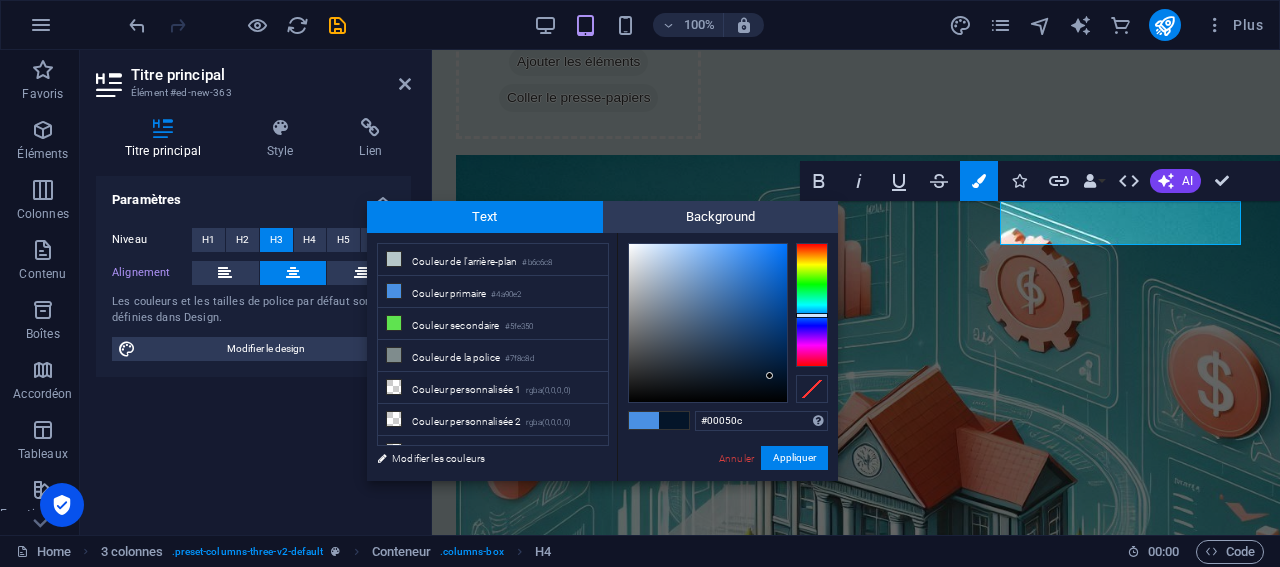 type on "#000000" 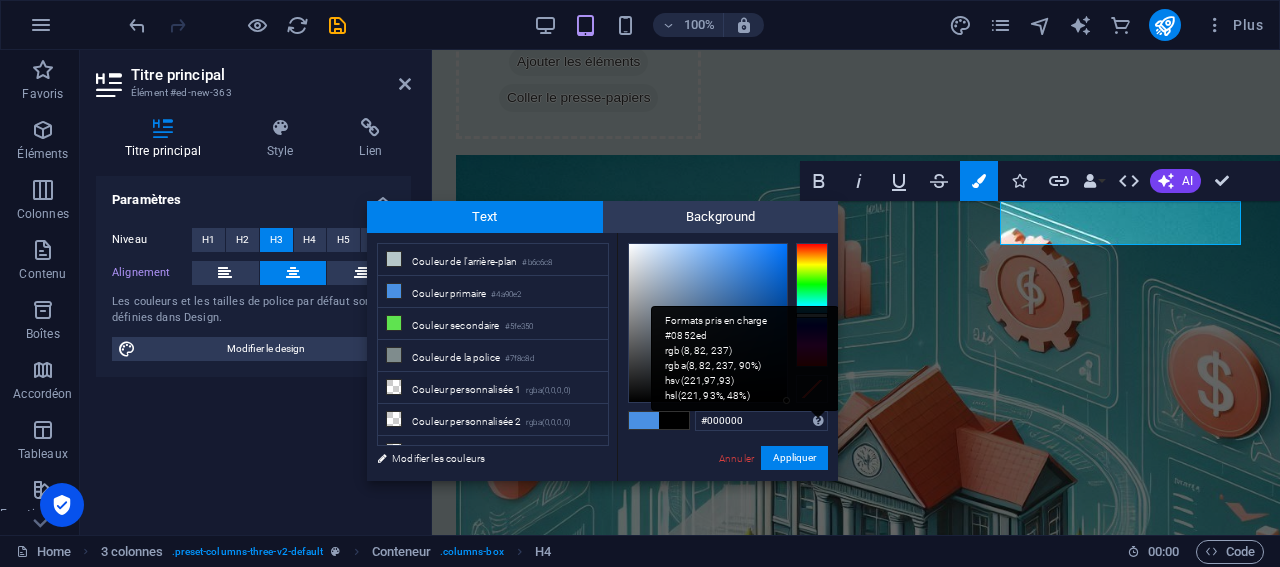 drag, startPoint x: 763, startPoint y: 371, endPoint x: 812, endPoint y: 430, distance: 76.6942 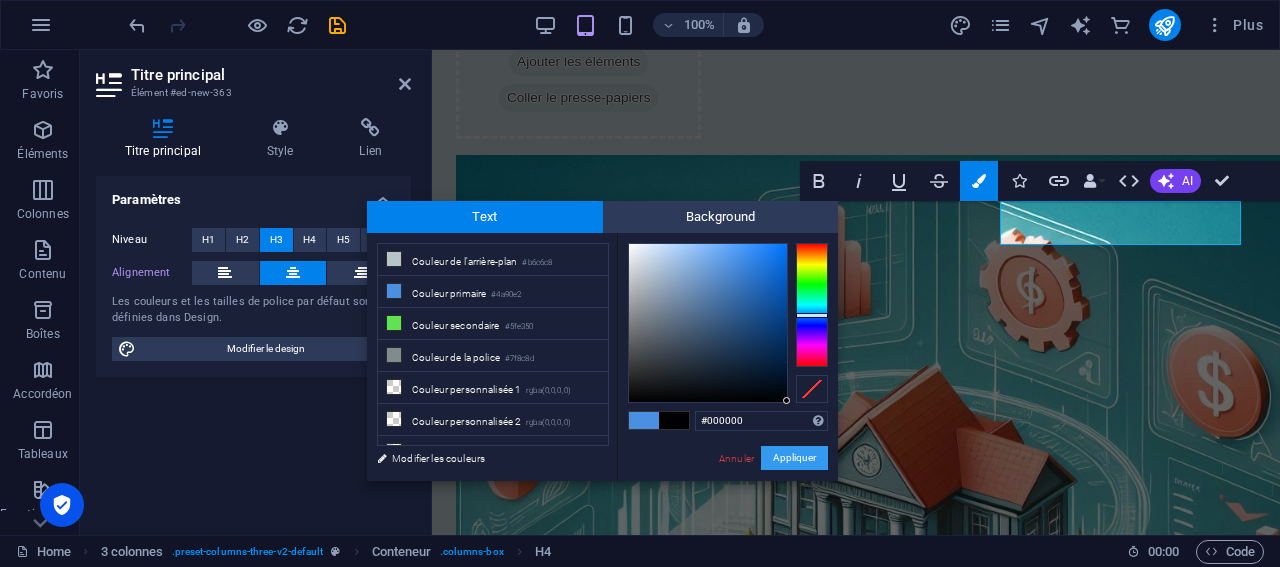 click on "Appliquer" at bounding box center [794, 458] 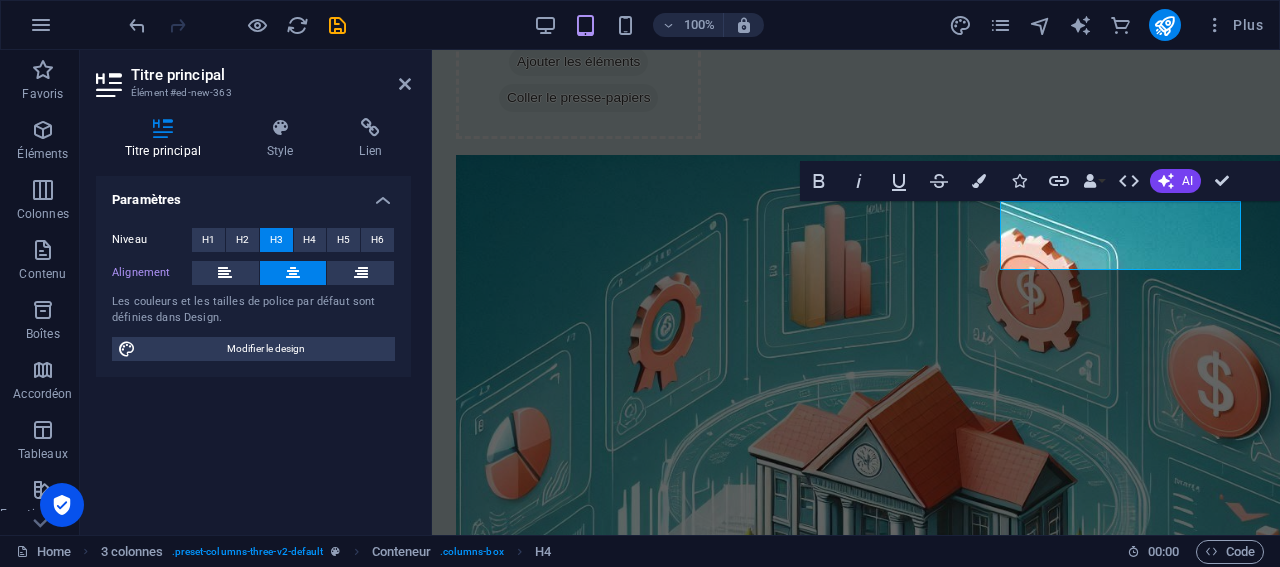 click on "H3   3 colonnes   Conteneur   Image   Conteneur   Image   Conteneur   Conteneur   Variable   Conteneur   Image   Variable   Conteneur   3 colonnes   Conteneur   Image   Conteneur   Conteneur   Image   Conteneur   H3 Bold Italic Underline Strikethrough Colors Icons Link Data Bindings Entreprise Prénom Nom de famille Rue Code postal Ville E-mail Téléphone Tél. portable Fax Champ personnalisé 1 Champ personnalisé 2 Champ personnalisé 3 Champ personnalisé 4 Champ personnalisé 5 Champ personnalisé 6 HTML AI Améliorer Plus court Plus long Corriger l'orthographe et la grammaire Traduire en Français Générer le texte Confirm (Ctrl+⏎)" at bounding box center [856, 292] 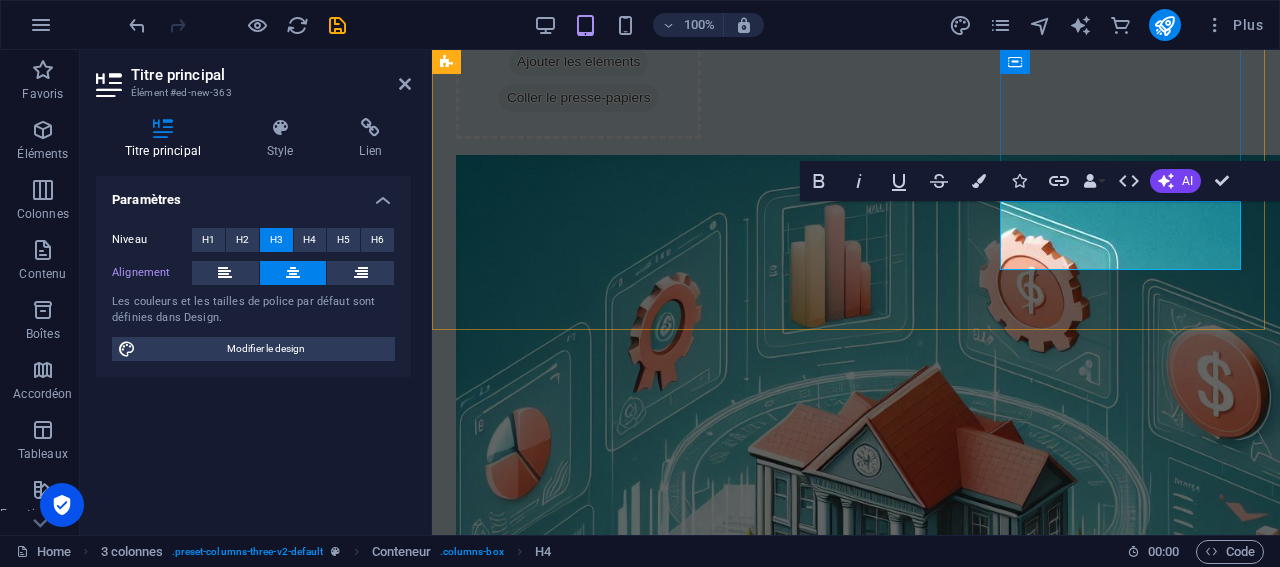 click on "55 000 $ en 214 577 $ sans être riche" at bounding box center [578, 1958] 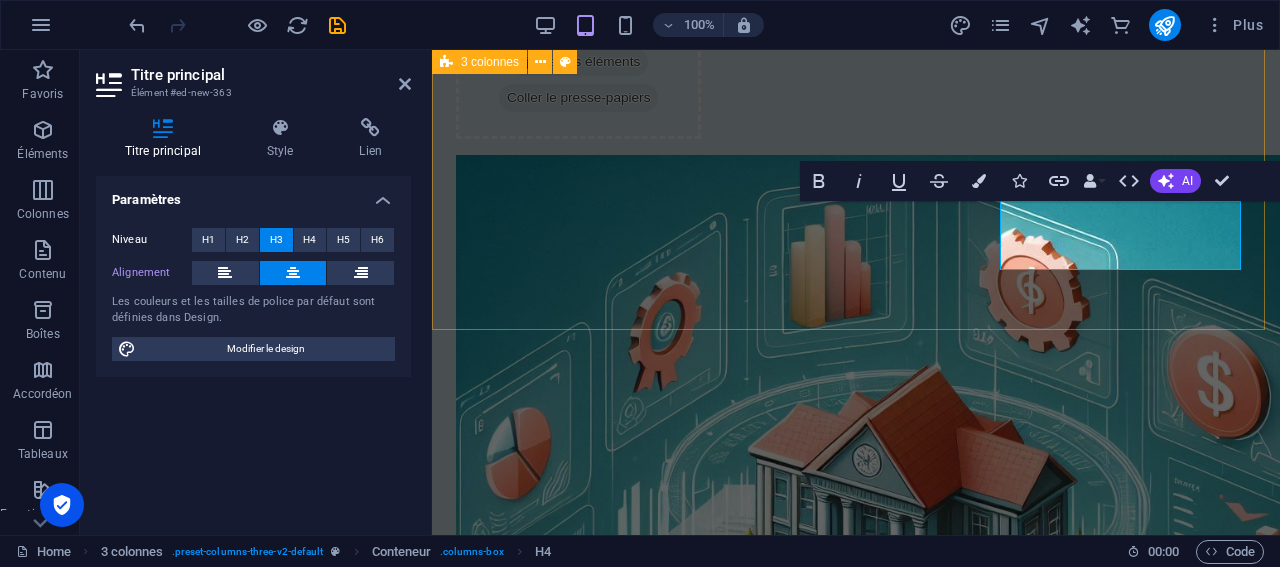 click on "Déposer le contenu ici ou  Ajouter les éléments  Coller le presse-papiers 📘Apprendre une chose par jour ​ ​ 55 000 $ en 214 577 $ sans être riche" at bounding box center (856, 970) 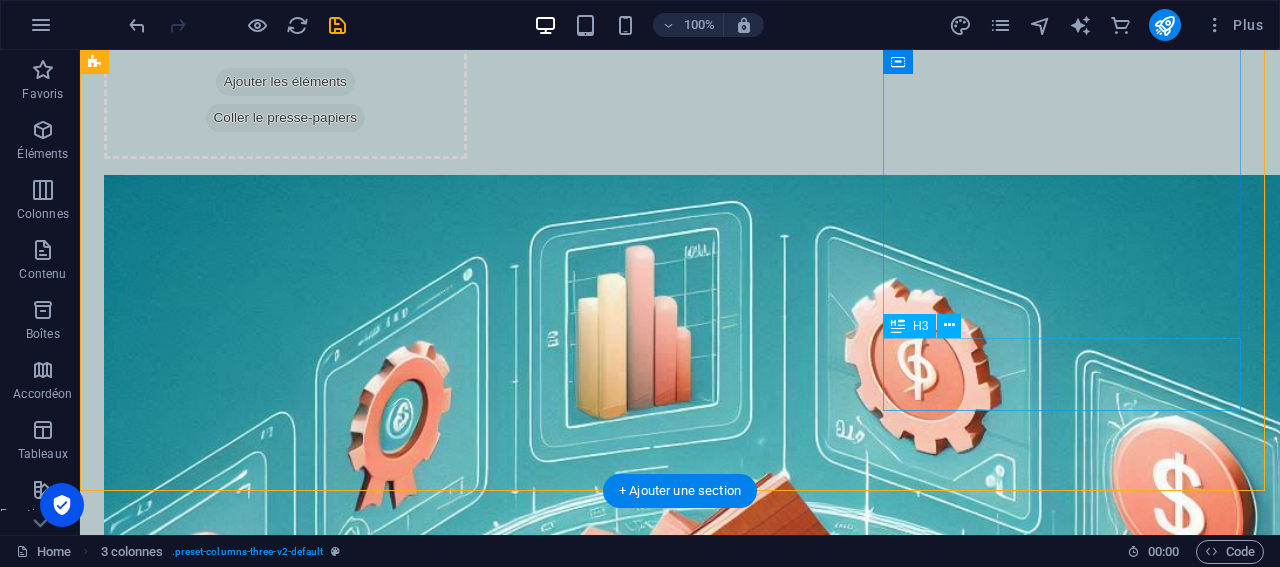 click on "​ 55 000 $ en 214 577 $ sans être riche" at bounding box center [285, 2675] 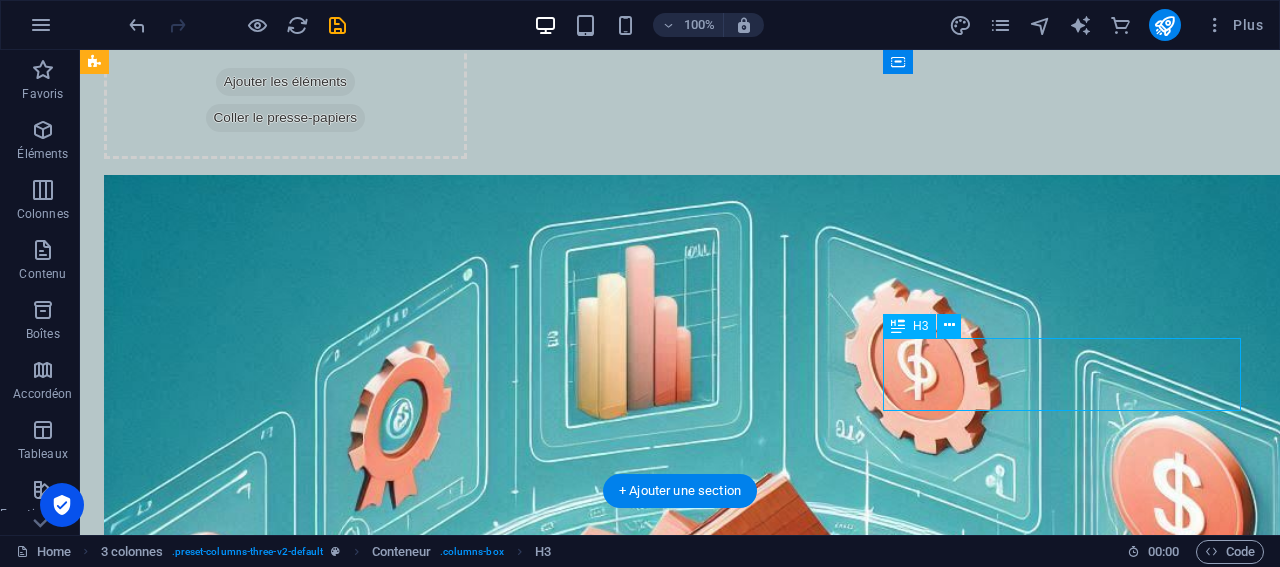 click on "​ 55 000 $ en 214 577 $ sans être riche" at bounding box center [285, 2675] 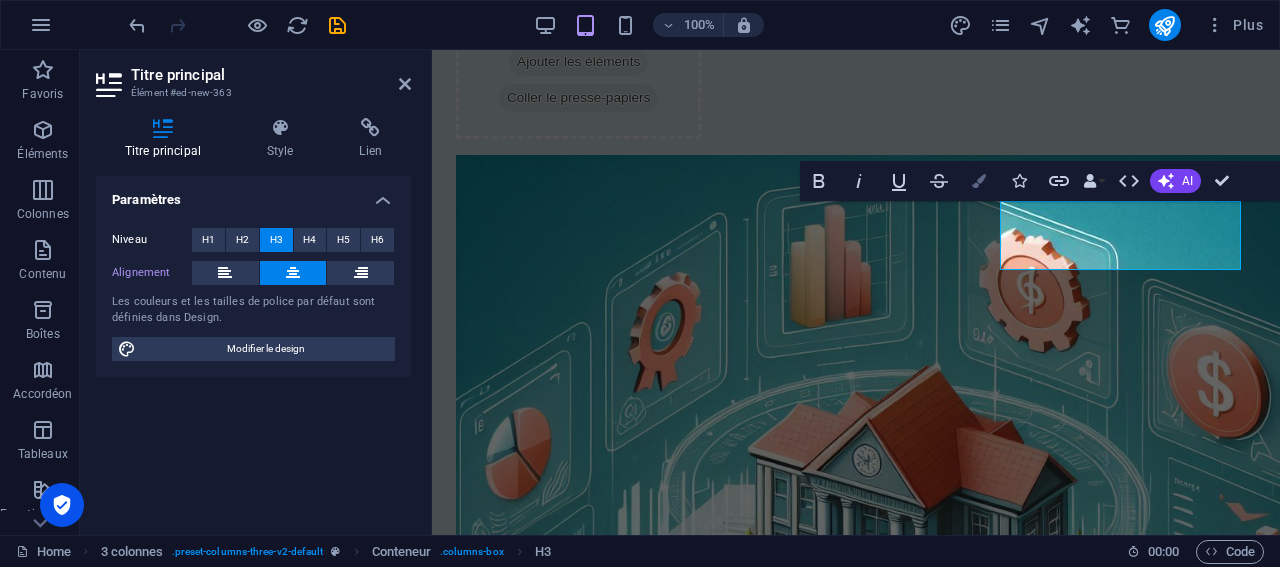 click on "Colors" at bounding box center (979, 181) 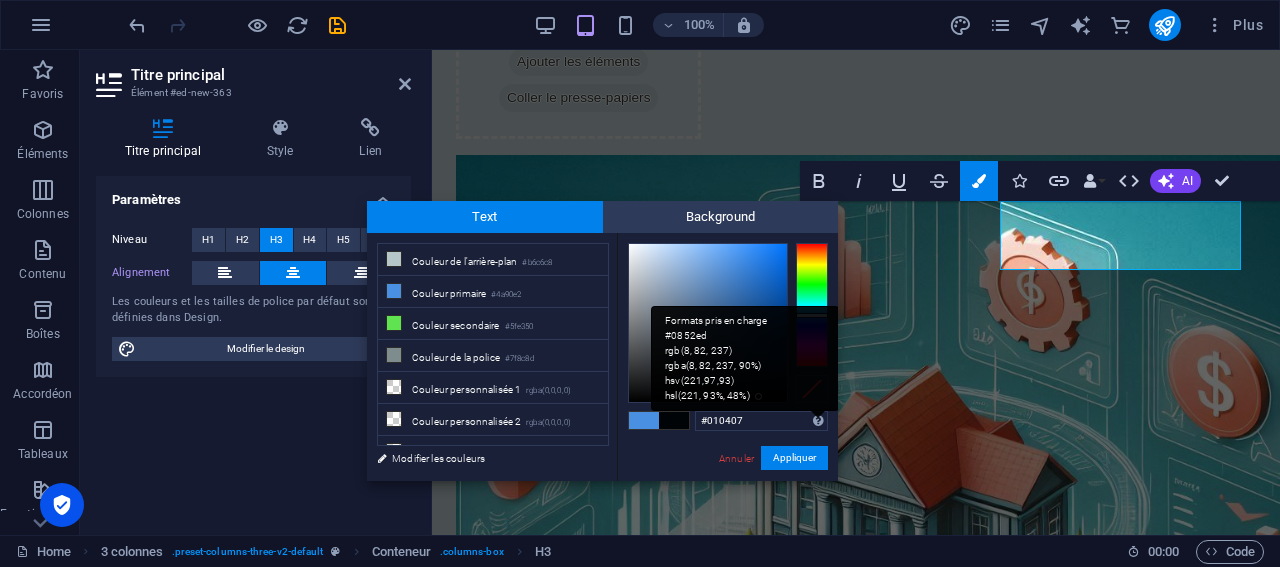 type on "#000000" 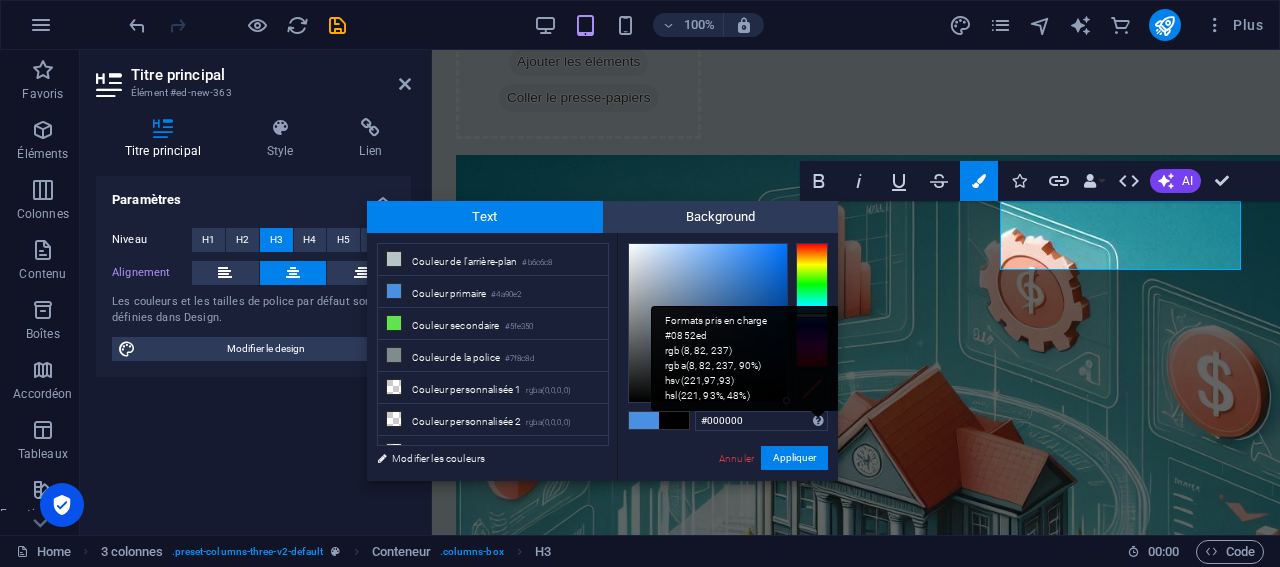 drag, startPoint x: 748, startPoint y: 393, endPoint x: 816, endPoint y: 419, distance: 72.8011 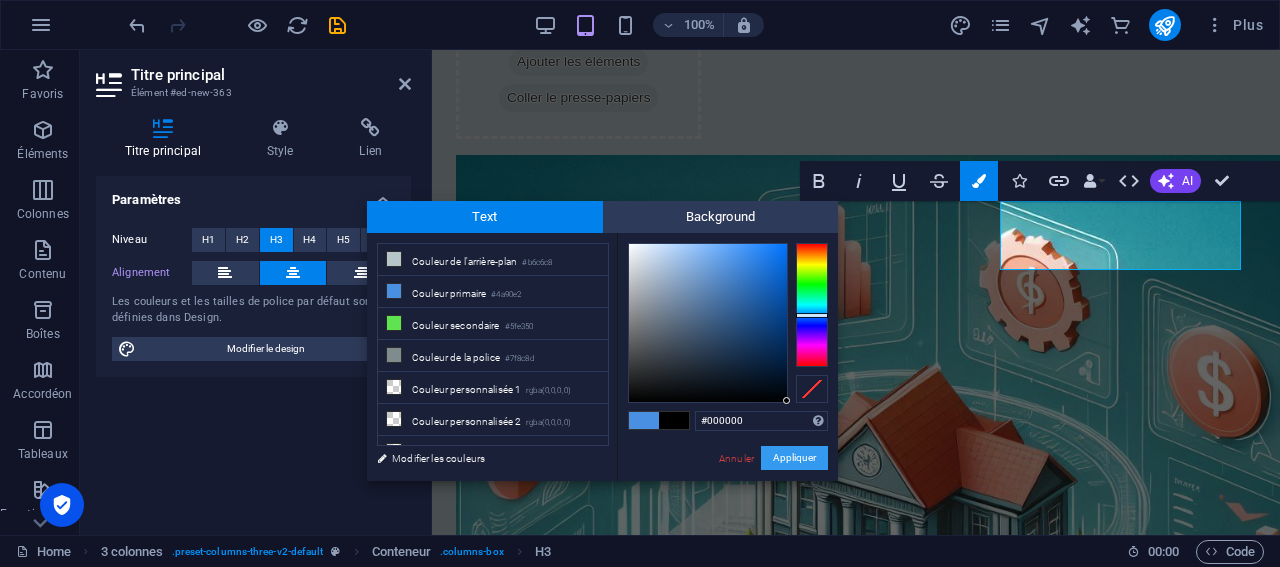 click on "Appliquer" at bounding box center (794, 458) 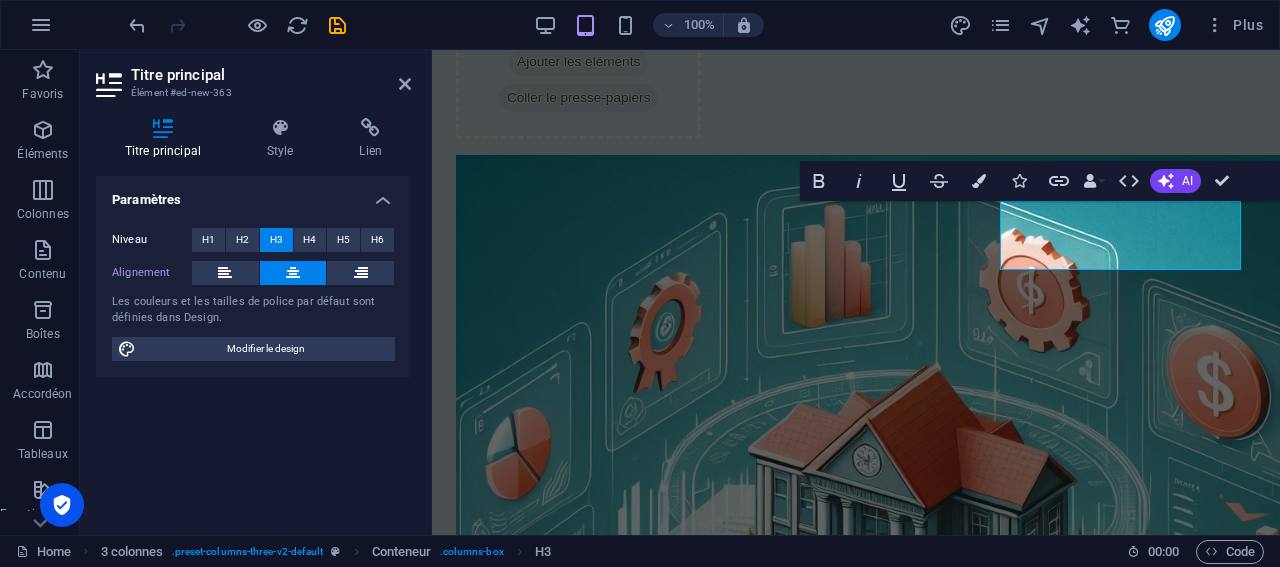 drag, startPoint x: 1012, startPoint y: 272, endPoint x: 578, endPoint y: 197, distance: 440.43274 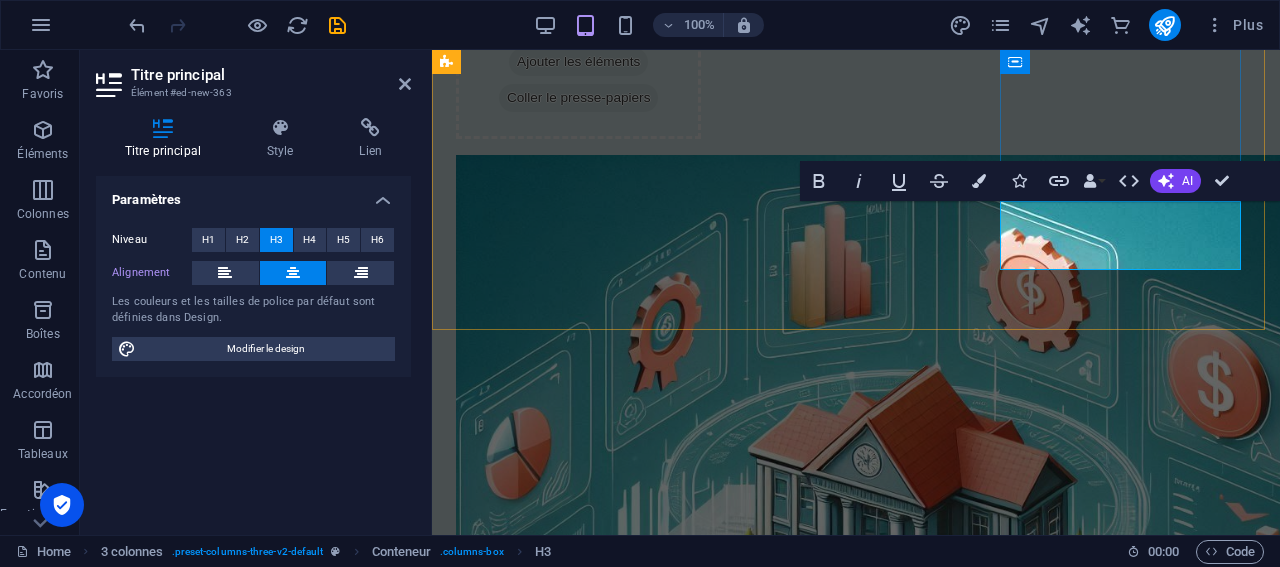 click on "55 000 $ en 214 577 $ sans être riche" at bounding box center [578, 1958] 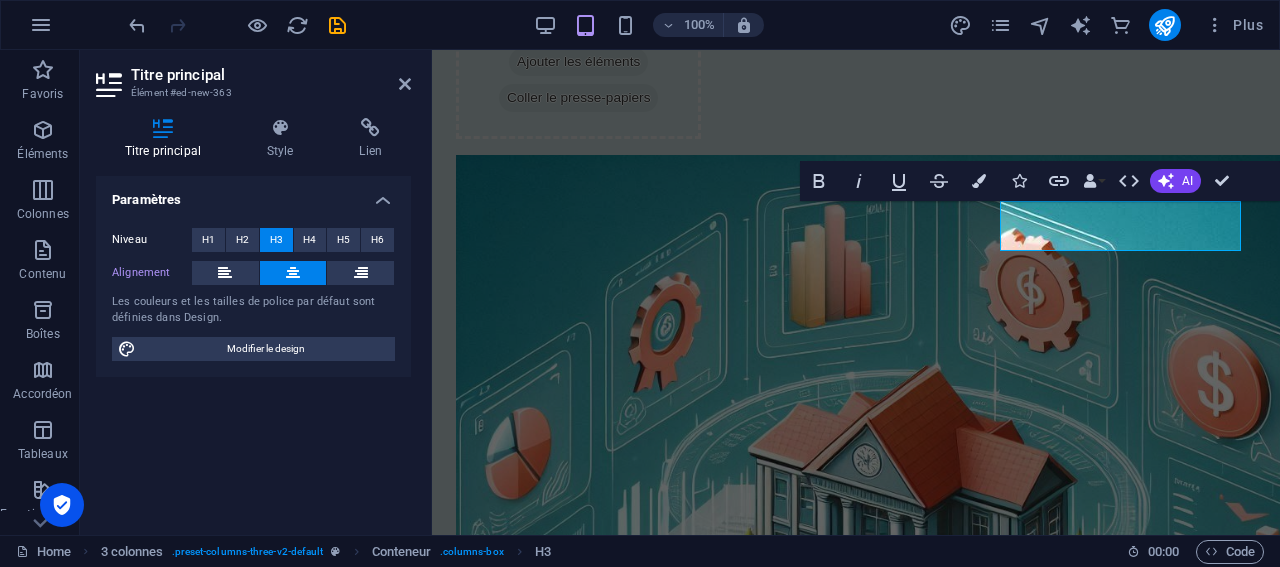 click at bounding box center [293, 273] 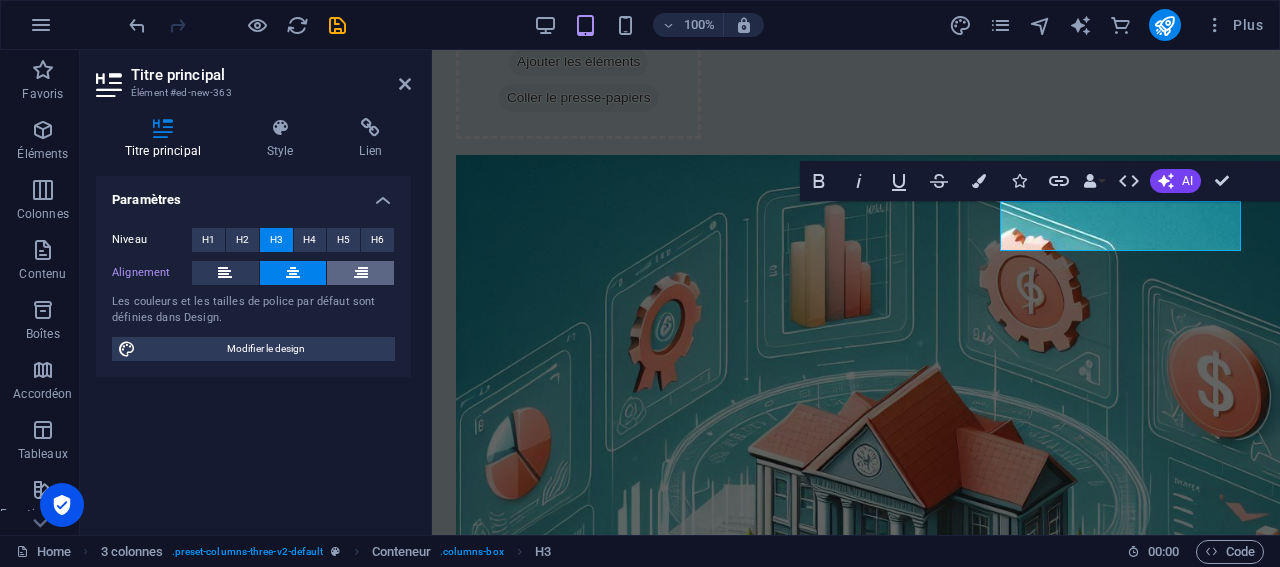 click at bounding box center (361, 273) 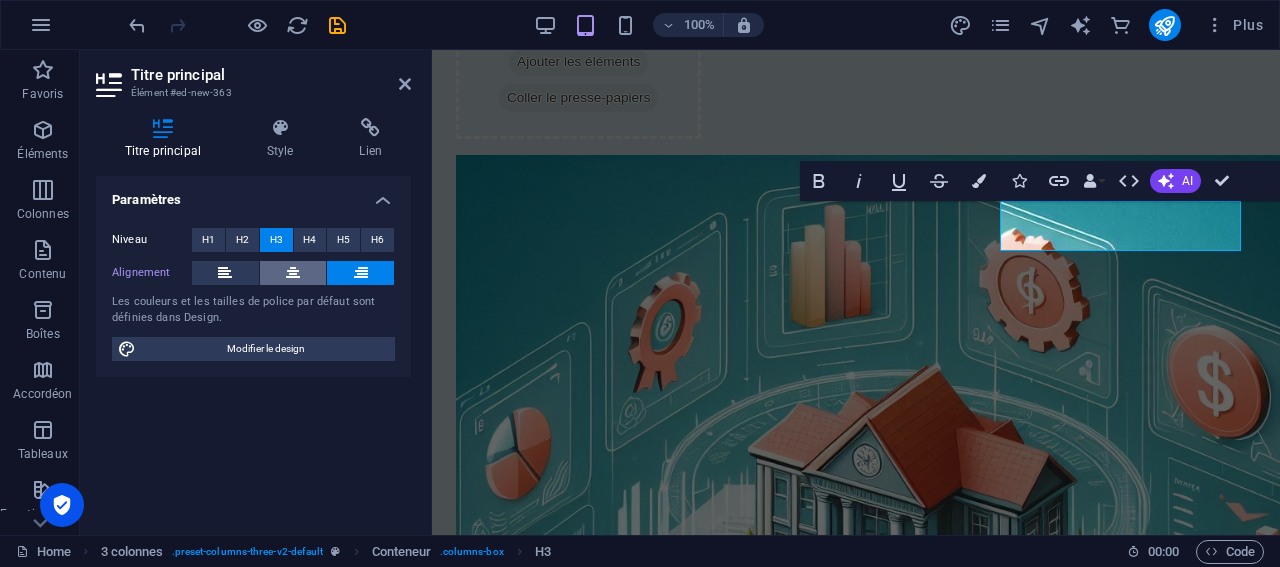 drag, startPoint x: 303, startPoint y: 270, endPoint x: 436, endPoint y: 263, distance: 133.18408 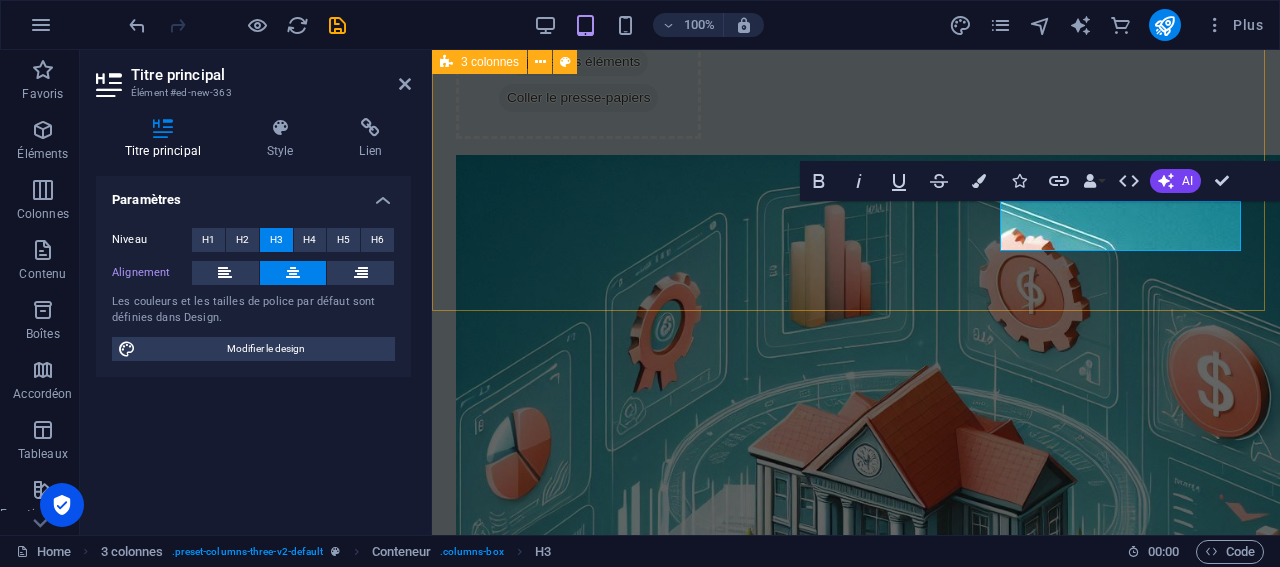 click on "Déposer le contenu ici ou  Ajouter les éléments  Coller le presse-papiers 📘Apprendre une chose par jour ​ 55 000 $ en 214 577 $ sans être riche" at bounding box center (856, 961) 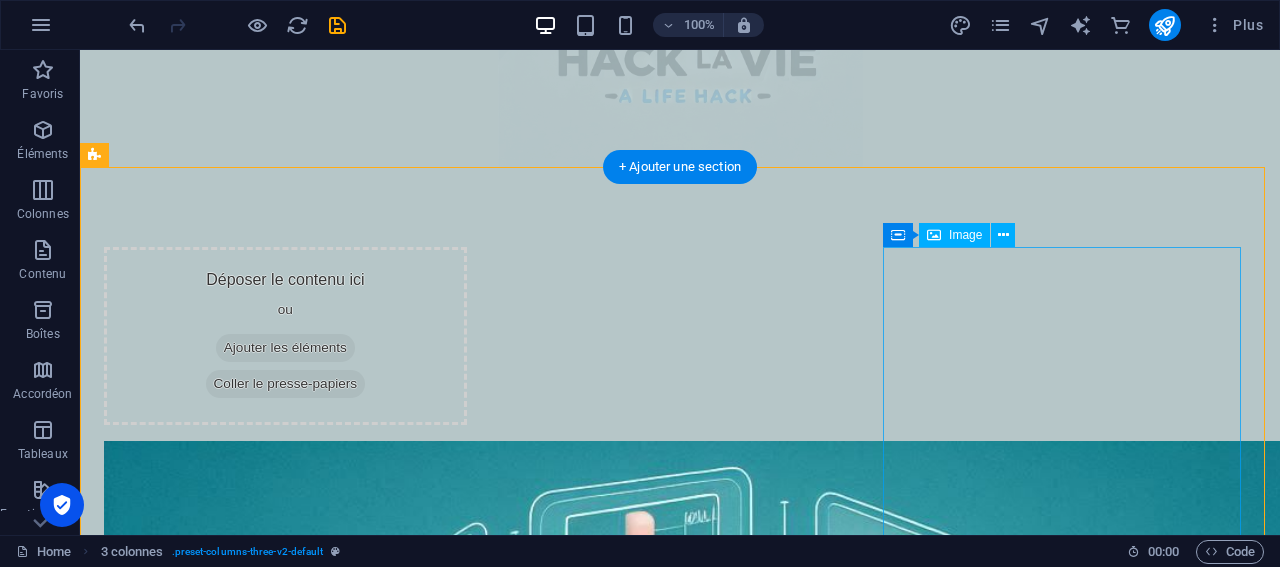 scroll, scrollTop: 514, scrollLeft: 0, axis: vertical 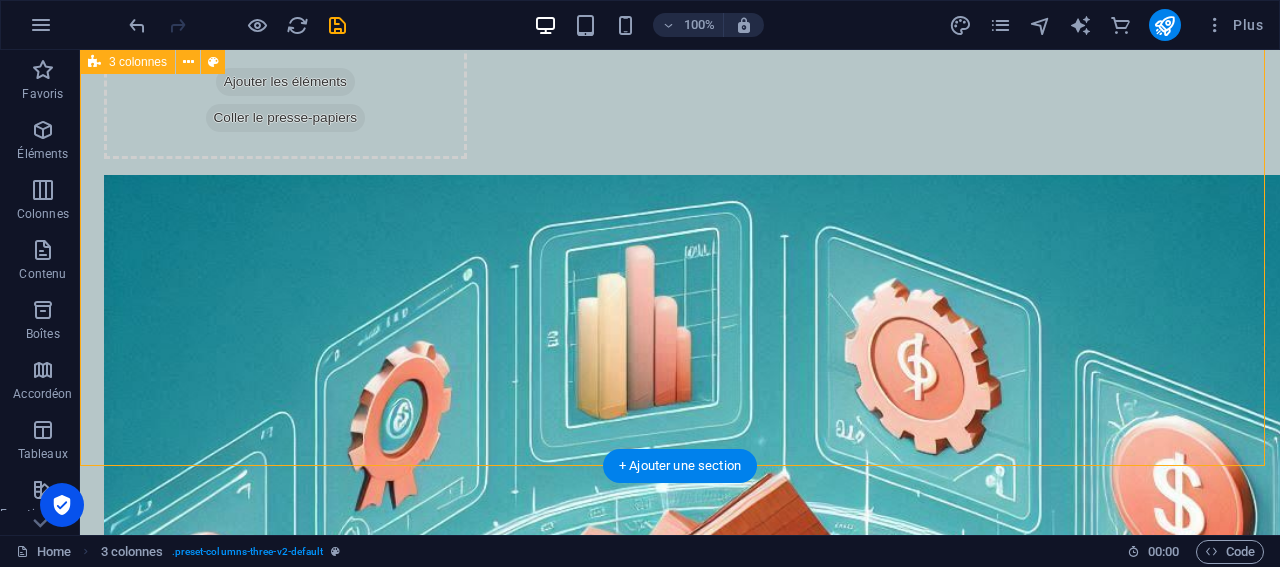 click on "Déposer le contenu ici ou  Ajouter les éléments  Coller le presse-papiers 📘Apprendre une chose par jour" at bounding box center [680, 1310] 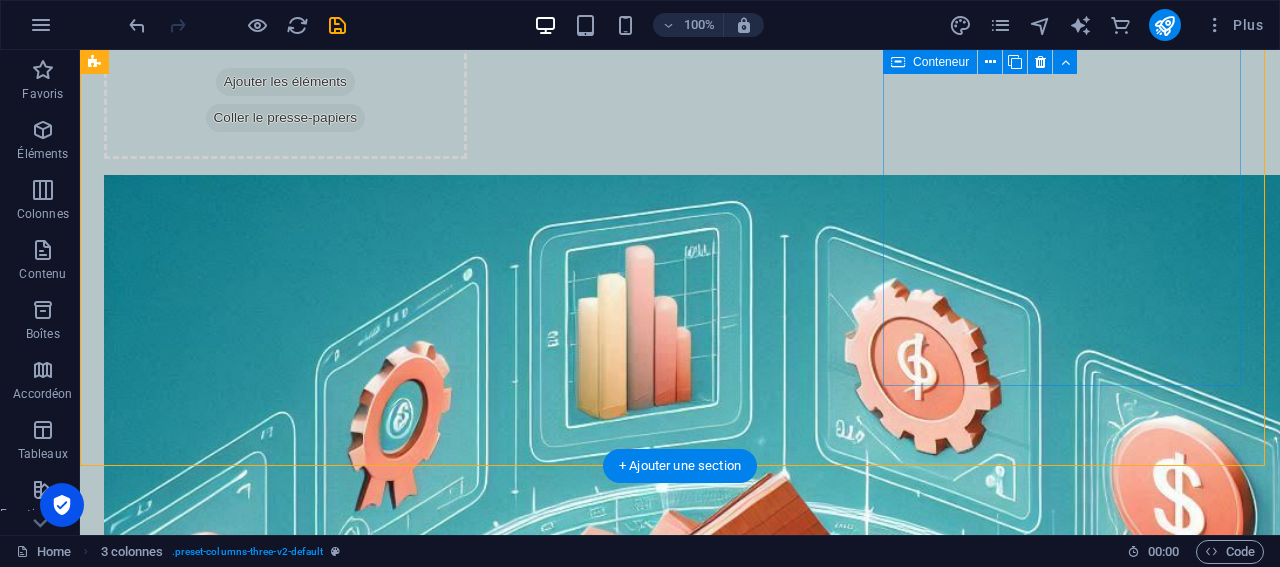 click at bounding box center [285, 2039] 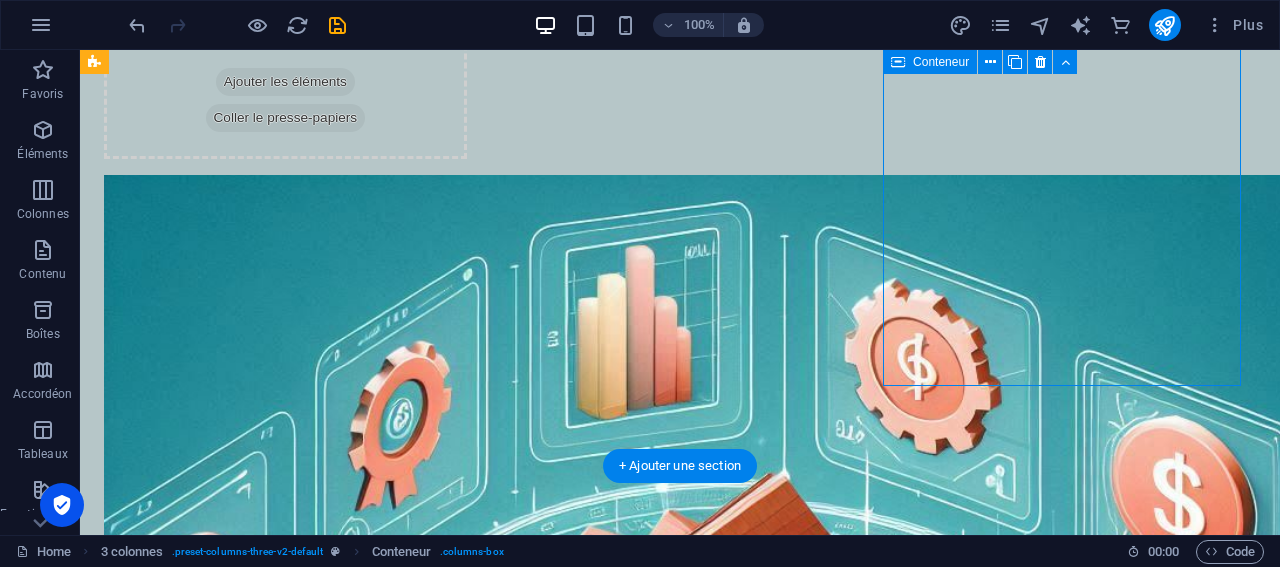 click at bounding box center [285, 2039] 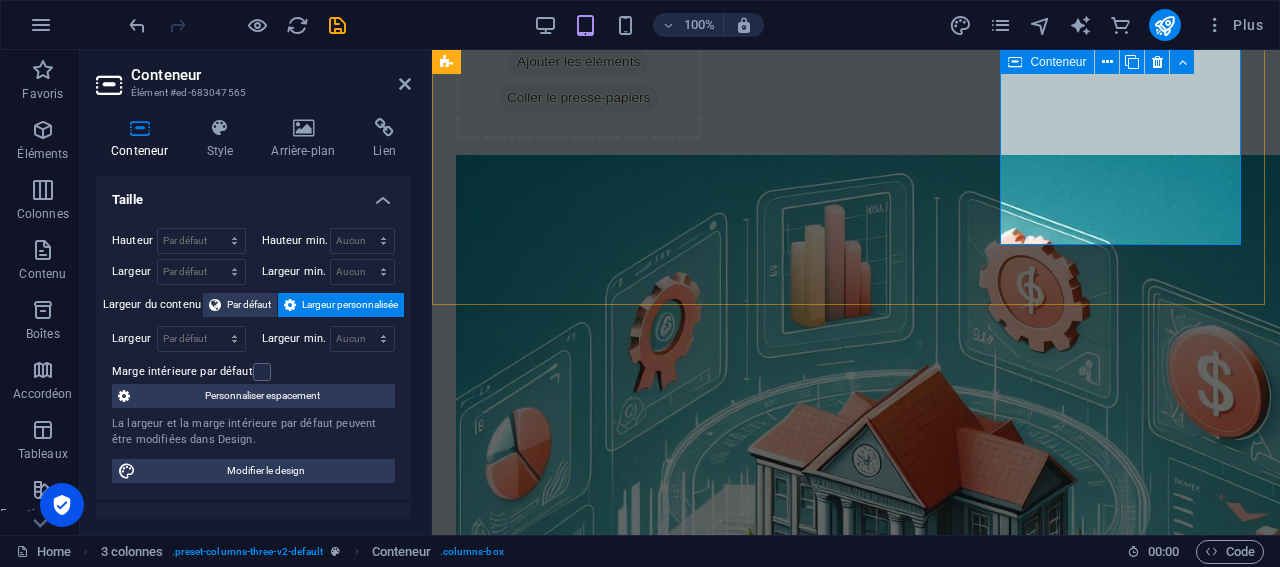 click at bounding box center [578, 1487] 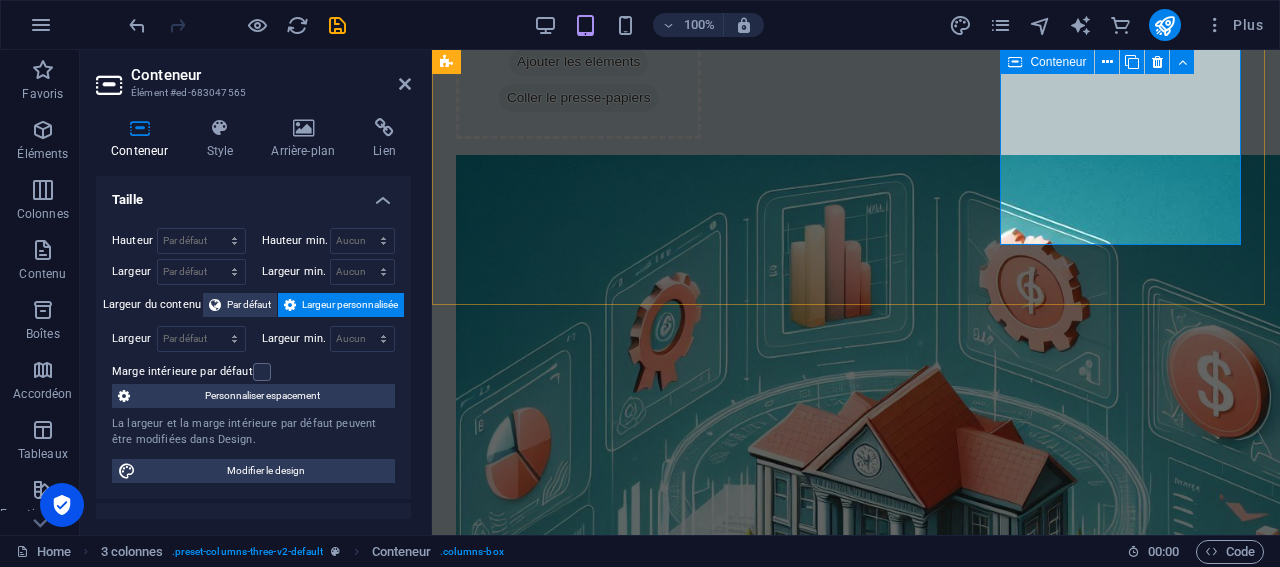 click at bounding box center [578, 1487] 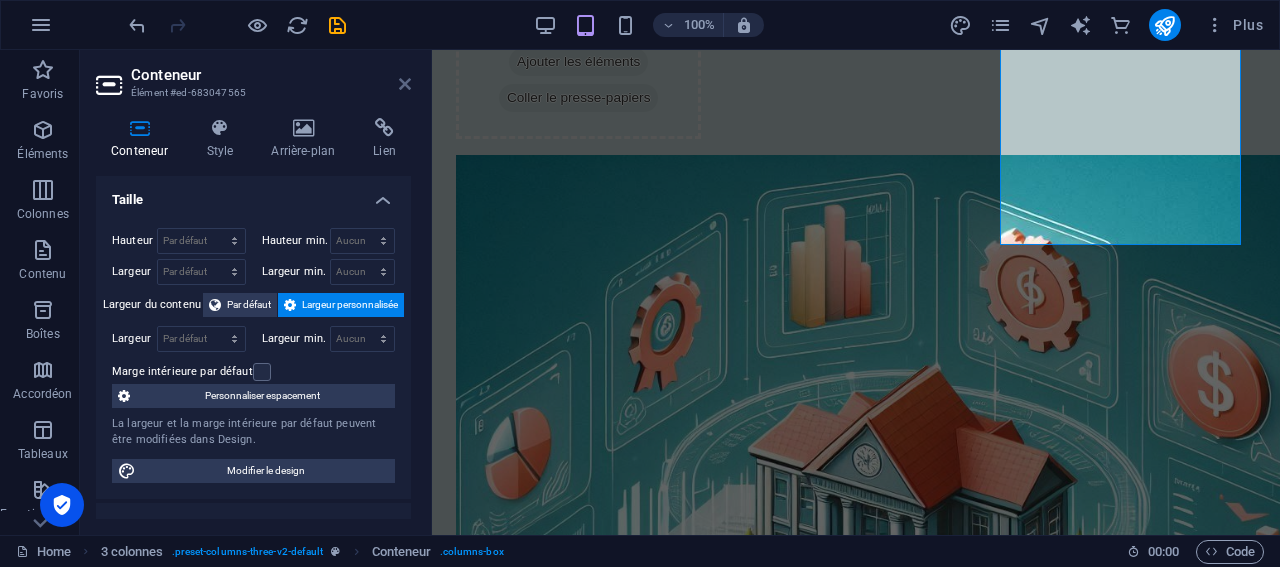click at bounding box center (405, 84) 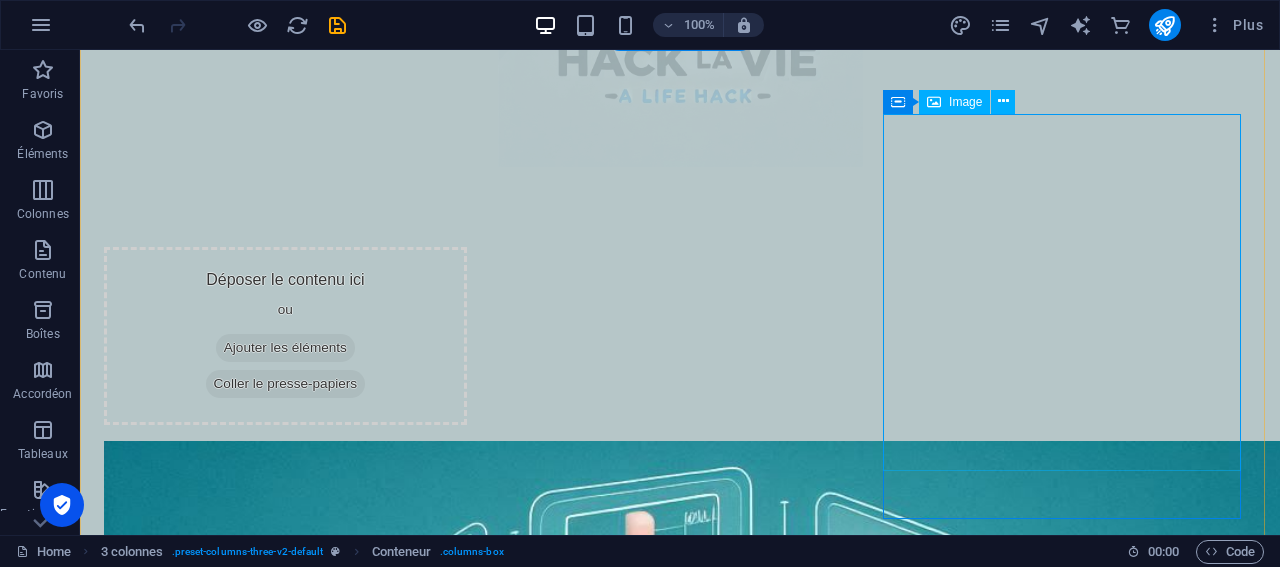 scroll, scrollTop: 514, scrollLeft: 0, axis: vertical 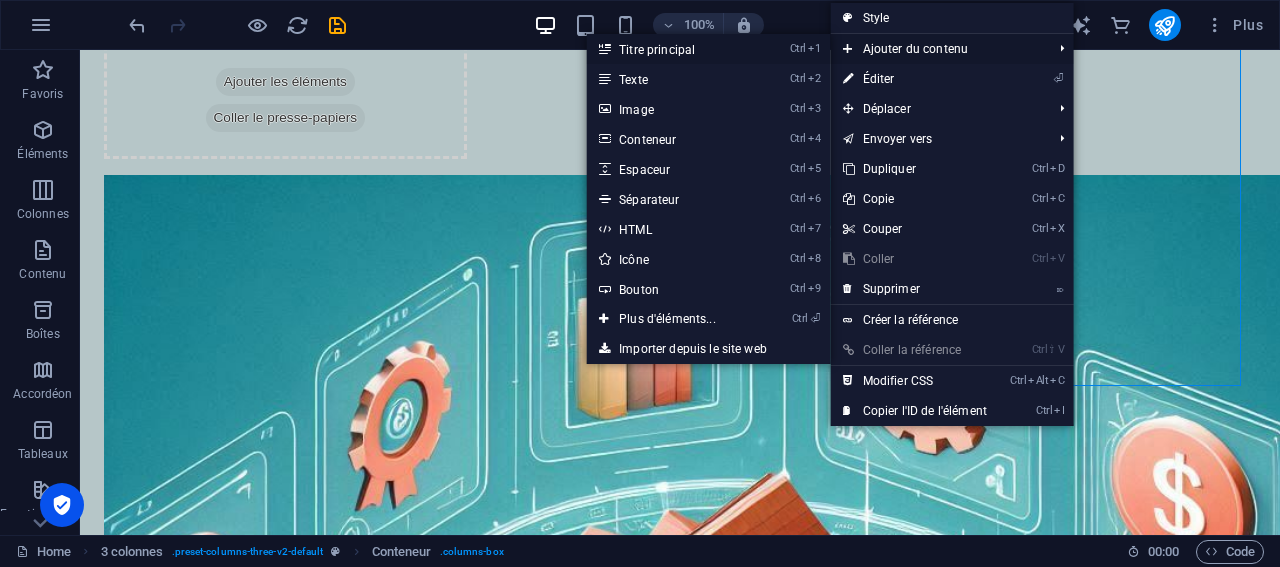 click on "Ctrl 1  Titre principal" at bounding box center [671, 49] 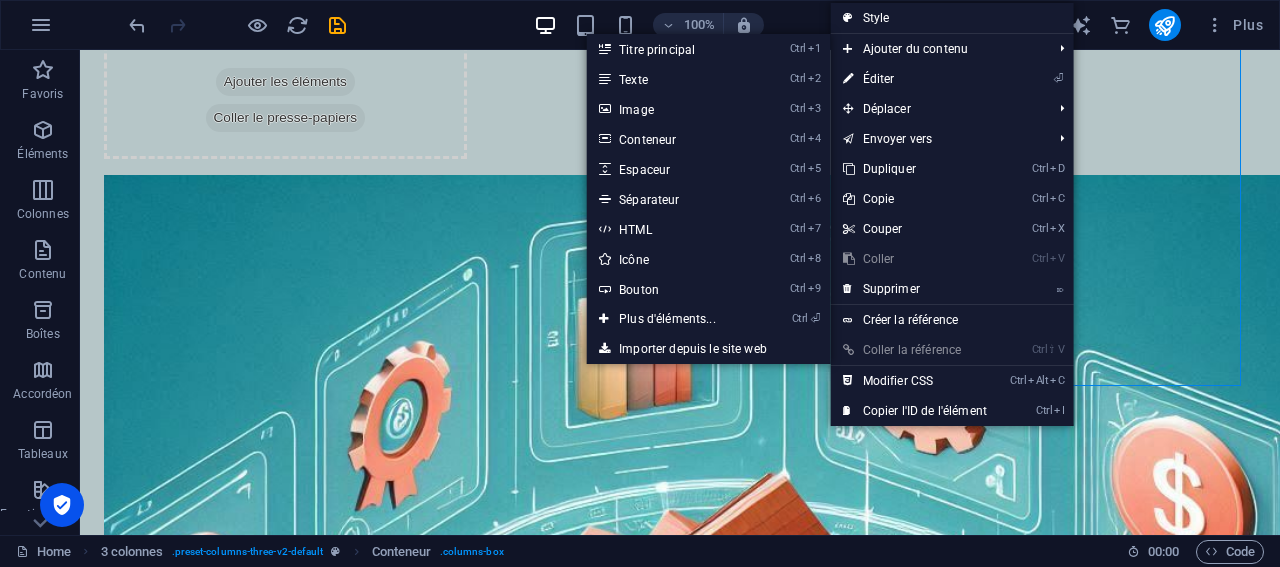 scroll, scrollTop: 232, scrollLeft: 0, axis: vertical 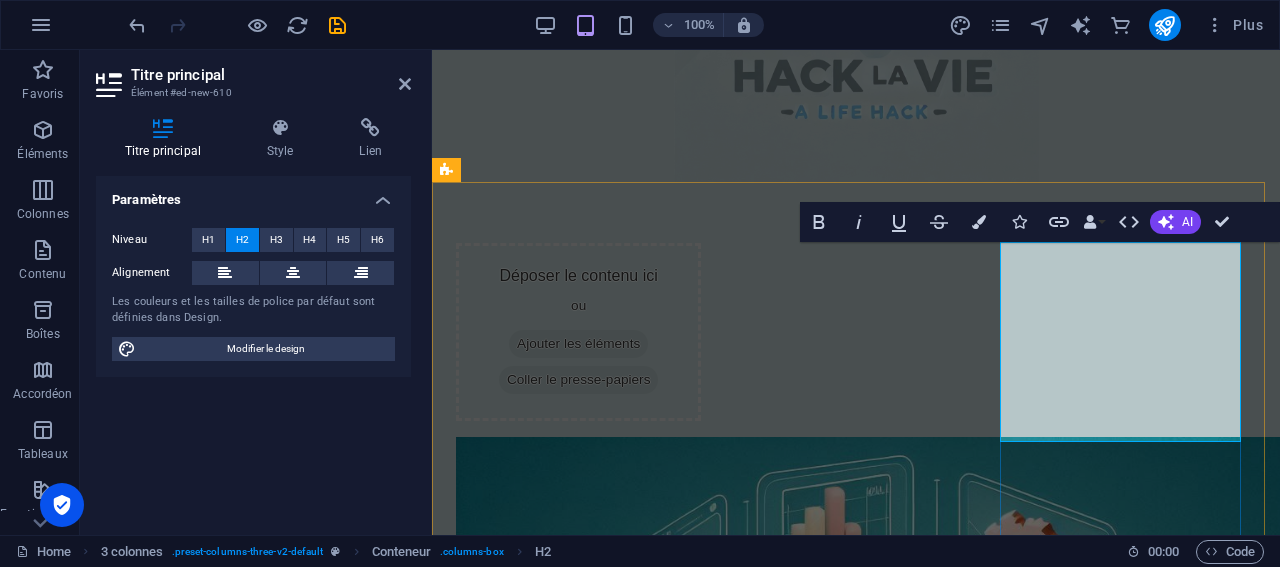 click on "55 000 $ en 214 577 $ sans être riche" at bounding box center (578, 1445) 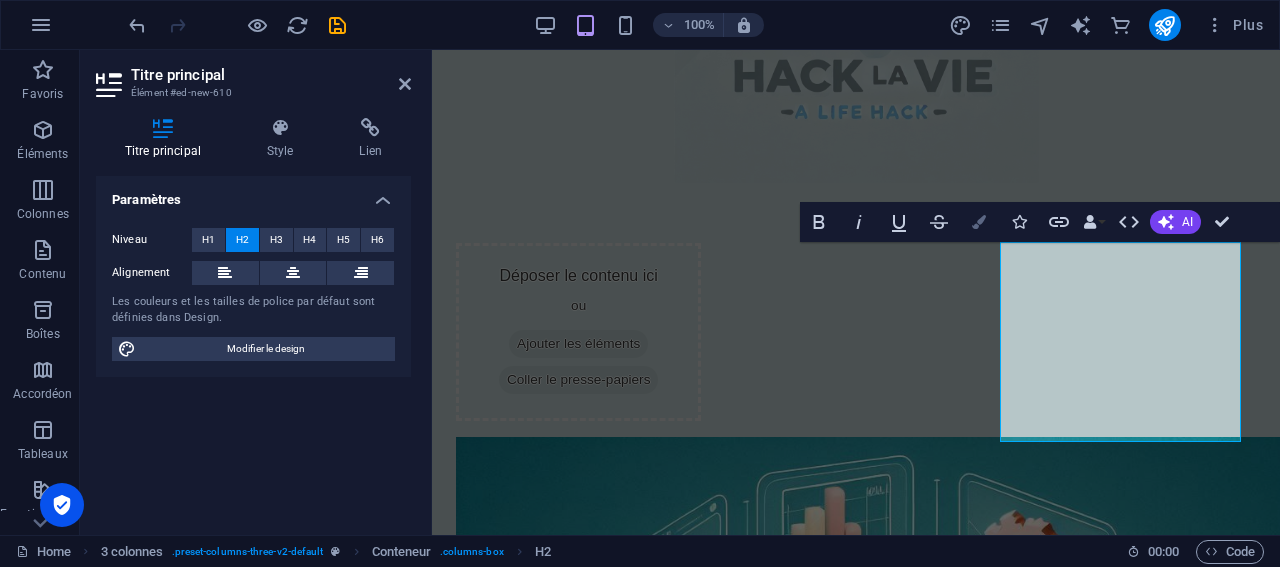 click at bounding box center [979, 222] 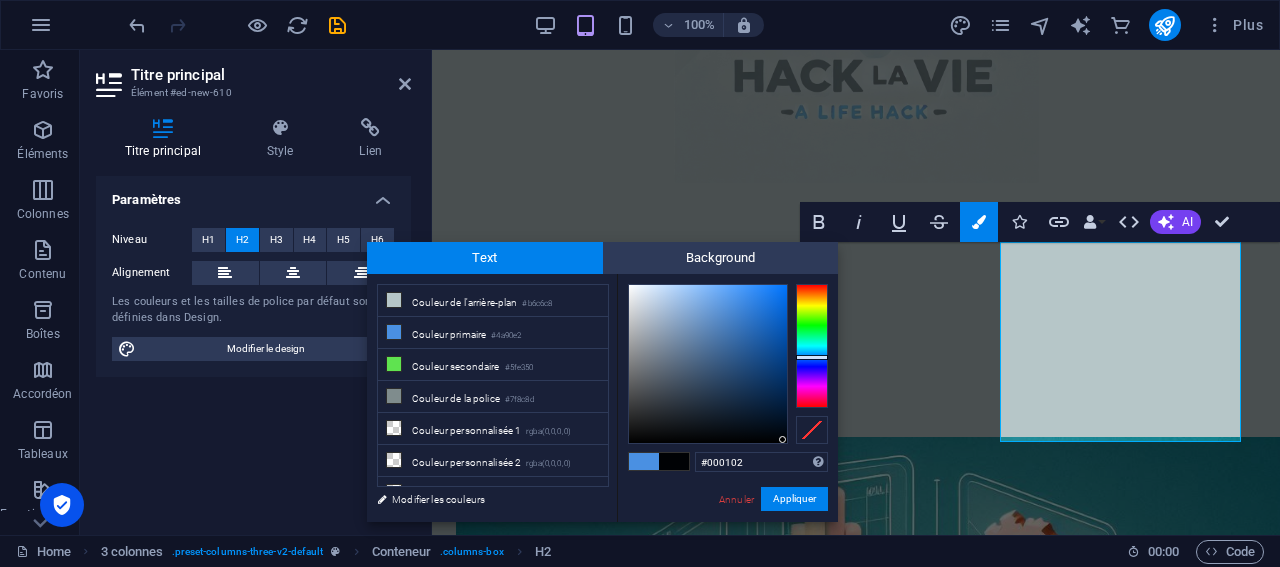 type on "#000000" 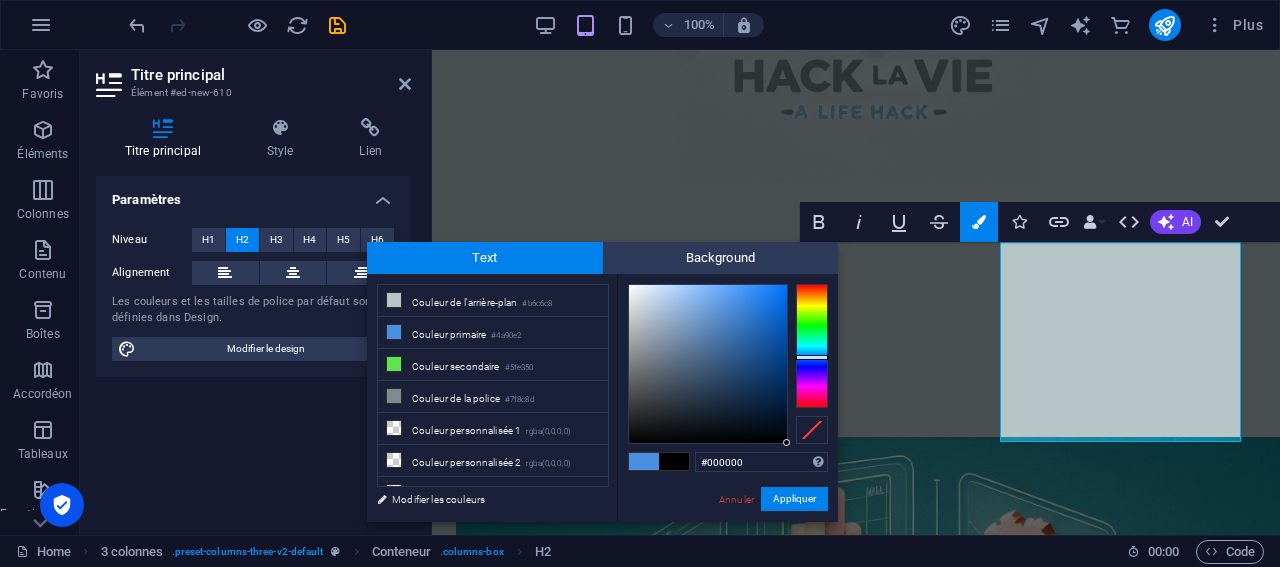 drag, startPoint x: 765, startPoint y: 423, endPoint x: 790, endPoint y: 445, distance: 33.30165 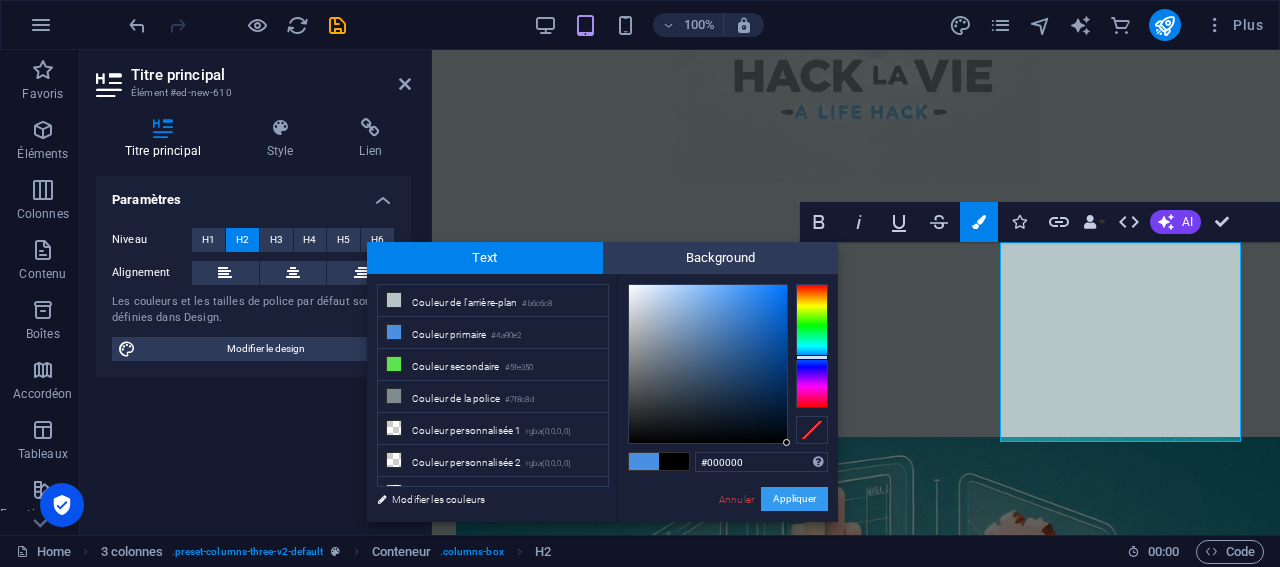 click on "Appliquer" at bounding box center [794, 499] 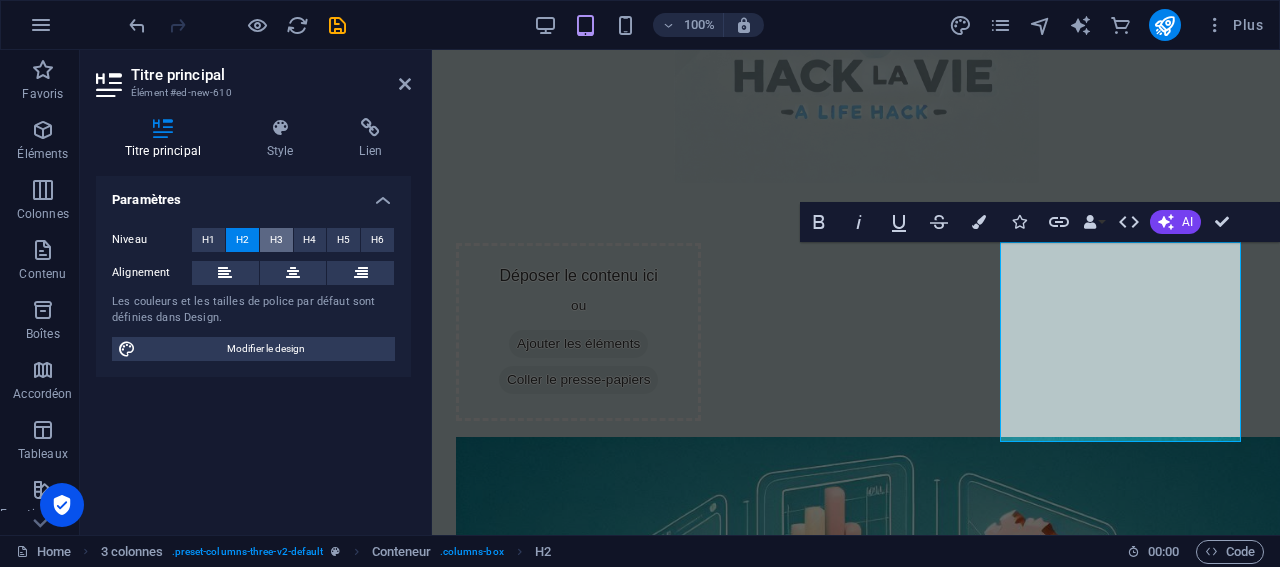 click on "H3" at bounding box center (276, 240) 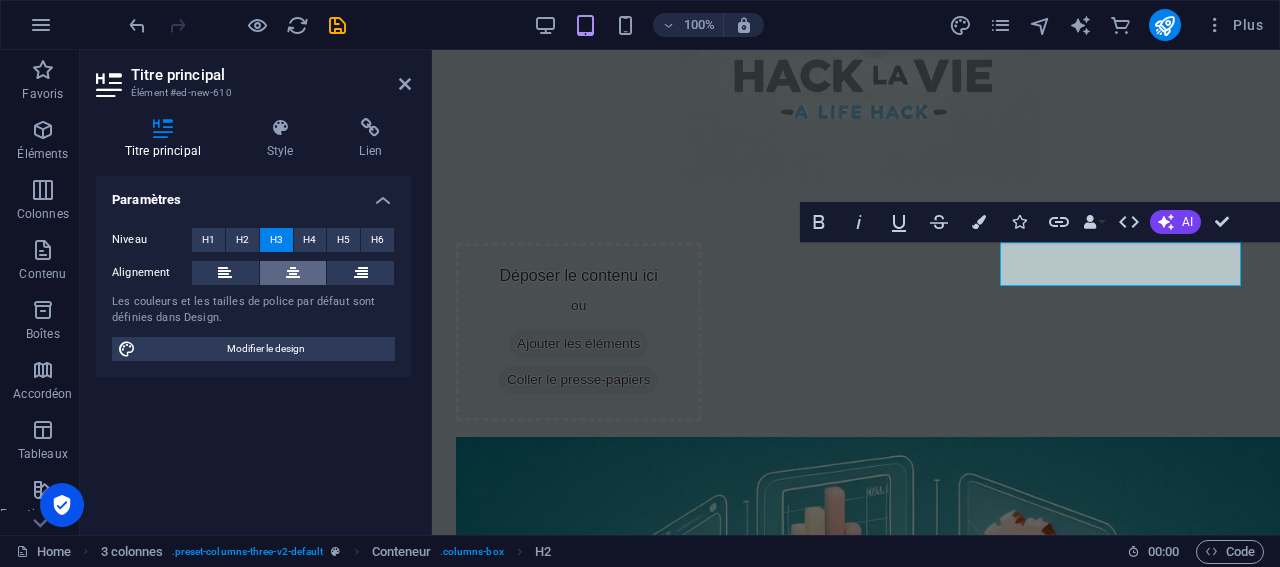 click at bounding box center (293, 273) 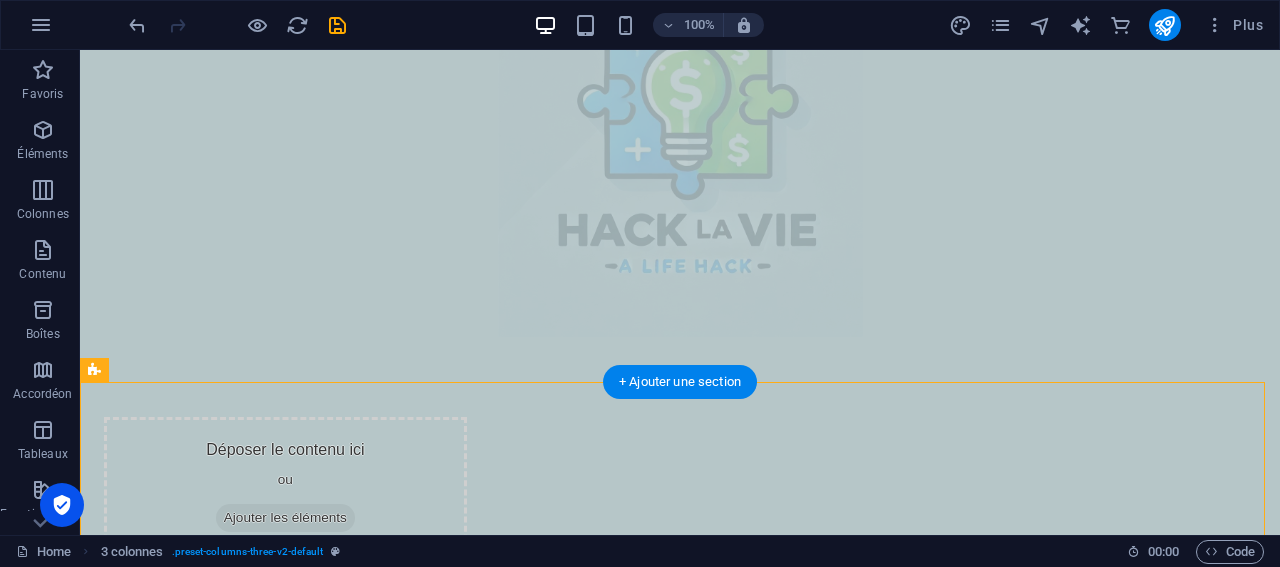 scroll, scrollTop: 197, scrollLeft: 0, axis: vertical 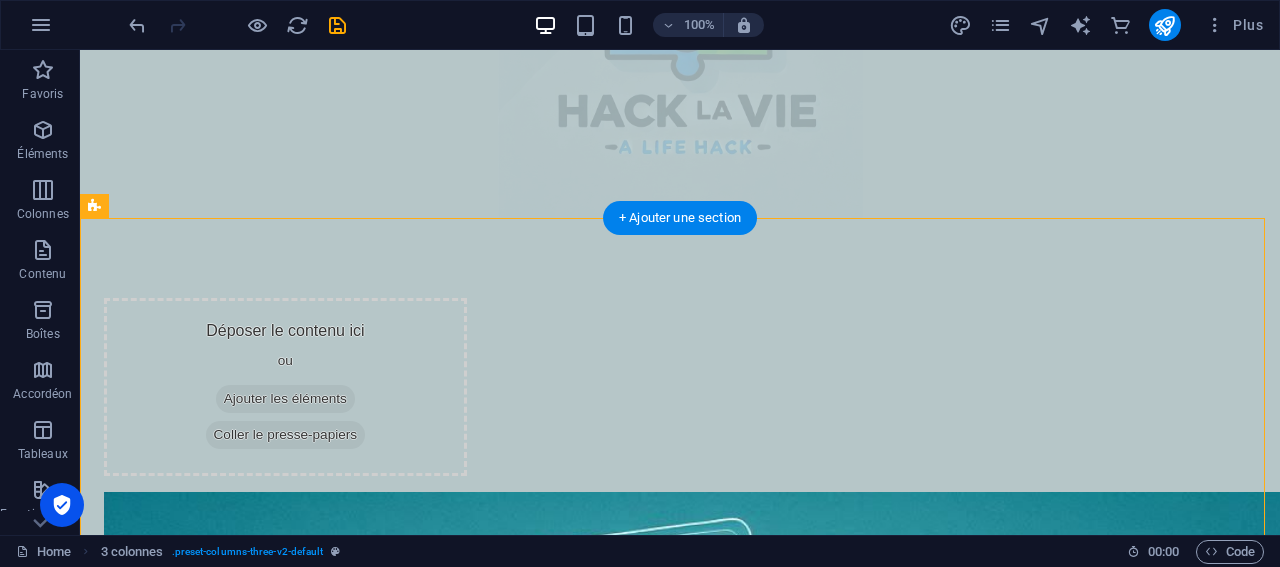 drag, startPoint x: 1051, startPoint y: 233, endPoint x: 1000, endPoint y: 321, distance: 101.71037 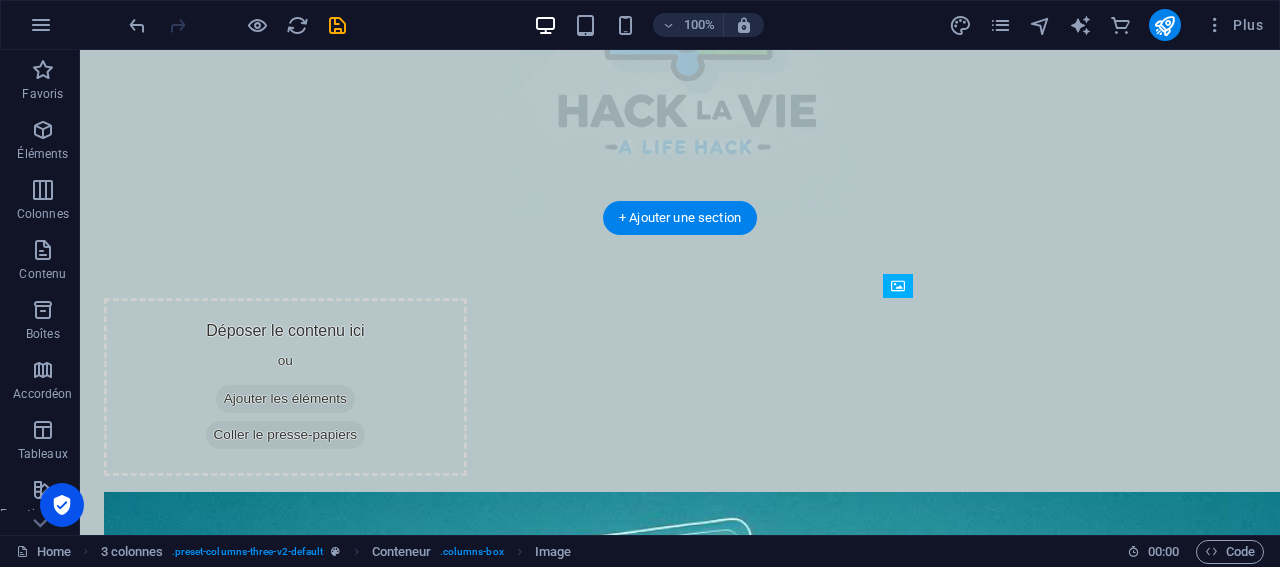 drag, startPoint x: 1009, startPoint y: 404, endPoint x: 1010, endPoint y: 339, distance: 65.00769 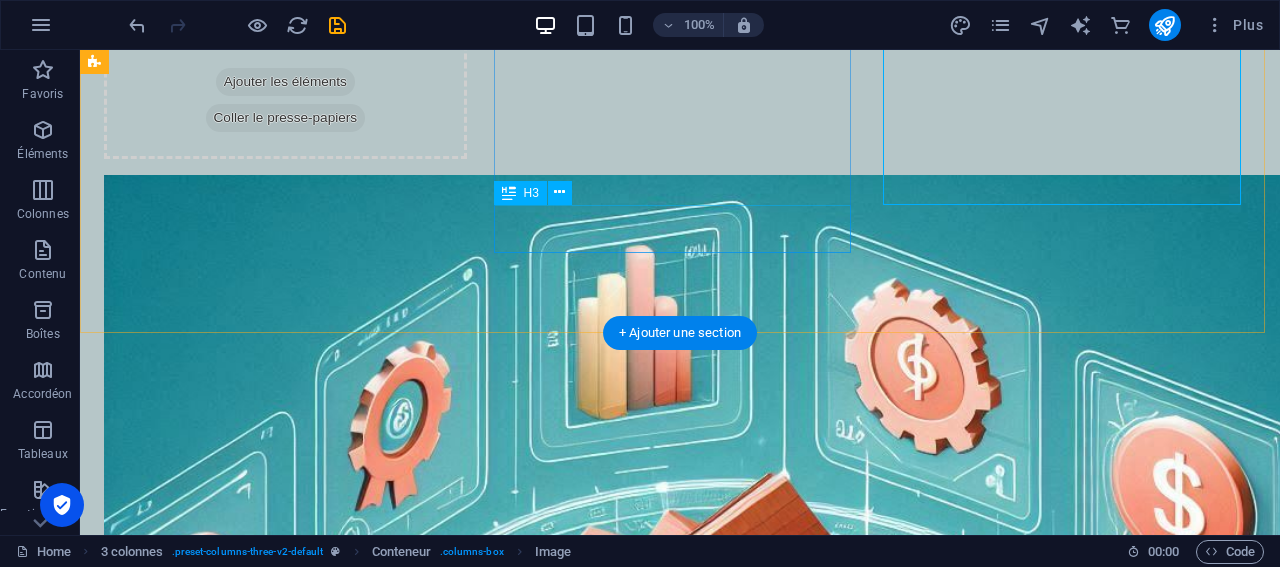 scroll, scrollTop: 648, scrollLeft: 0, axis: vertical 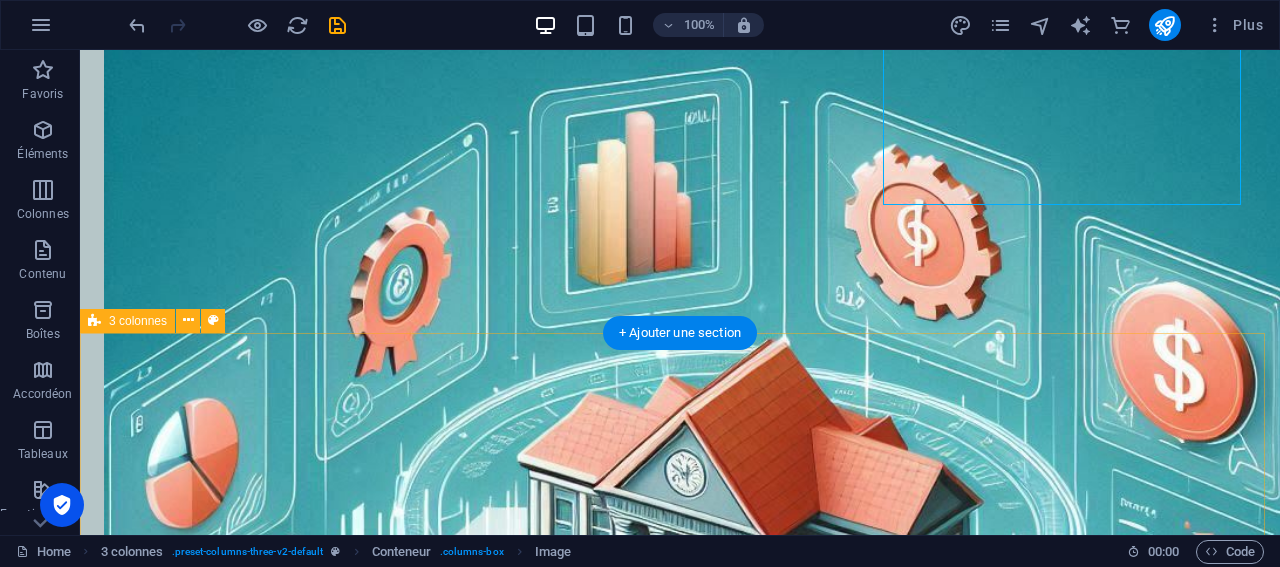 click on "🛍️Privilégier l’achat local 💰CELIAPP 🎰 La Loterie : Un Rêve Coûteux Déguisé en Espoir" at bounding box center (680, 4577) 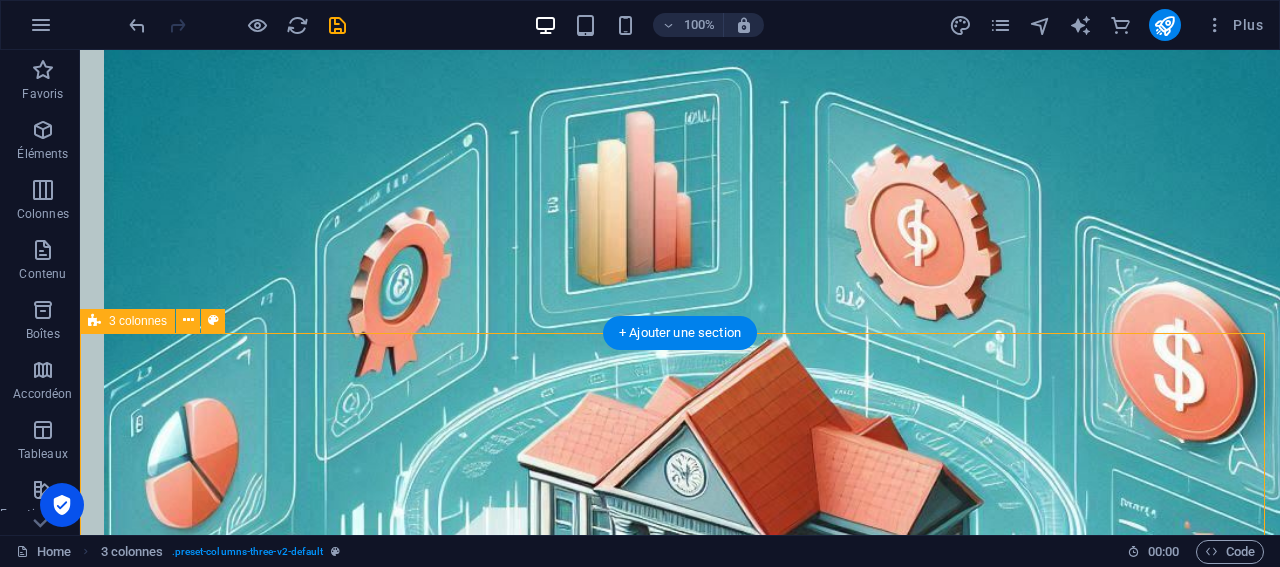 click on "🛍️Privilégier l’achat local 💰CELIAPP 🎰 La Loterie : Un Rêve Coûteux Déguisé en Espoir" at bounding box center [680, 4577] 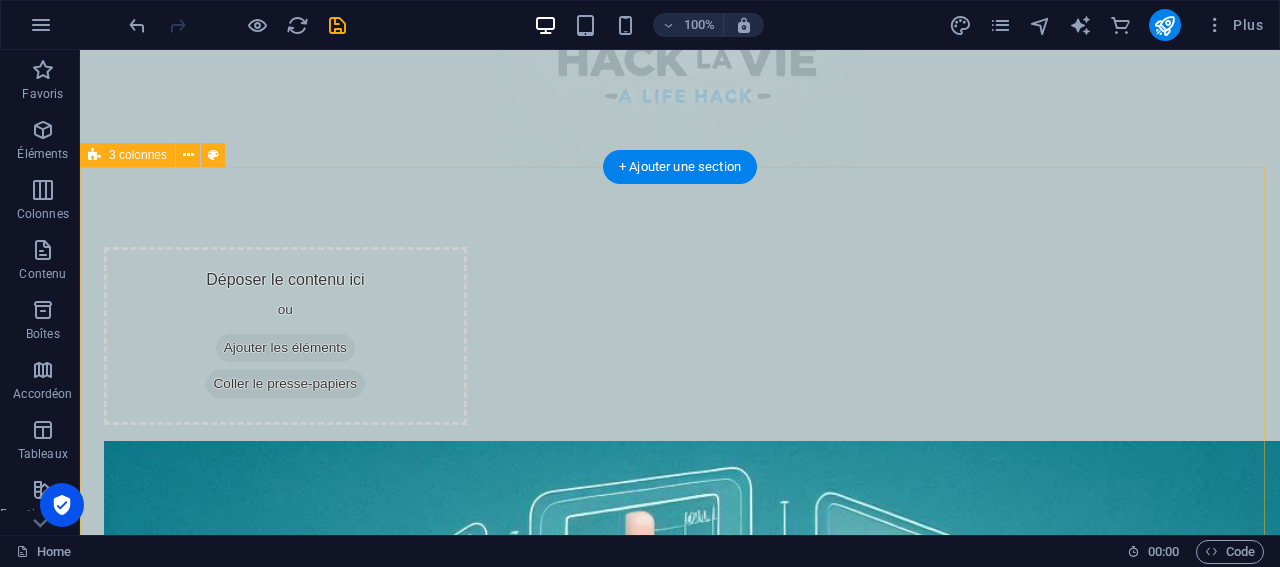scroll, scrollTop: 381, scrollLeft: 0, axis: vertical 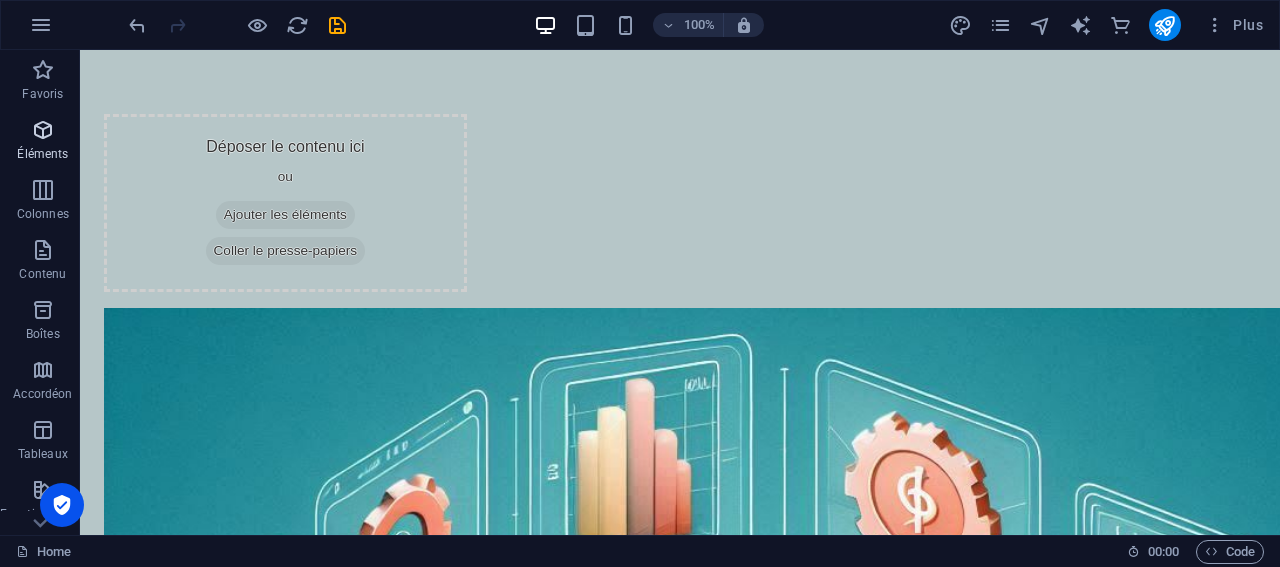 click at bounding box center [43, 130] 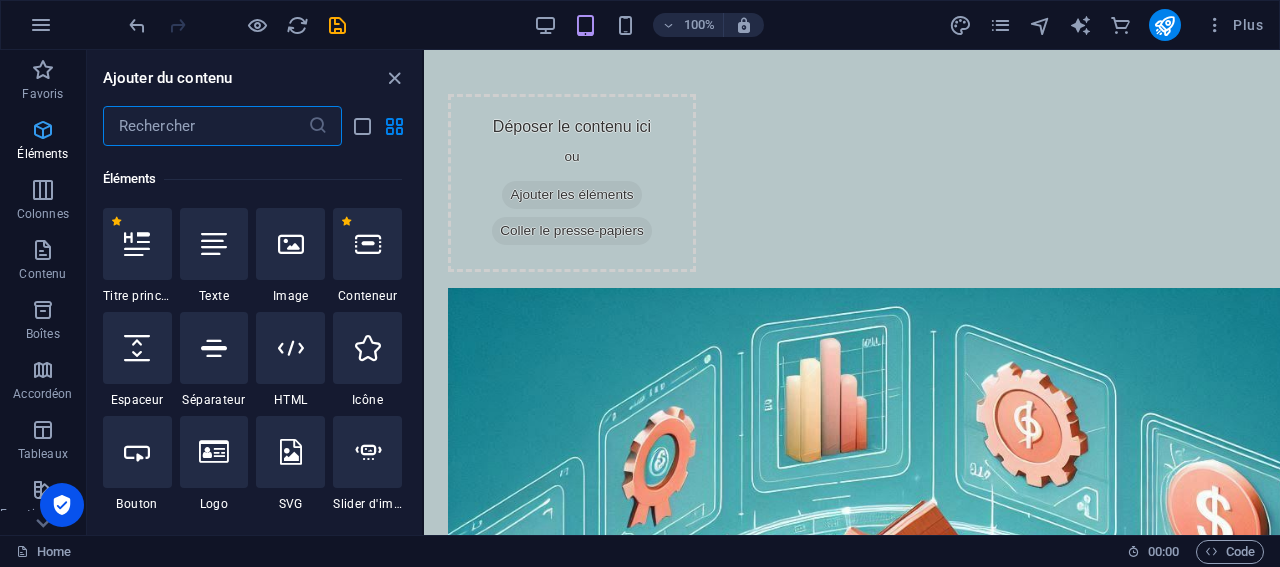 scroll, scrollTop: 213, scrollLeft: 0, axis: vertical 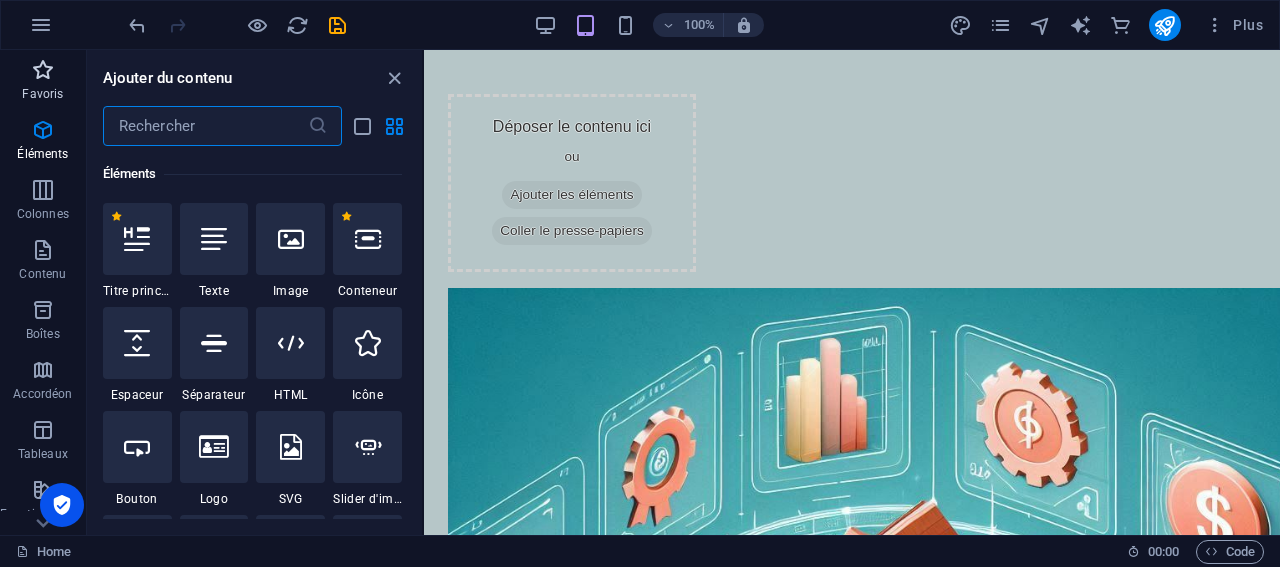click on "Favoris" at bounding box center (43, 82) 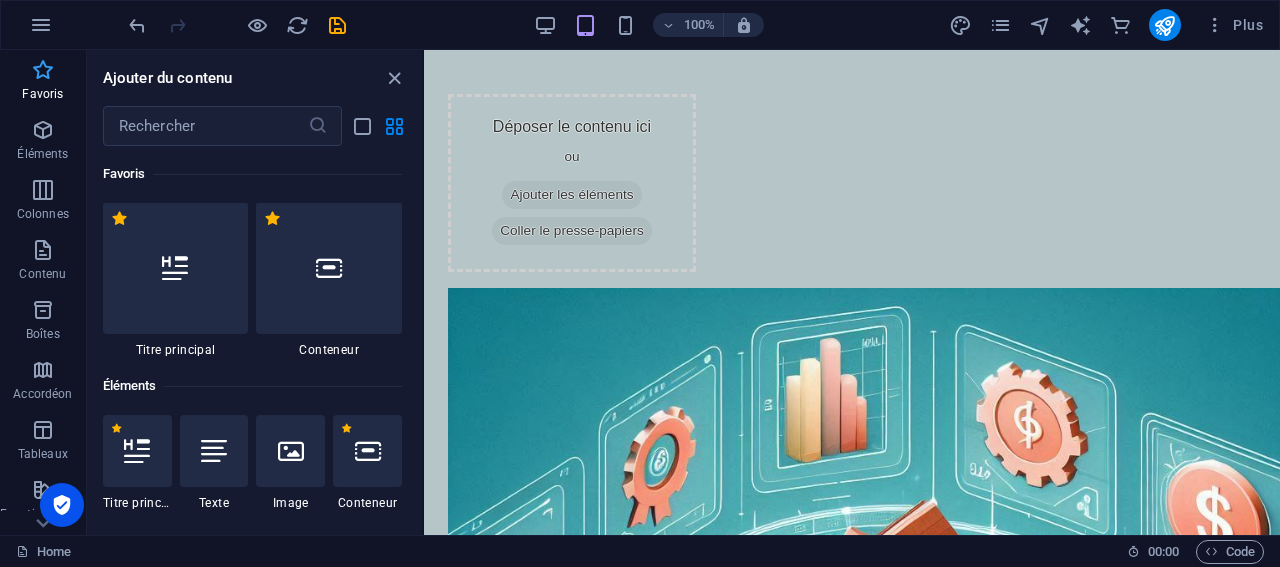 scroll, scrollTop: 0, scrollLeft: 0, axis: both 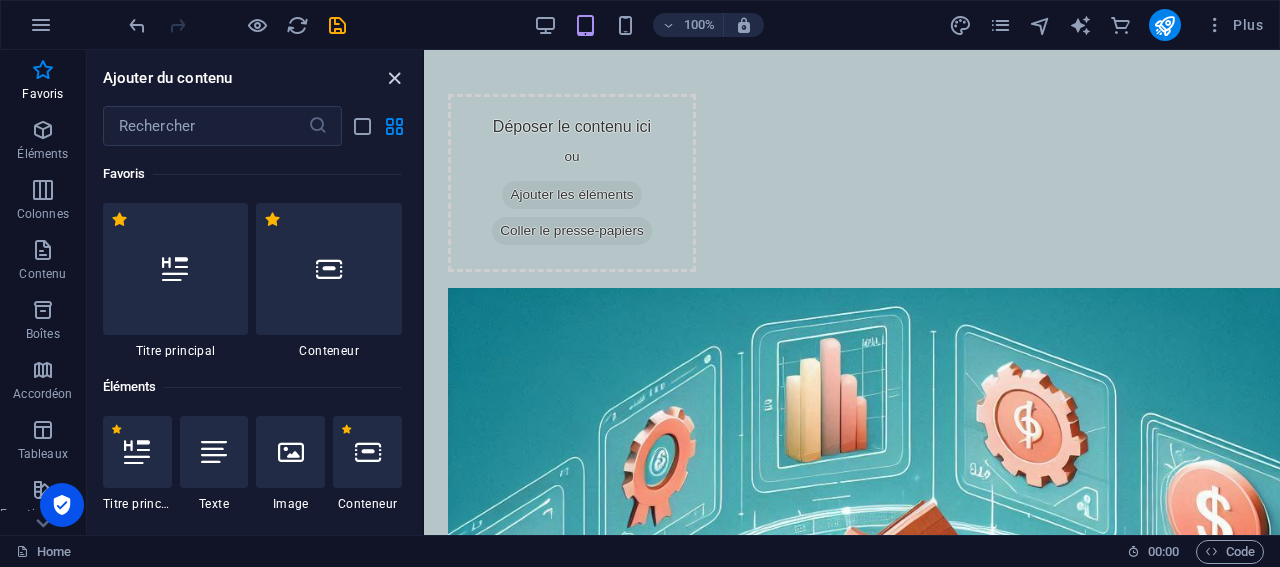 click at bounding box center (394, 78) 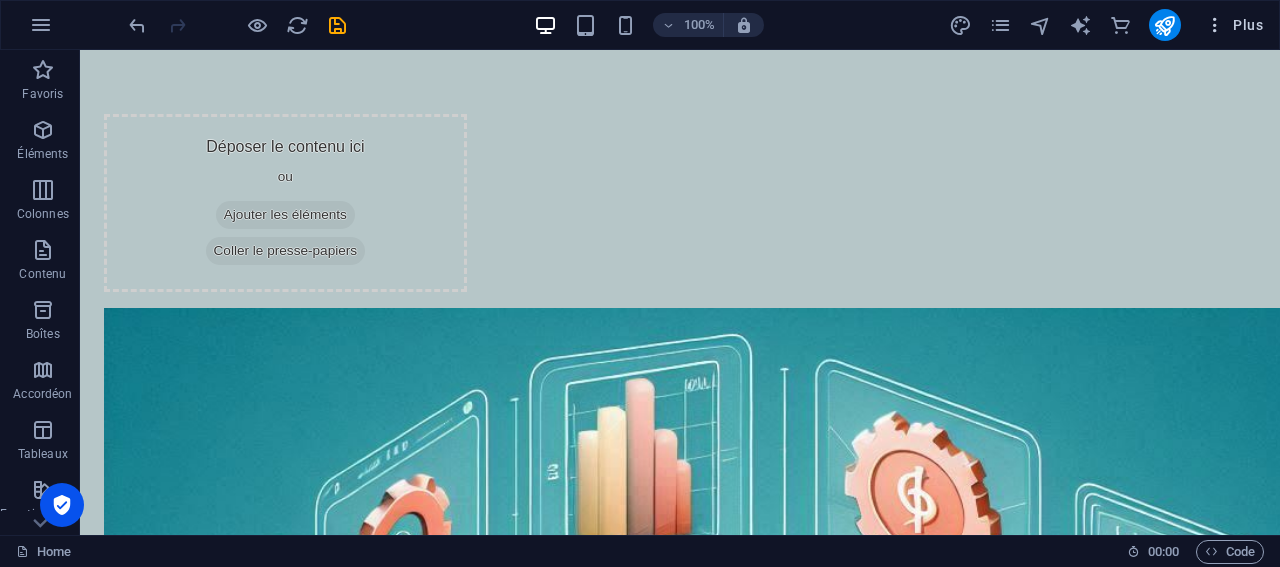 click on "Plus" at bounding box center [1234, 25] 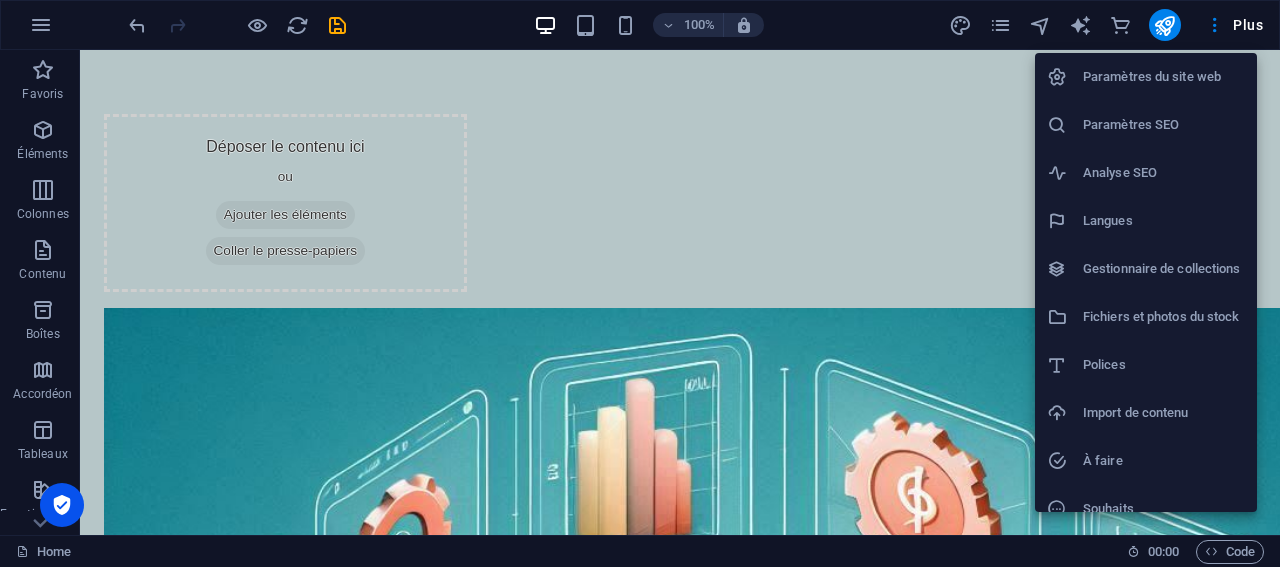 click on "Paramètres du site web" at bounding box center [1164, 77] 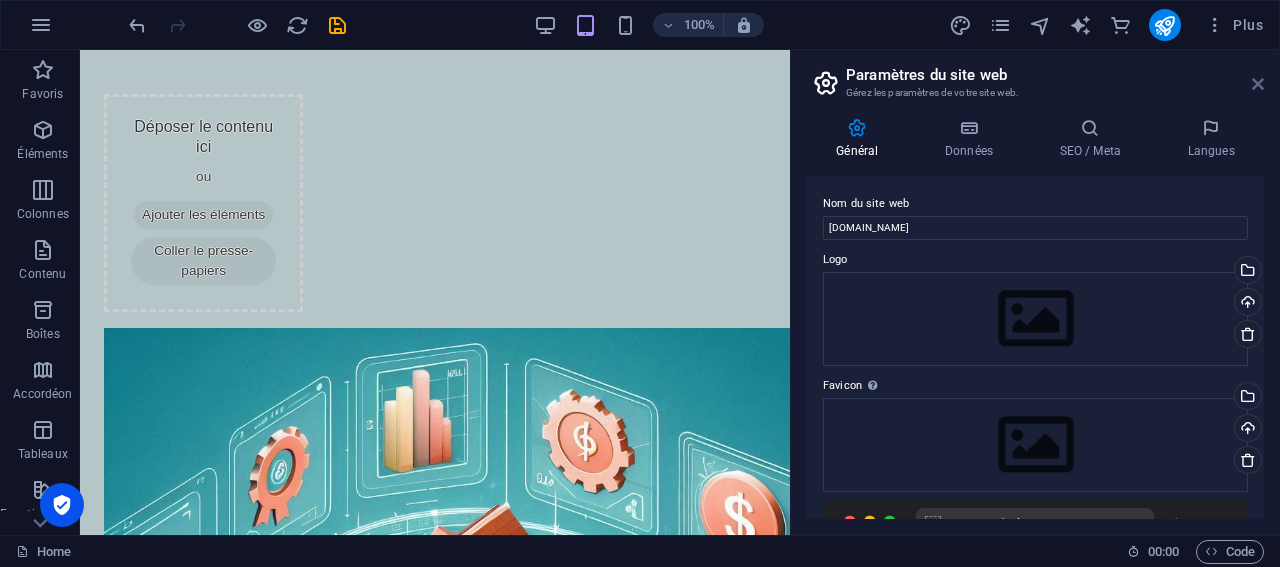 click at bounding box center (1258, 84) 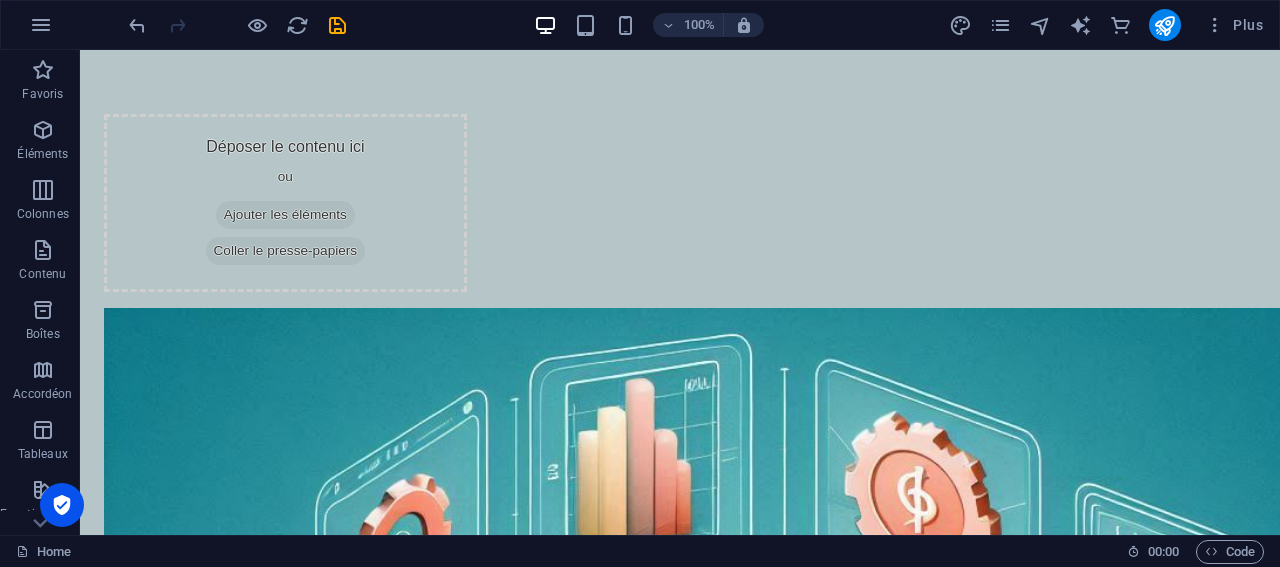 click on "Plus" at bounding box center [1110, 25] 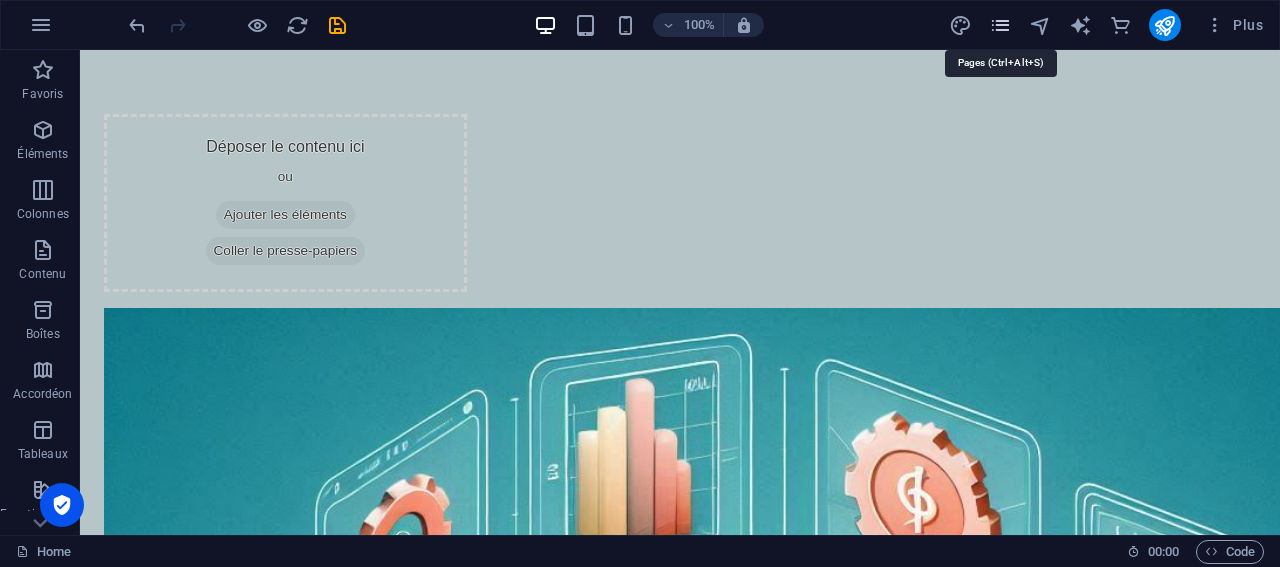 click at bounding box center [1000, 25] 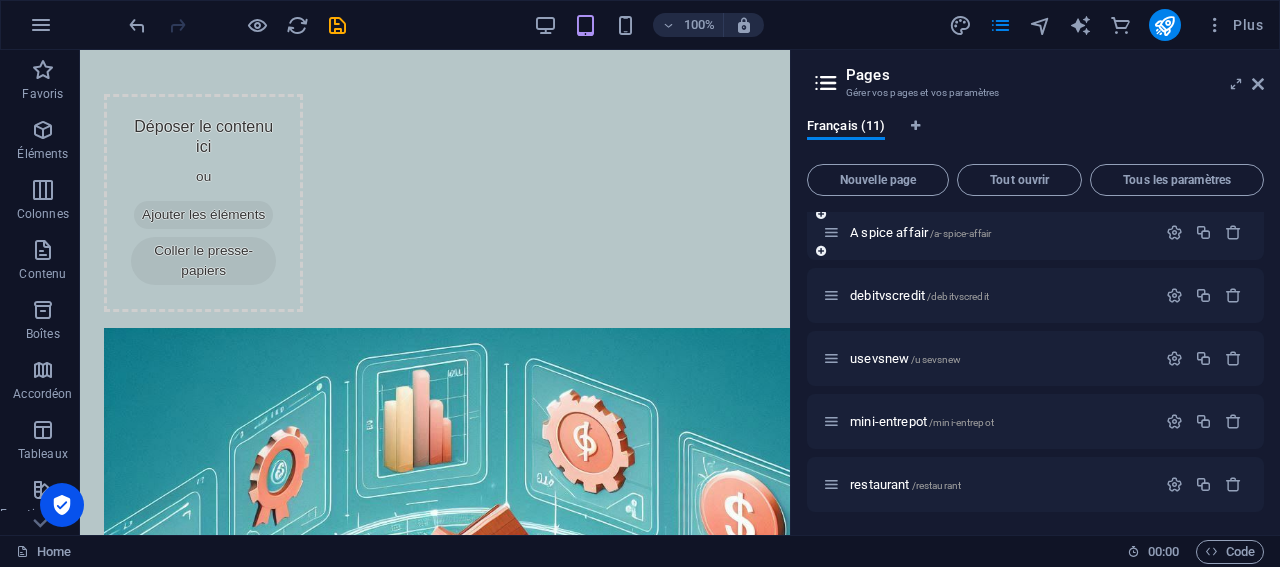 scroll, scrollTop: 0, scrollLeft: 0, axis: both 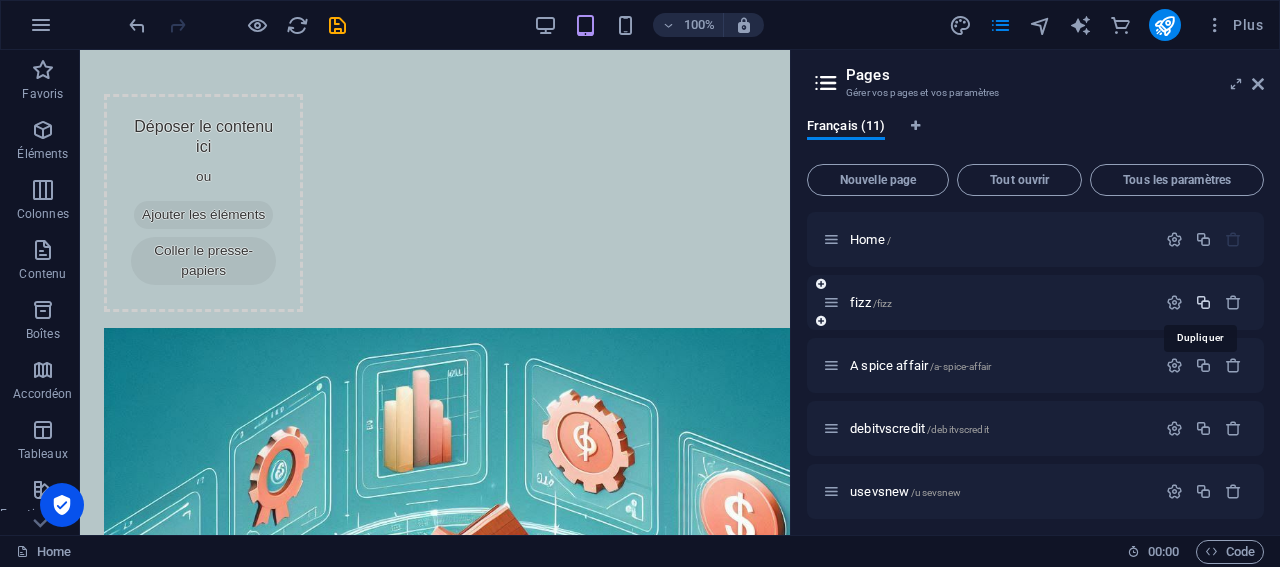click at bounding box center [1203, 302] 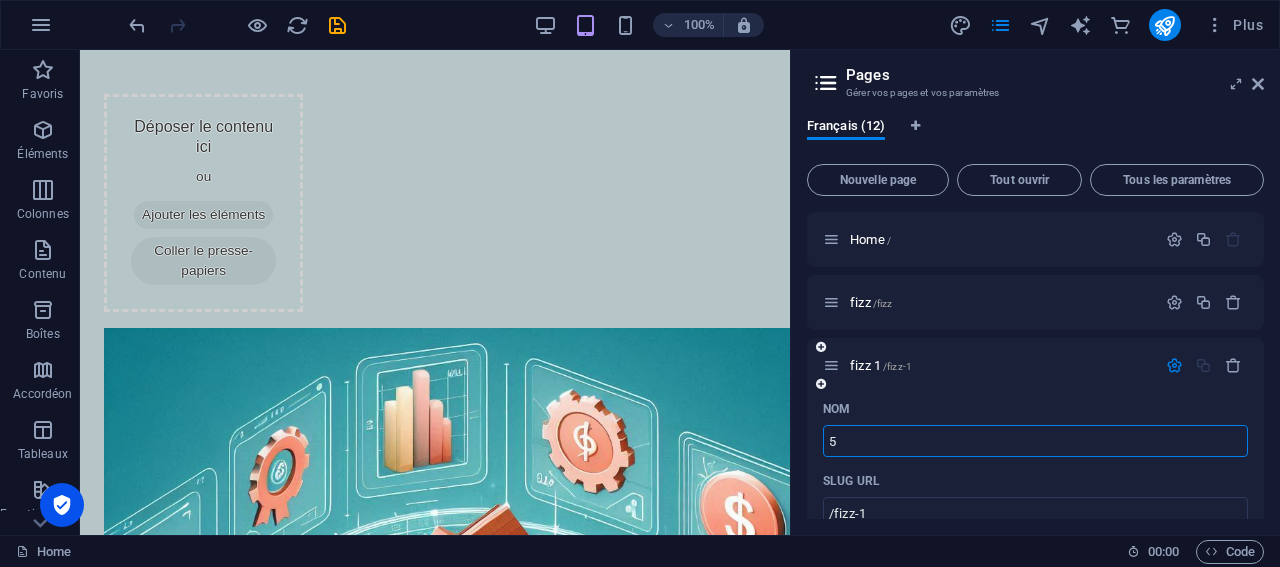 type on "55" 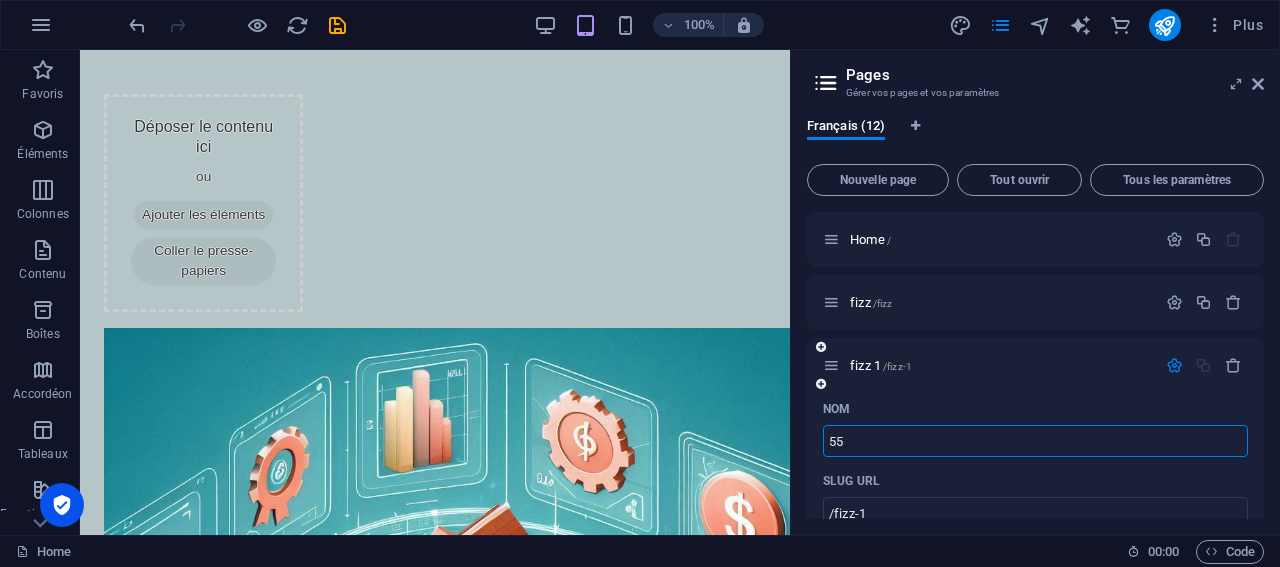 type on "/5" 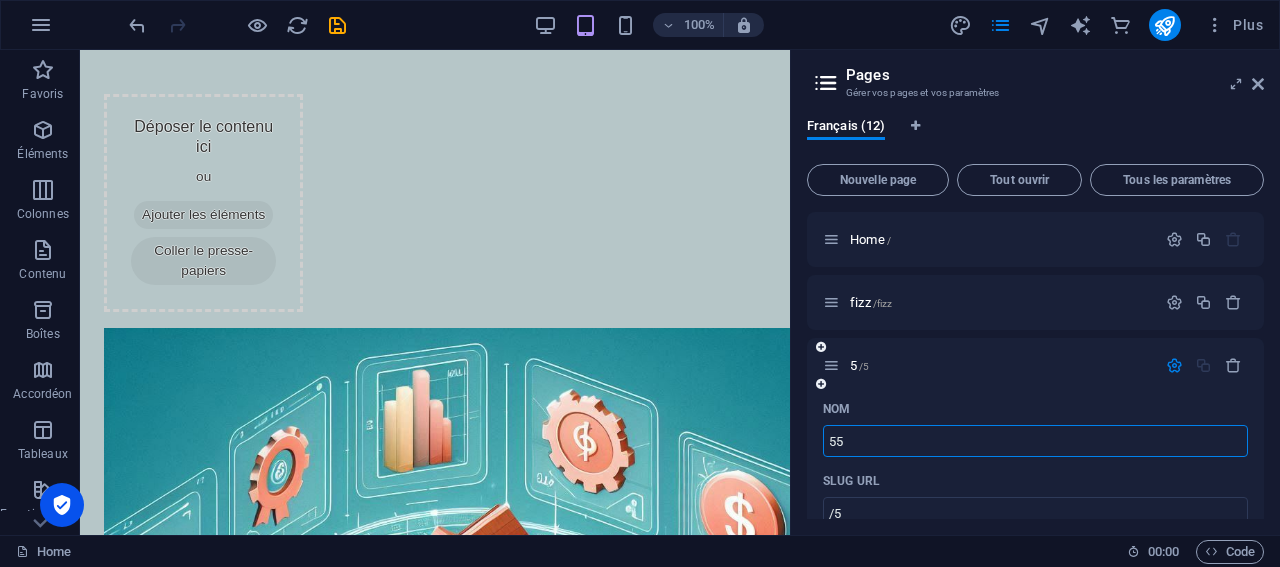 type on "55" 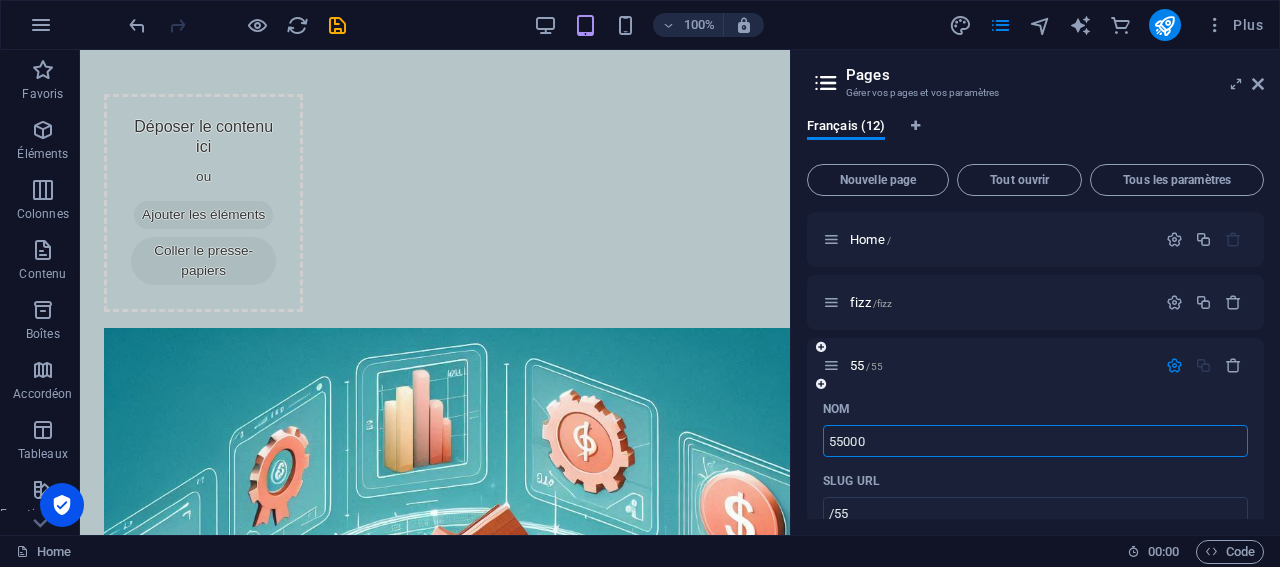 type on "55000" 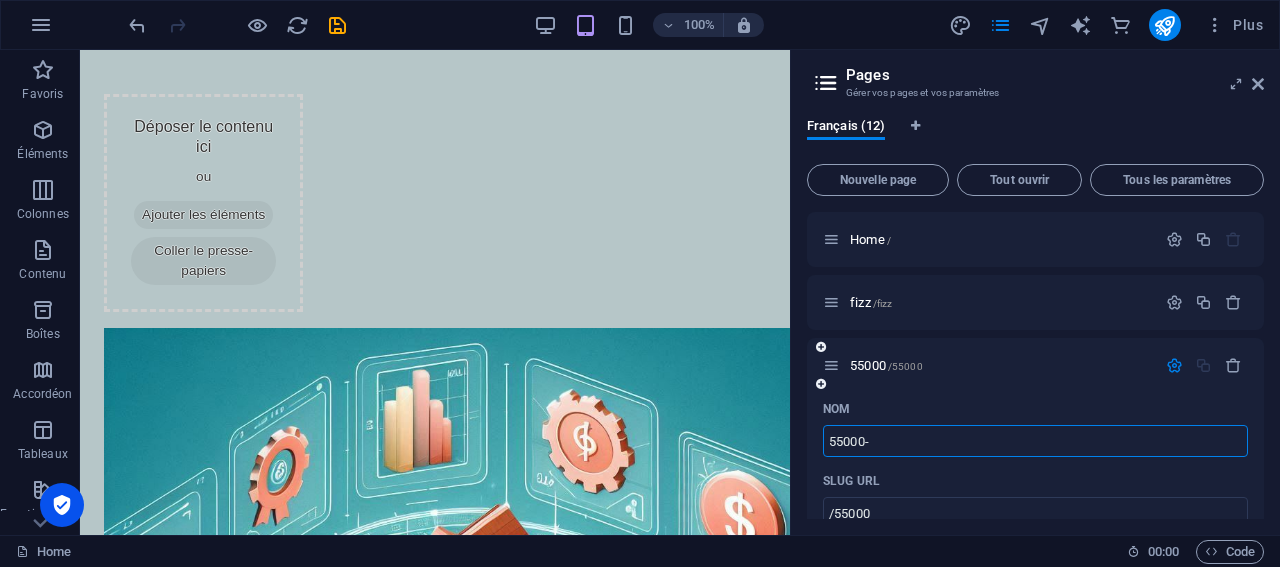type on "55000-" 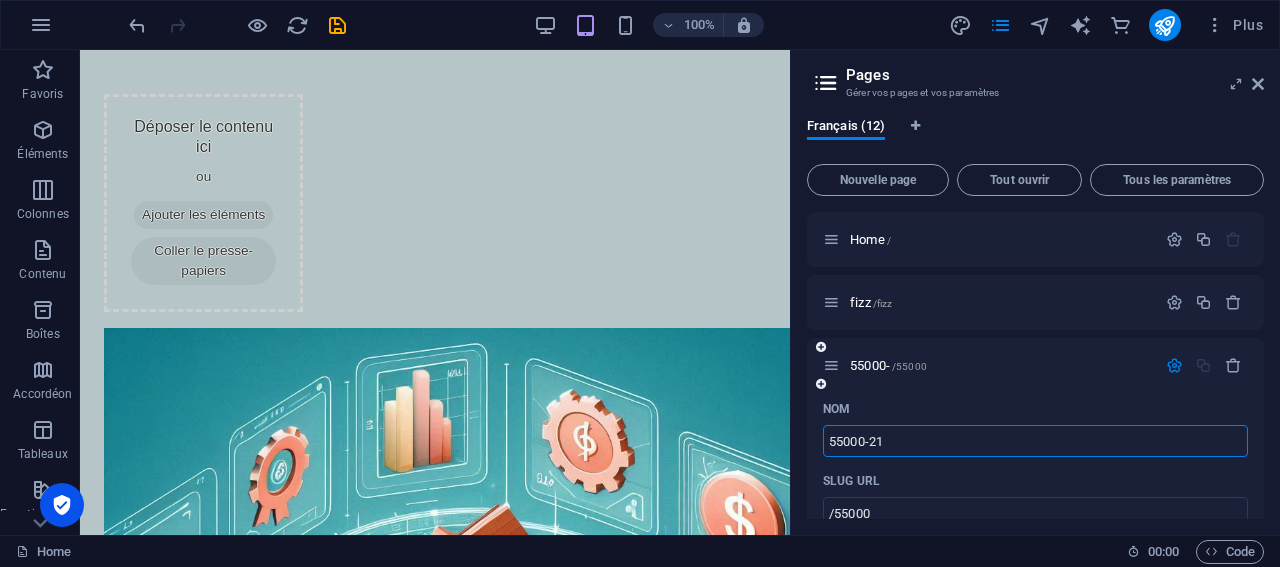 type on "55000-214" 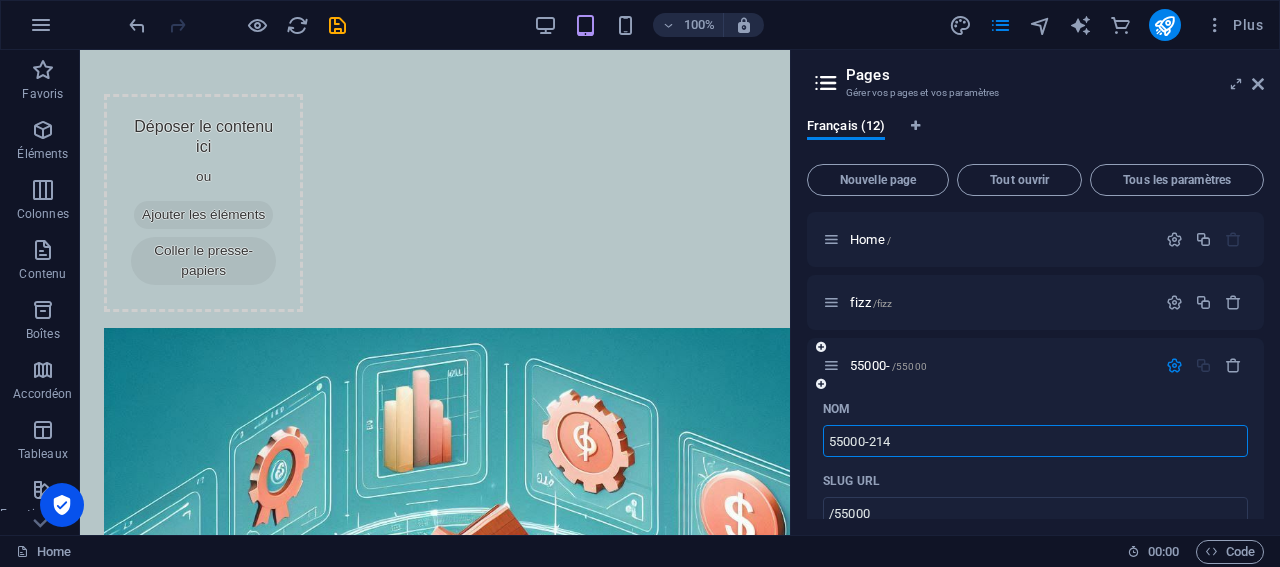 type on "/55000-21" 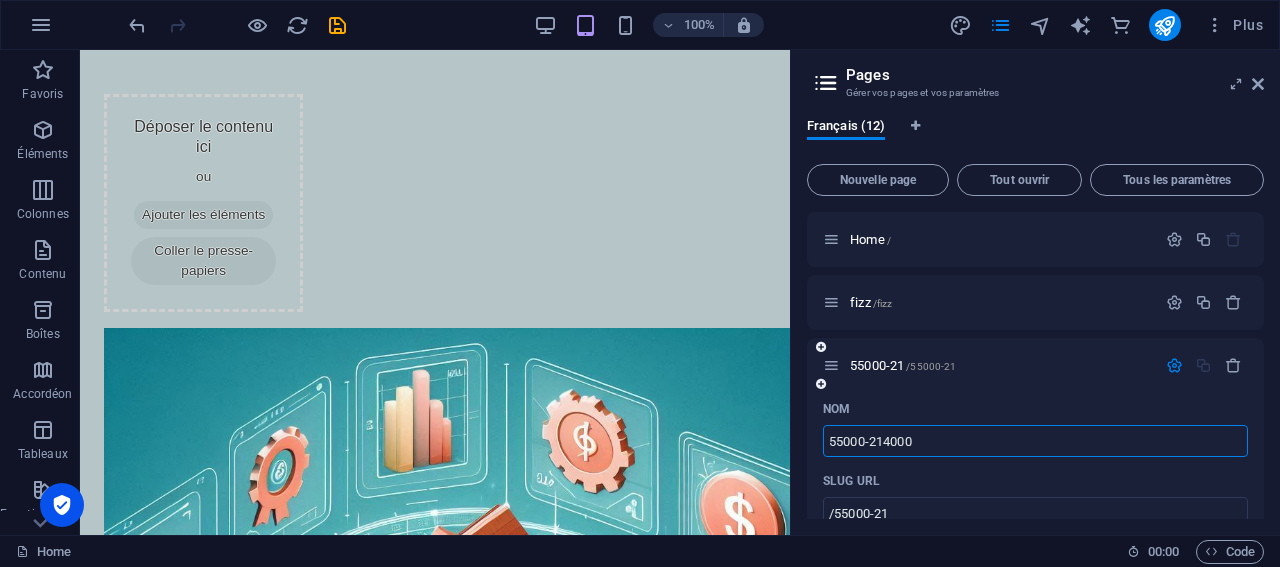 type on "55000-214000" 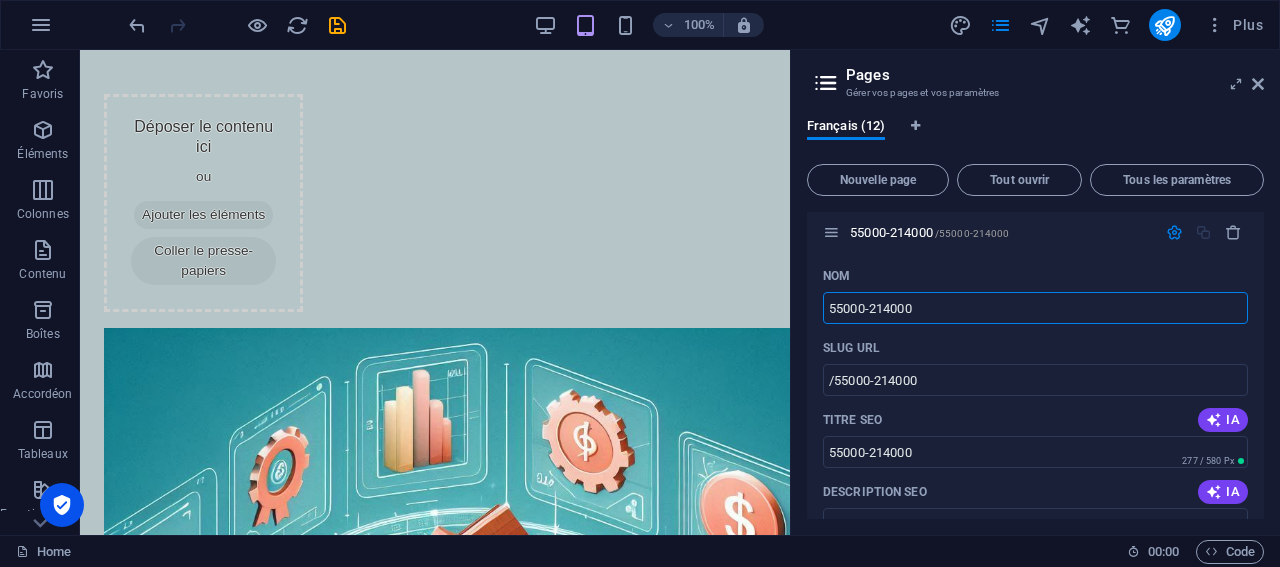 scroll, scrollTop: 0, scrollLeft: 0, axis: both 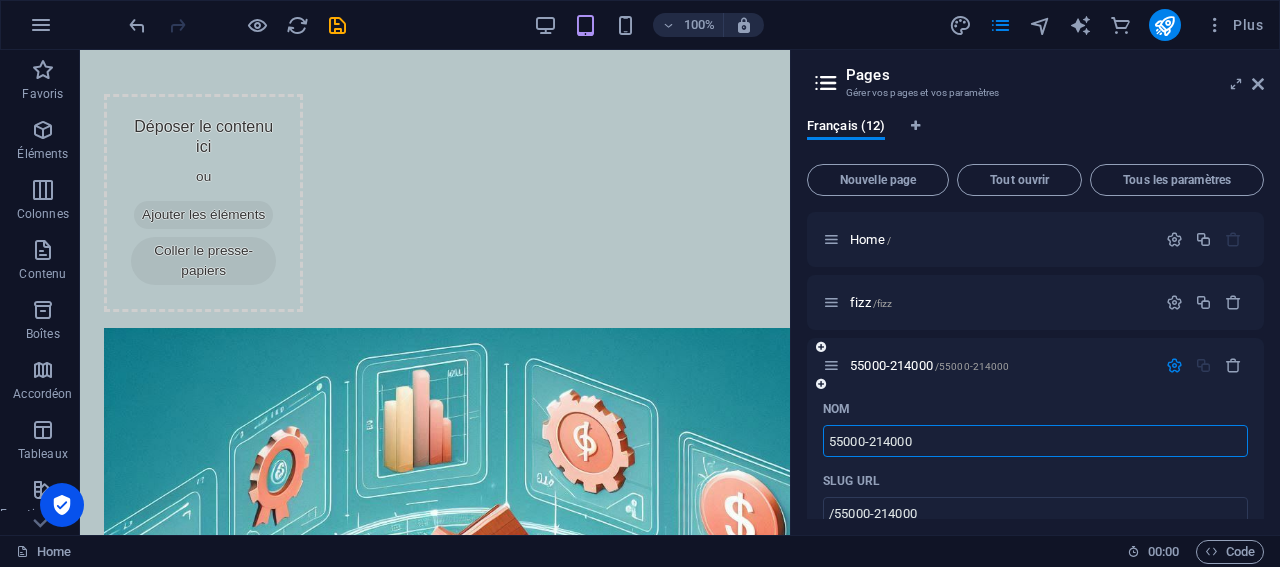 type on "55000-214000" 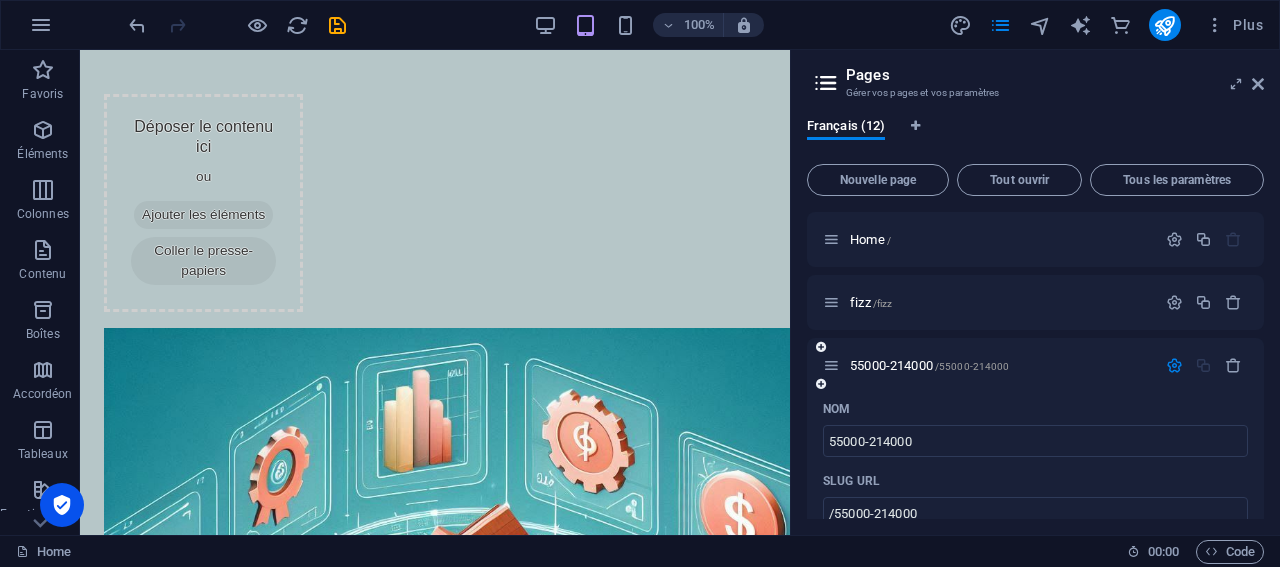 click on "Nom" at bounding box center [1035, 409] 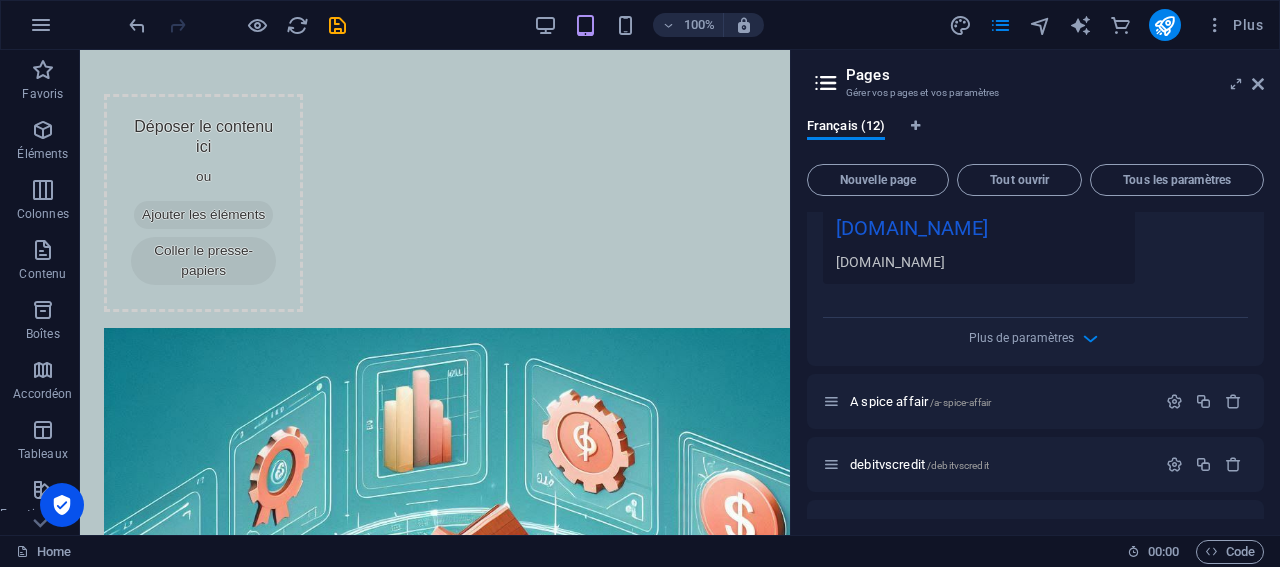scroll, scrollTop: 533, scrollLeft: 0, axis: vertical 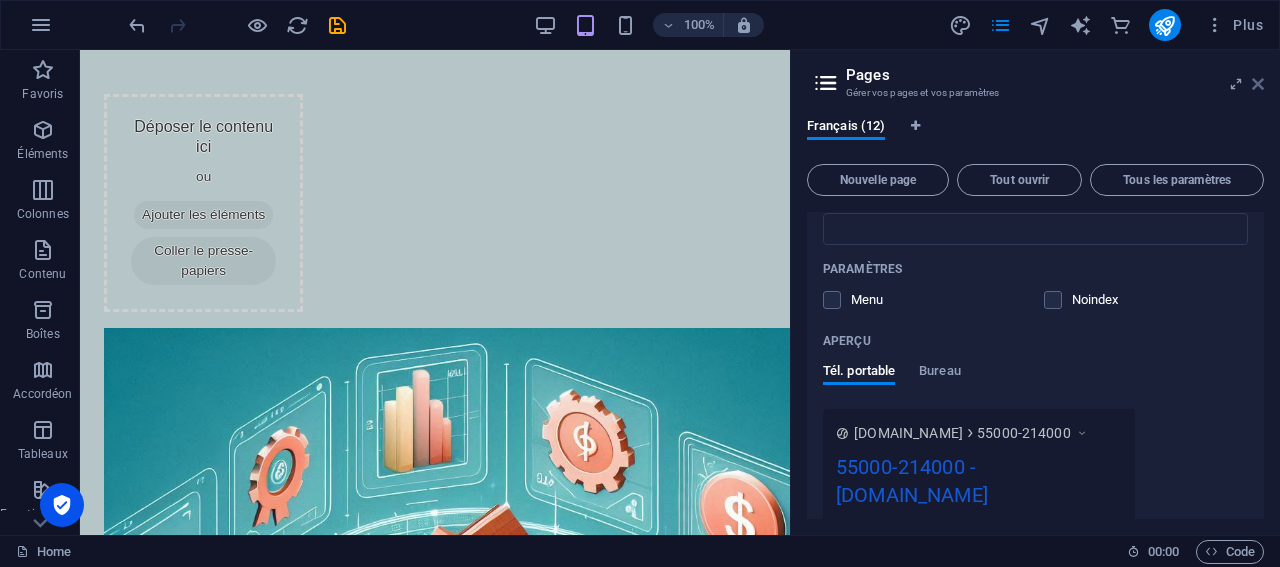 click at bounding box center [1258, 84] 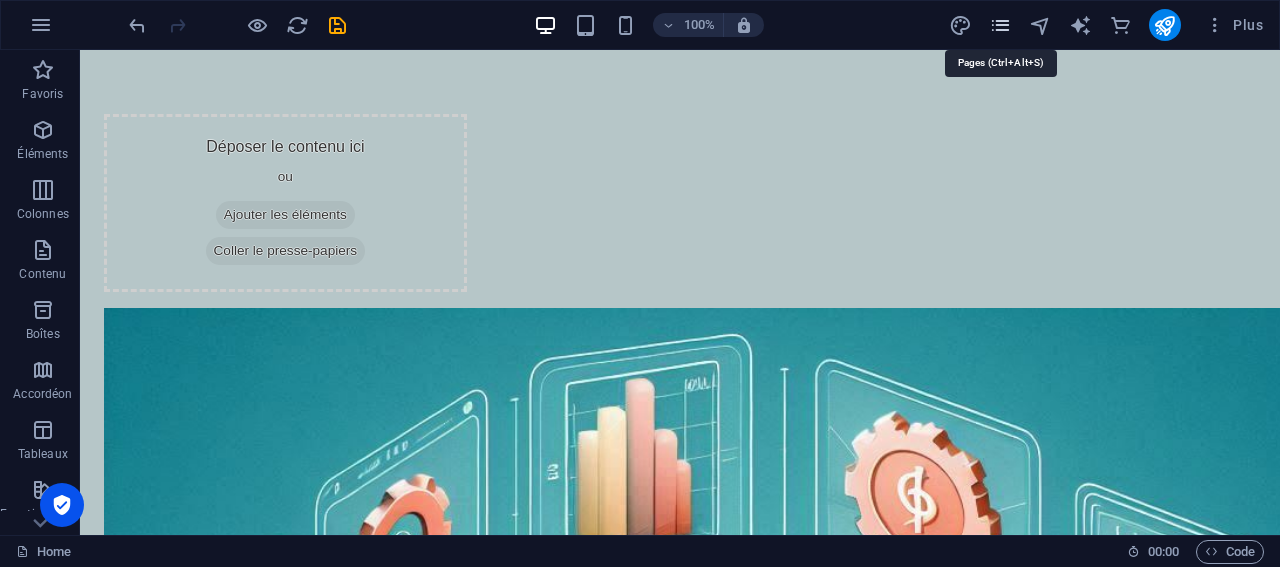 click at bounding box center [1000, 25] 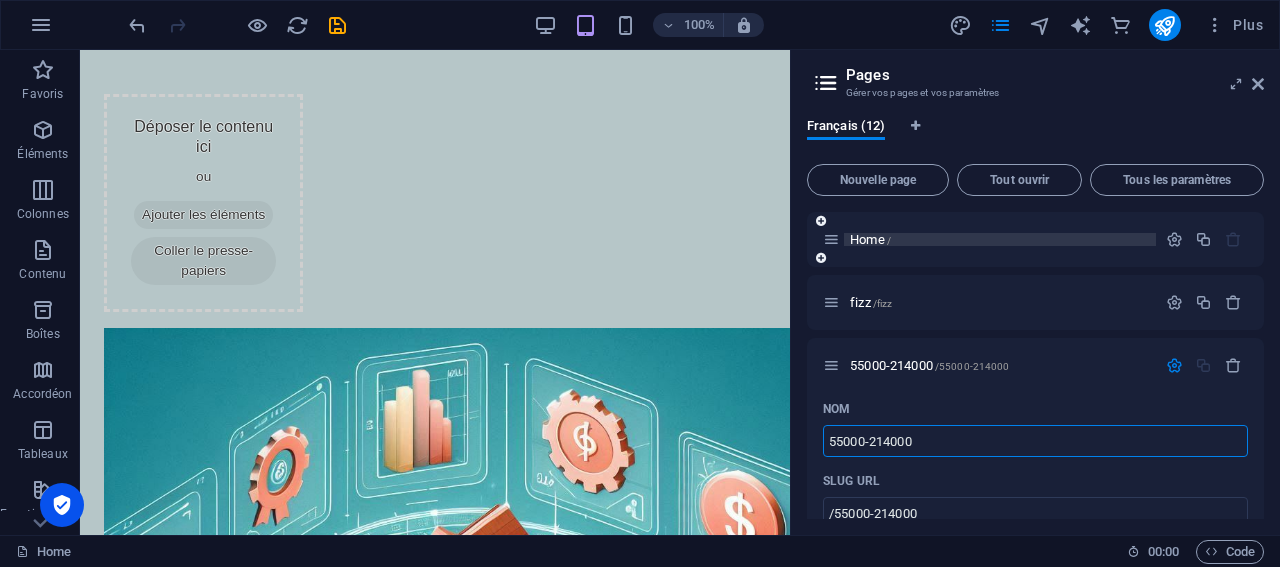 click on "Home /" at bounding box center (870, 239) 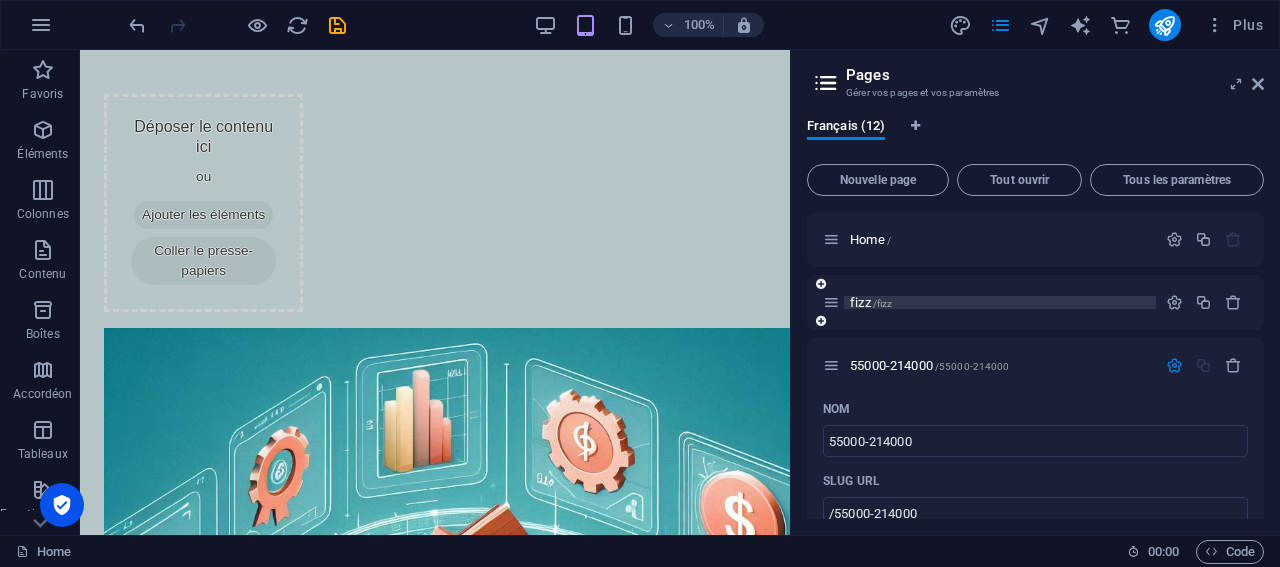 click on "/fizz" at bounding box center [883, 303] 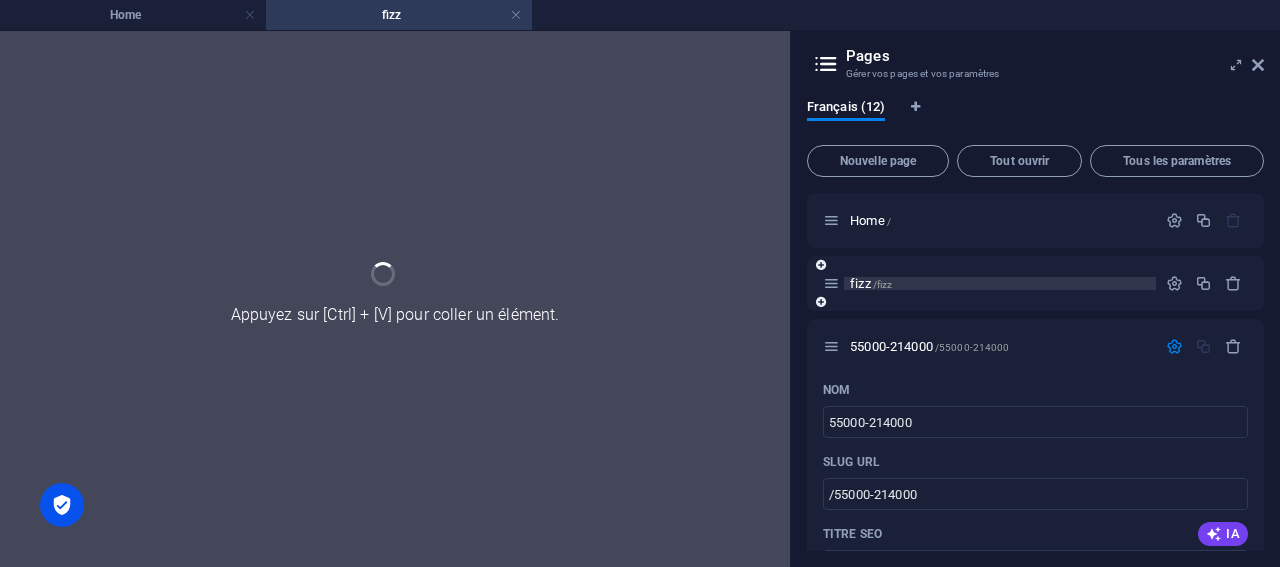 scroll, scrollTop: 0, scrollLeft: 0, axis: both 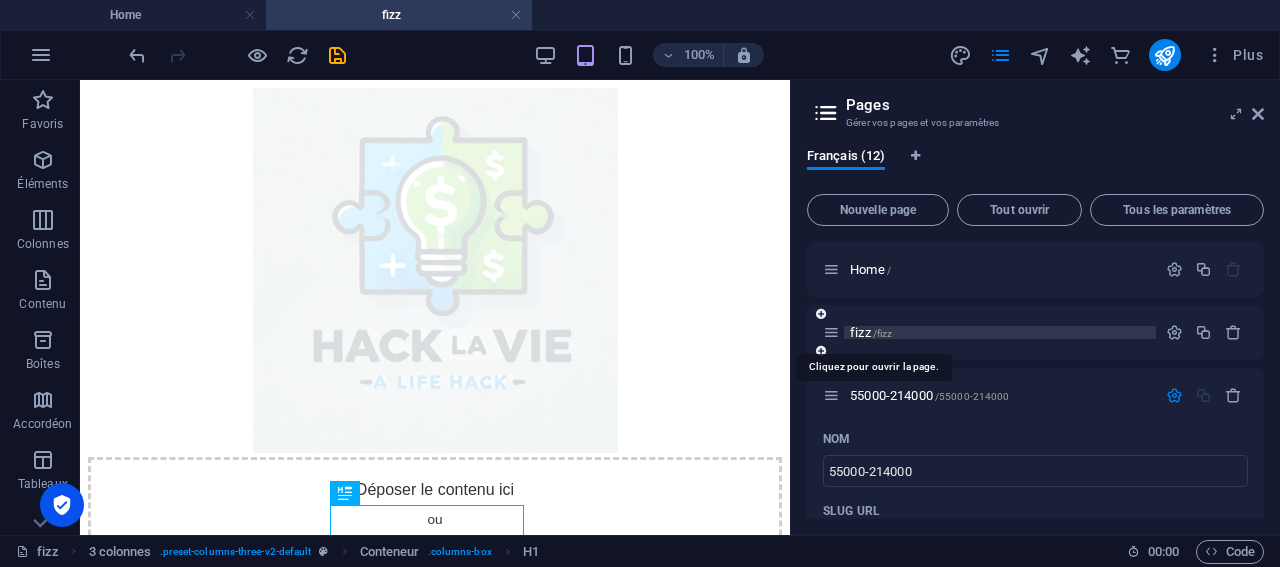 click on "fizz /fizz" at bounding box center [871, 332] 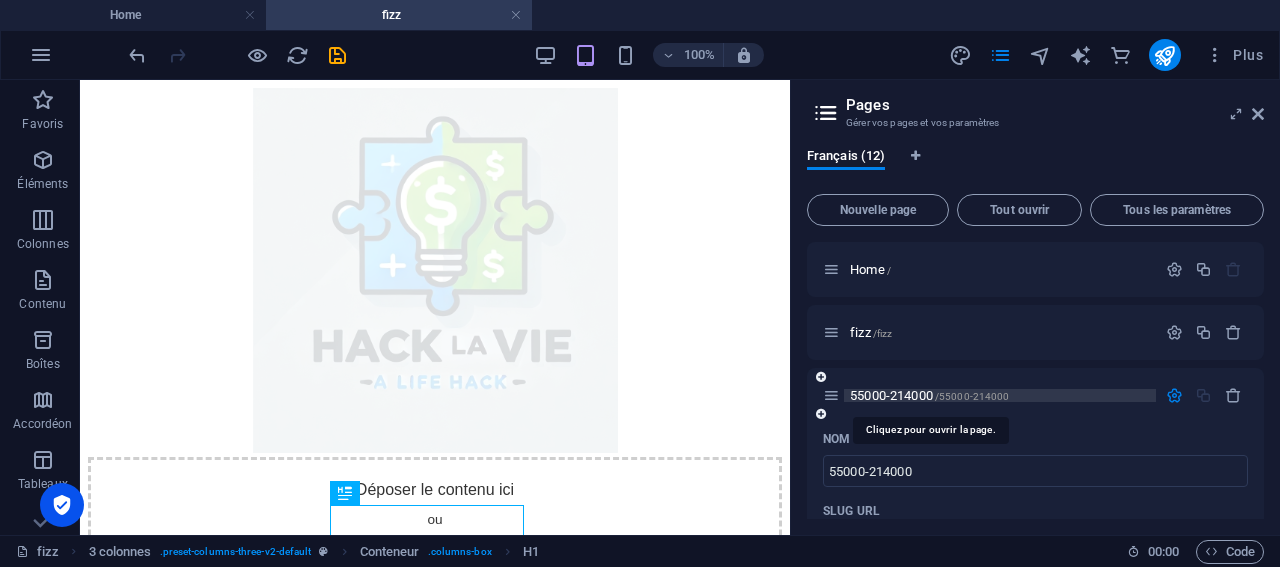 click on "55000-214000 /55000-214000" at bounding box center [929, 395] 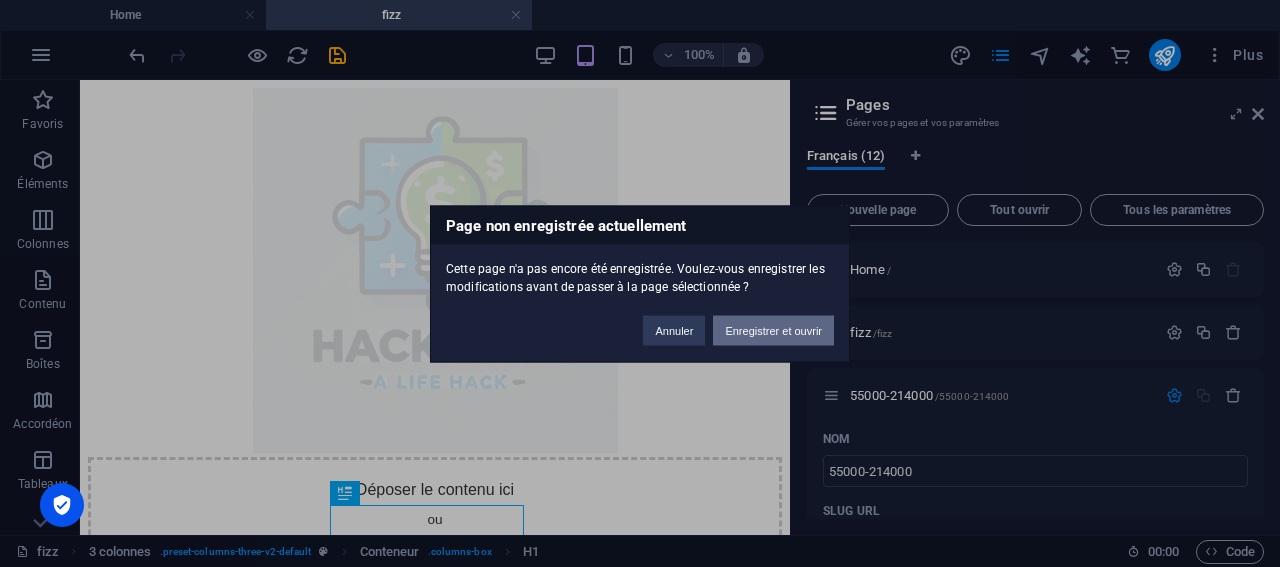 click on "Enregistrer et ouvrir" at bounding box center (773, 330) 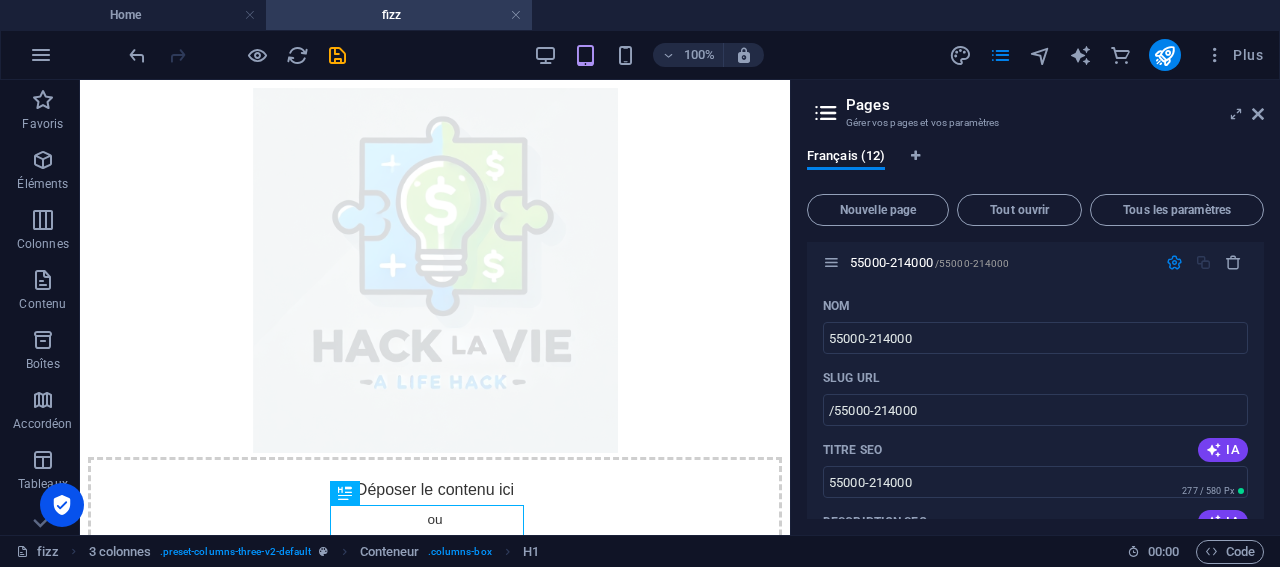 scroll, scrollTop: 0, scrollLeft: 0, axis: both 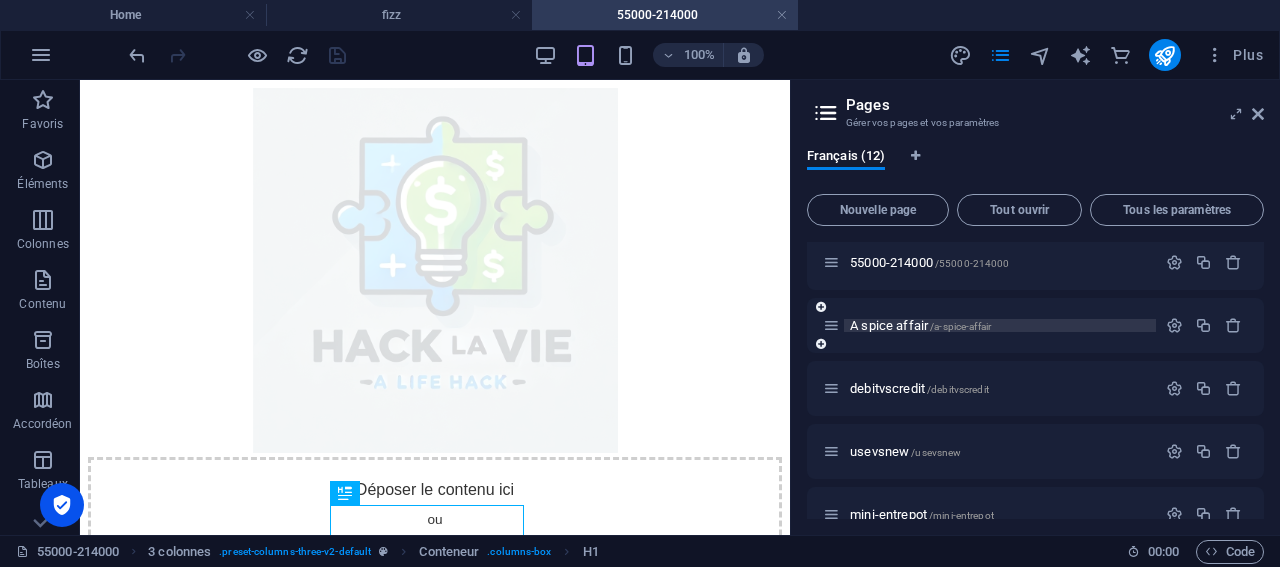 click on "A spice affair /a-spice-affair" at bounding box center [920, 325] 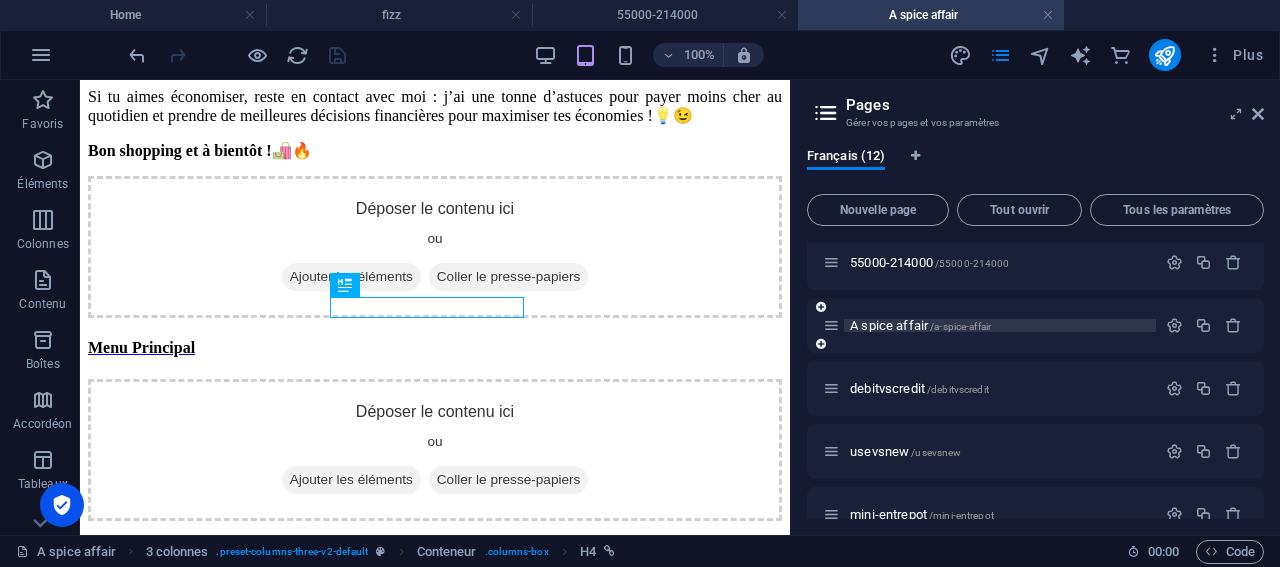 scroll, scrollTop: 1175, scrollLeft: 0, axis: vertical 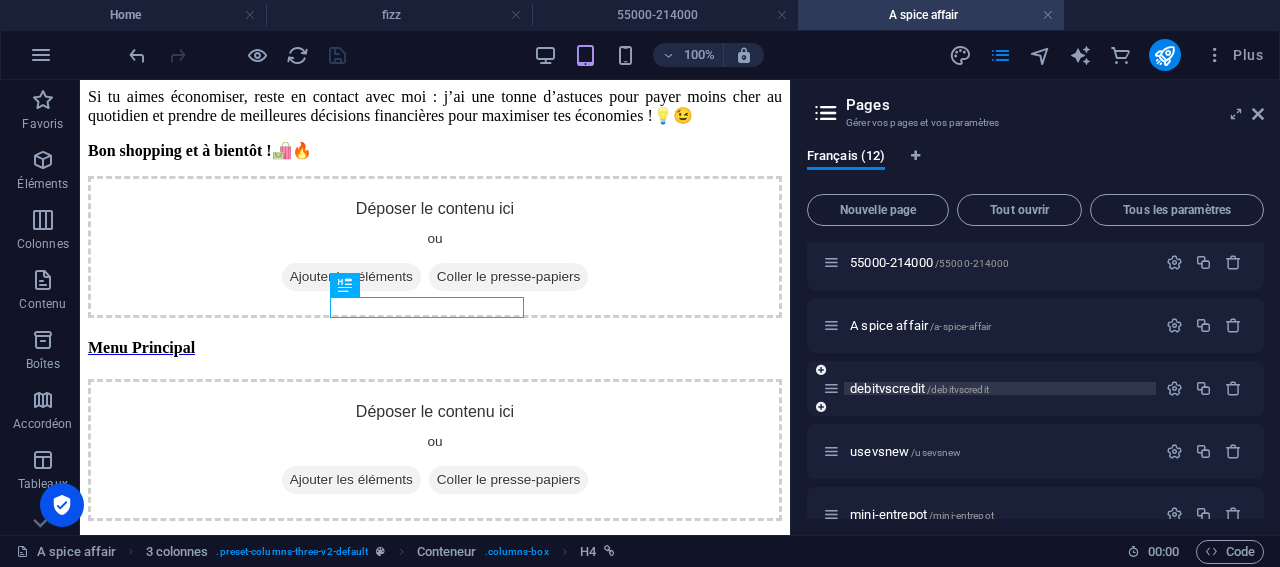 click on "debitvscredit /debitvscredit" at bounding box center (919, 388) 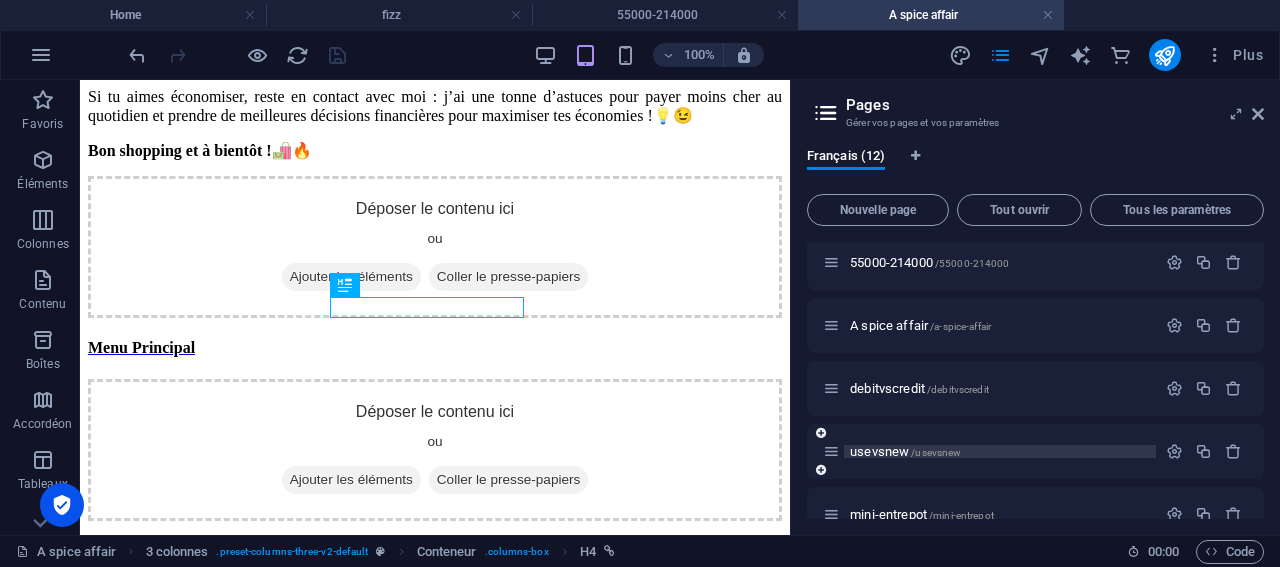 scroll, scrollTop: 0, scrollLeft: 0, axis: both 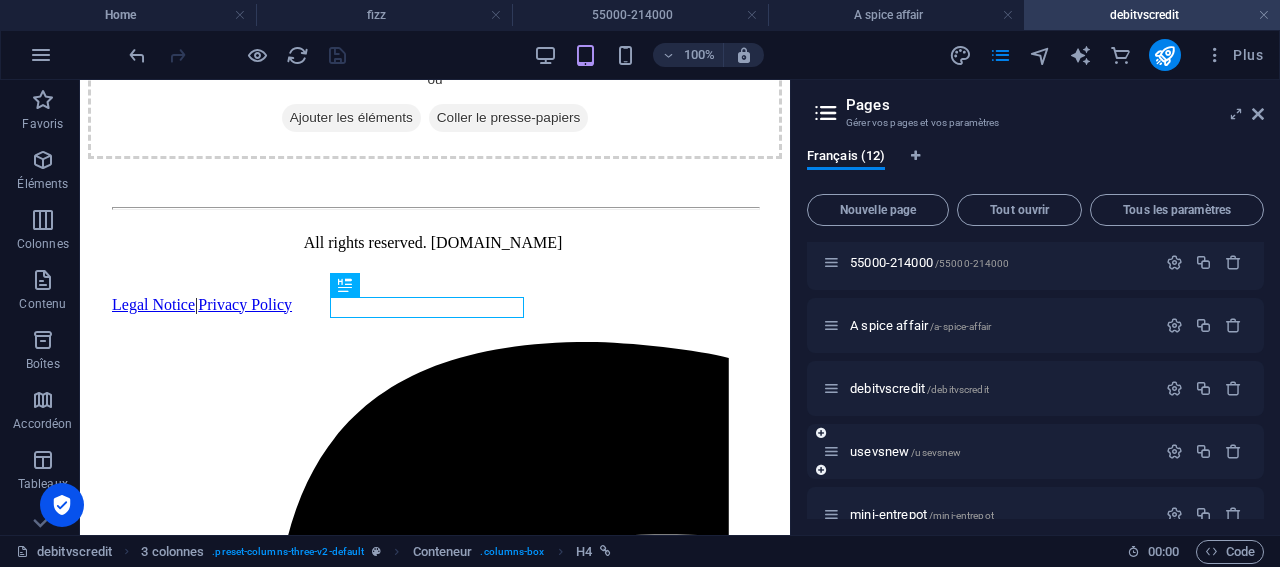 click on "usevsnew /usevsnew" at bounding box center (989, 451) 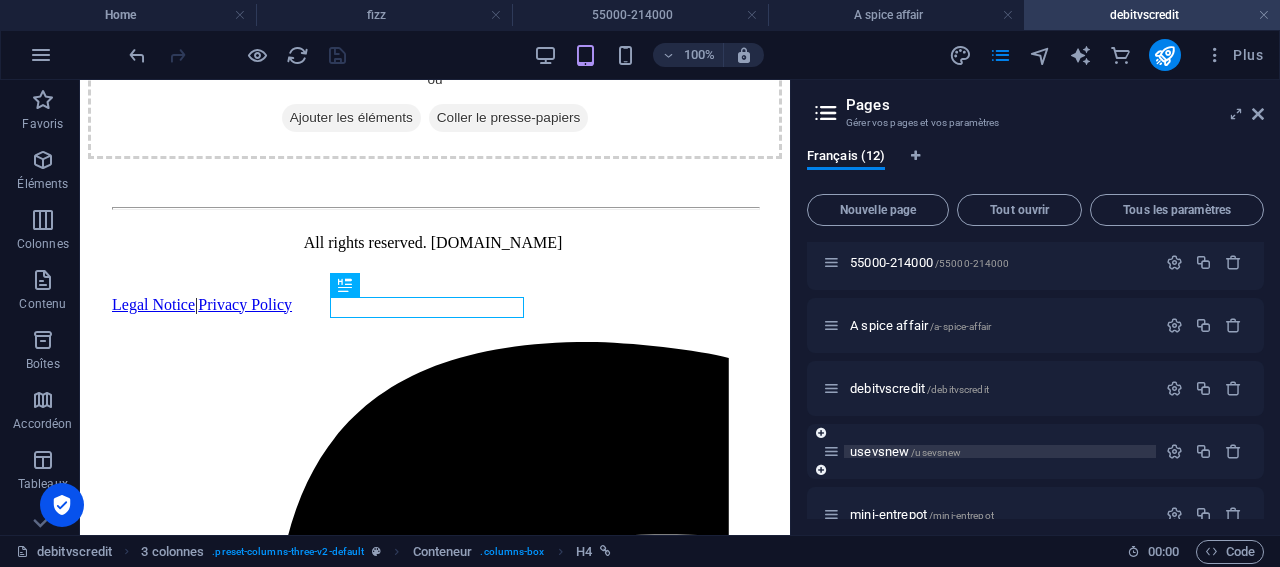 click on "usevsnew /usevsnew" at bounding box center [905, 451] 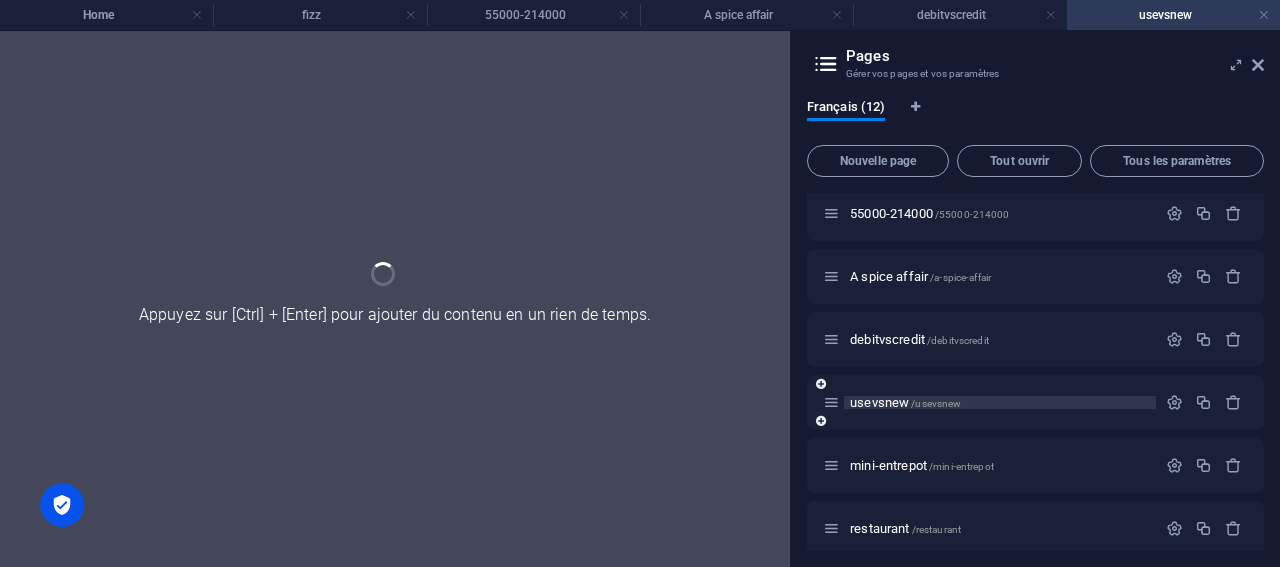 scroll, scrollTop: 0, scrollLeft: 0, axis: both 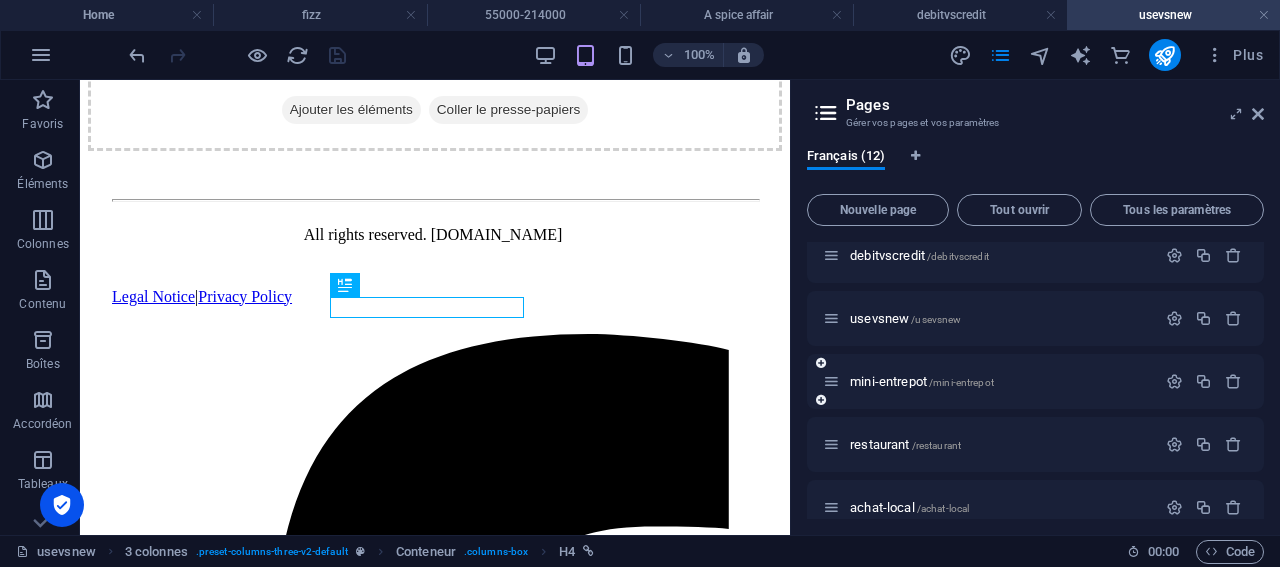 click on "mini-entrepot /mini-entrepot" at bounding box center (989, 381) 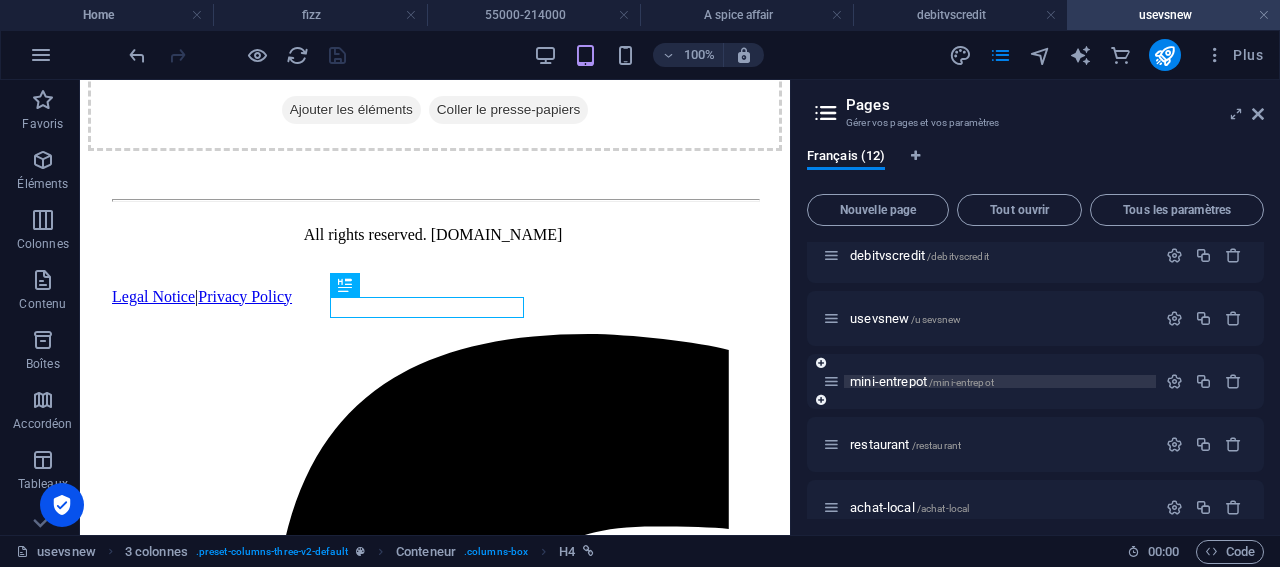 click on "mini-entrepot /mini-entrepot" at bounding box center (922, 381) 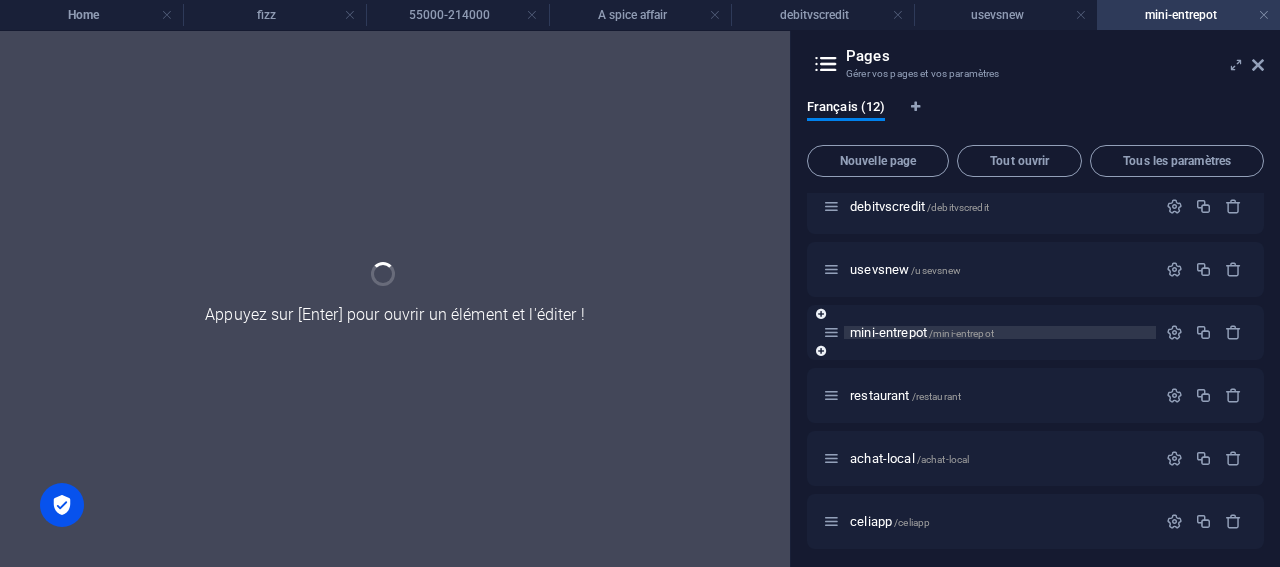 scroll, scrollTop: 0, scrollLeft: 0, axis: both 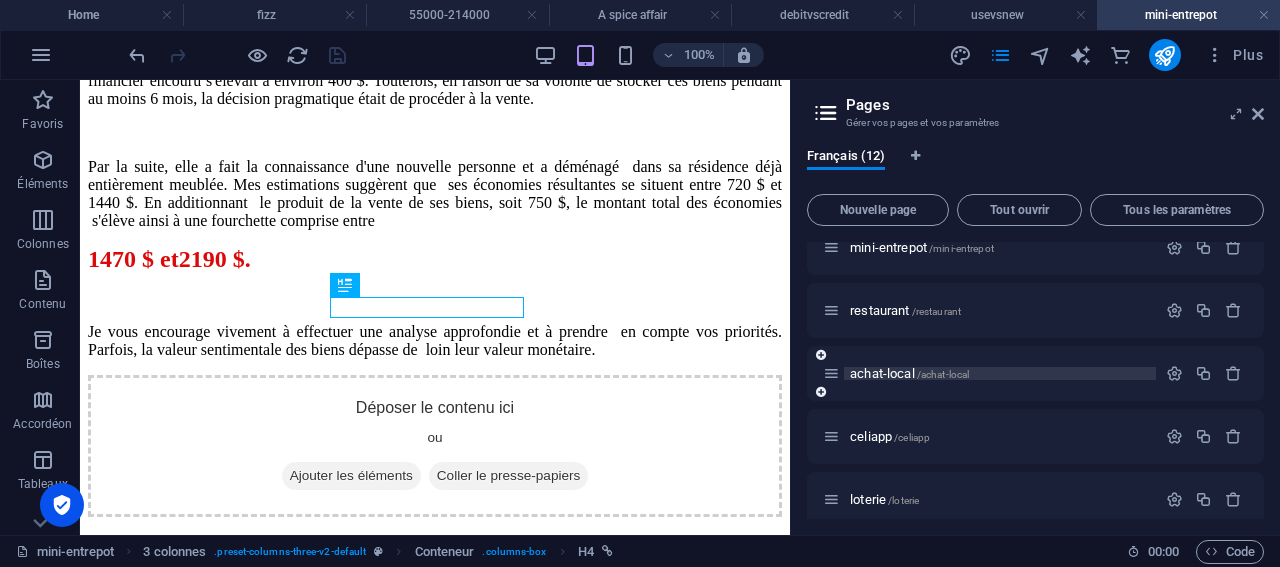 click on "achat-local /achat-local" at bounding box center (909, 373) 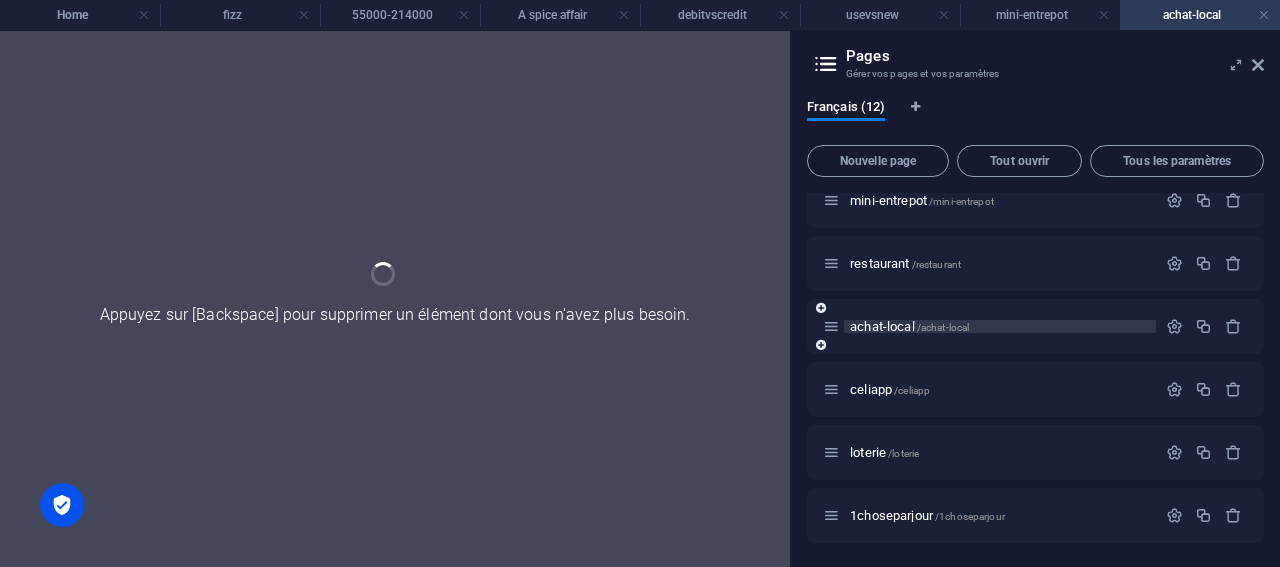 scroll, scrollTop: 397, scrollLeft: 0, axis: vertical 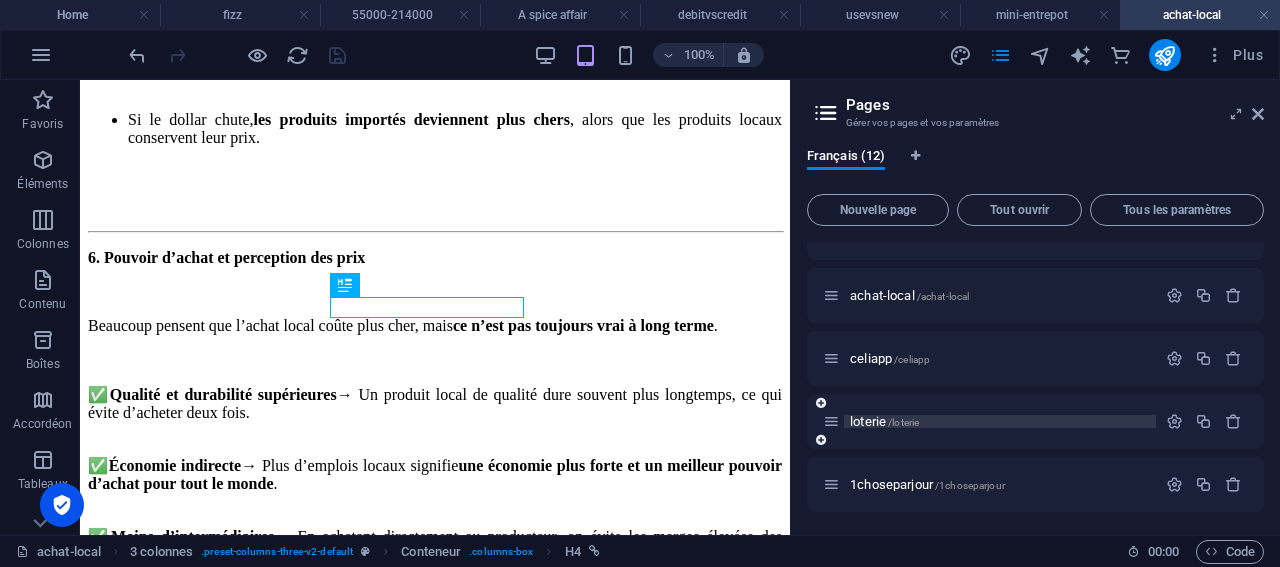 click on "loterie /loterie" at bounding box center (884, 421) 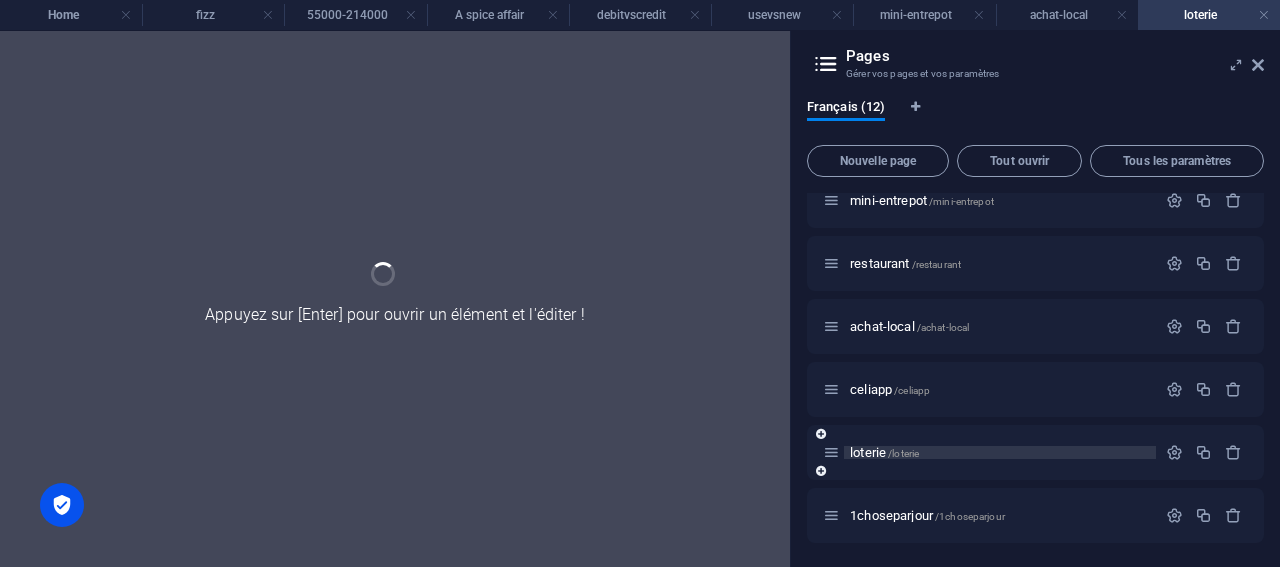 scroll, scrollTop: 0, scrollLeft: 0, axis: both 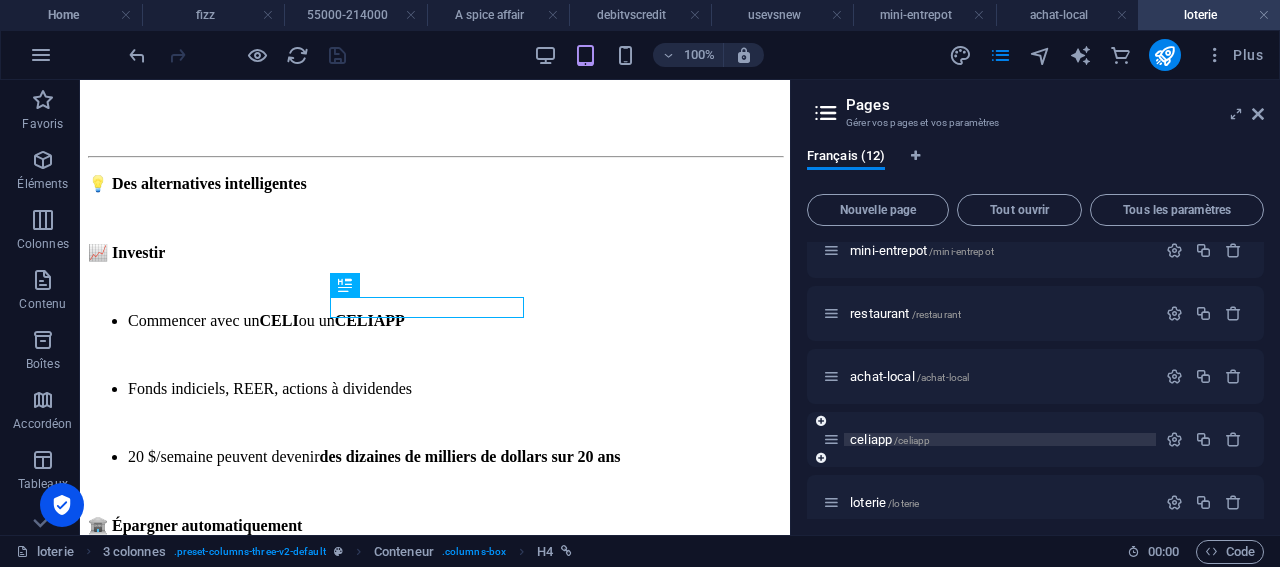 click on "celiapp /celiapp" at bounding box center [890, 439] 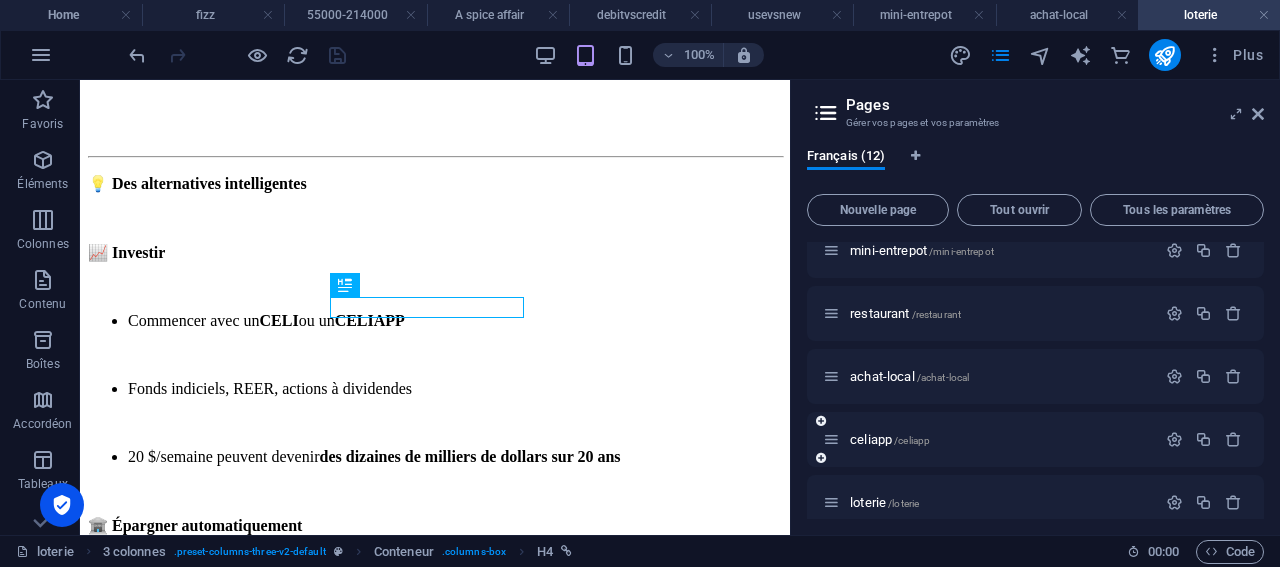 scroll, scrollTop: 0, scrollLeft: 0, axis: both 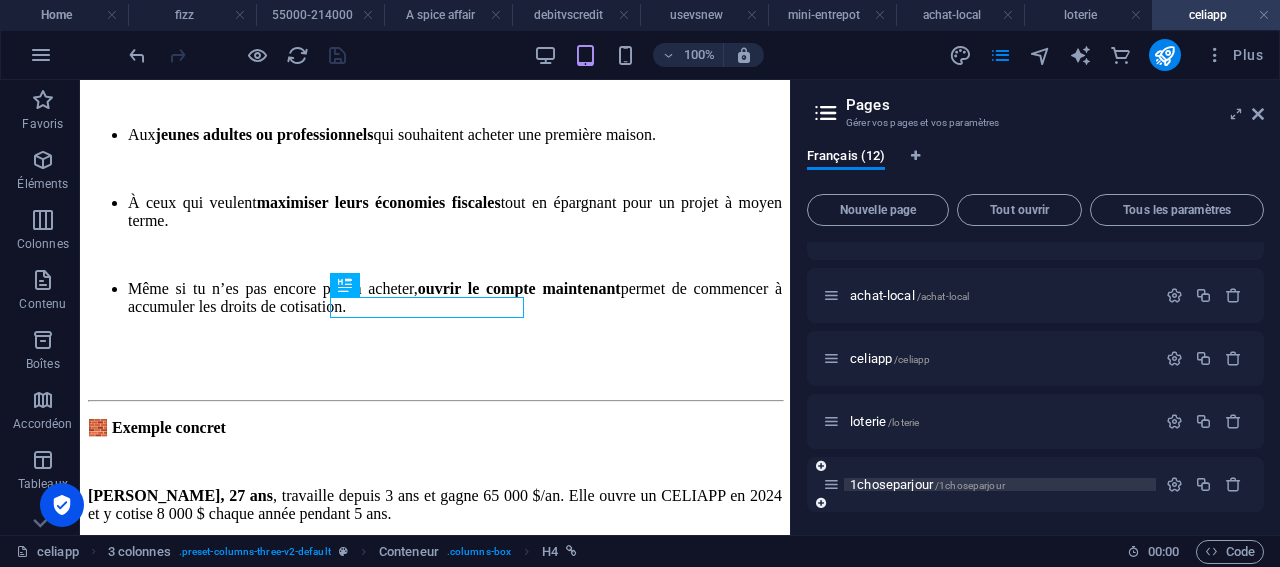 click on "1choseparjour /1choseparjour" at bounding box center (927, 484) 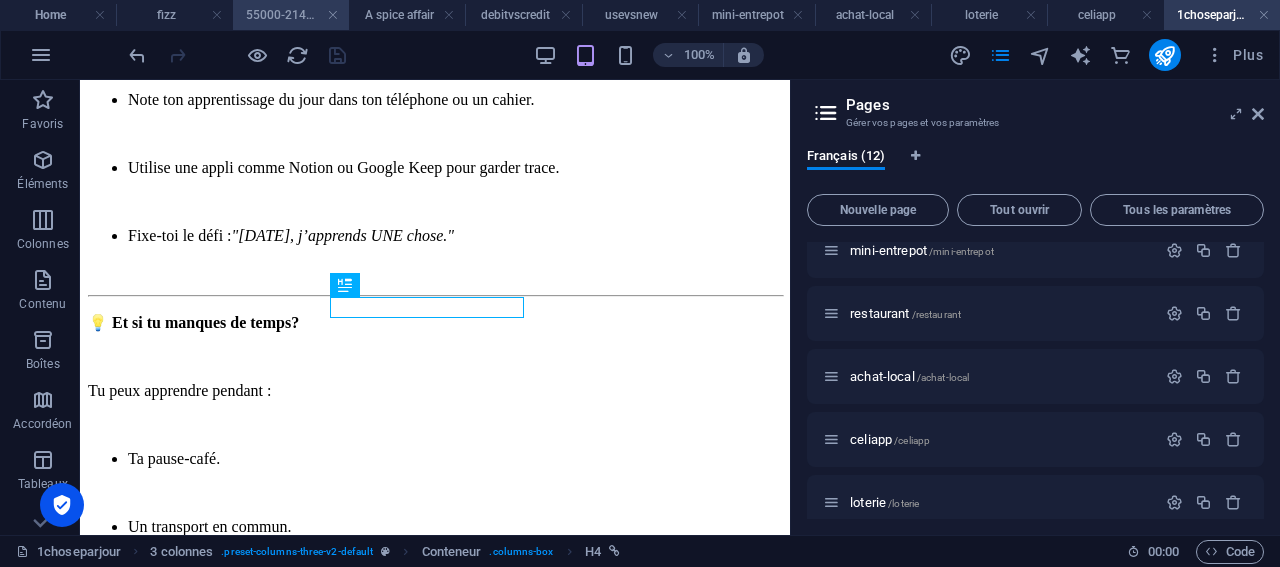 click on "55000-214000" at bounding box center (291, 15) 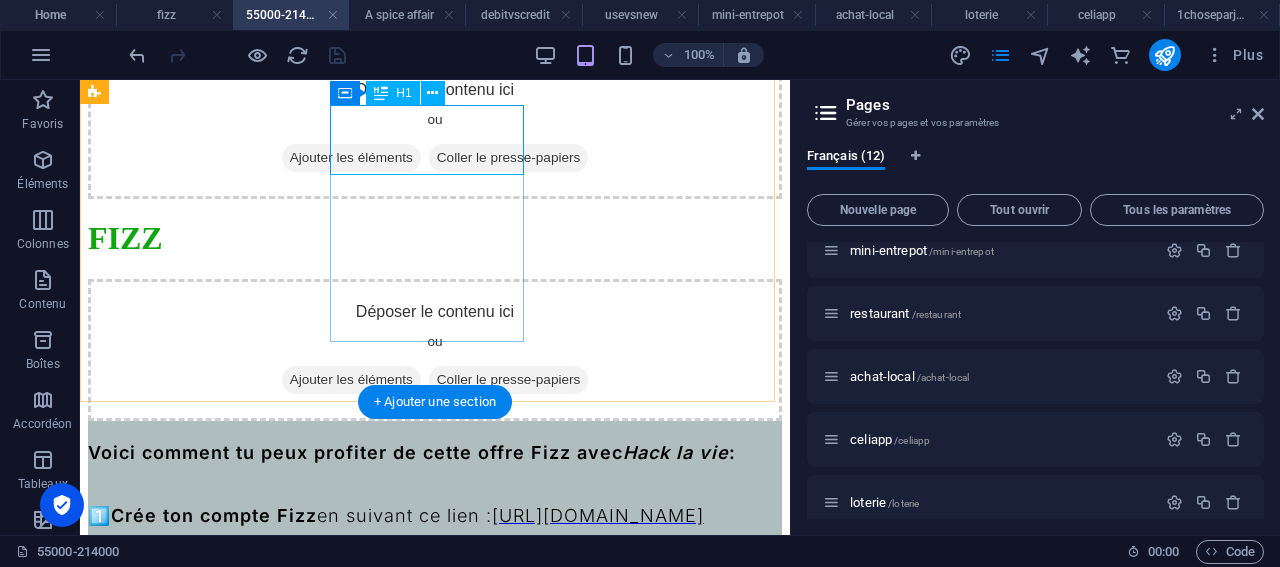 click on "FIZZ" at bounding box center (435, 238) 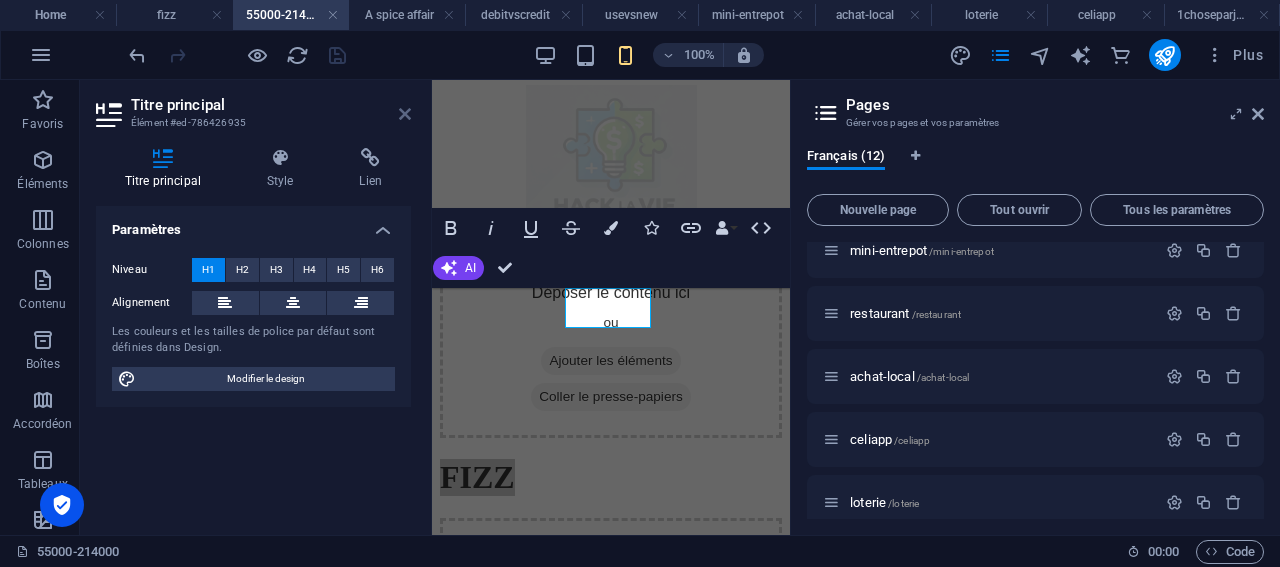 click at bounding box center (405, 114) 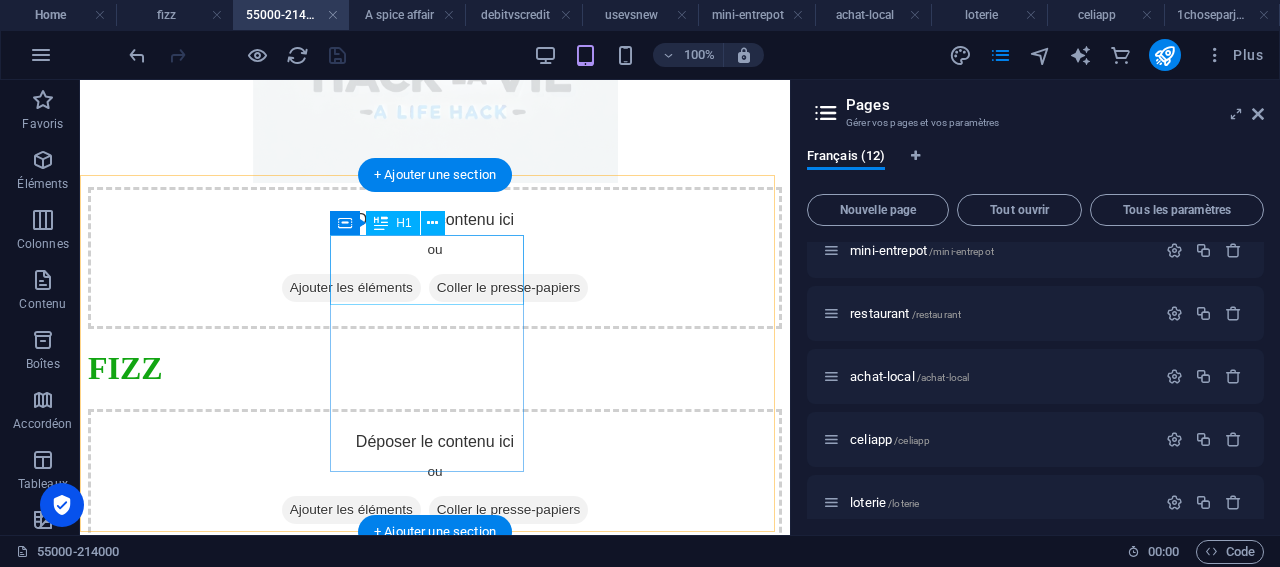 click on "FIZZ" at bounding box center [435, 368] 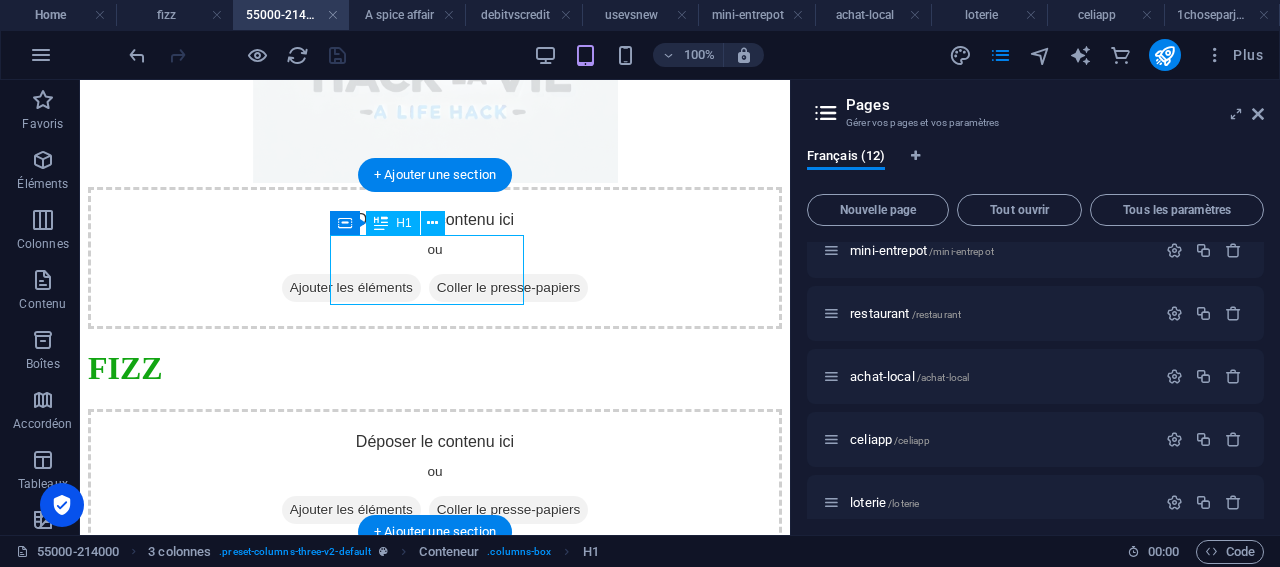 click on "FIZZ" at bounding box center [435, 368] 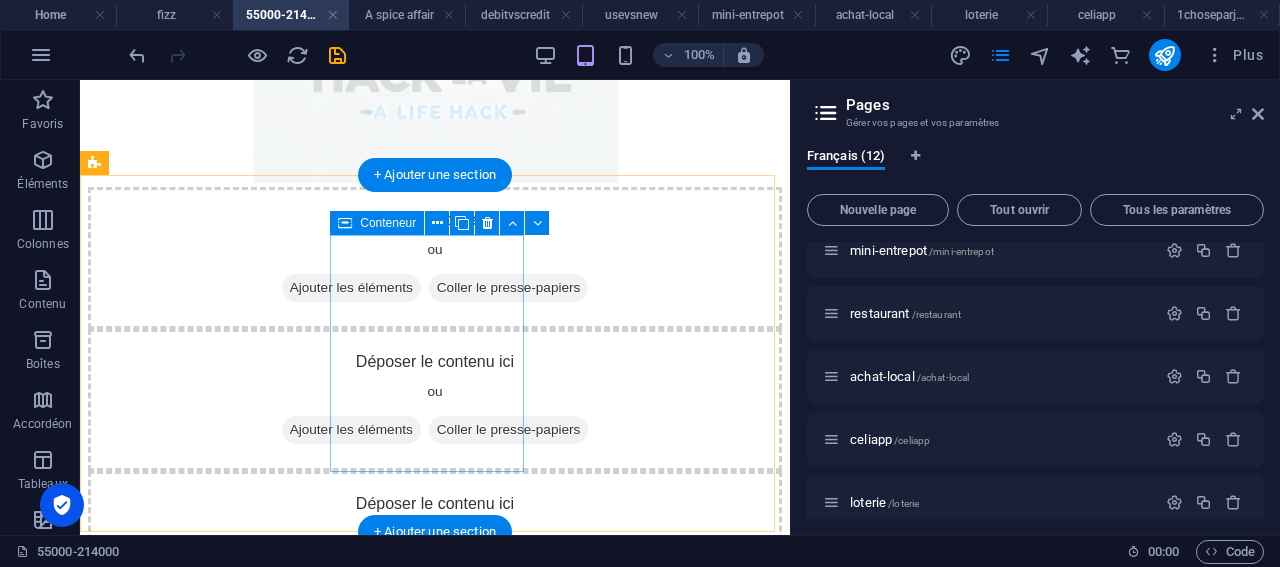 click on "Ajouter les éléments" at bounding box center [351, 430] 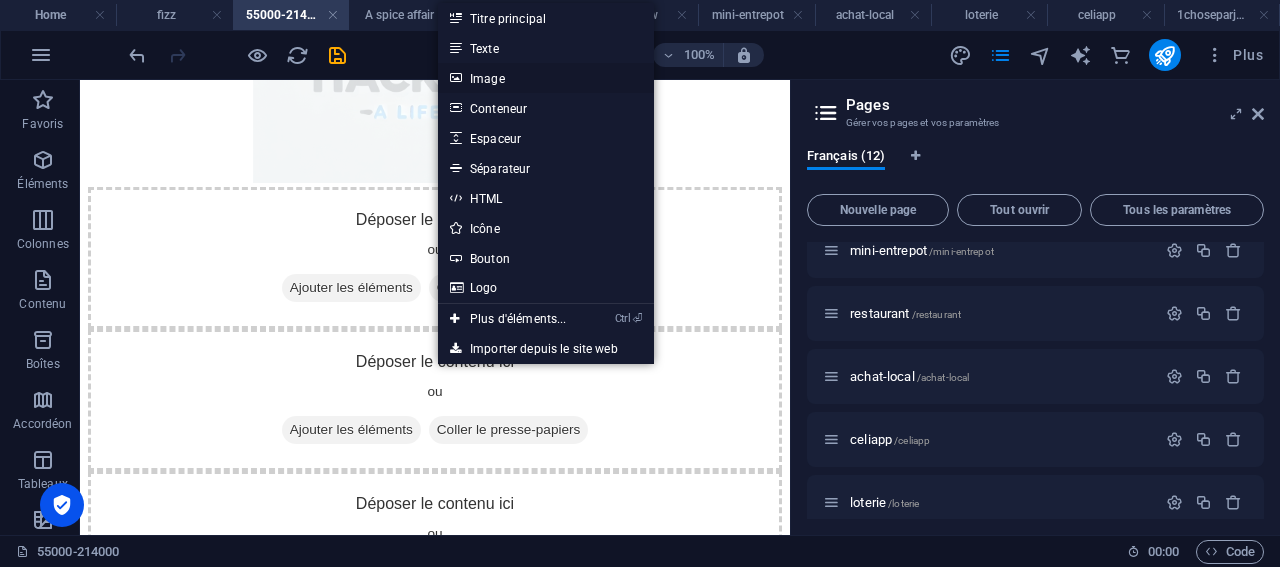 click on "Image" at bounding box center [546, 78] 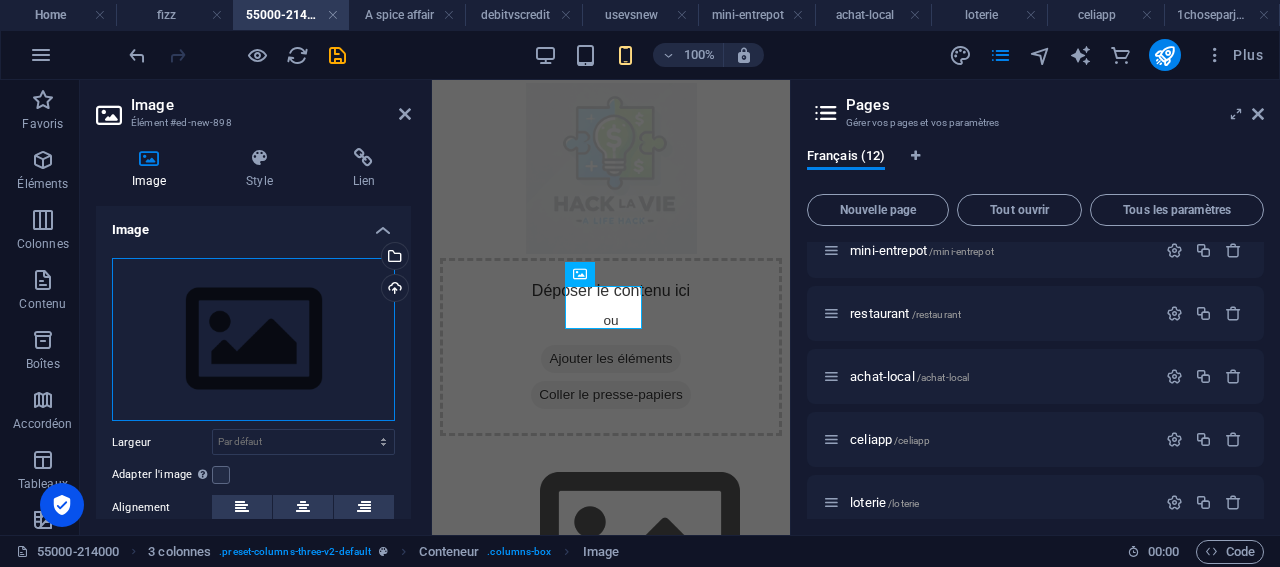 click on "Glissez les fichiers ici, cliquez pour choisir les fichiers ou  sélectionnez les fichiers depuis Fichiers ou depuis notre stock gratuit de photos et de vidéos" at bounding box center (253, 340) 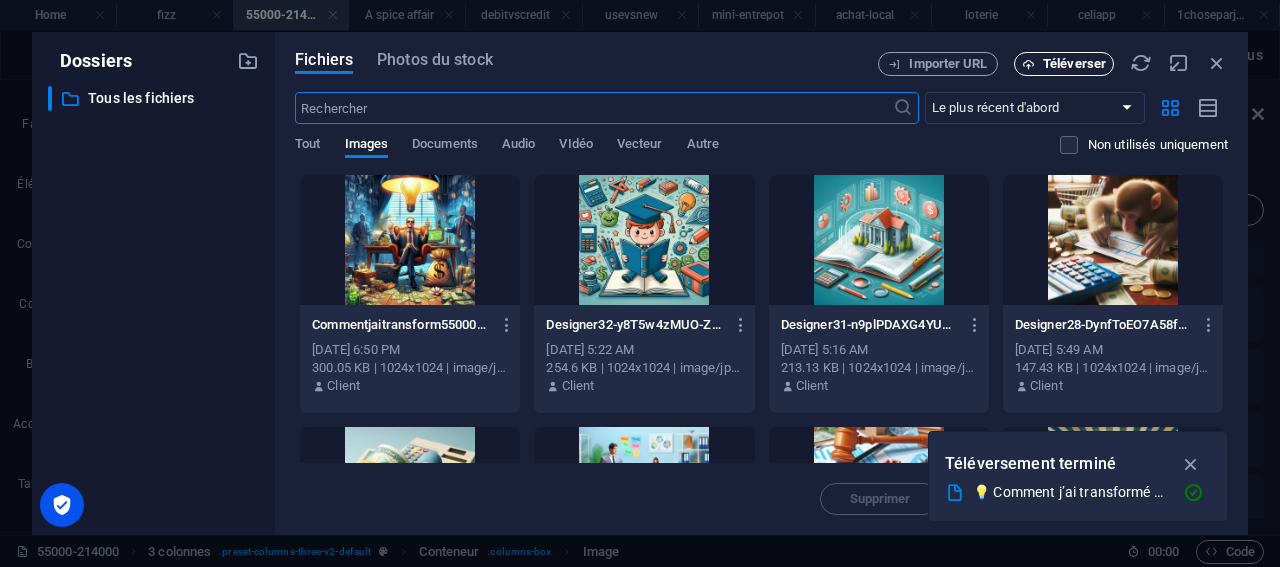 click on "Téléverser" at bounding box center [1074, 64] 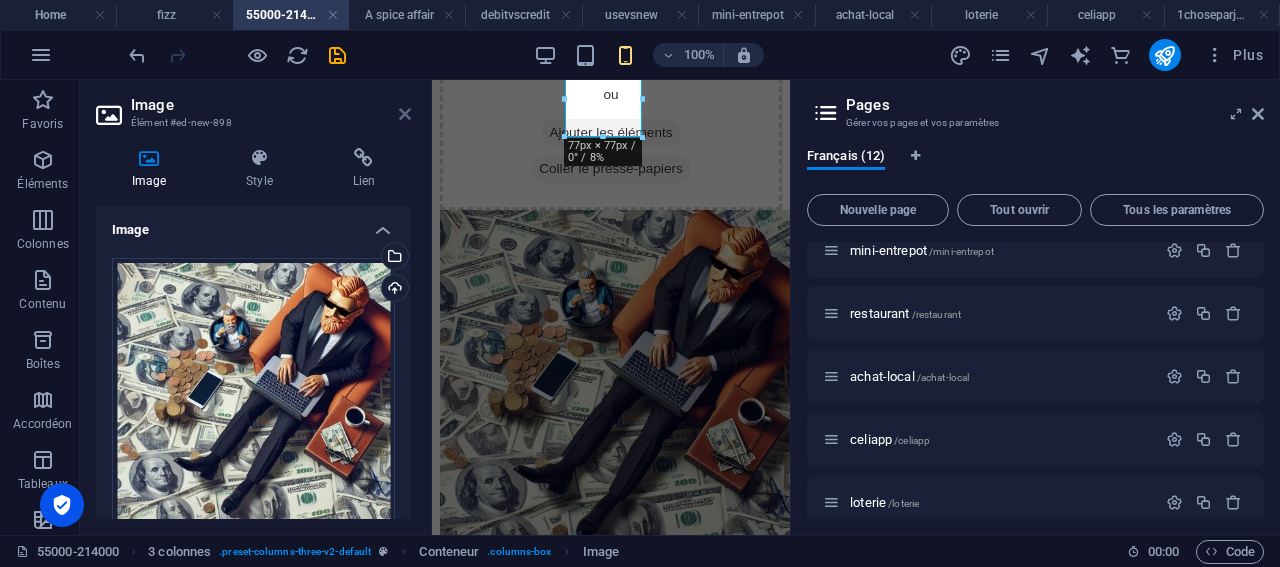 click at bounding box center [405, 114] 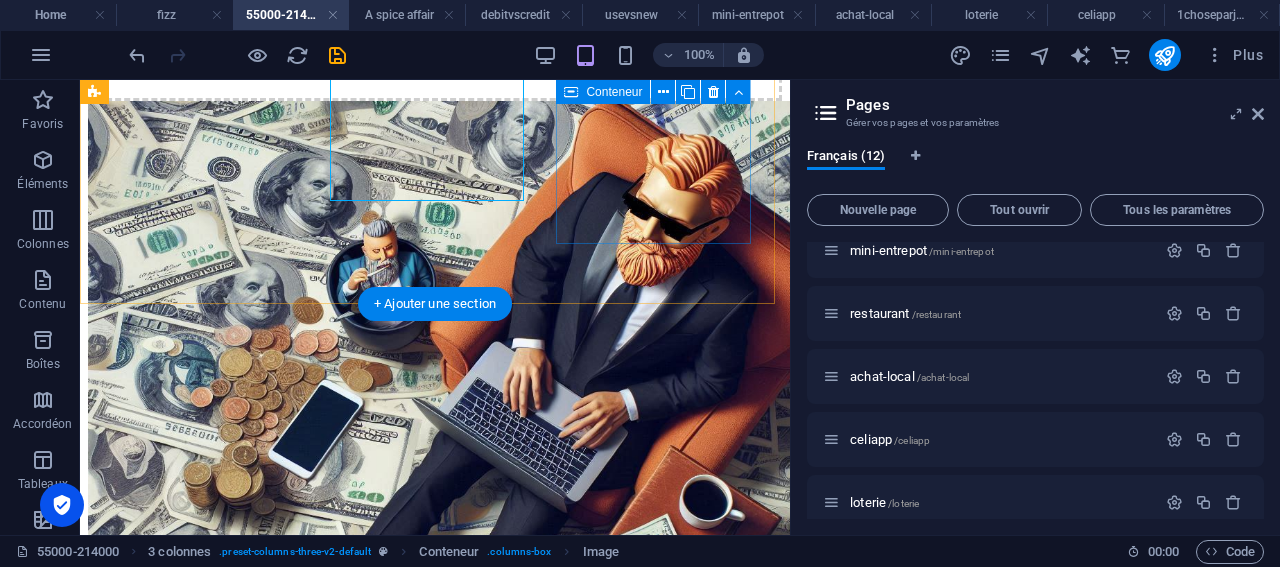 scroll, scrollTop: 631, scrollLeft: 0, axis: vertical 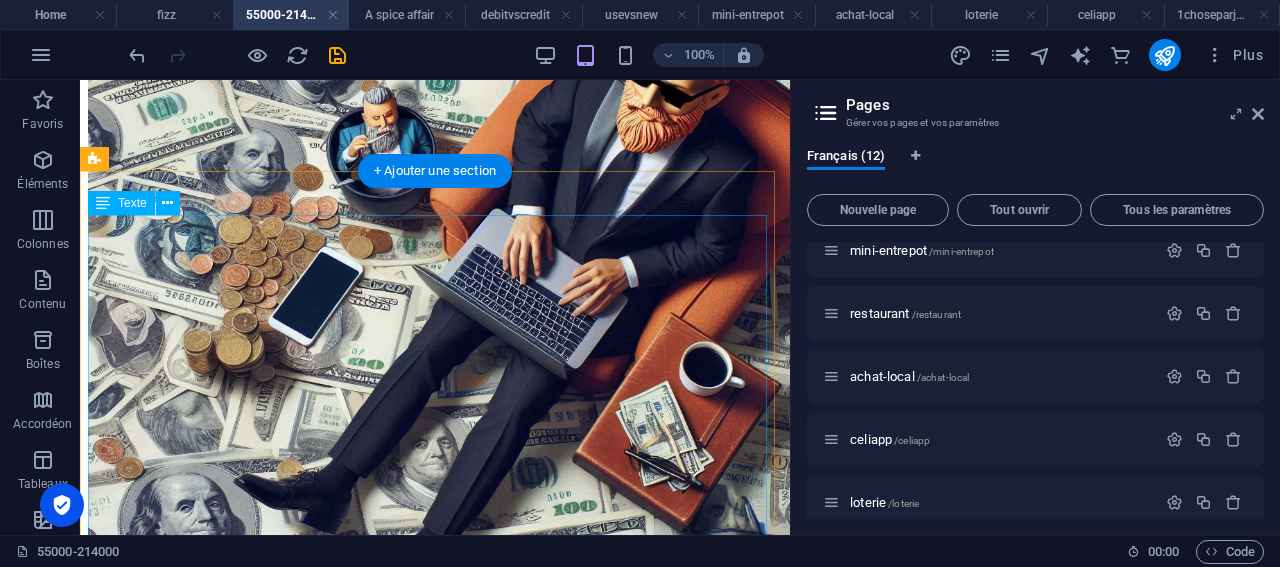 click on "Voici comment tu peux profiter de cette offre Fizz avec  [PERSON_NAME] la vie  :" at bounding box center [412, 855] 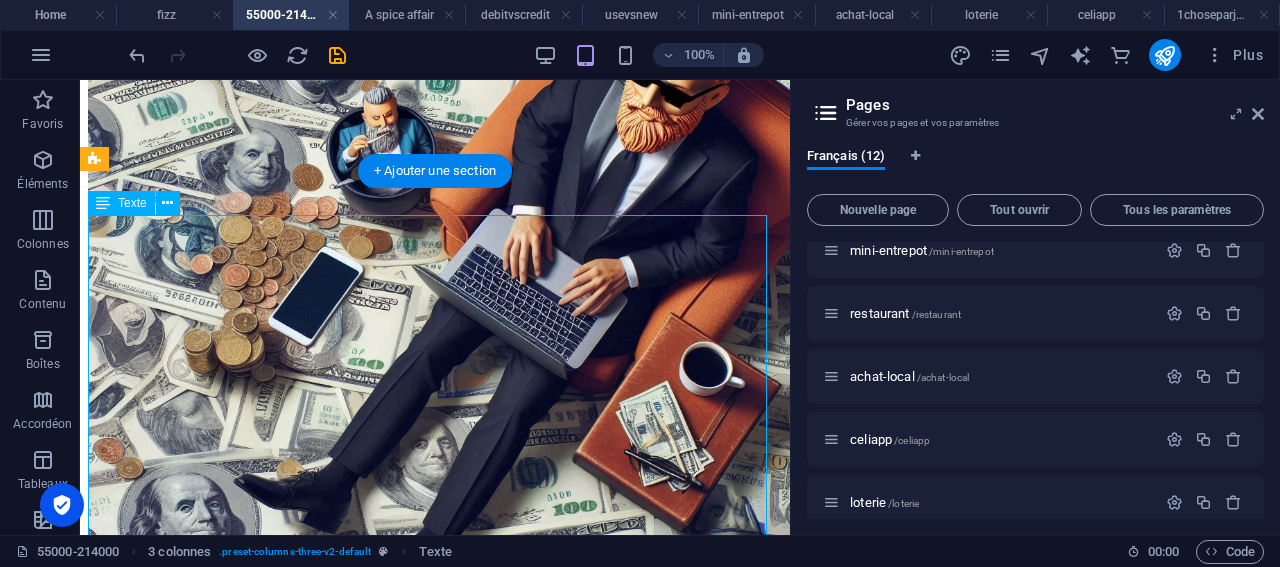 click on "Voici comment tu peux profiter de cette offre Fizz avec  [PERSON_NAME] la vie  :" at bounding box center [412, 855] 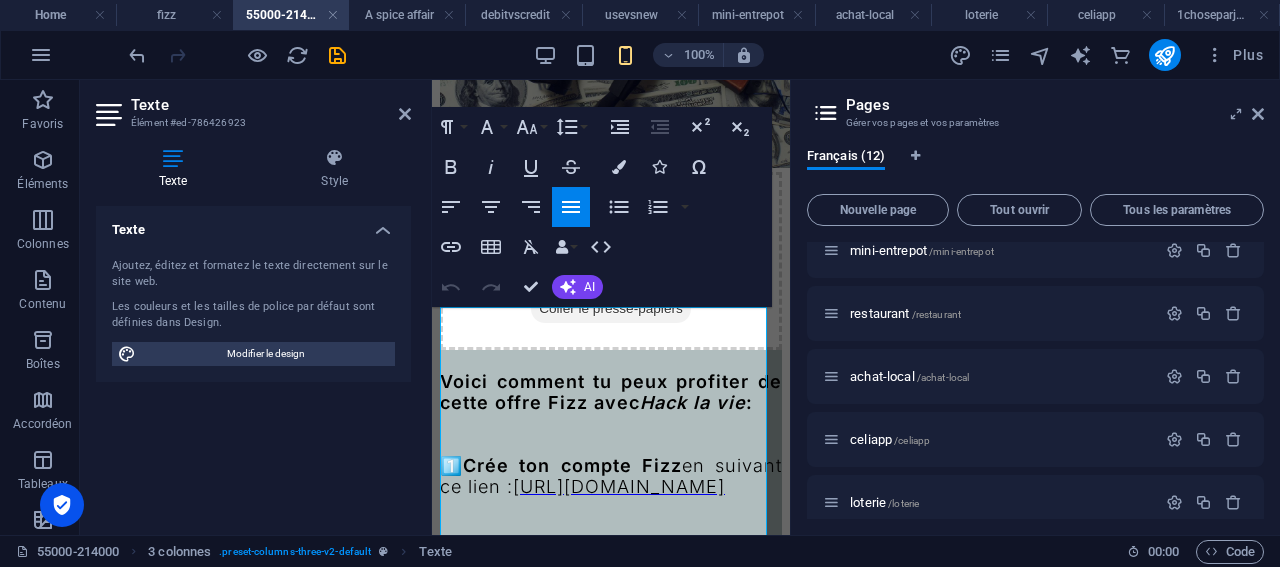 scroll, scrollTop: 385, scrollLeft: 0, axis: vertical 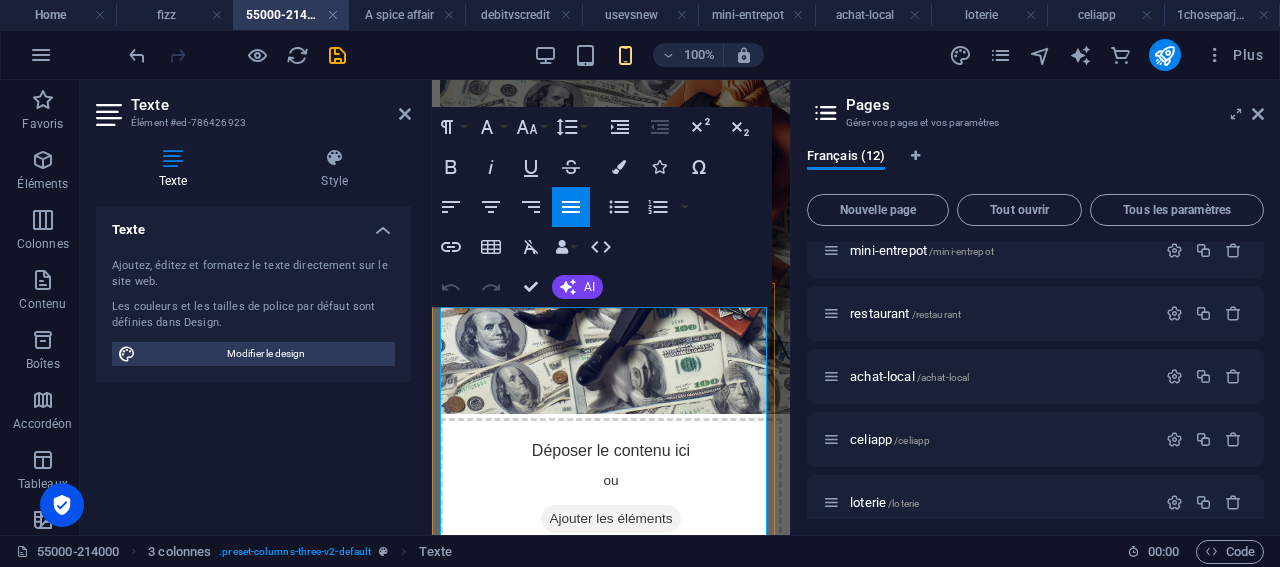 click at bounding box center [611, 669] 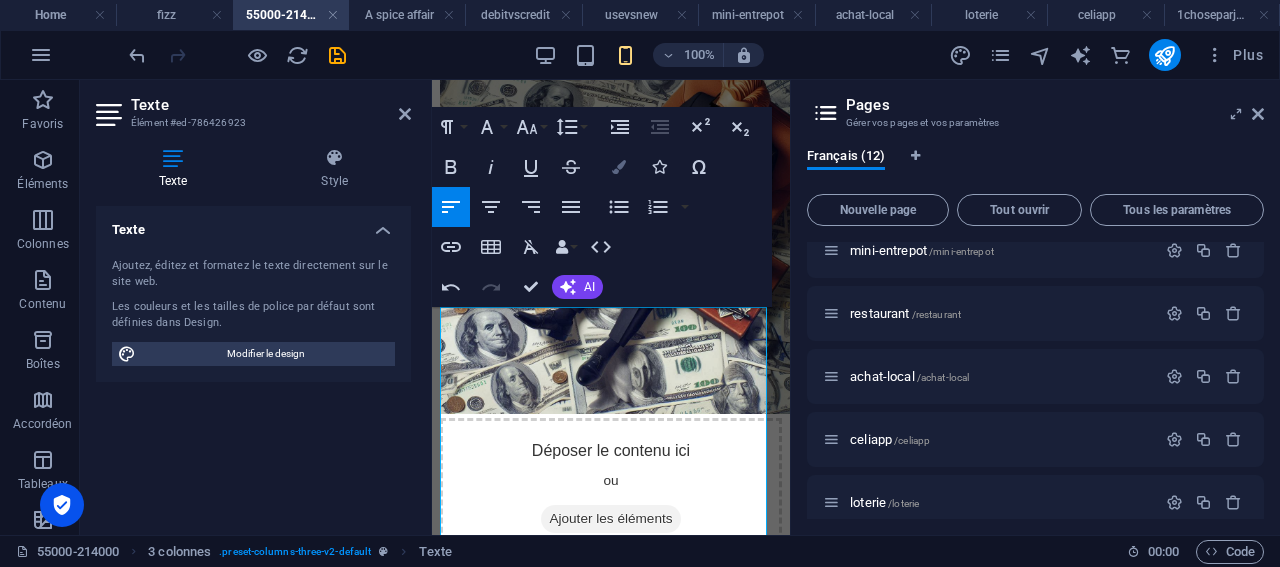 click at bounding box center (619, 167) 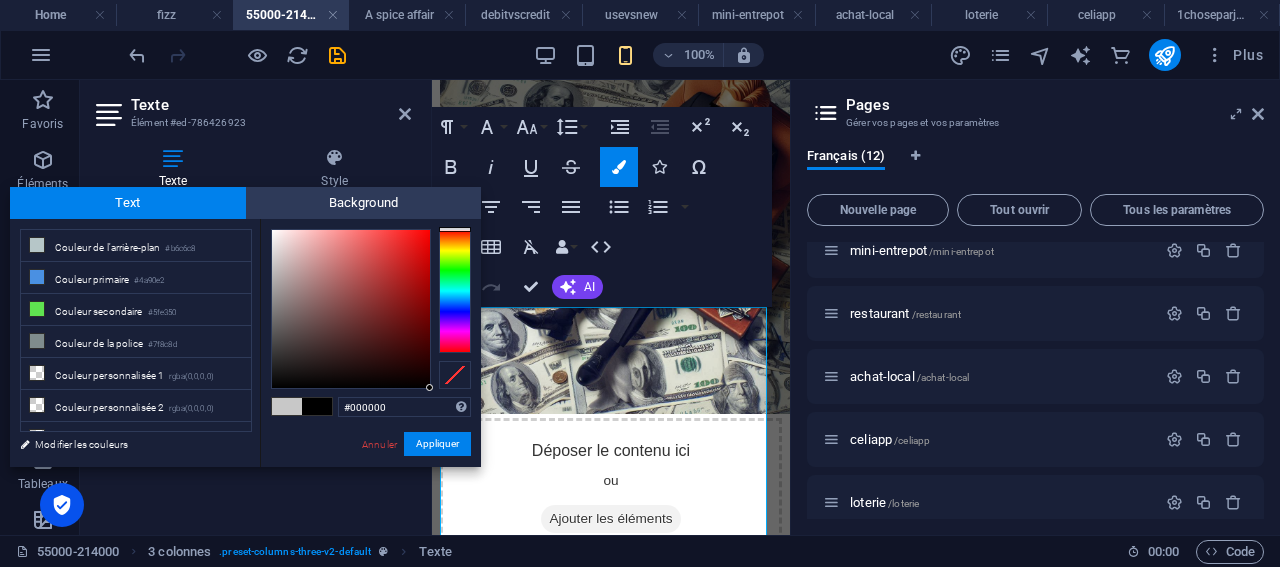 drag, startPoint x: 319, startPoint y: 301, endPoint x: 433, endPoint y: 391, distance: 145.24461 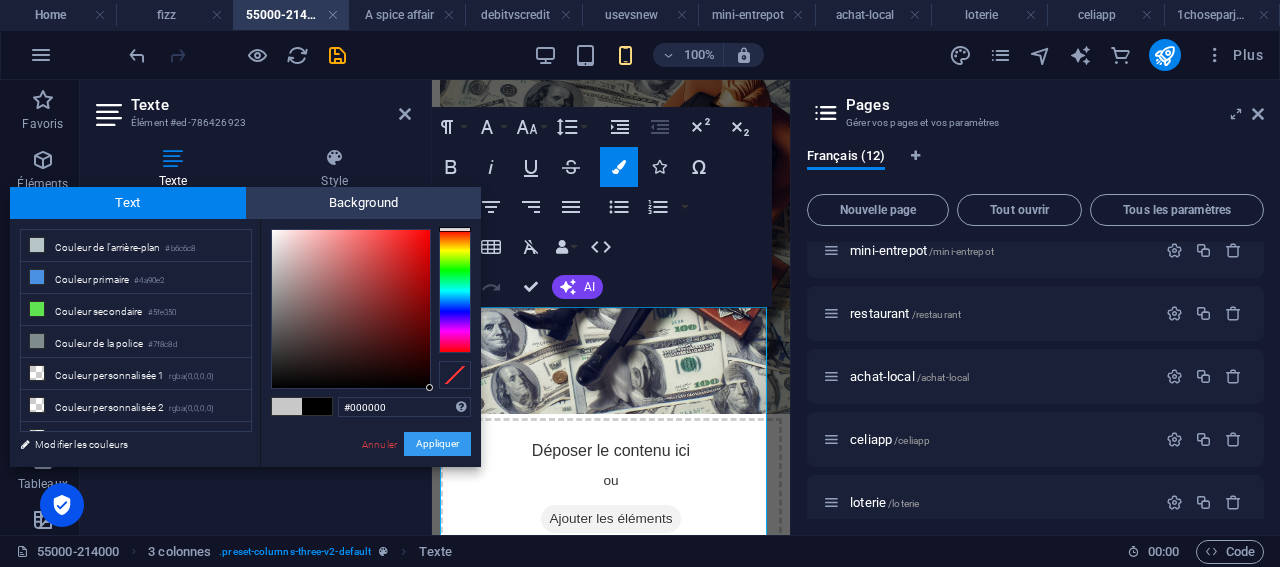 click on "Appliquer" at bounding box center (437, 444) 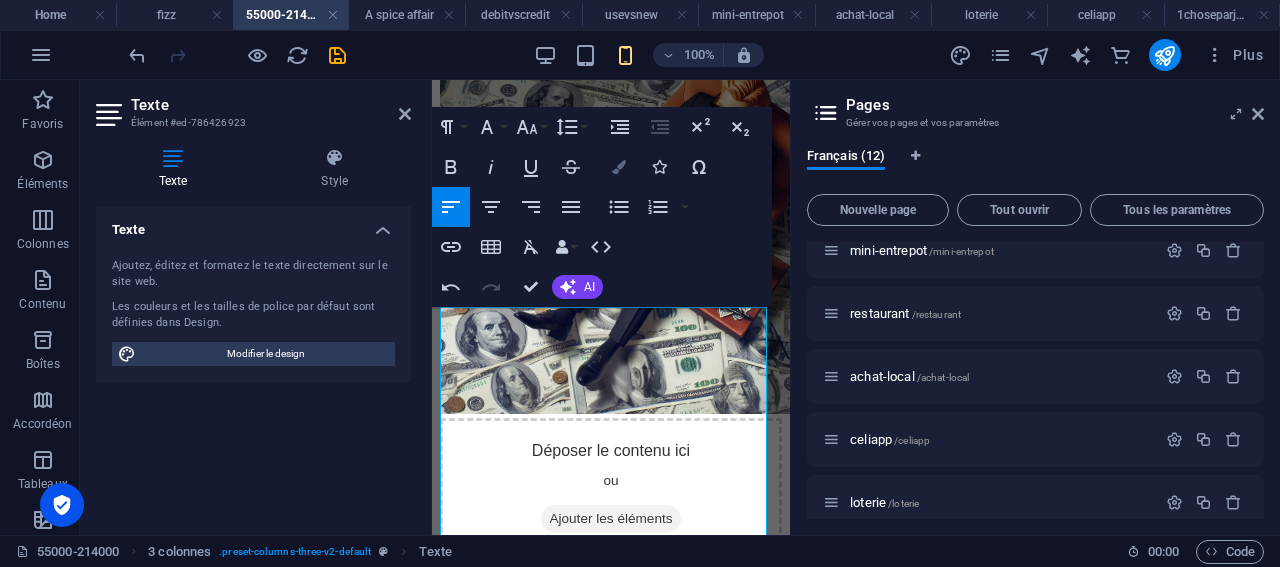 click on "Colors" at bounding box center [619, 167] 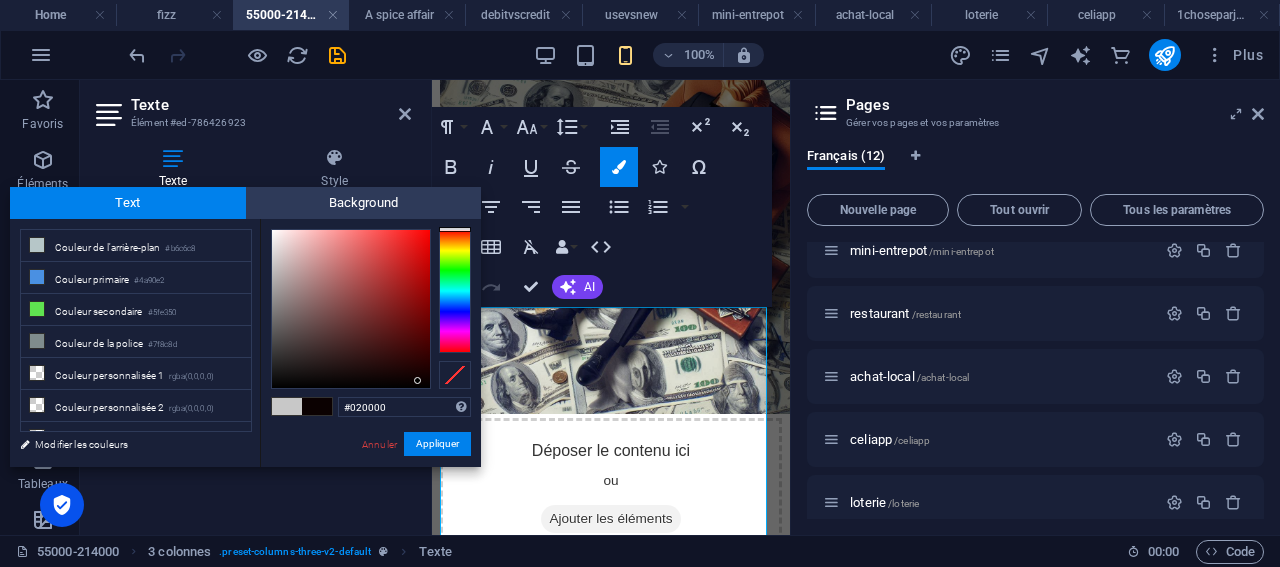 type on "#000000" 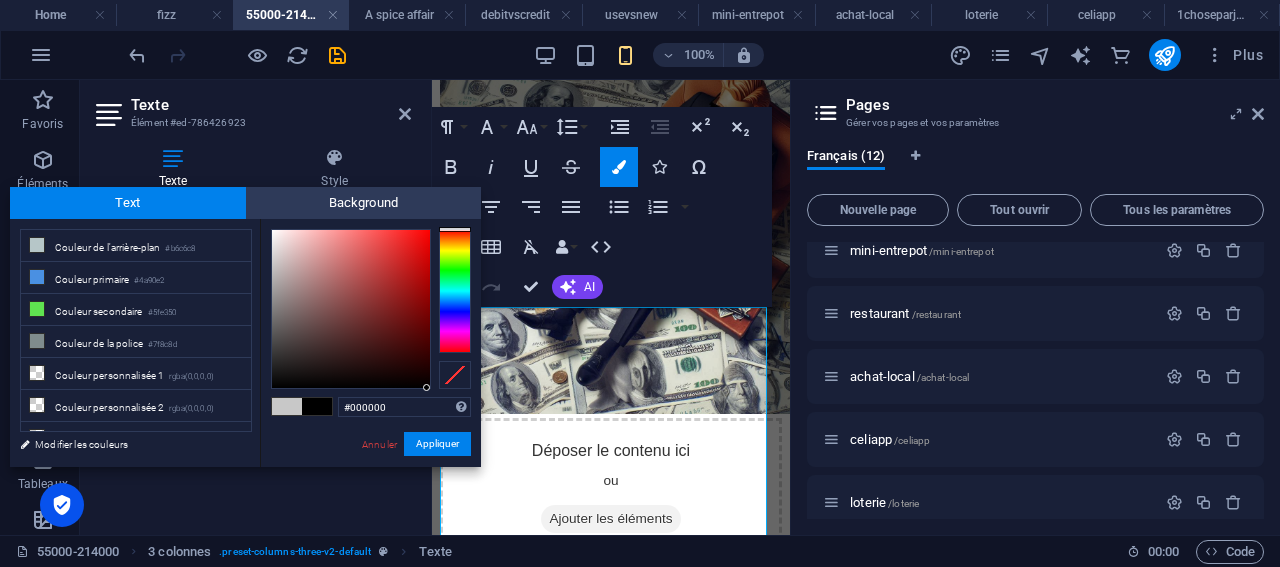 drag, startPoint x: 394, startPoint y: 367, endPoint x: 432, endPoint y: 389, distance: 43.908997 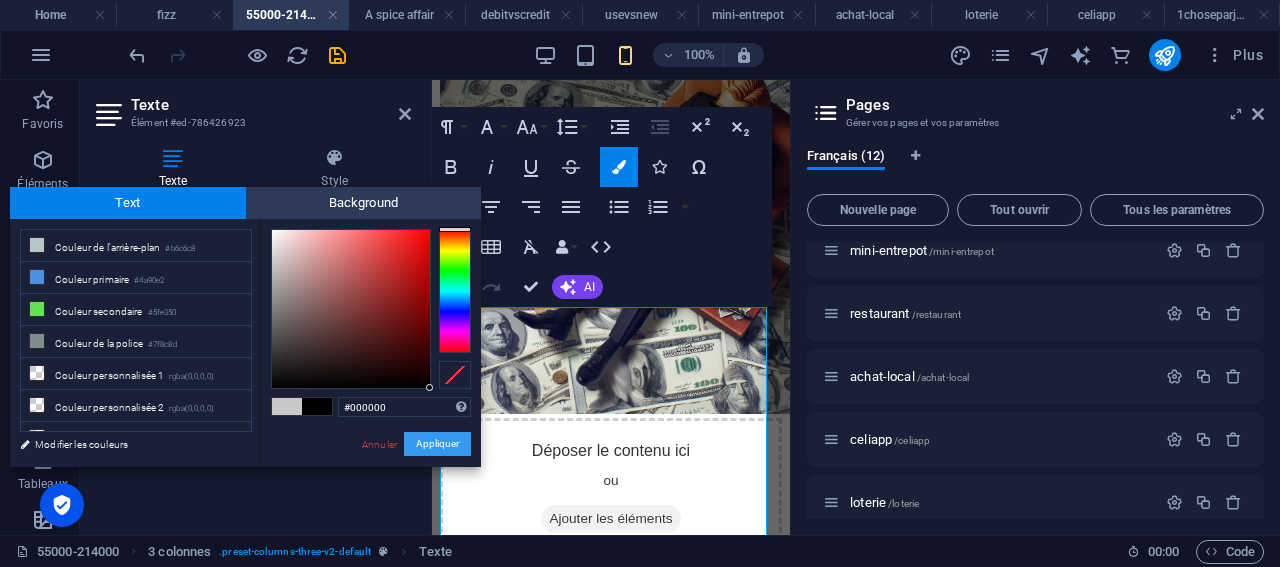 click on "Appliquer" at bounding box center (437, 444) 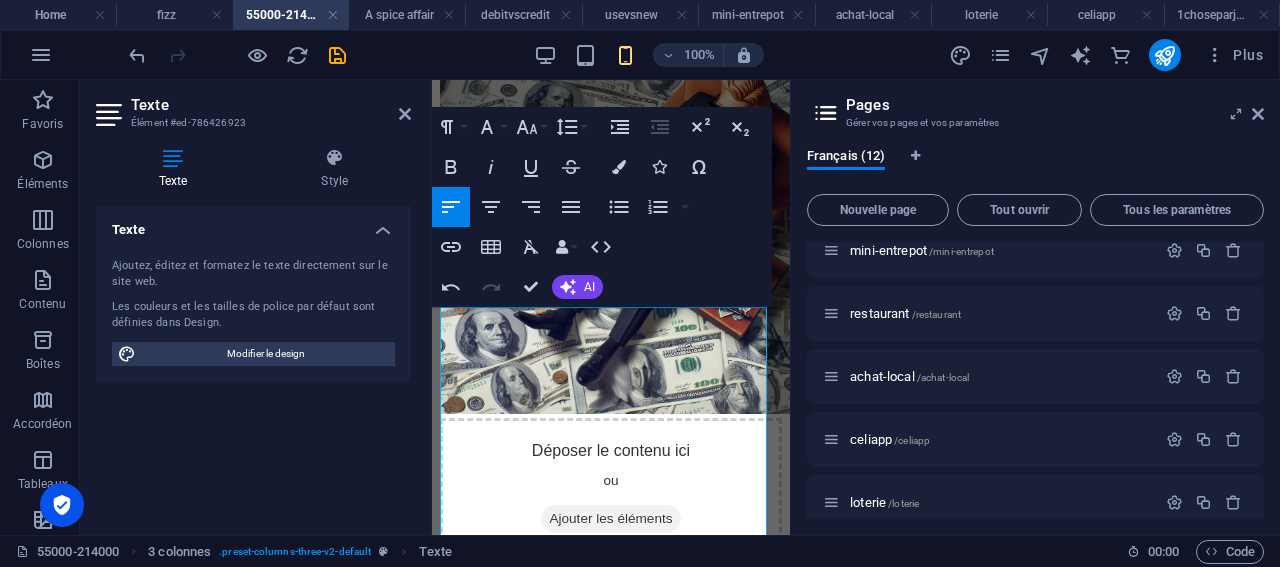 click on "Glissez et déposez l'élément de votre choix pour remplacer le contenu existant. Appuyez sur "Ctrl" si vous voulez créer un nouvel élément.
H1   3 colonnes   Conteneur   Image   Variable   Conteneur   Conteneur   Variable   Conteneur   Image   Variable   Conteneur   3 colonnes   Texte   3 colonnes Paragraph Format Normal Heading 1 Heading 2 Heading 3 Heading 4 Heading 5 Heading 6 Code Font Family Arial [US_STATE] Impact Tahoma Times New Roman Verdana Inter Podkova Font Size 8 9 10 11 12 14 18 24 30 36 48 60 72 96 Line Height Default Single 1.15 1.5 Double Increase Indent Decrease Indent Superscript Subscript Bold Italic Underline Strikethrough Colors Icons Special Characters Align Left Align Center Align Right Align Justify Unordered List   Default Circle Disc Square    Ordered List   Default Lower Alpha Lower Greek Lower Roman Upper Alpha Upper Roman    Insert Link Insert Table Clear Formatting Data Bindings Entreprise Prénom Nom de famille Rue Code postal Ville E-mail Téléphone Fax" at bounding box center [611, 307] 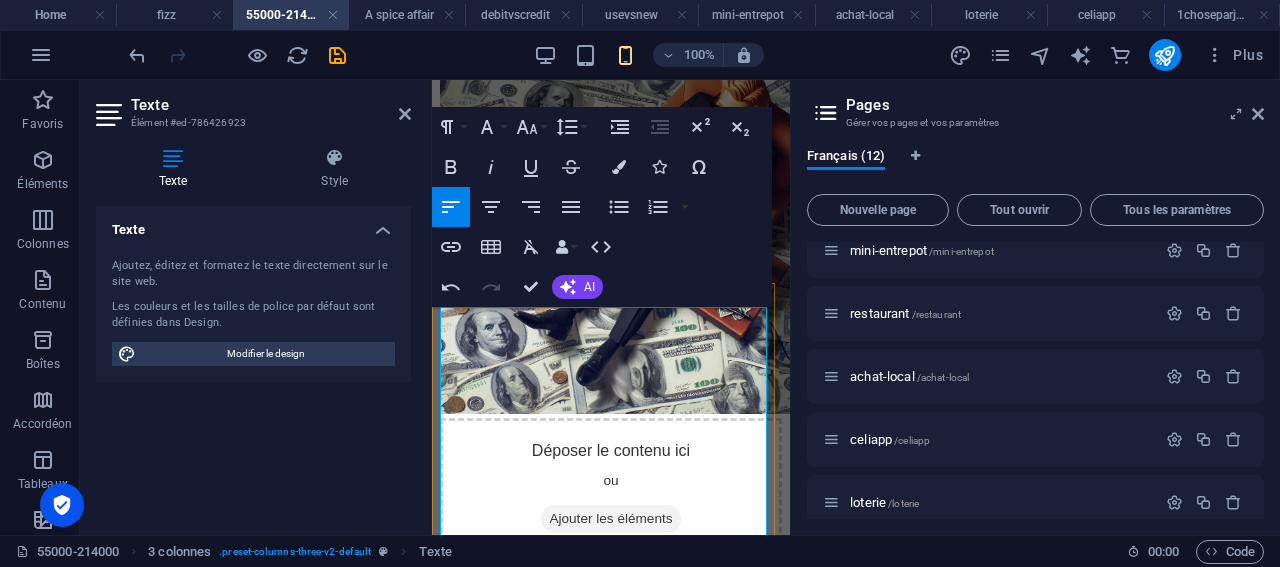 click on "… juste en utilisant les outils du gouvernement" at bounding box center [596, 648] 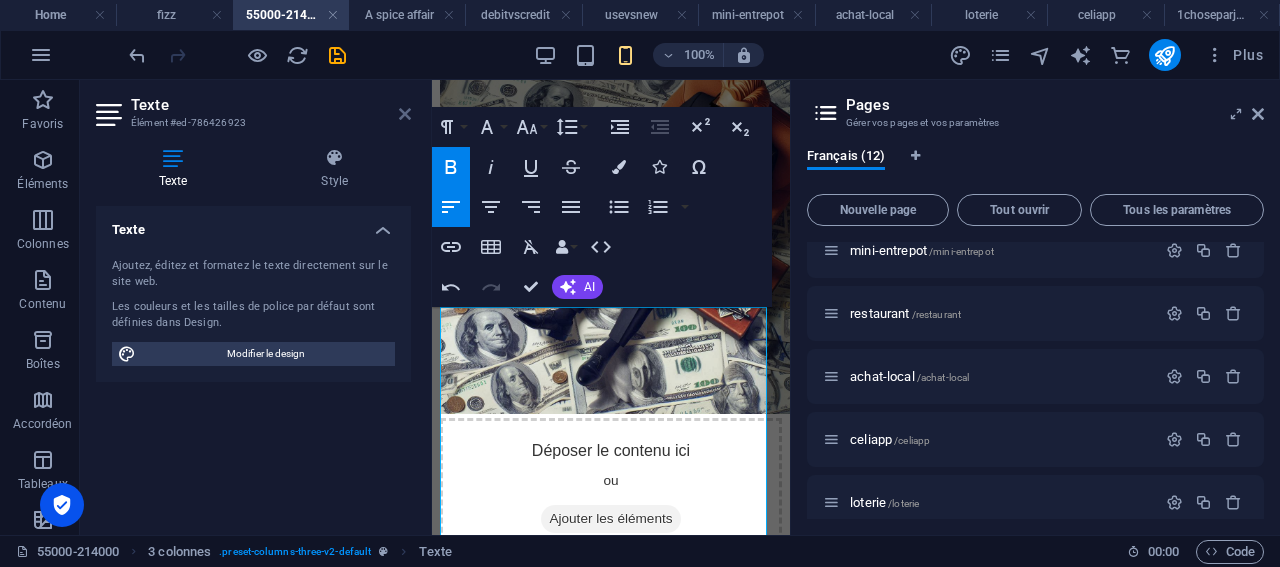 click at bounding box center [405, 114] 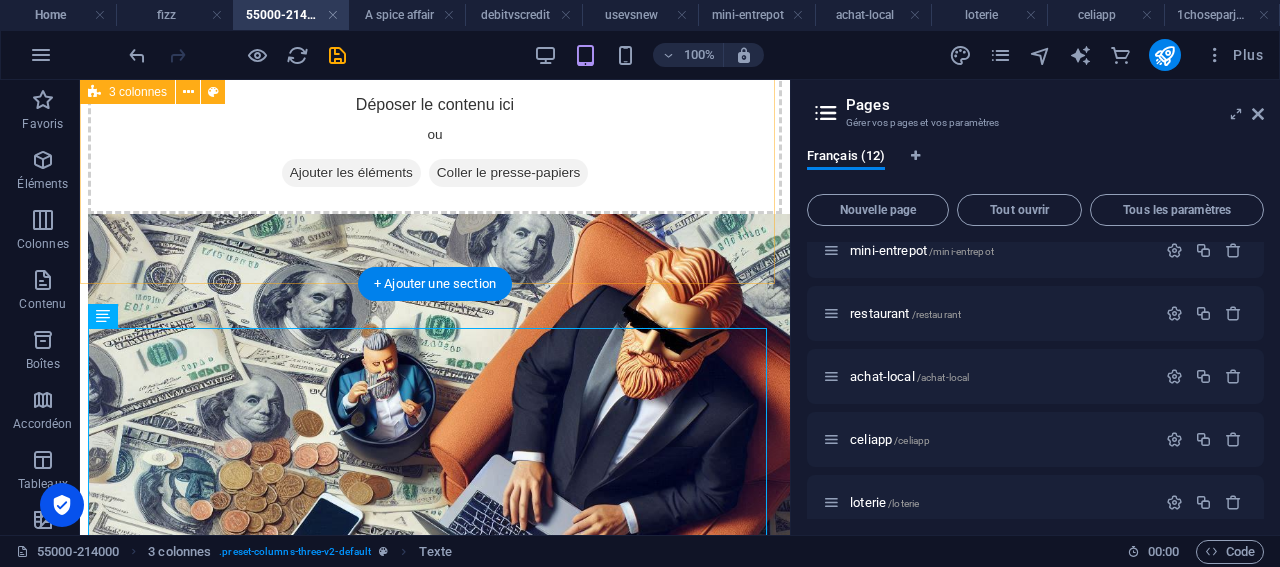 scroll, scrollTop: 652, scrollLeft: 0, axis: vertical 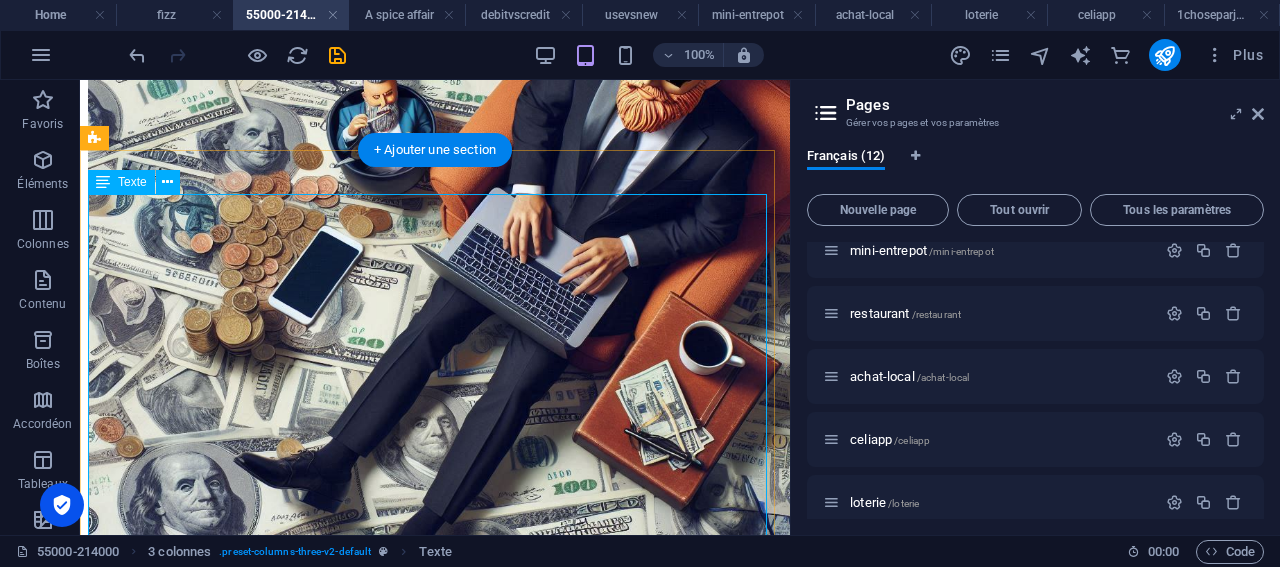 click on "💡 Comment j’ai transformé 55 000  $ en 214 577  $ sans  être riche … juste en utilisant les outils du gouvernement Tu penses qu’il faut être riche ou expert en finance pour bâtir ton avenir financier et celui de tes enfants ? Détrompe-toi. J’ai trouvé une stratégie simple, 100 % légale, qui m’a permis de transformer  55 000 $ sortis de mes poches  en  plus de 214 000 $  en 10 ans… 📍 Et tout ça,  grâce aux retours d’impôt et aux subventions du gouvernement . Je t’explique ça simplement 👇 📘 Mon but Je voulais : Mettre de l’argent de côté pour ma retraite Économiser pour les études de mes enfants Et surtout…  faire ça intelligemment, sans me ruiner J’ai donc utilisé 2 programmes qu’on peut tous utiliser au [GEOGRAPHIC_DATA] : ✅ Le  REER FTQ  : pour la retraite (avec de gros retours d’impôt) ✅ Le  REEE  : pour les études des enfants (avec des subventions gratuites du gouvernement) 📅 Ce que j’ai fait, année par année Année 1 : J’ai investi  🔹" at bounding box center (435, 1697) 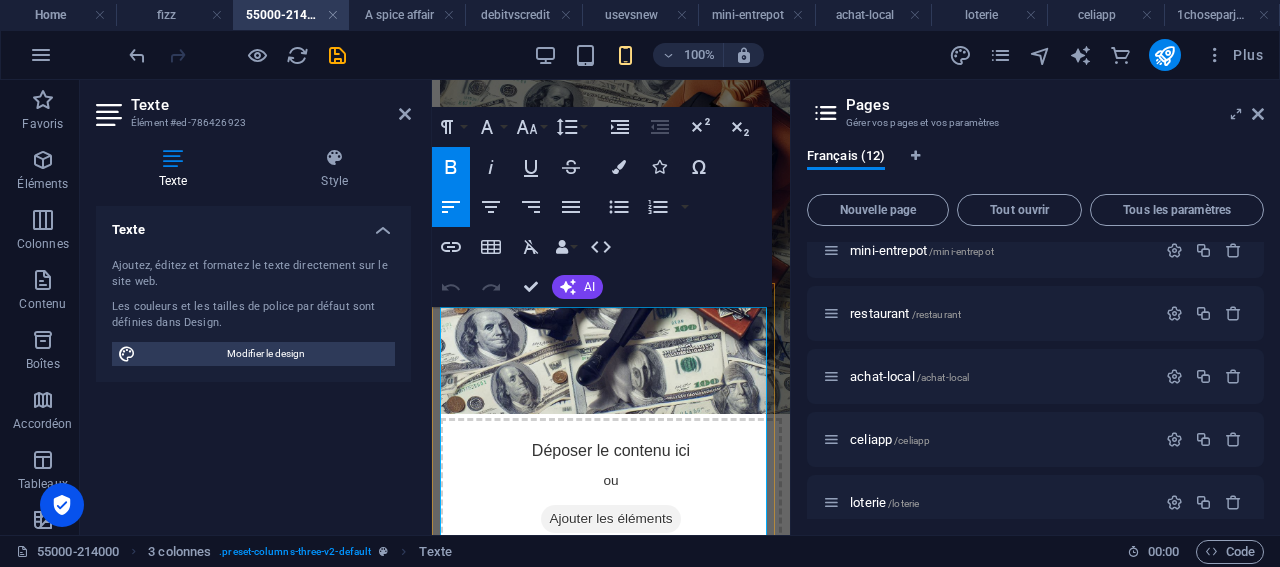 click on "💡 Comment j’ai transformé 55 000  $ en 214 577  $ sans  être riche … juste en utilisant les outils du gouvernement" at bounding box center [611, 639] 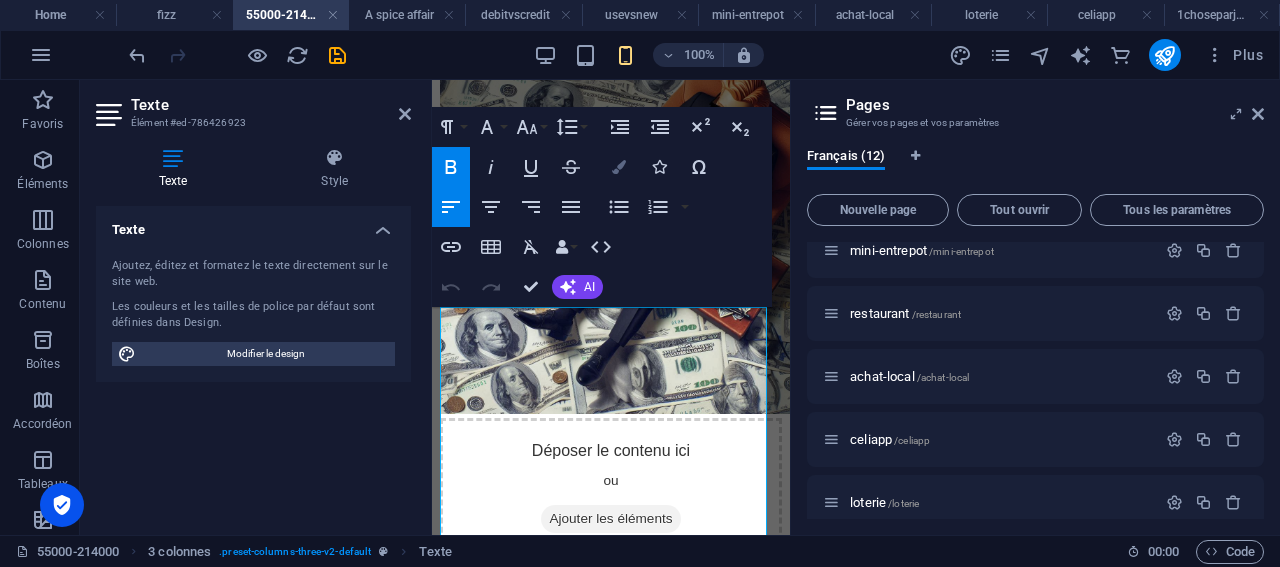 click on "Colors" at bounding box center [619, 167] 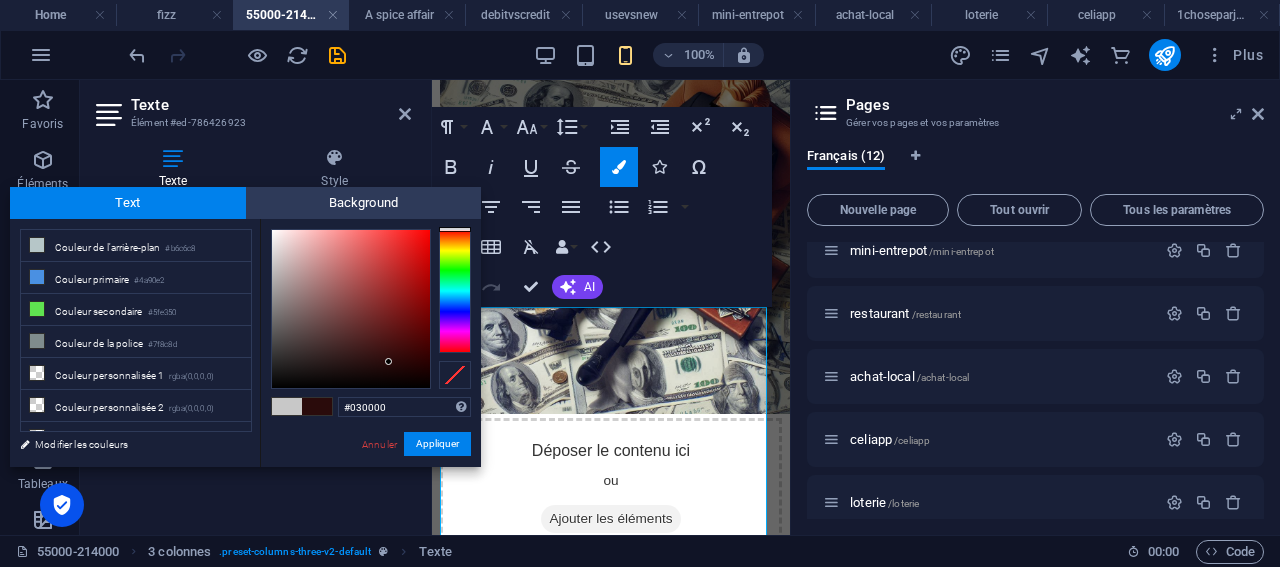type on "#000000" 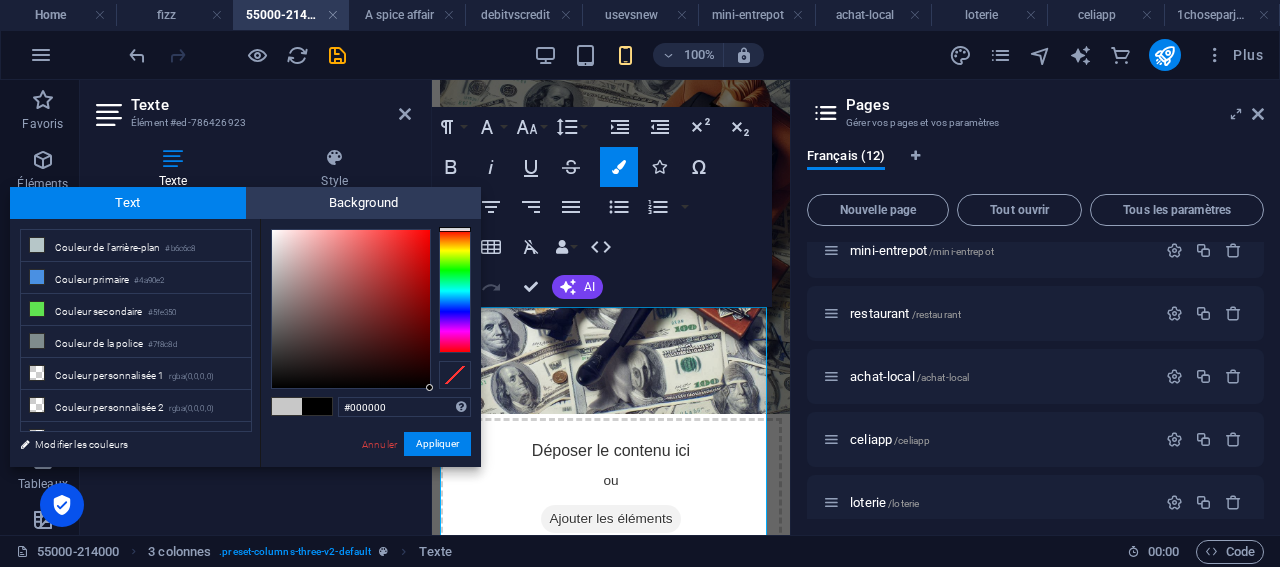 drag, startPoint x: 389, startPoint y: 362, endPoint x: 433, endPoint y: 389, distance: 51.62364 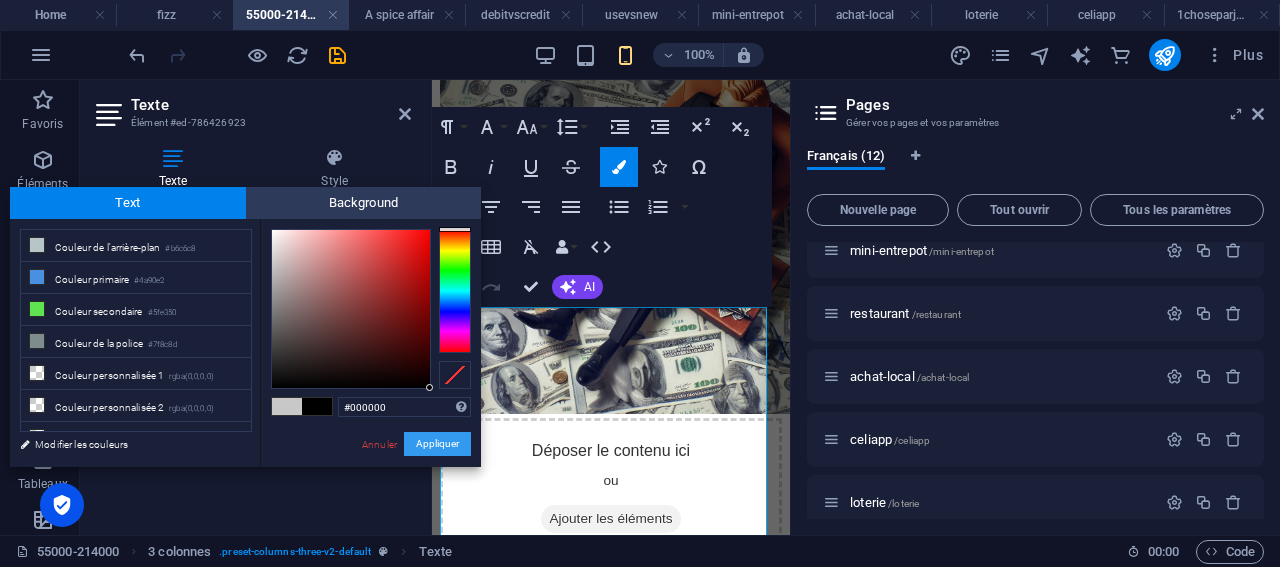 click on "Appliquer" at bounding box center [437, 444] 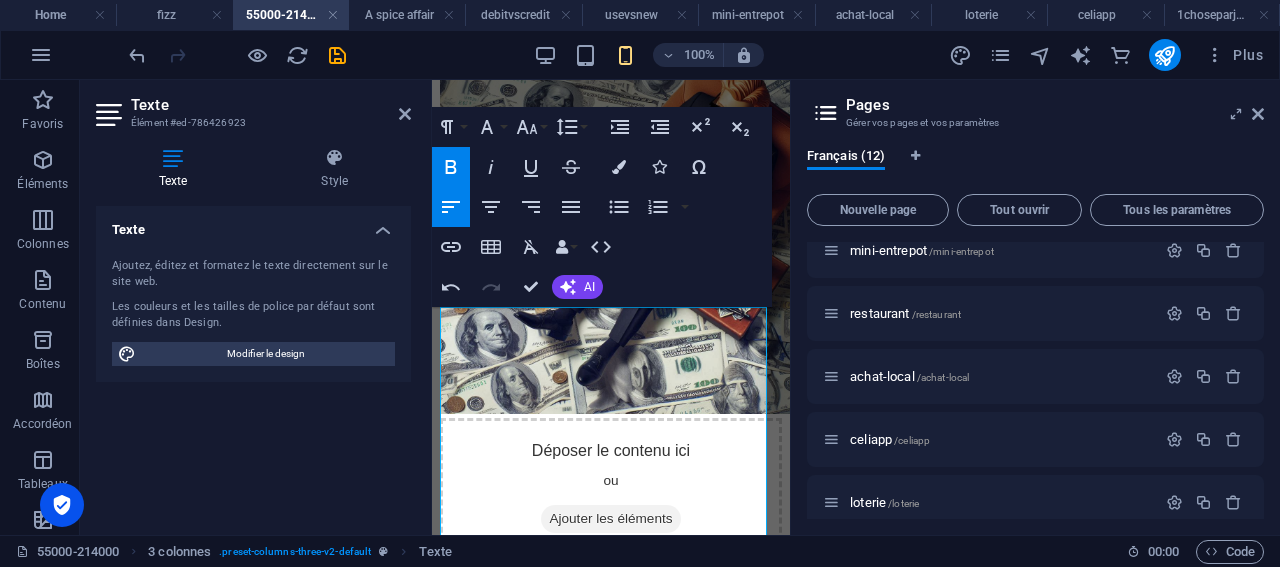 click on "Glissez et déposez l'élément de votre choix pour remplacer le contenu existant. Appuyez sur "Ctrl" si vous voulez créer un nouvel élément.
H1   3 colonnes   Conteneur   Image   Variable   Conteneur   Conteneur   Variable   Conteneur   Image   Variable   Conteneur   3 colonnes   Texte   3 colonnes Paragraph Format Normal Heading 1 Heading 2 Heading 3 Heading 4 Heading 5 Heading 6 Code Font Family Arial [US_STATE] Impact Tahoma Times New Roman Verdana Inter Podkova Font Size 8 9 10 11 12 14 18 24 30 36 48 60 72 96 Line Height Default Single 1.15 1.5 Double Increase Indent Decrease Indent Superscript Subscript Bold Italic Underline Strikethrough Colors Icons Special Characters Align Left Align Center Align Right Align Justify Unordered List   Default Circle Disc Square    Ordered List   Default Lower Alpha Lower Greek Lower Roman Upper Alpha Upper Roman    Insert Link Insert Table Clear Formatting Data Bindings Entreprise Prénom Nom de famille Rue Code postal Ville E-mail Téléphone Fax" at bounding box center [611, 307] 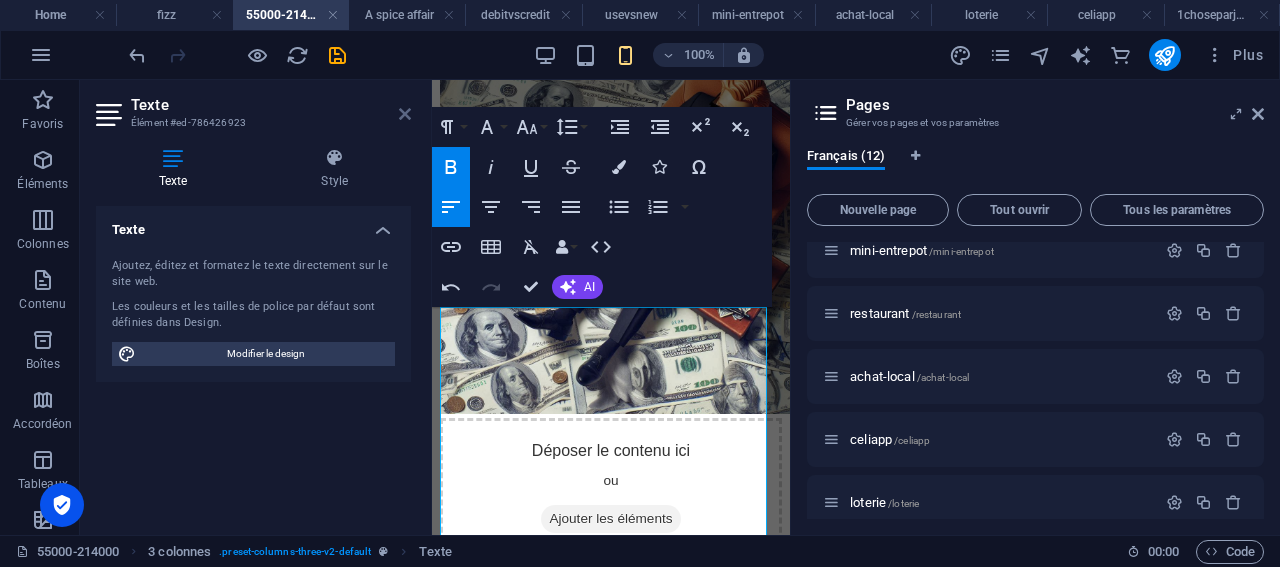 click at bounding box center (405, 114) 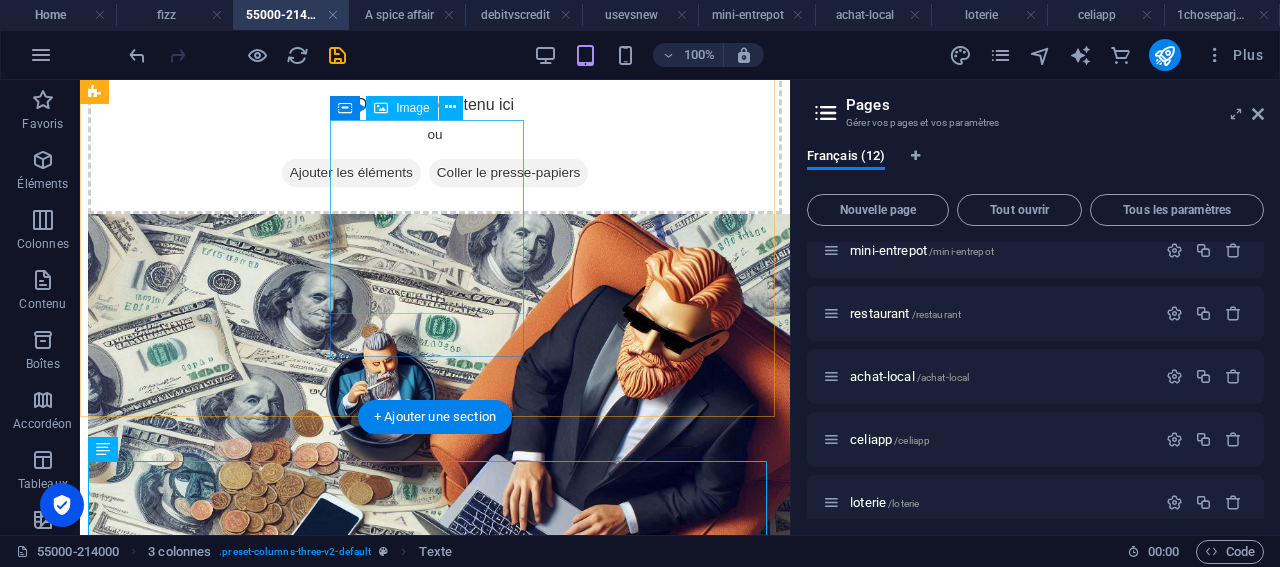 scroll, scrollTop: 652, scrollLeft: 0, axis: vertical 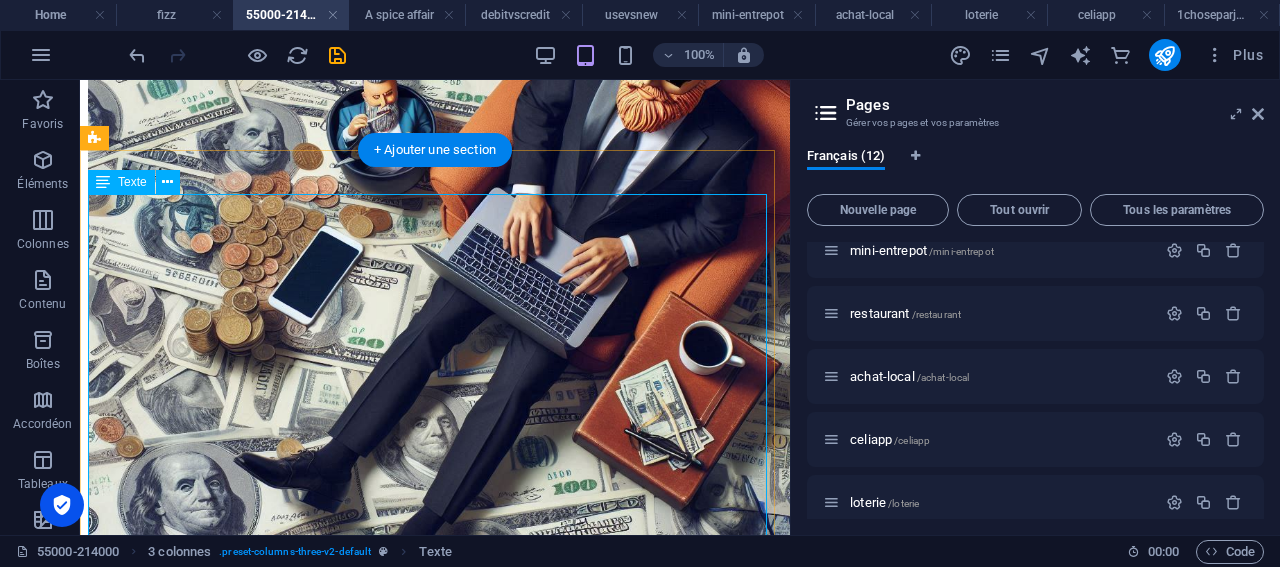 click on "💡 Comment j’ai transformé 55 000  $ en 214 577  $ sans  être riche … juste en utilisant les outils du gouvernement Tu penses qu’il faut être riche ou expert en finance pour bâtir ton avenir financier et celui de tes enfants ? Détrompe-toi. J’ai trouvé une stratégie simple, 100 % légale, qui m’a permis de transformer  55 000 $ sortis de mes poches  en  plus de 214 000 $  en 10 ans… 📍 Et tout ça,  grâce aux retours d’impôt et aux subventions du gouvernement . Je t’explique ça simplement 👇 📘 Mon but Je voulais : Mettre de l’argent de côté pour ma retraite Économiser pour les études de mes enfants Et surtout…  faire ça intelligemment, sans me ruiner J’ai donc utilisé 2 programmes qu’on peut tous utiliser au [GEOGRAPHIC_DATA] : ✅ Le  REER FTQ  : pour la retraite (avec de gros retours d’impôt) ✅ Le  REEE  : pour les études des enfants (avec des subventions gratuites du gouvernement) 📅 Ce que j’ai fait, année par année Année 1 : J’ai investi  🔹" at bounding box center [435, 1697] 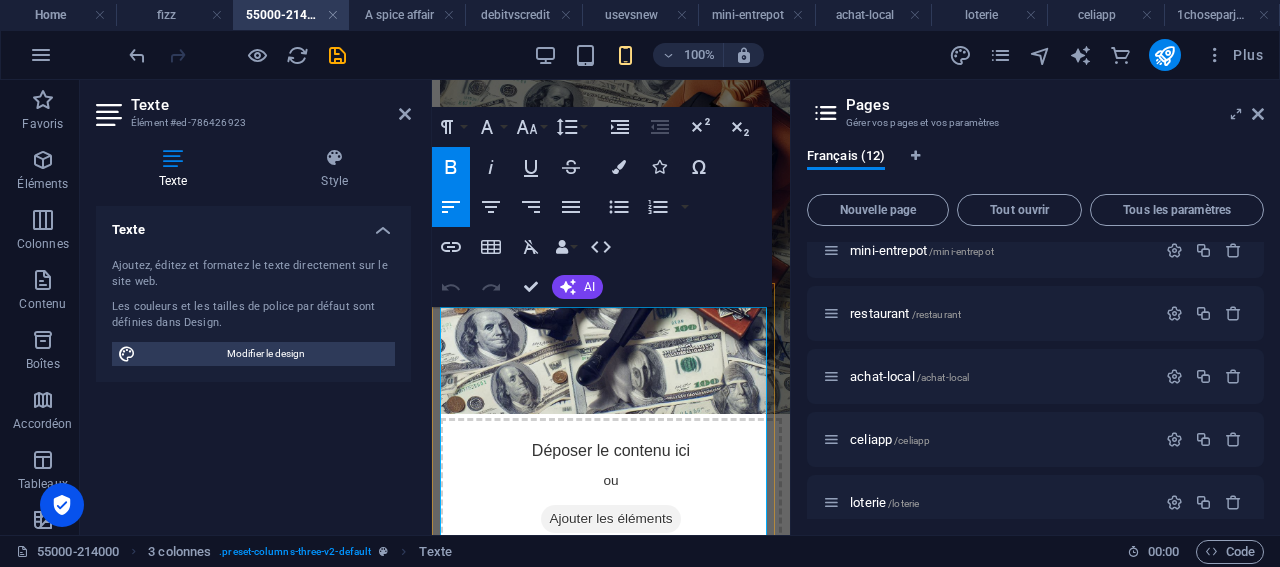 click on "💡 Comment j’ai transformé 55 000  $ en 214 577  $ sans  être riche … juste en utilisant les outils du gouvernement" at bounding box center [611, 639] 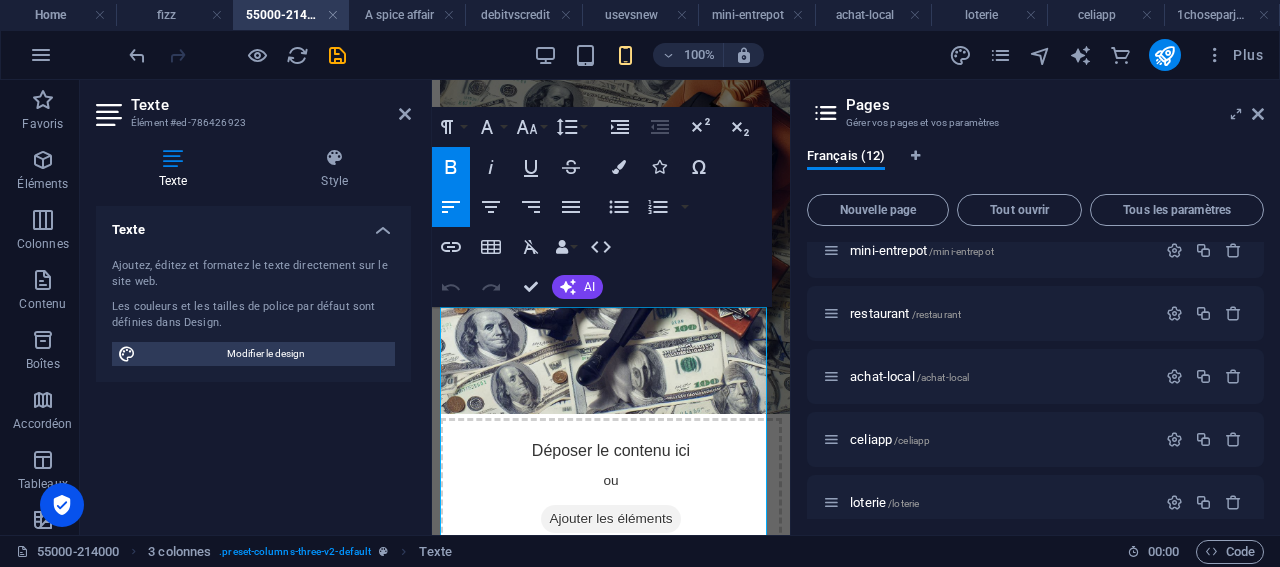click at bounding box center [1258, 114] 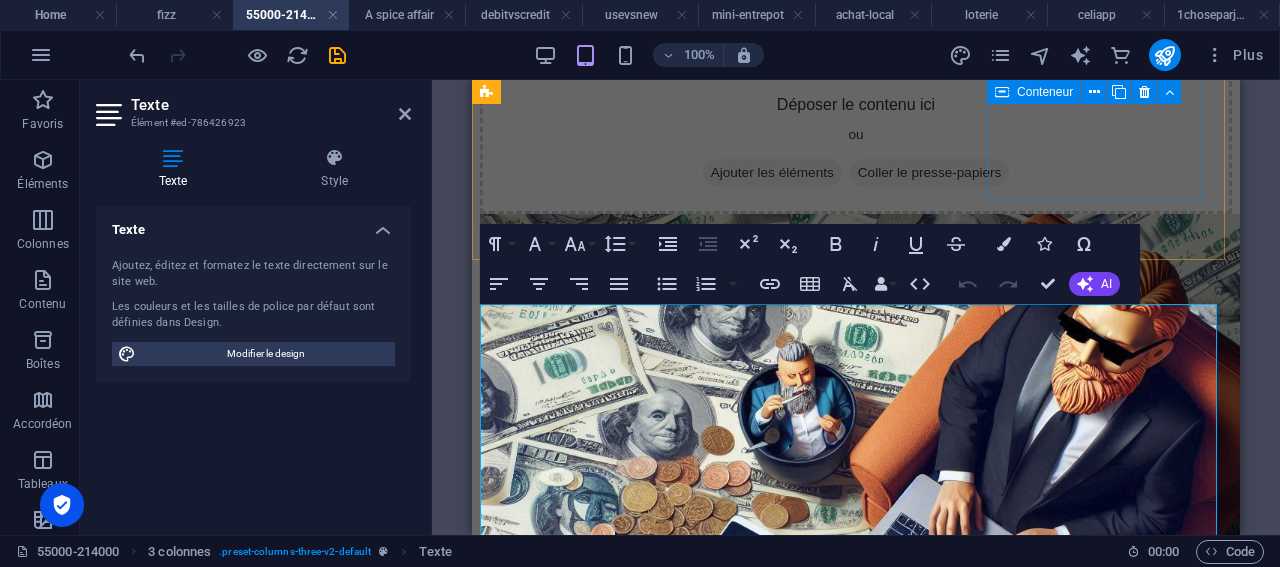 scroll, scrollTop: 652, scrollLeft: 0, axis: vertical 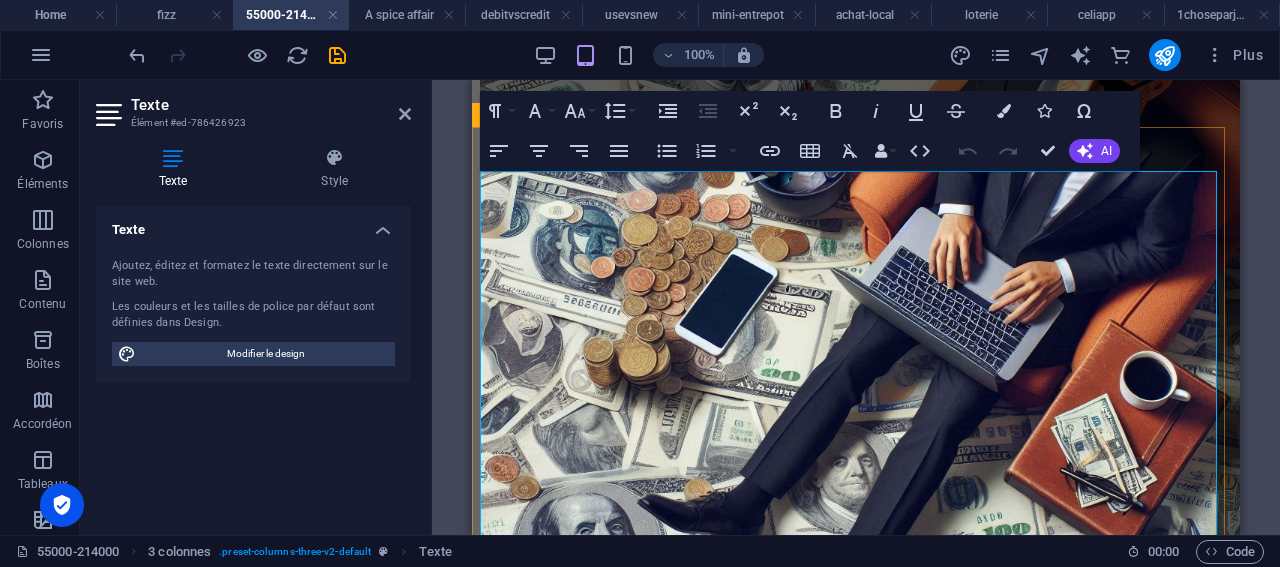 click on "💡 Comment j’ai transformé 55 000  $ en 214 577  $ sans  être riche … juste en utilisant les outils du gouvernement" at bounding box center (856, 895) 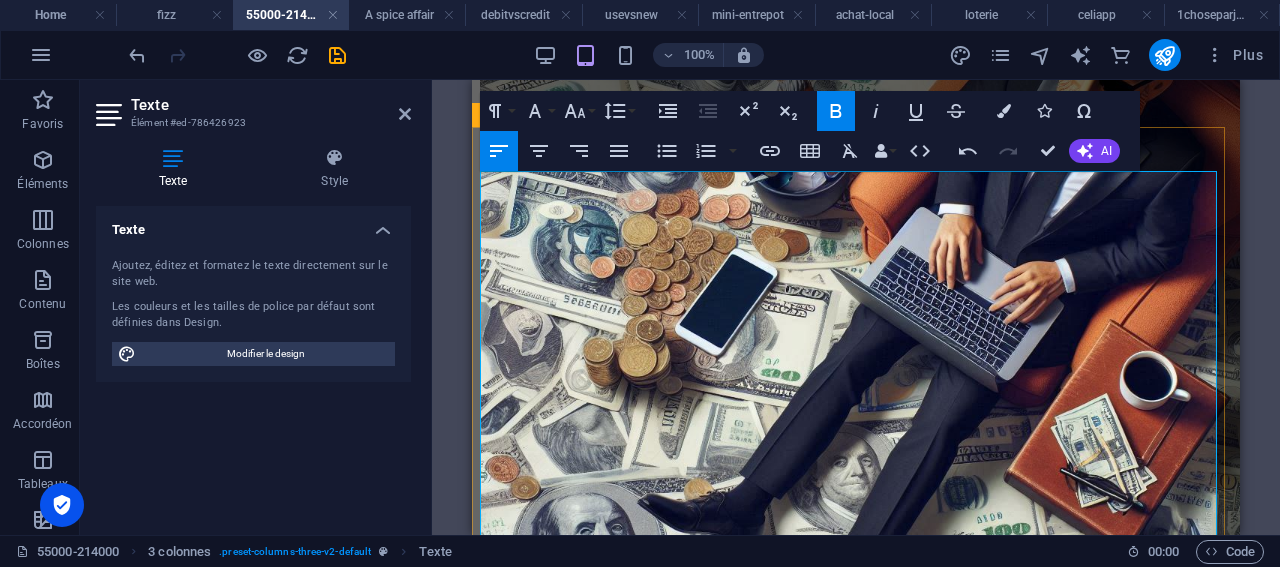 click on "Tu penses qu’il faut être riche ou expert en finance pour bâtir ton avenir financier et celui de tes enfants ? Détrompe-toi. J’ai trouvé une stratégie simple, 100 % légale, qui m’a permis de transformer  55 000 $ sortis de mes poches  en  plus de 214 000 $  en 10 ans… 📍 Et tout ça,  grâce aux retours d’impôt et aux subventions du gouvernement ." at bounding box center (856, 1000) 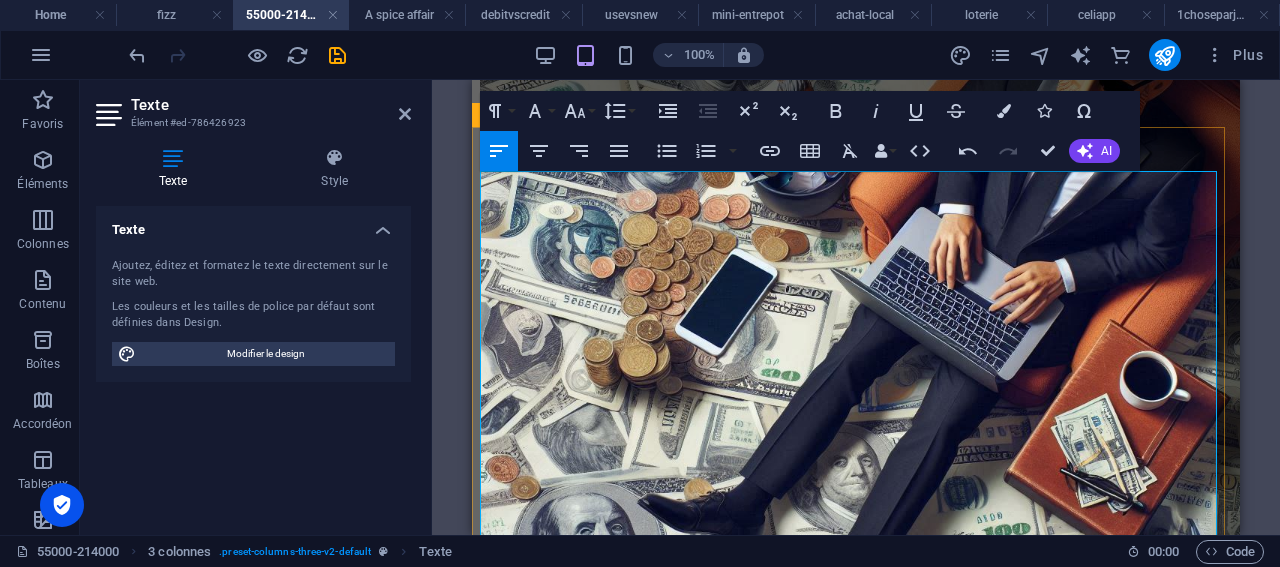 click on "Détrompe-toi. J’ai trouvé une stratégie simple, 100 % légale, qui m’a permis de transformer  55 000 $ sortis de mes poches  en  plus de 214 000 $  en 10 ans… 📍 Et tout ça,  grâce aux retours d’impôt et aux subventions du gouvernement ." at bounding box center (856, 1034) 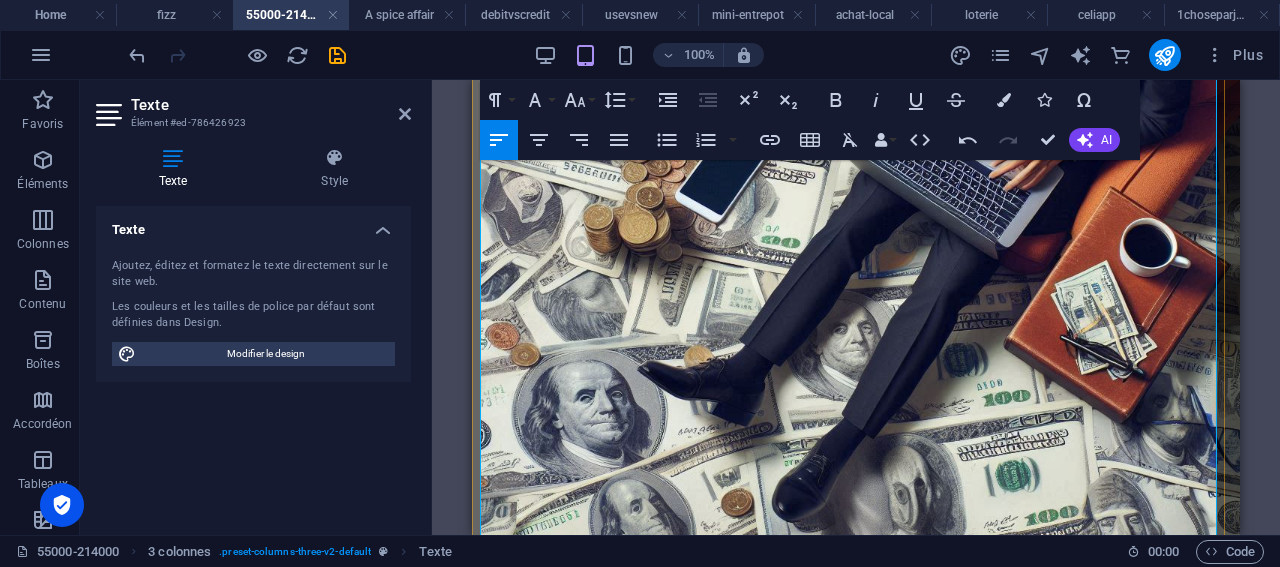 click on "📘 Mon but" at bounding box center [856, 1084] 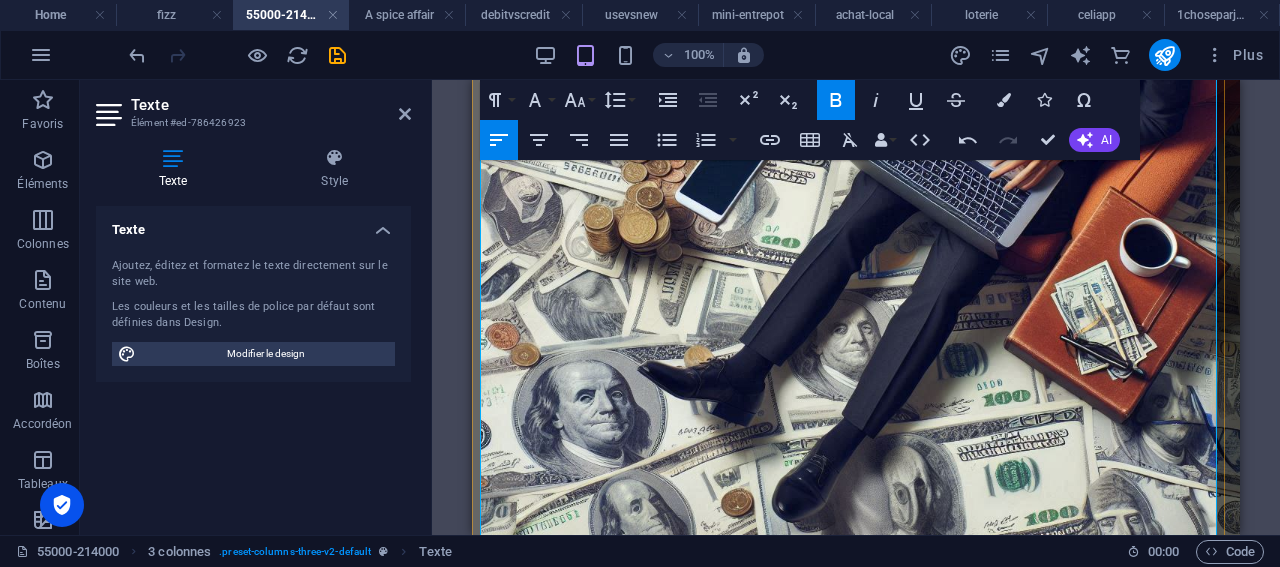click on "Je voulais :" at bounding box center [856, 1153] 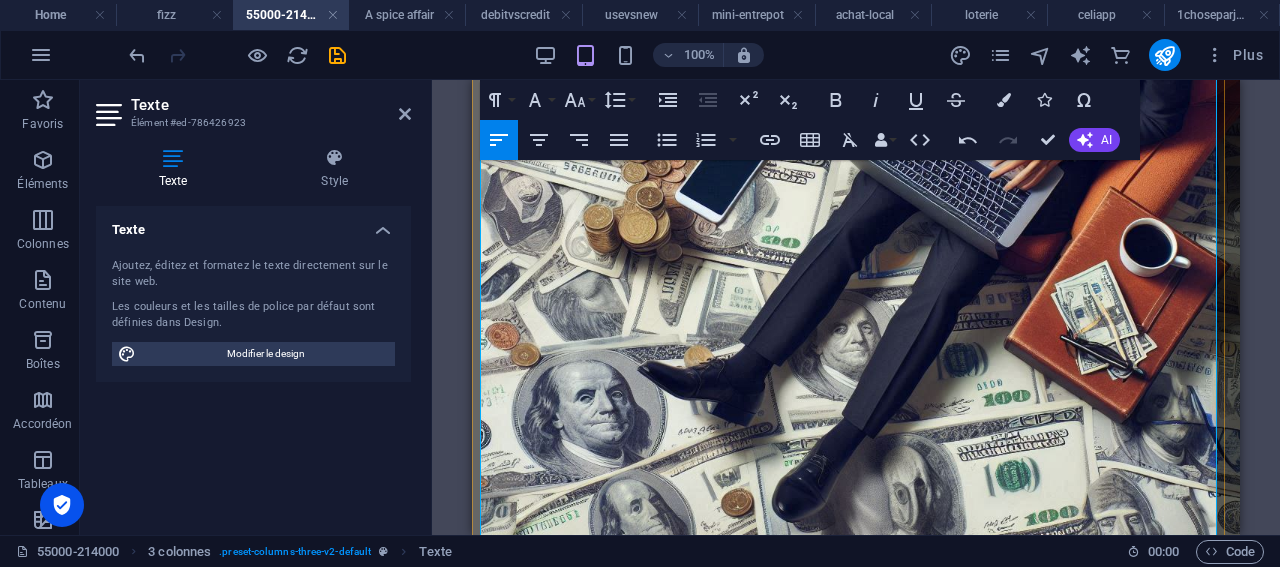 scroll, scrollTop: 918, scrollLeft: 0, axis: vertical 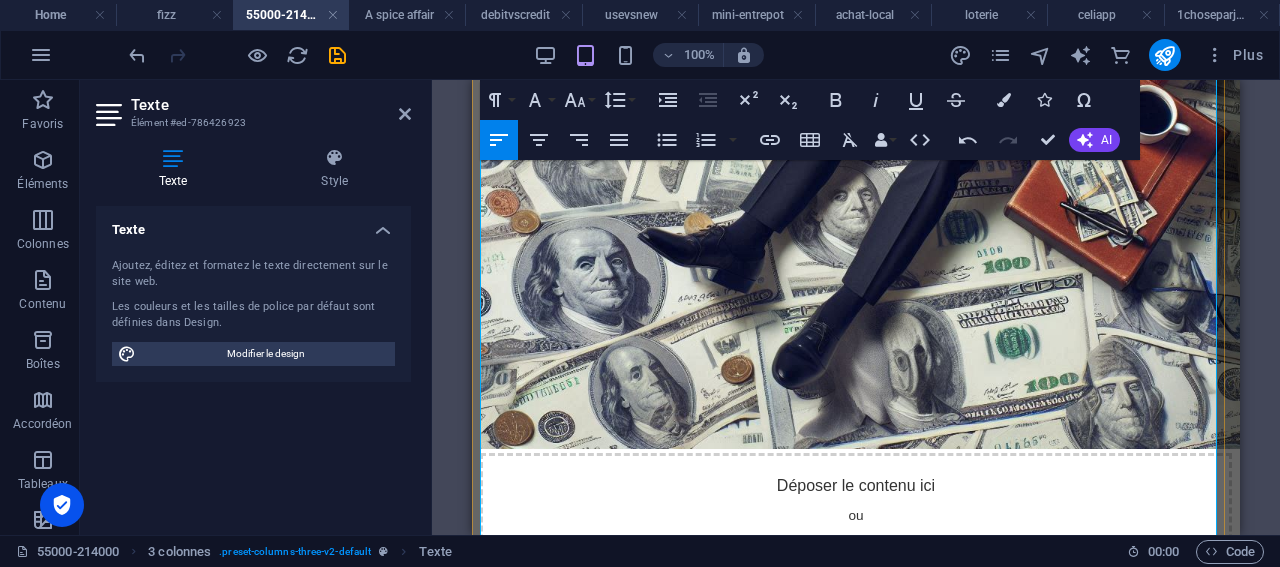 click on "Mettre de l’argent de côté pour ma retraite" at bounding box center (876, 1088) 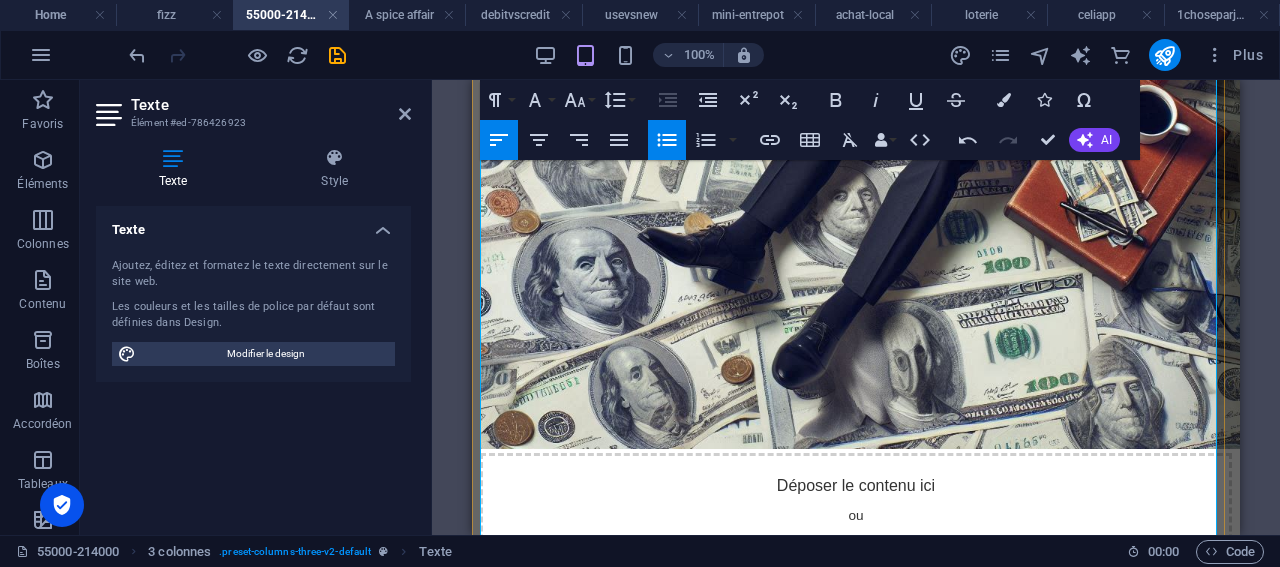 click on "Économiser pour les études de mes enfants" at bounding box center (876, 1106) 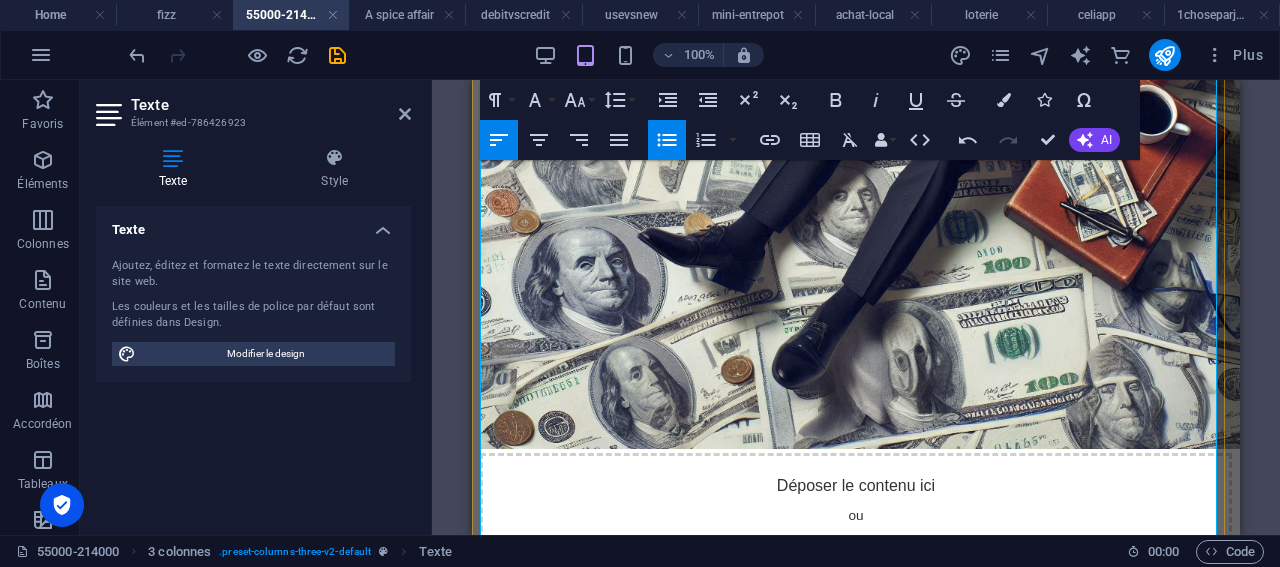 click on "Mettre de l’argent de côté pour ma retraite" at bounding box center (876, 1088) 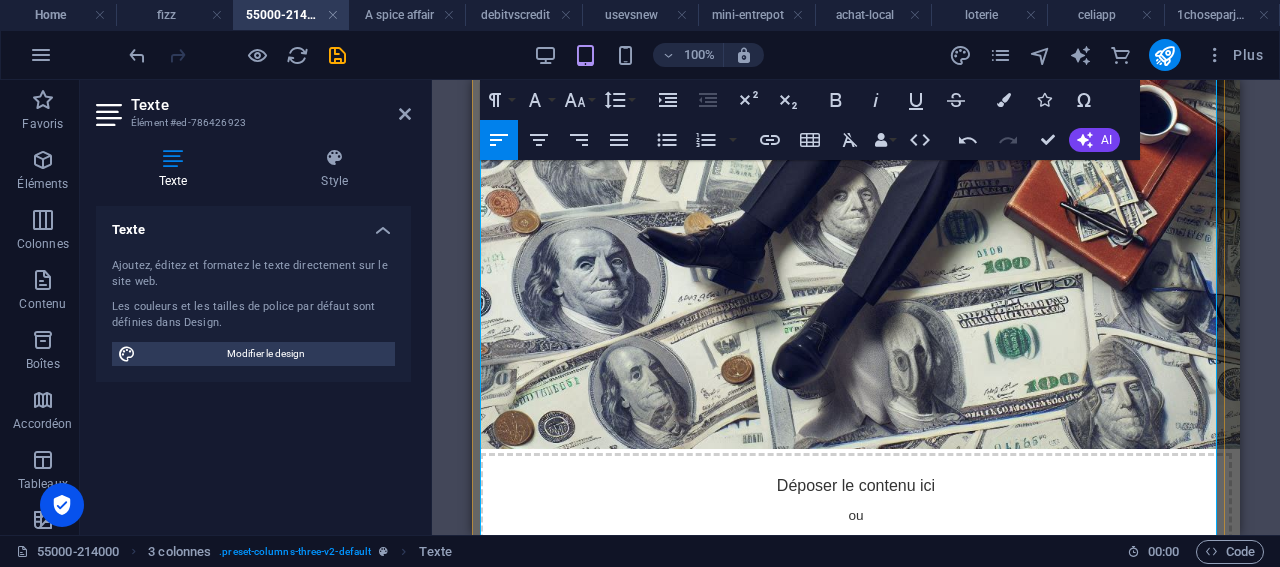 click on "Économiser pour les études de mes enfants" at bounding box center (876, 1156) 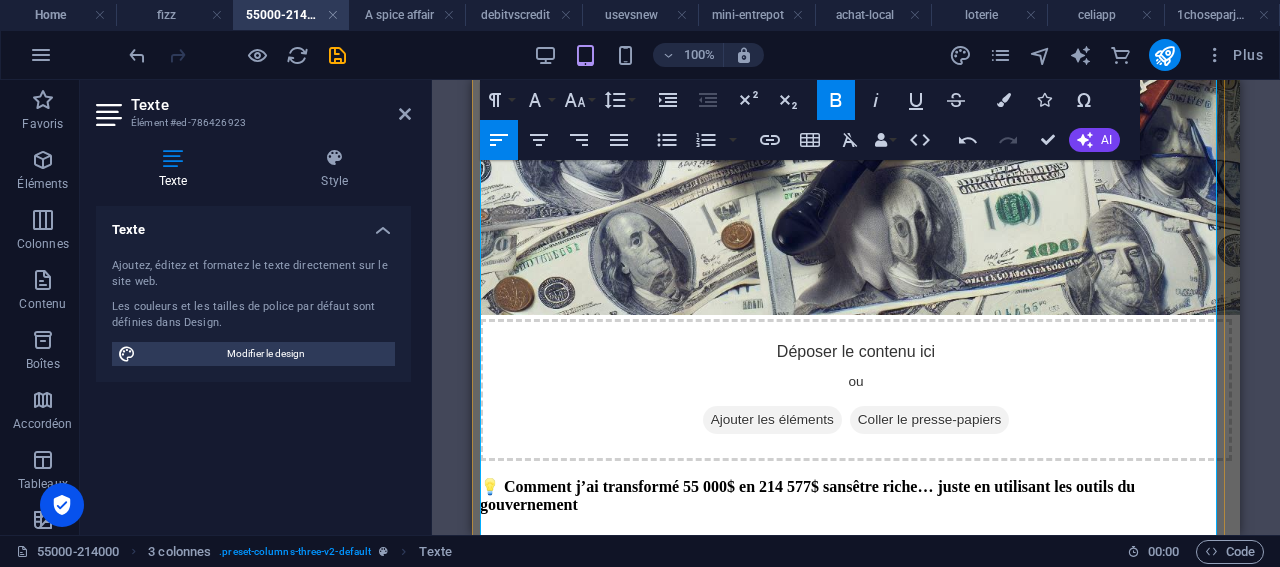 scroll, scrollTop: 1185, scrollLeft: 0, axis: vertical 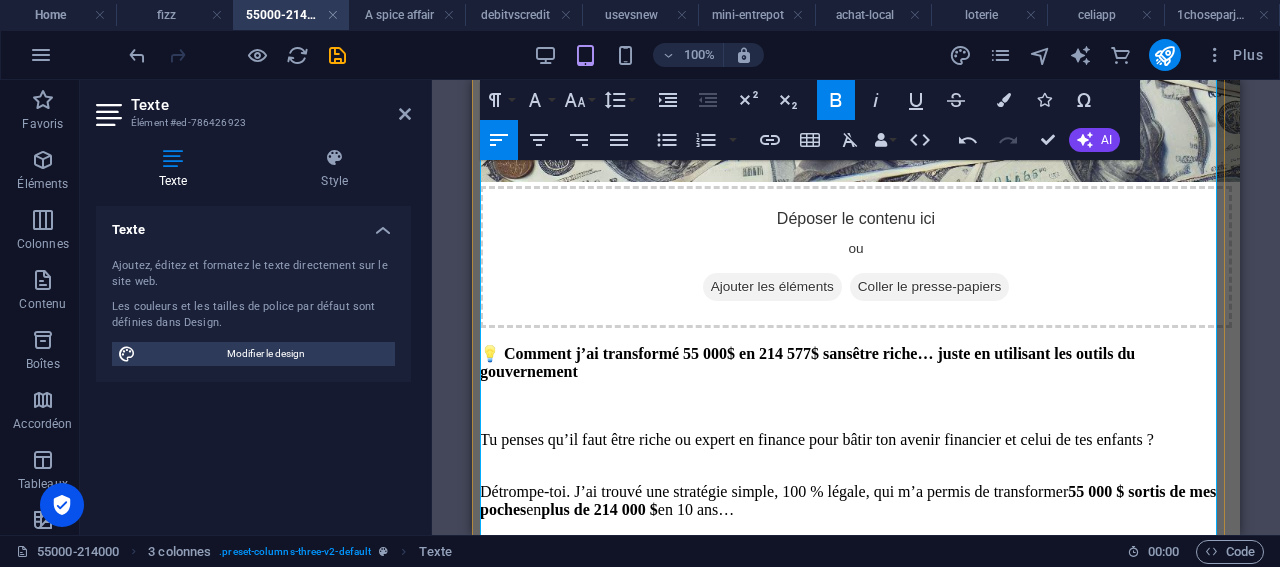 click at bounding box center (856, 991) 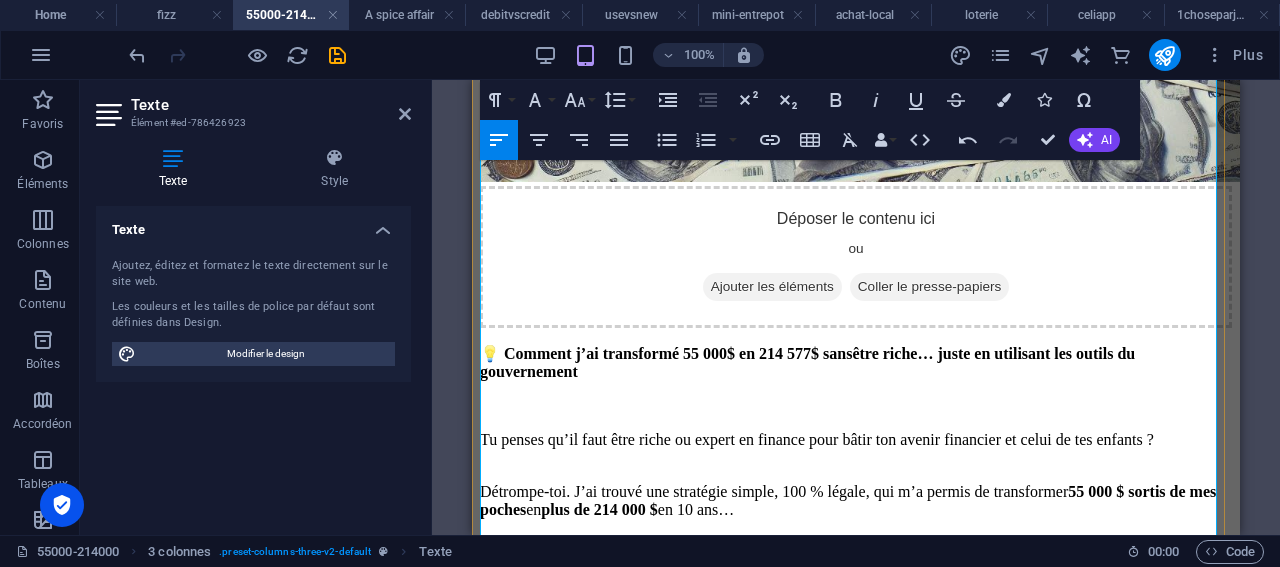 click on "✅ Le  REER FTQ  : pour la retraite (avec de gros retours d’impôt) ✅ Le  REEE  : pour les études des enfants (avec des subventions gratuites du gouvernement)" at bounding box center [856, 1112] 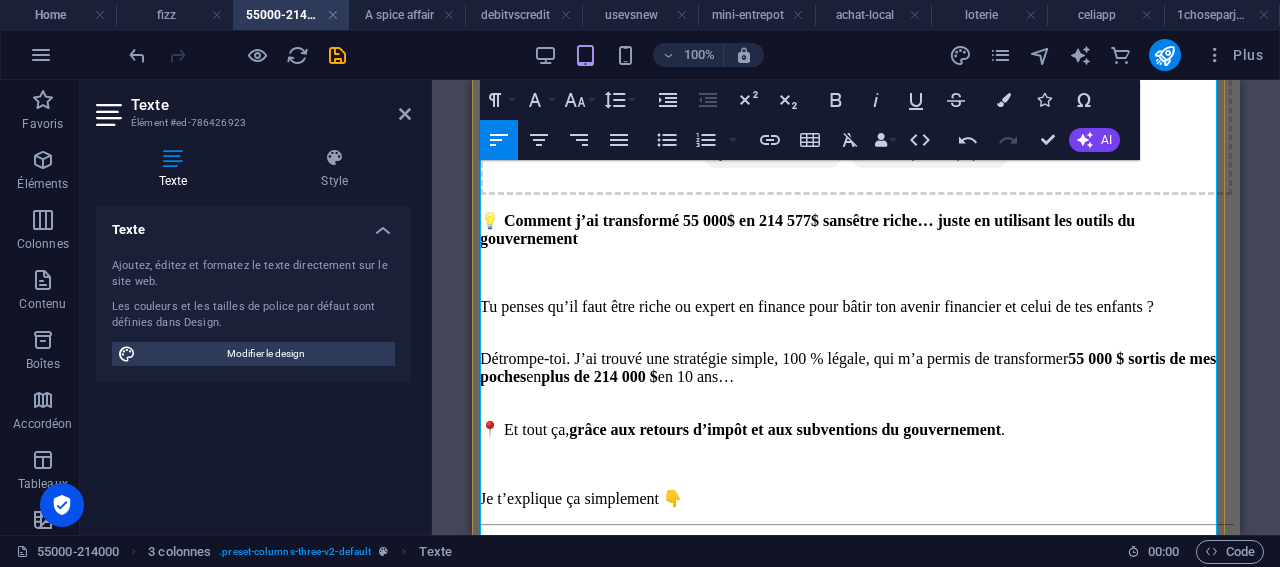 click on "📅 Ce que j’ai fait, année par année" at bounding box center [856, 1118] 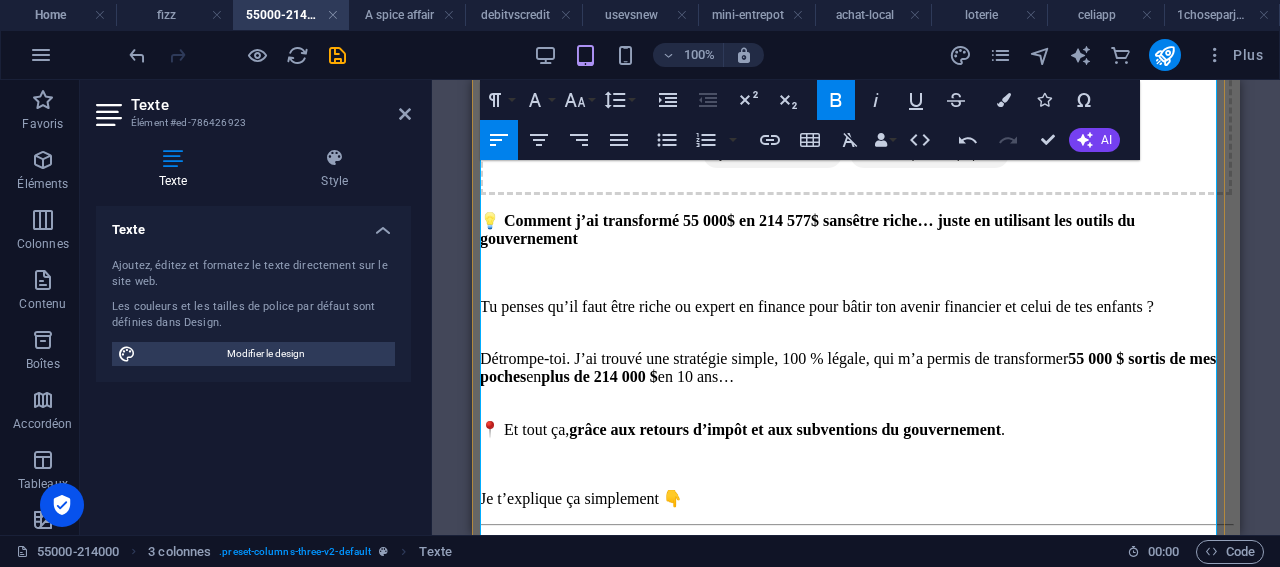 click on "​" at bounding box center [856, 1066] 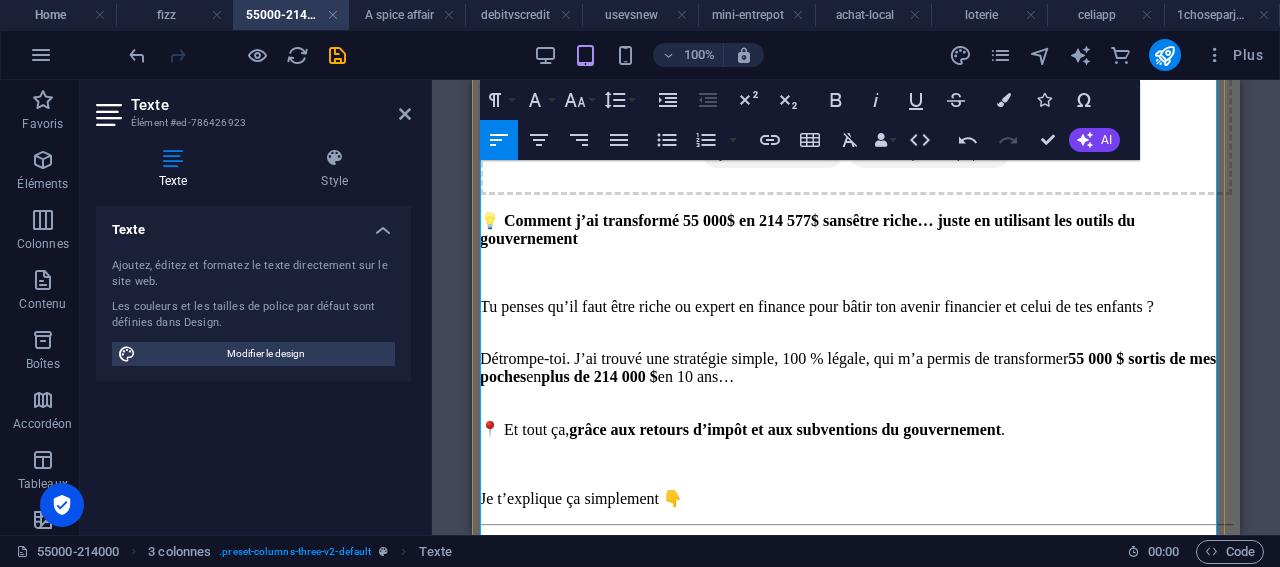 scroll, scrollTop: 1452, scrollLeft: 0, axis: vertical 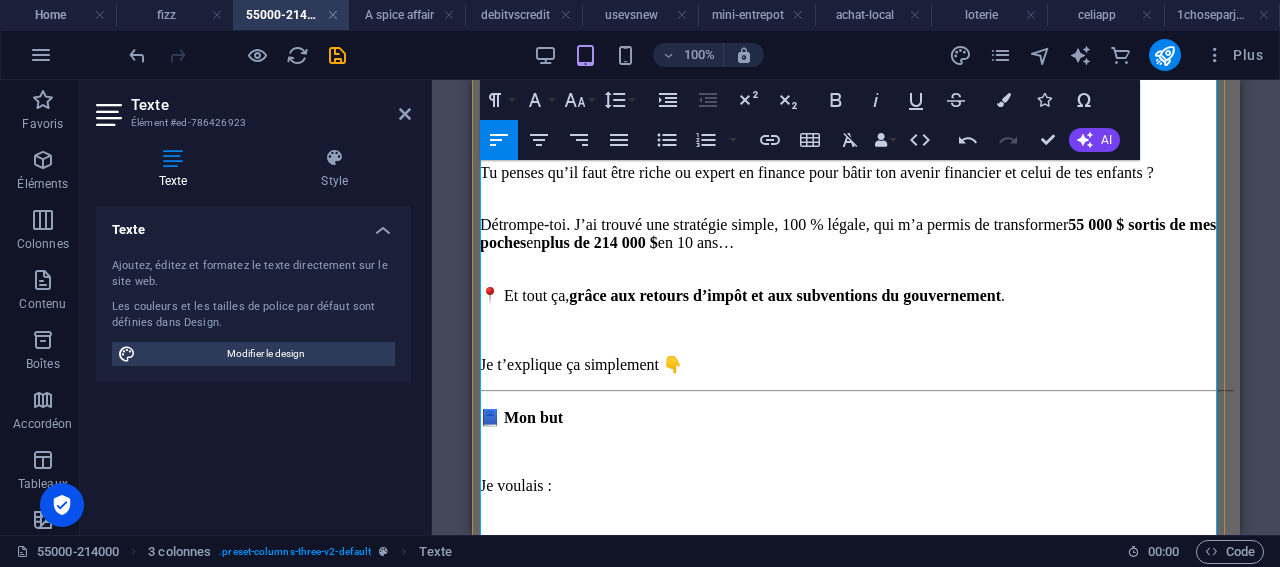click on "Année 1 :" at bounding box center (856, 1087) 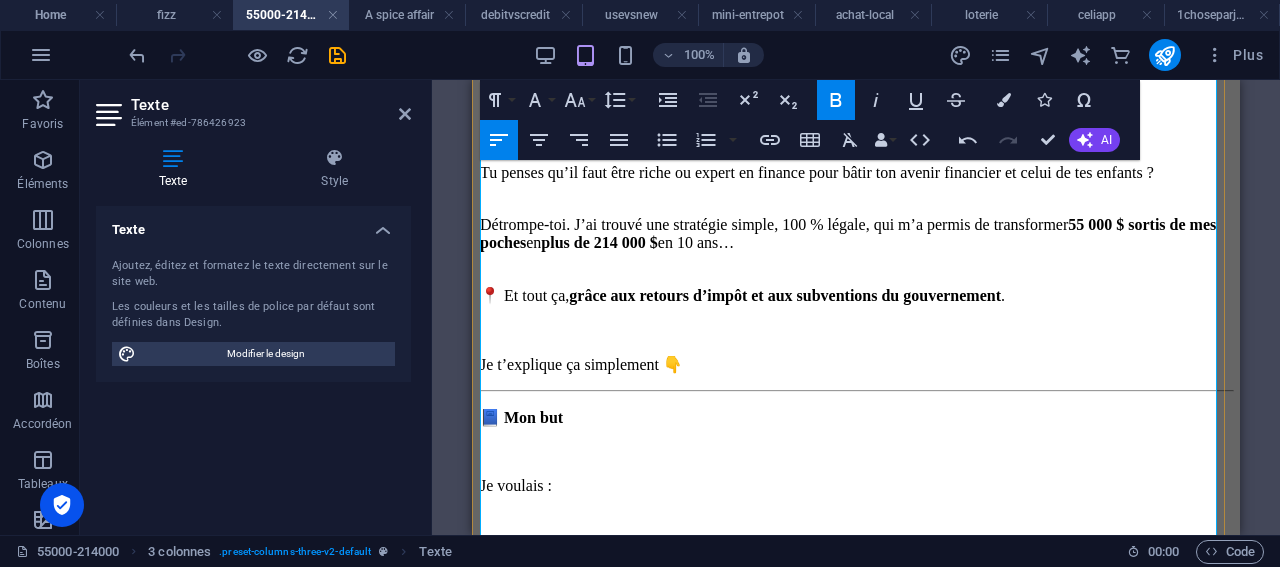 click on "J’ai investi  5 000 $ dans un REER FTQ → Le gouvernement m’a redonné environ  3 500 $  (retour d’impôt + crédit)" at bounding box center [876, 1164] 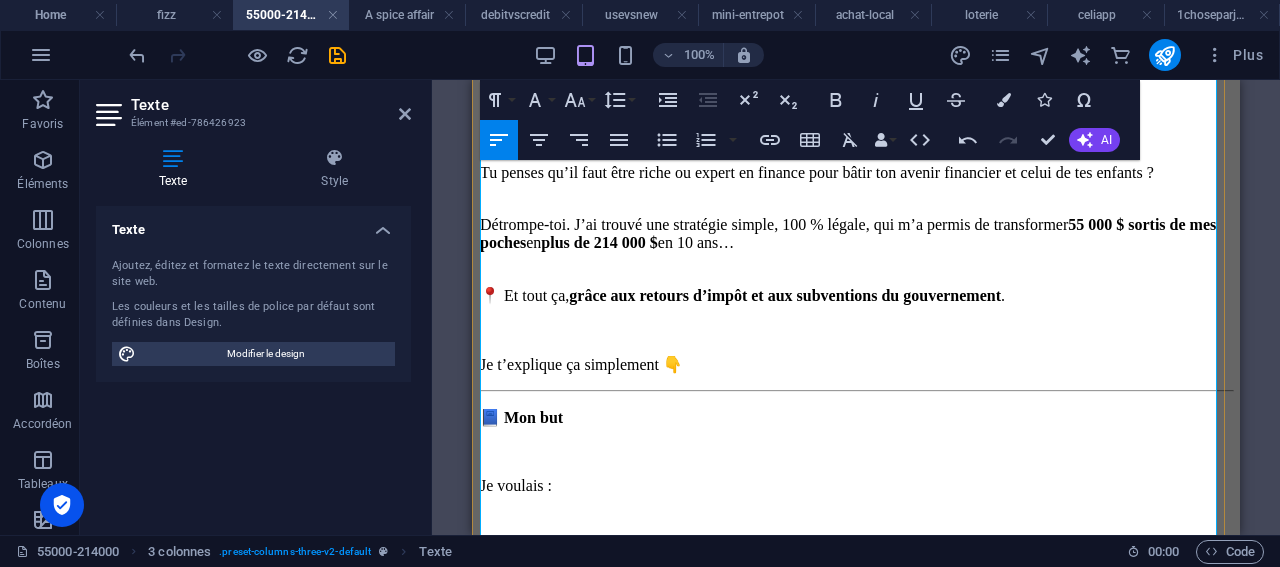 click on "J’ai aussi mis  5 000 $ dans un REEE pour mes 2 enfants → Le gouvernement a ajouté  1 500 $  en subventions gratuites" at bounding box center [876, 1250] 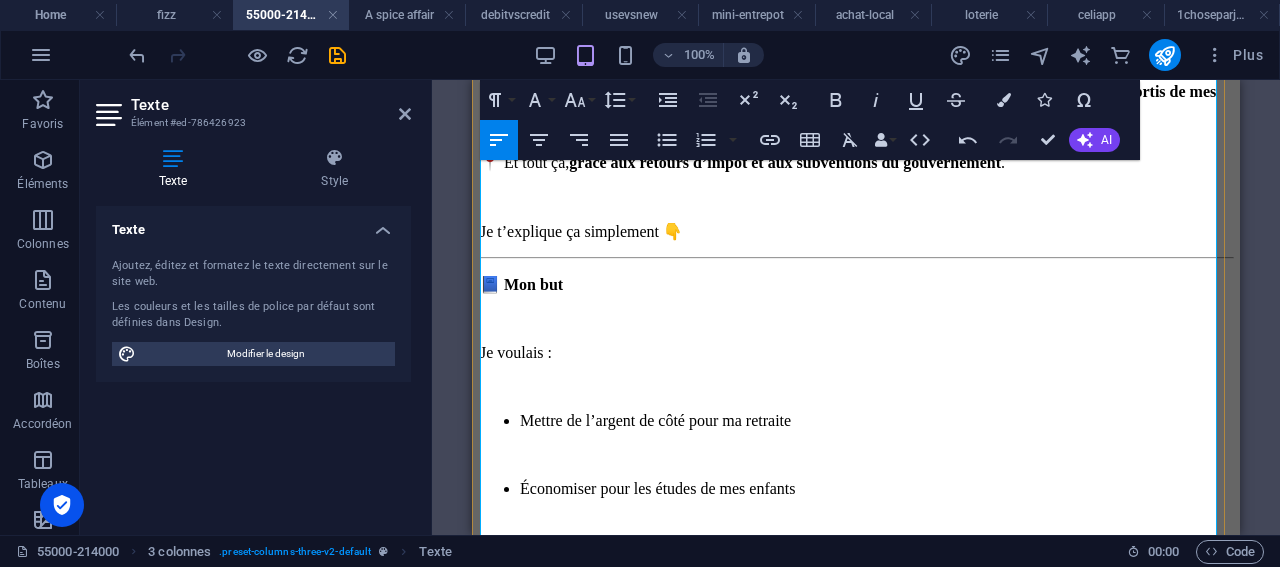 scroll, scrollTop: 1718, scrollLeft: 0, axis: vertical 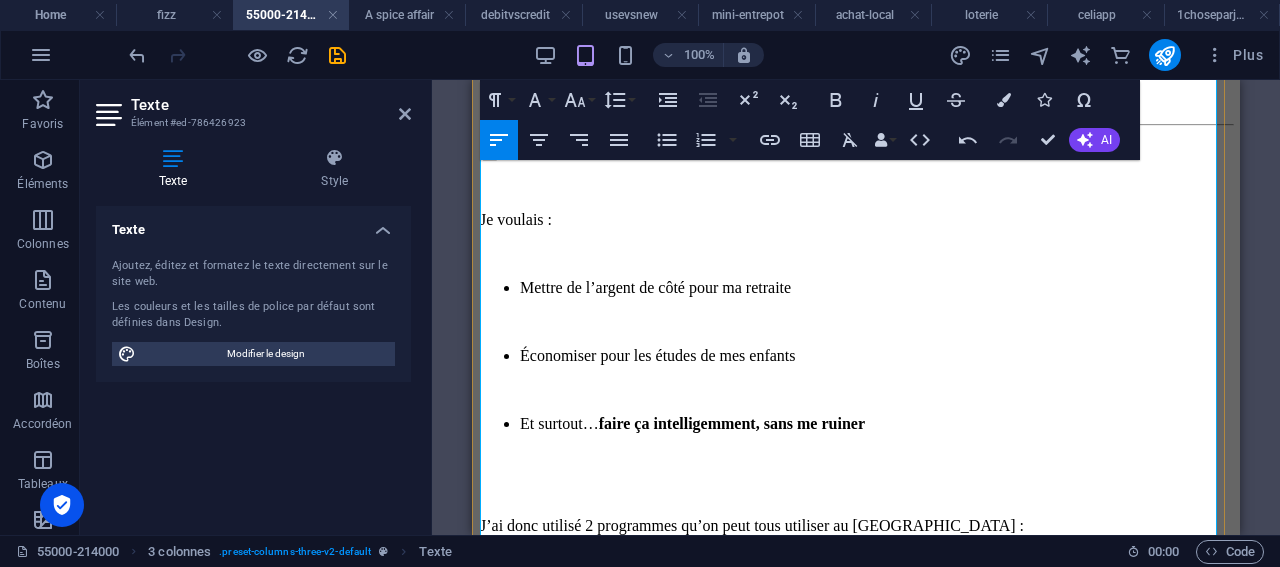 click on "💰 Coût réel année 1 = 10 000 $ sortis de ma poche" at bounding box center (856, 1164) 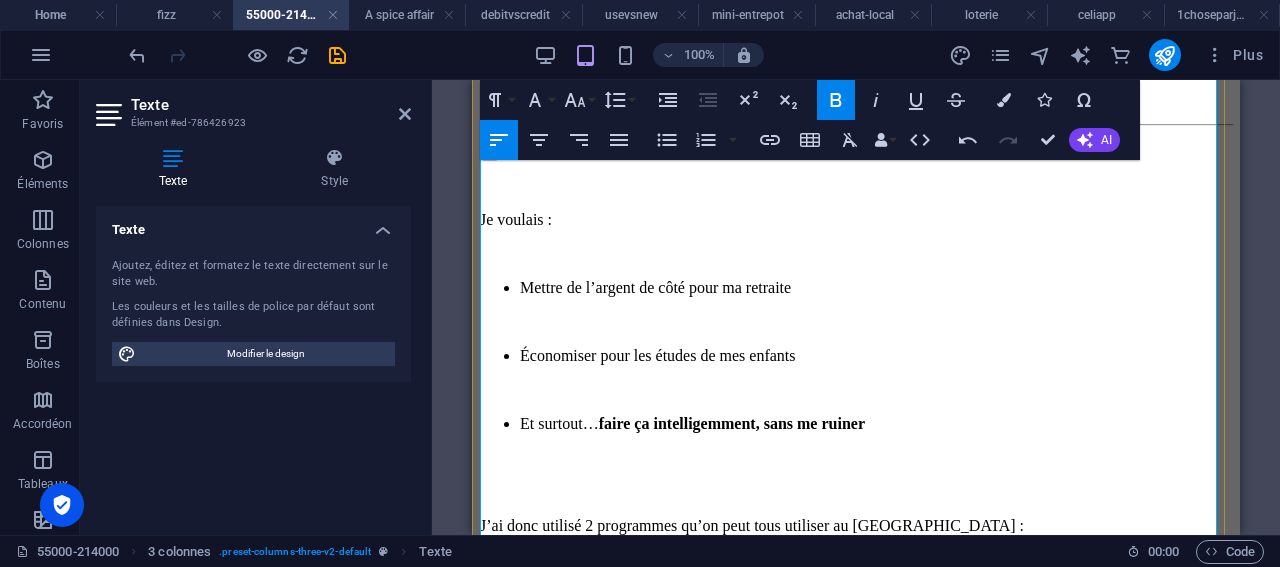 click on "Chaque année, je fais la même chose :" at bounding box center (856, 1319) 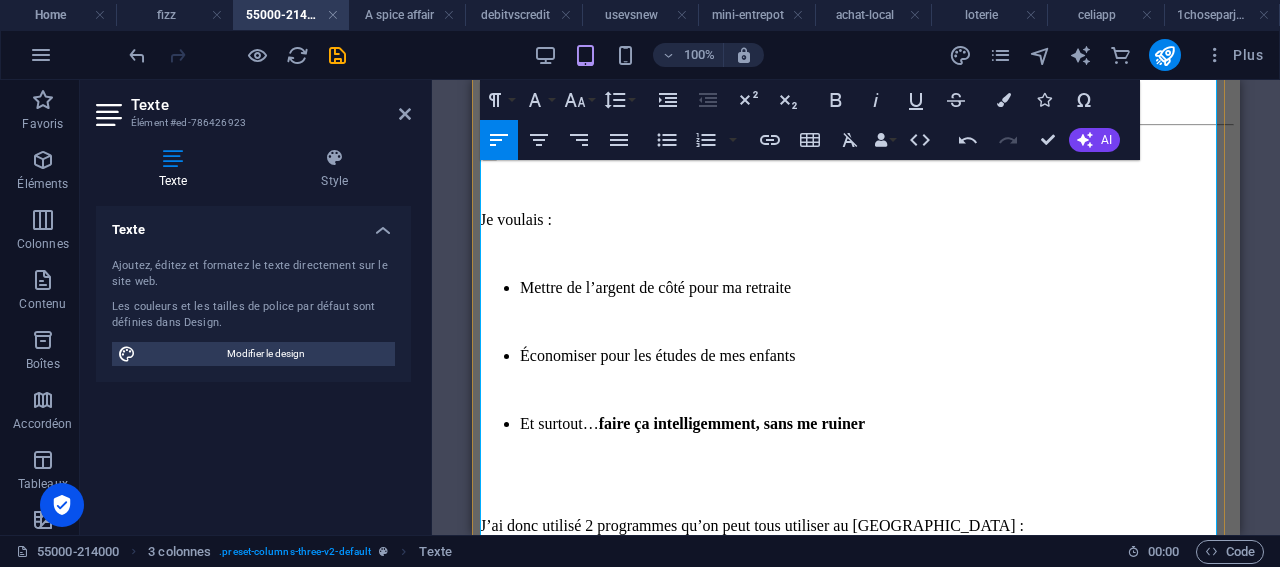 scroll, scrollTop: 1852, scrollLeft: 0, axis: vertical 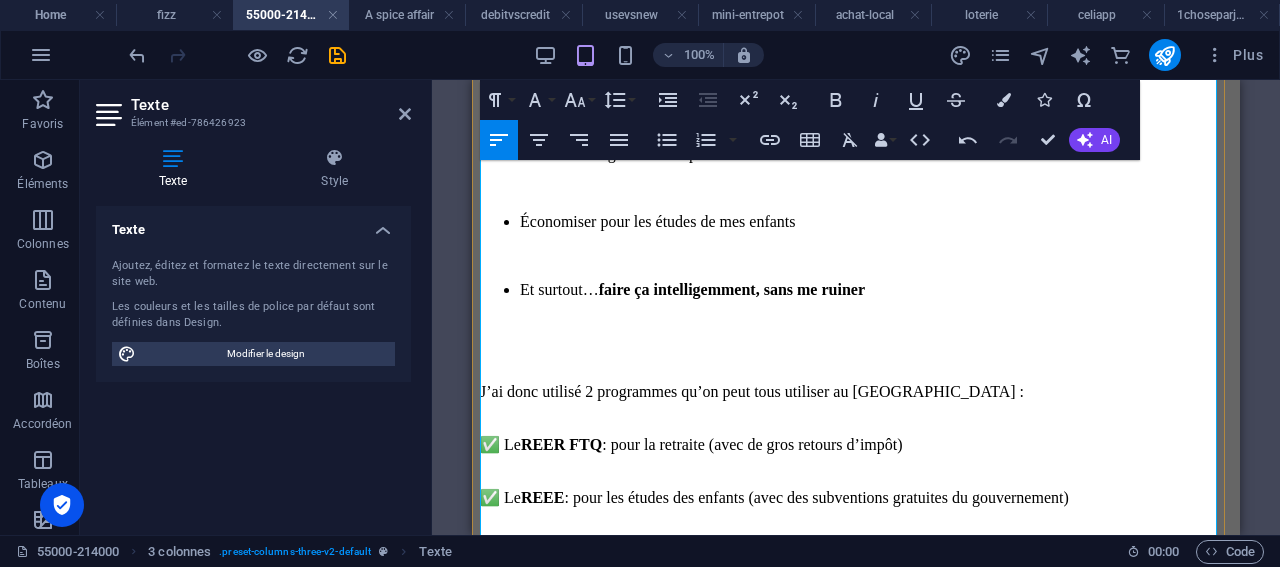 click on "Je reprends les  3 500 $ de retour du REER FTQ → Et je rajoute  1 500 $  de ma poche pour remettre  5 000 $" at bounding box center (876, 1262) 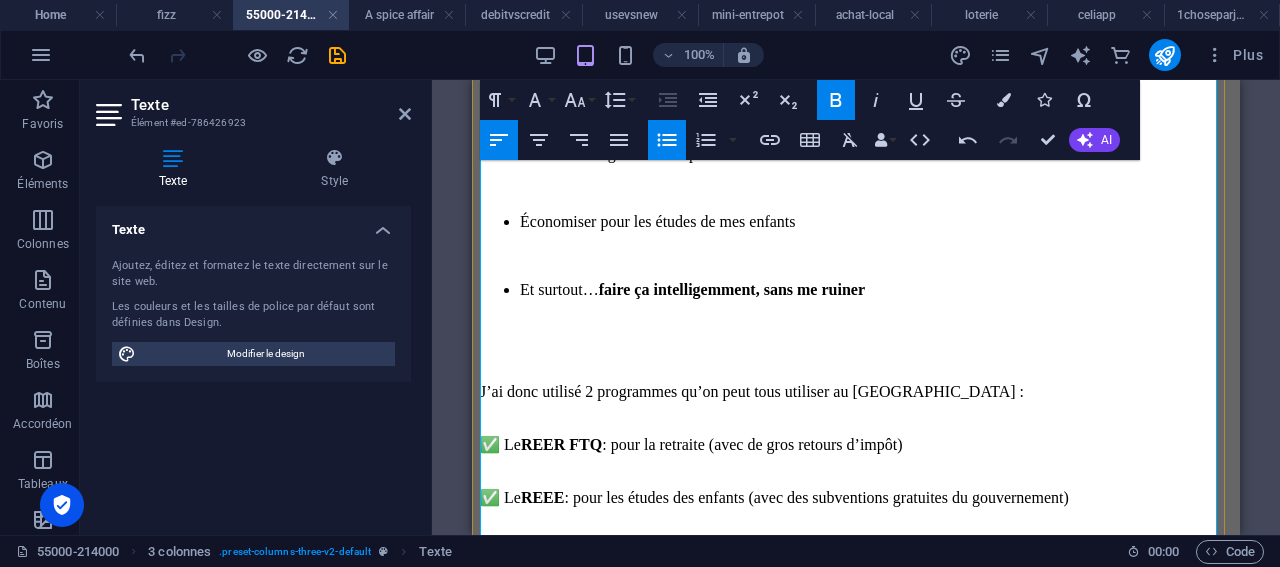 click on "Je reprends les  3 500 $ de retour du REER FTQ → Et je rajoute  1 500 $  de ma poche pour remettre  5 000 $" at bounding box center (876, 1262) 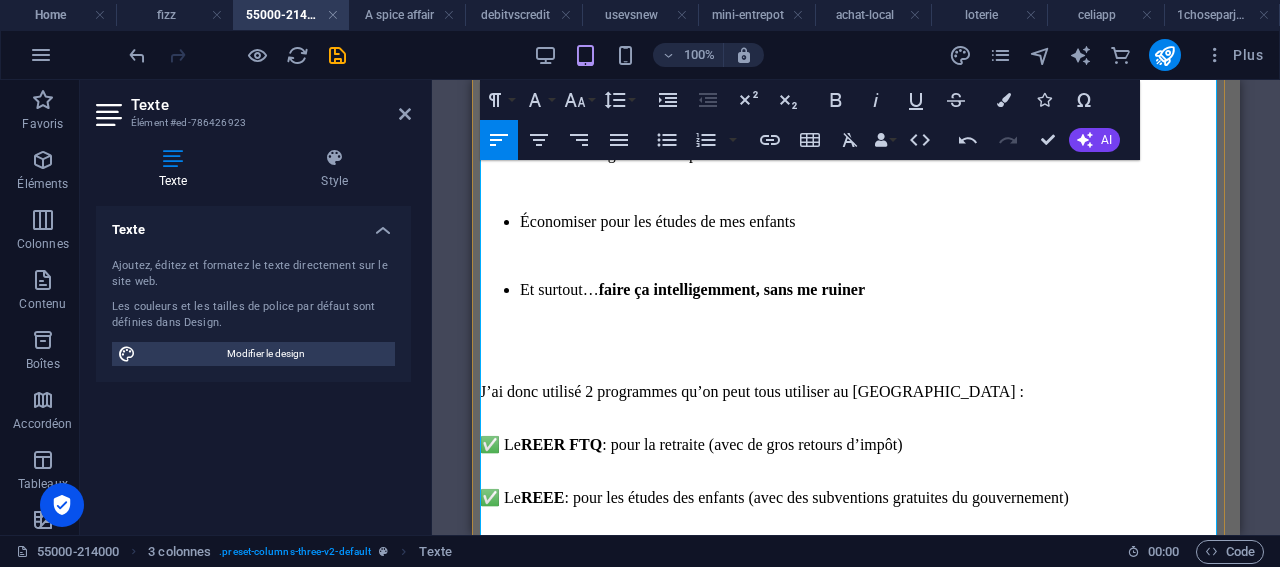 click on "Je reprends les  1 500 $ de subventions du REEE → Et je rajoute  3 500 $  pour mettre encore  5 000 $" at bounding box center [876, 1348] 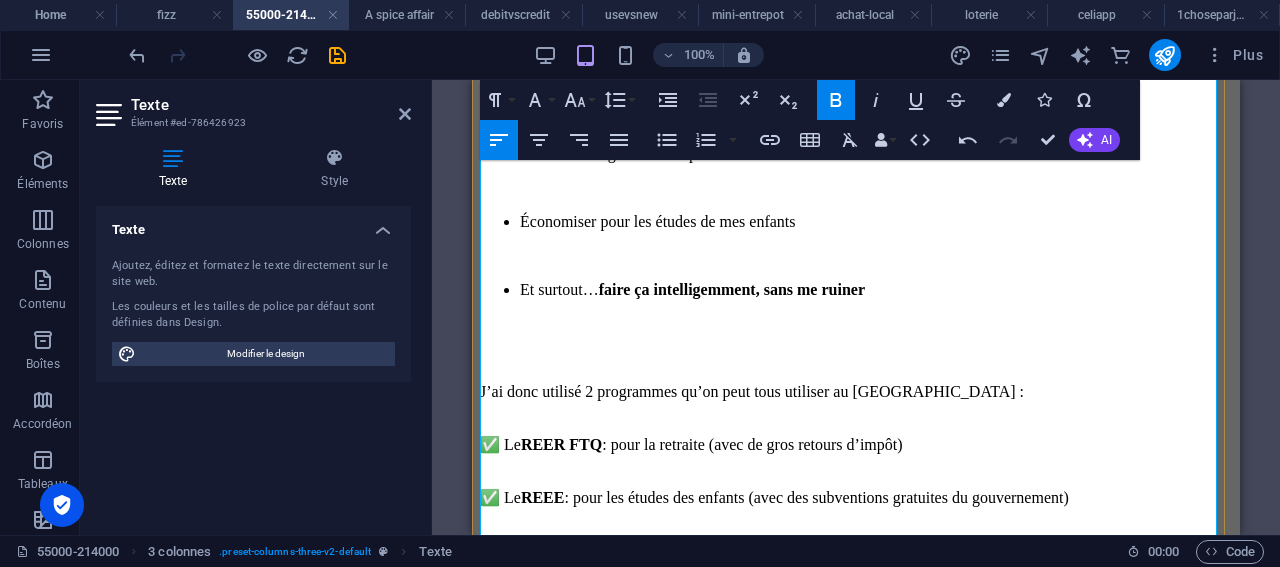click on "💰 Donc à partir de l’année 2, je ne sors que  5 000 $ par année  (le reste vient du gouvernement !)" at bounding box center [856, 1425] 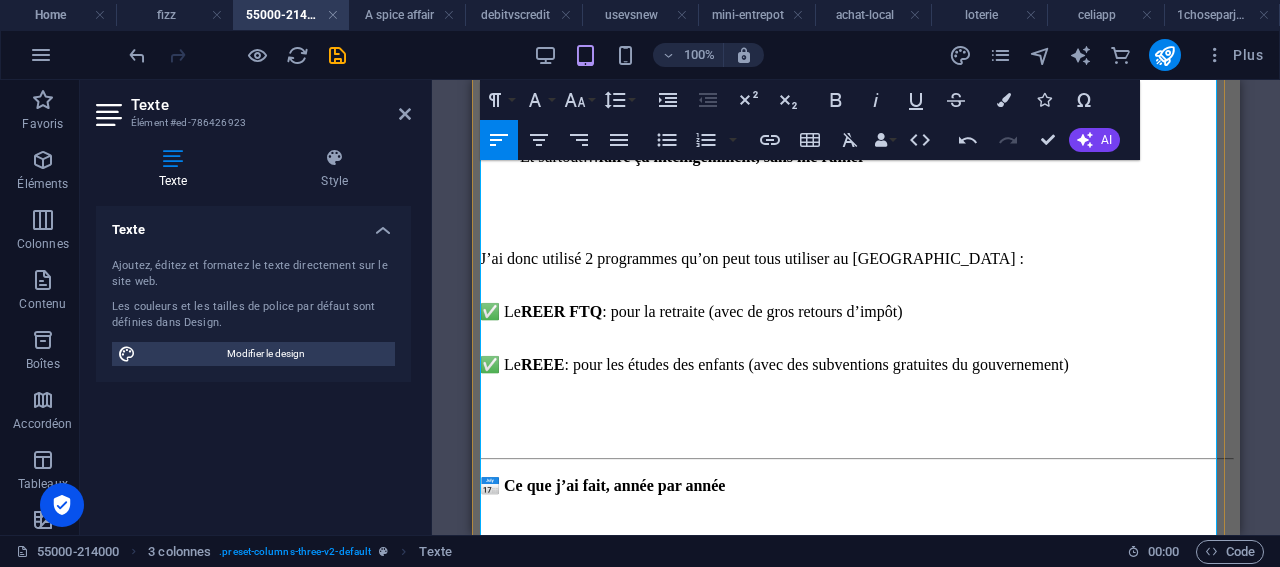 scroll, scrollTop: 2118, scrollLeft: 0, axis: vertical 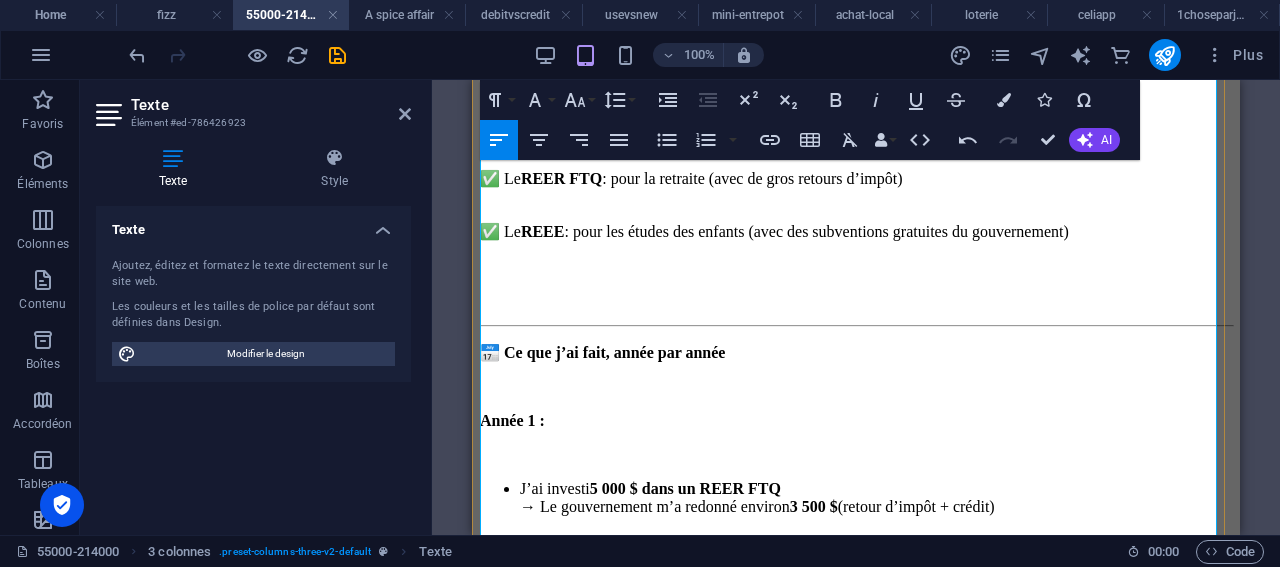 click on "💵 Ce que j’ai reçu du gouvernement (cadeaux) :" at bounding box center (856, 1280) 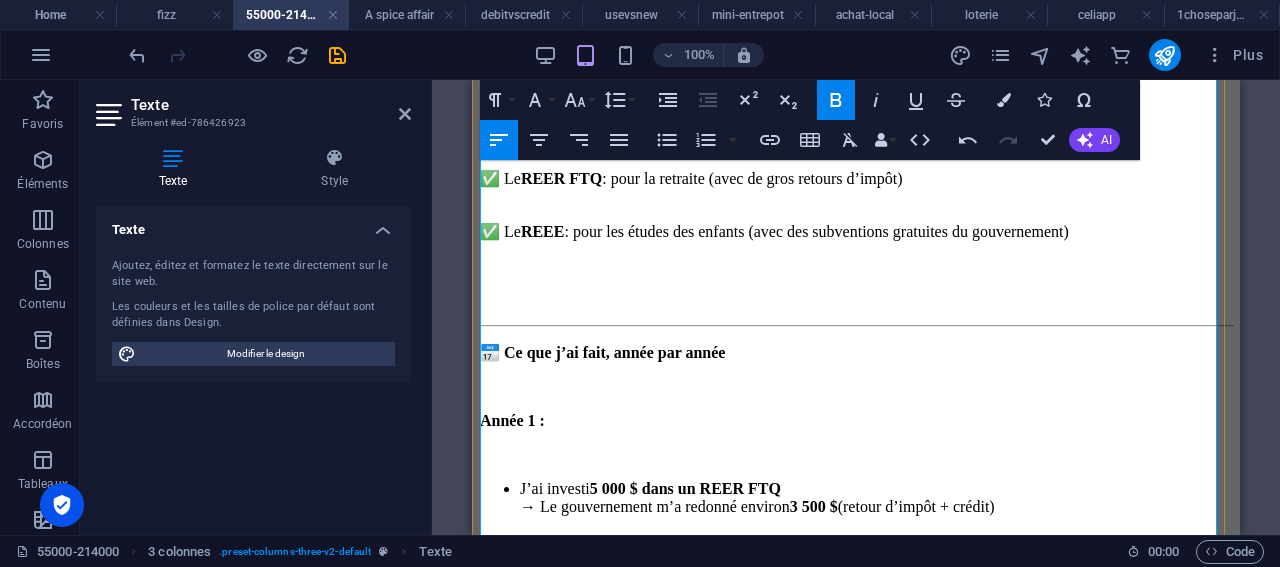 click on "En 10 ans, j’ai reçu : 🔸  23 500 $  en retour et crédits d’impôt REER FTQ 🔸  15 000 $  en subventions pour le REEE ➡️  Total : 38 500 $  offerts par le gouvernement" at bounding box center [856, 1377] 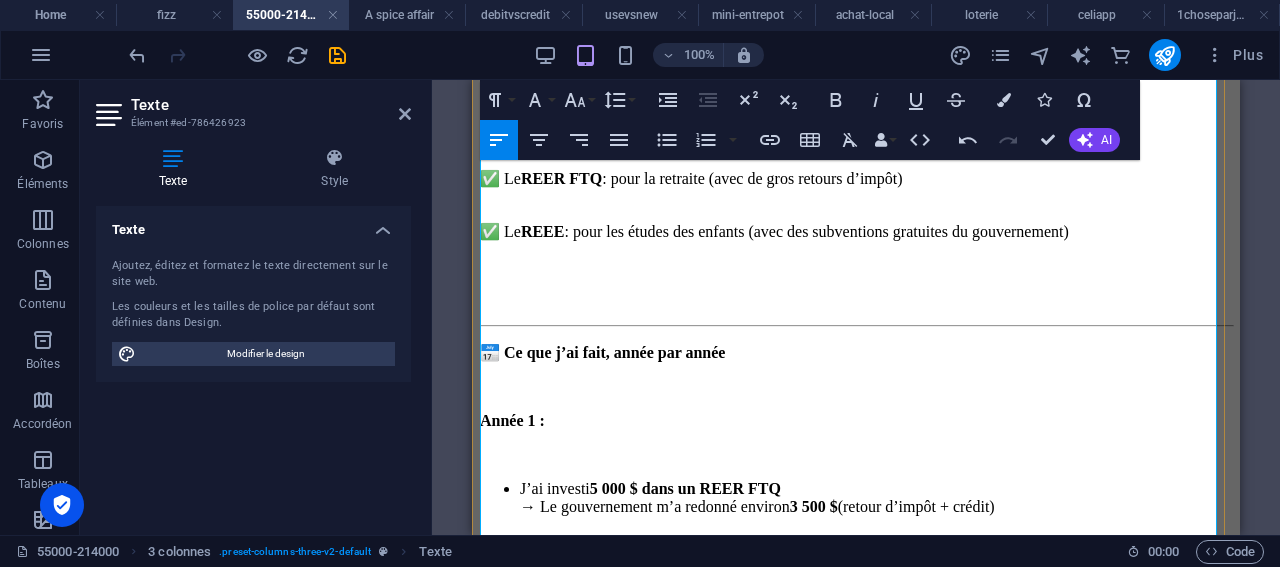 click on "🔸  23 500 $  en retour et crédits d’impôt REER FTQ 🔸  15 000 $  en subventions pour le REEE ➡️  Total : 38 500 $  offerts par le gouvernement" at bounding box center (856, 1411) 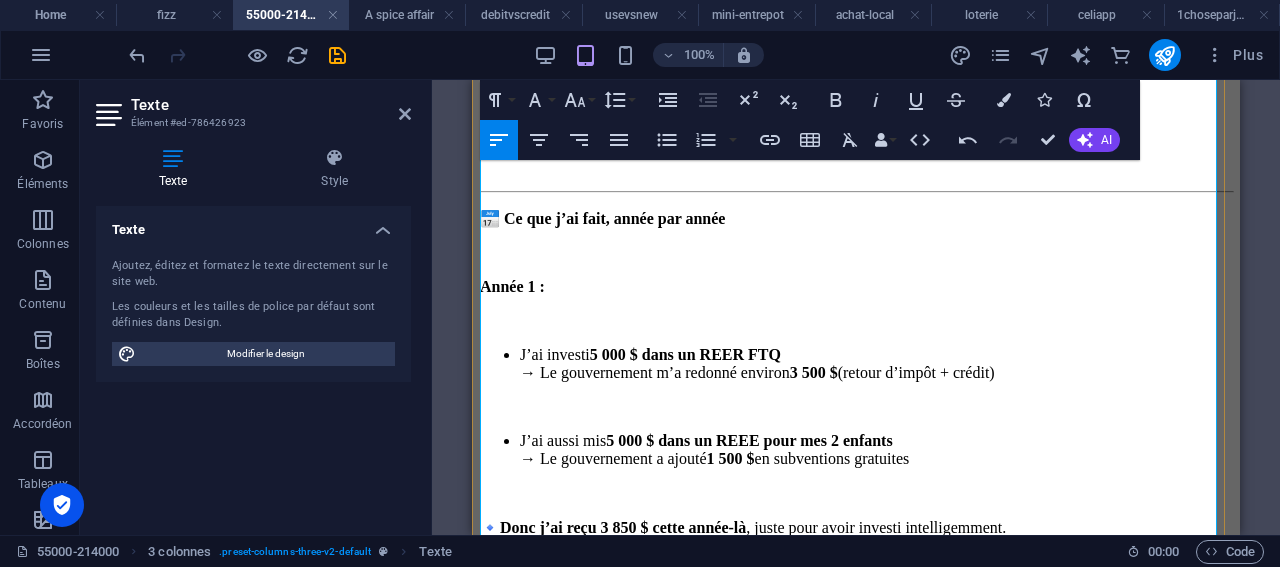 click on "🔸  15 000 $  en subventions pour le REEE ➡️  Total : 38 500 $  offerts par le gouvernement" at bounding box center [856, 1321] 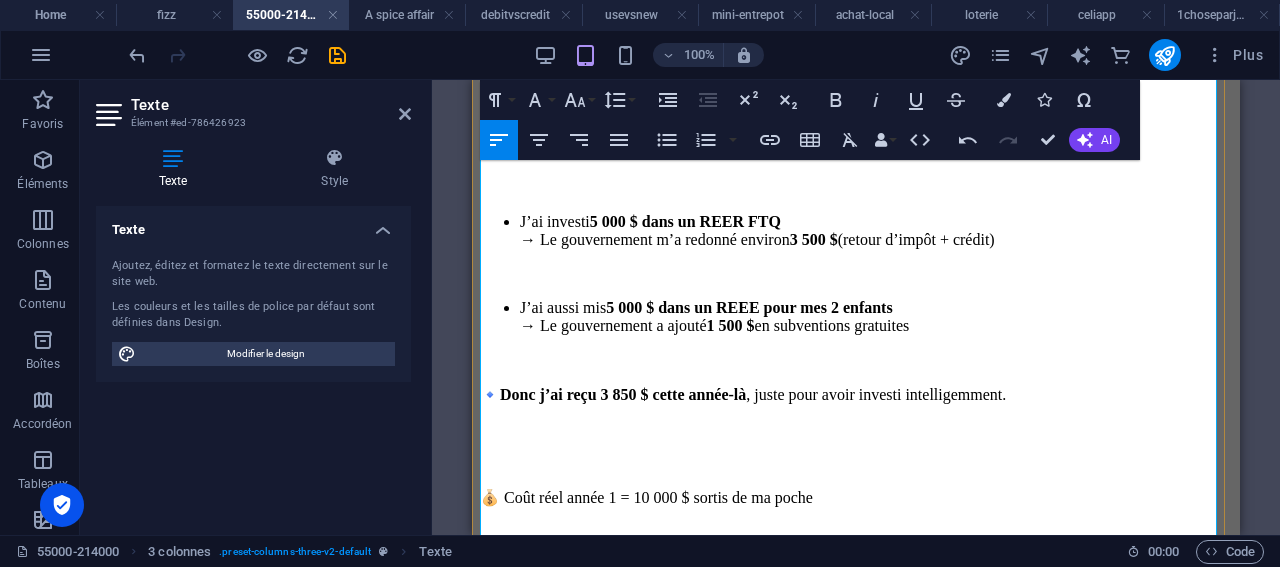 click on "📈 Résultat avec les intérêts composés" at bounding box center (856, 1361) 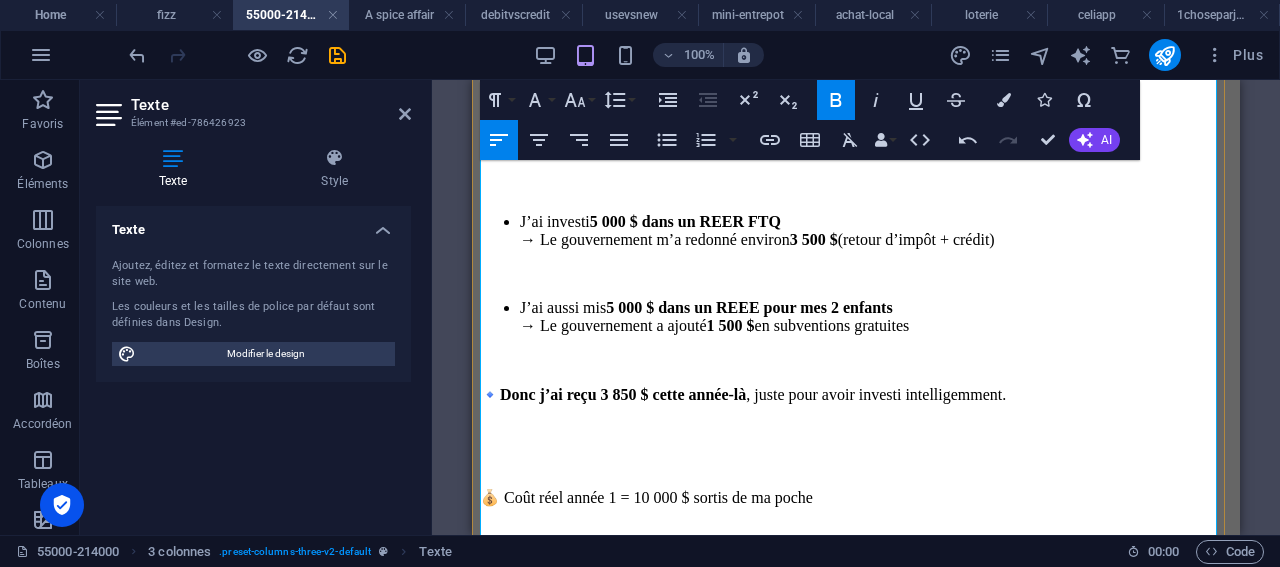click on "J’ai investi  55 000 $ au total , et j’ai laissé cet argent  travailler avec des intérêts chaque année  :" at bounding box center (856, 1430) 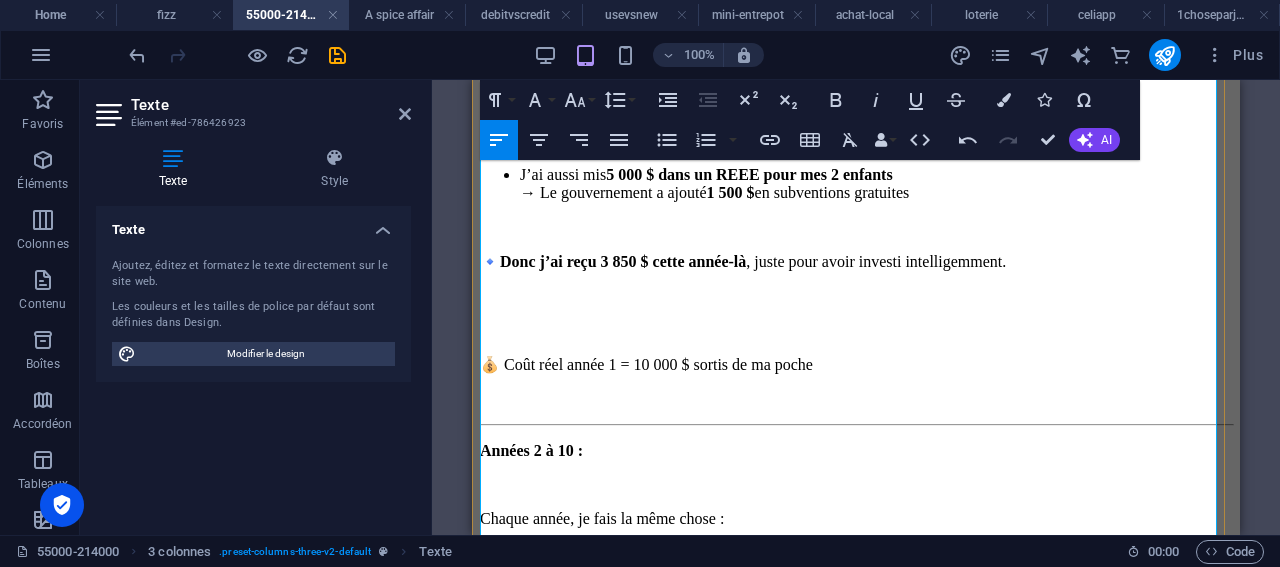 scroll, scrollTop: 2652, scrollLeft: 0, axis: vertical 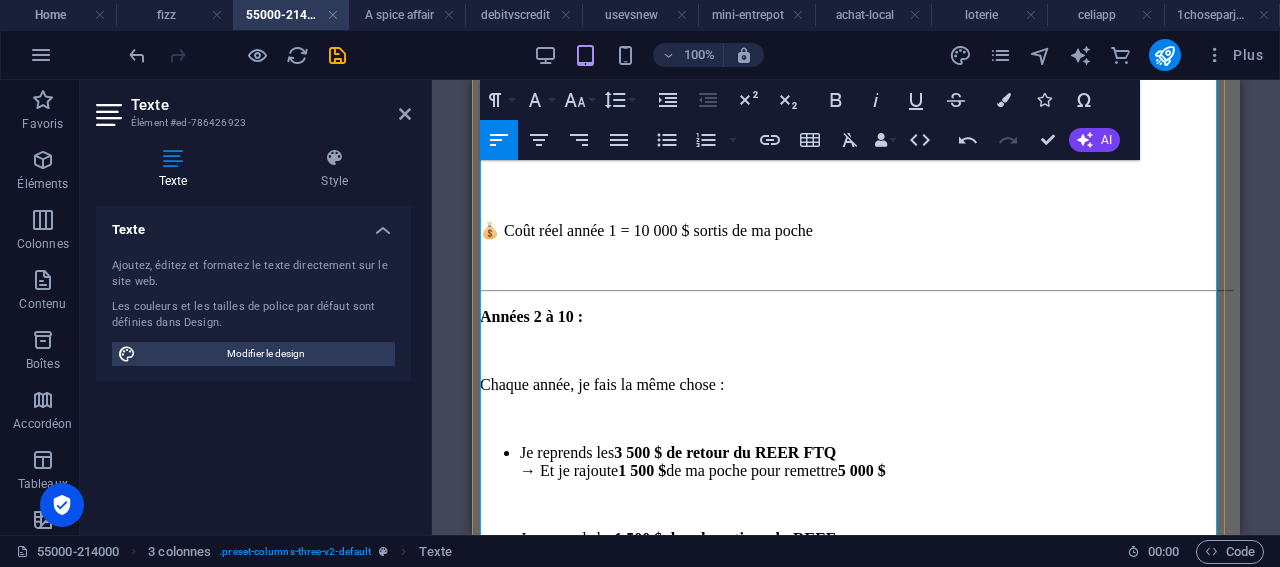 click on "💡 Comment j’ai transformé 55 000  $ en 214 577  $ sans  être riche … juste en utilisant les outils du gouvernement ​ Tu penses qu’il faut être riche ou expert en finance pour bâtir ton avenir financier et celui de tes enfants ? Détrompe-toi. J’ai trouvé une stratégie simple, 100 % légale, qui m’a permis de transformer  55 000 $ sortis de mes poches  en  plus de 214 000 $  en 10 ans… 📍 Et tout ça,  grâce aux retours d’impôt et aux subventions du gouvernement . ​ Je t’explique ça simplement 👇 📘 Mon but ​ Je voulais : ​ Mettre de l’argent de côté pour ma retraite Économiser pour les études de mes enfants Et surtout…  faire ça intelligemment, sans me ruiner ​ J’ai donc utilisé 2 programmes qu’on peut tous utiliser au [GEOGRAPHIC_DATA] : ✅ Le  REER FTQ  : pour la retraite (avec de gros retours d’impôt) ✅ Le  REEE  : pour les études des enfants (avec des subventions gratuites du gouvernement) ​ ​ 📅 Ce que j’ai fait, année par année ​" at bounding box center (856, 386) 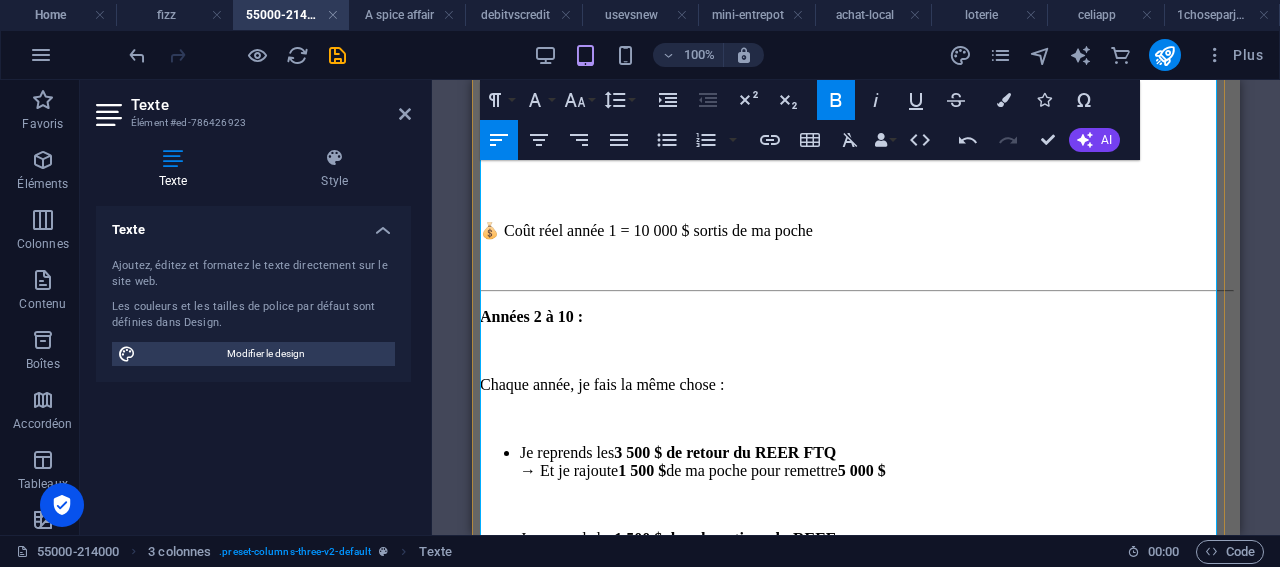 scroll, scrollTop: 2785, scrollLeft: 0, axis: vertical 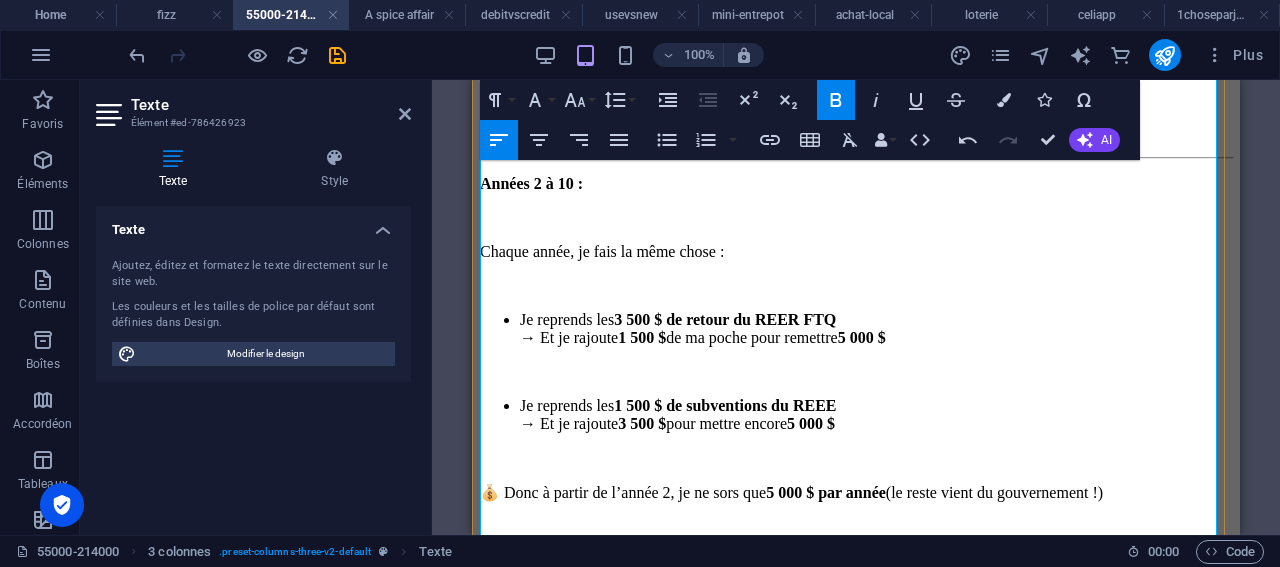 click on "Pas besoin de connaître la Bourse ou la fiscalité. Il suffit juste de :" at bounding box center [856, 1504] 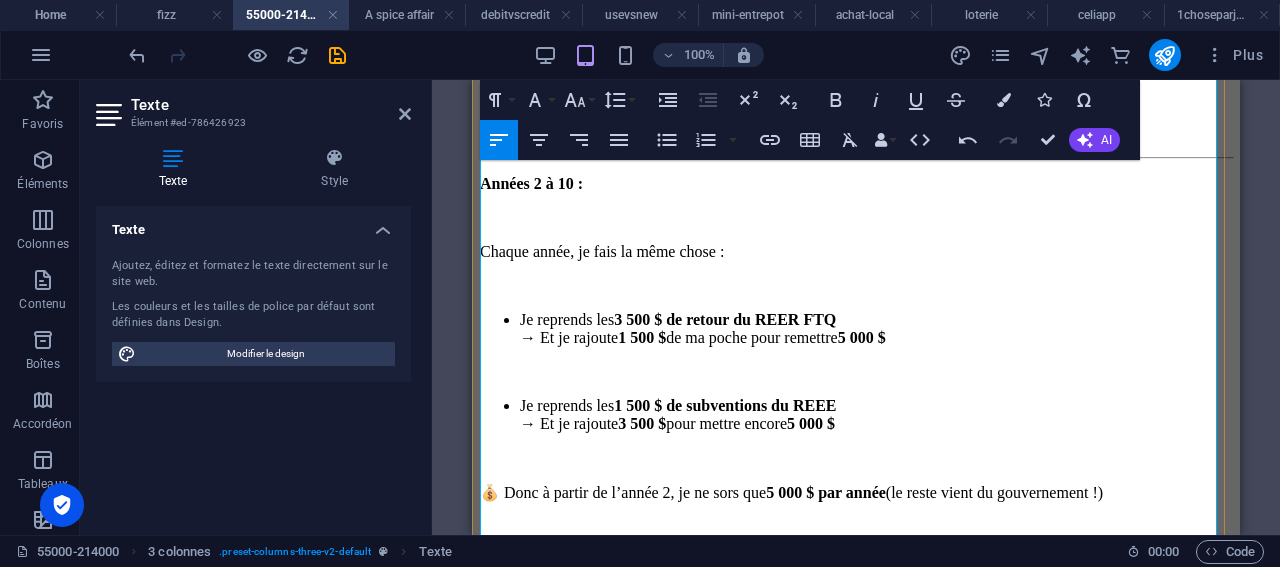 click on "Il suffit juste de :" at bounding box center (856, 1538) 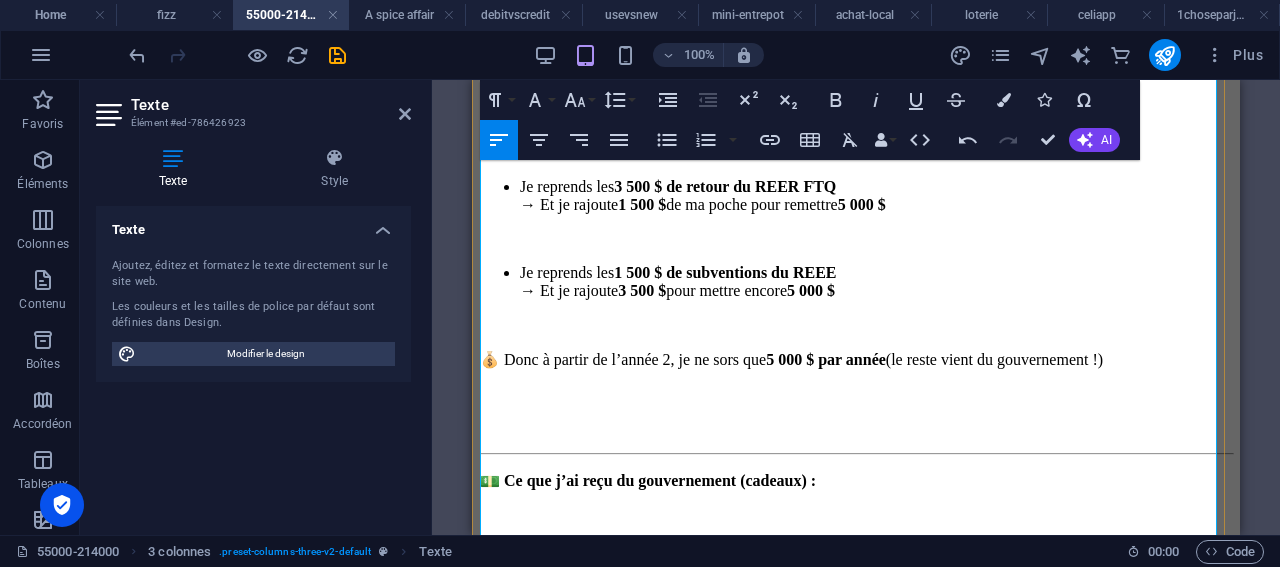 click on "Être constant chaque année" at bounding box center (876, 1618) 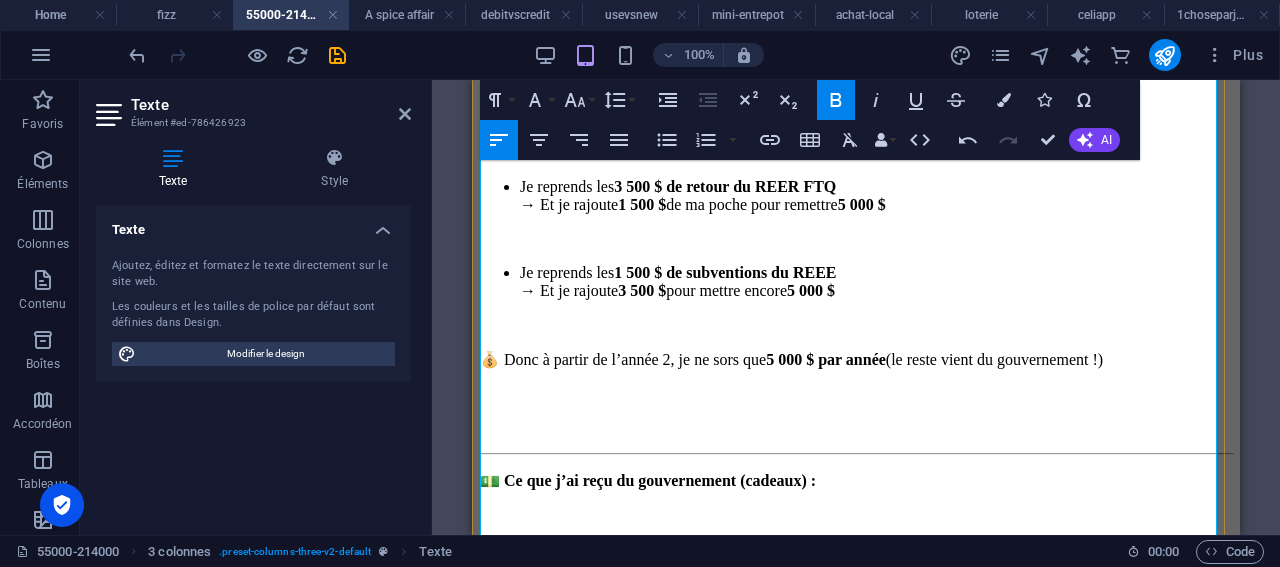 scroll, scrollTop: 3052, scrollLeft: 0, axis: vertical 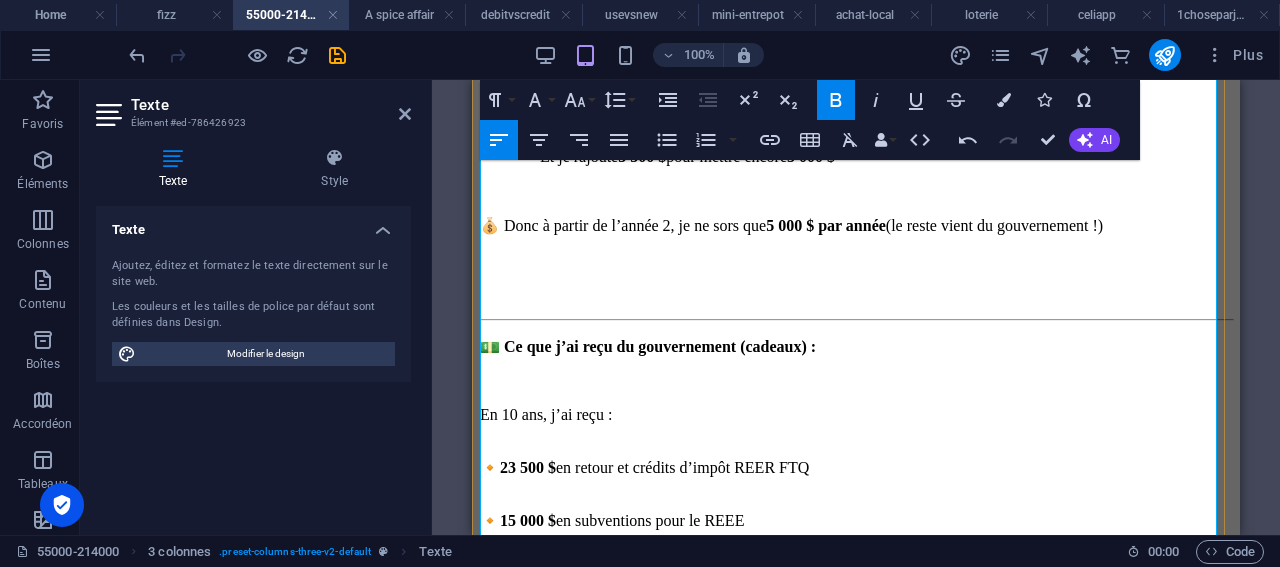 click on "Je suis coach en indépendance financière. Je peux t’aider à :" at bounding box center (856, 1682) 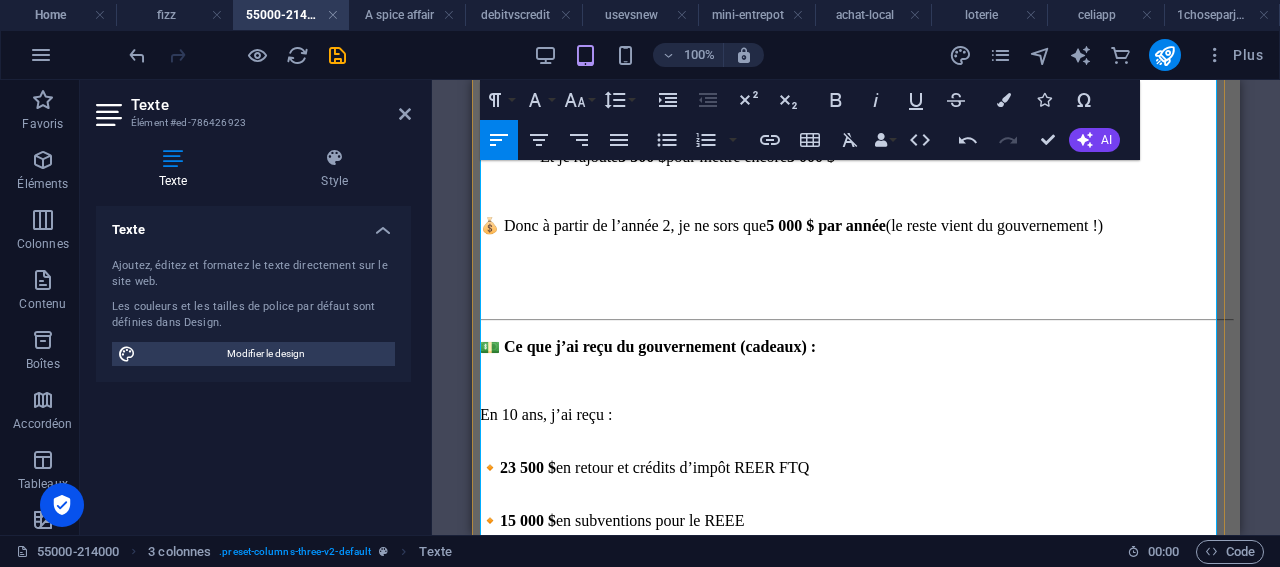 click on "Je peux t’aider à :" at bounding box center (856, 1716) 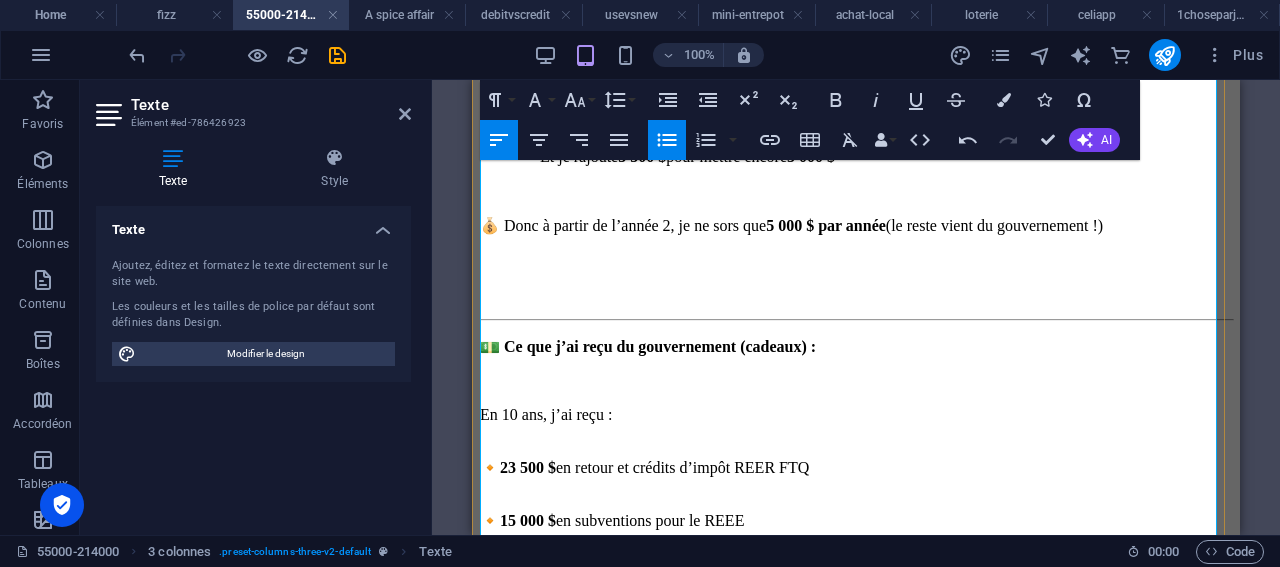 scroll, scrollTop: 3185, scrollLeft: 0, axis: vertical 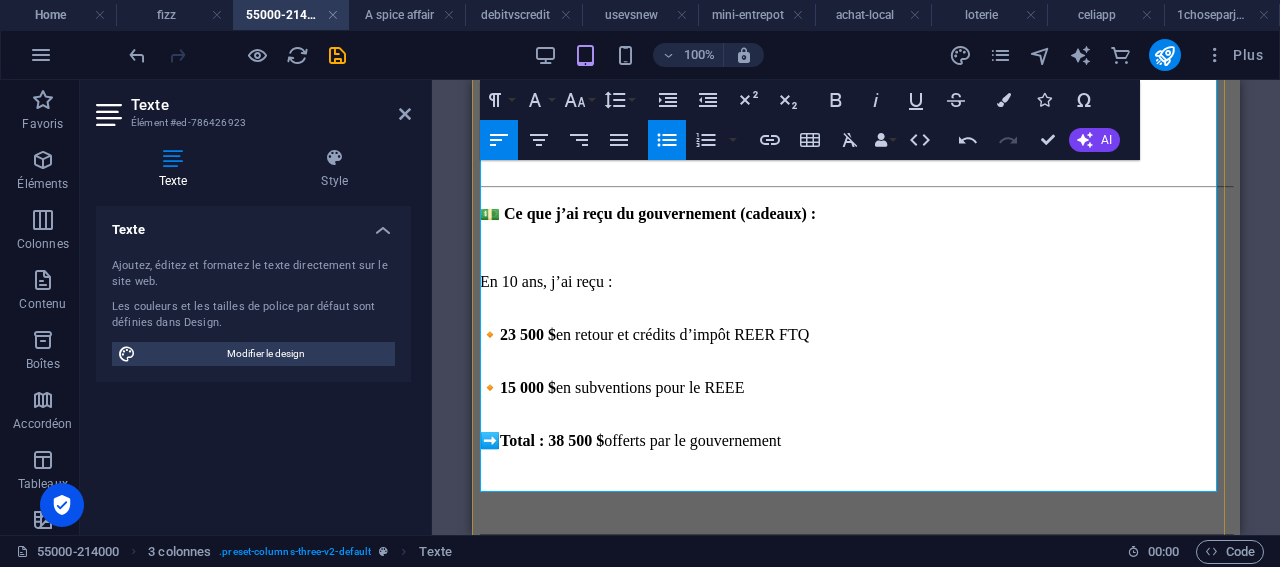 click on "Profiter au maximum des programmes du gouvernement" at bounding box center (876, 1696) 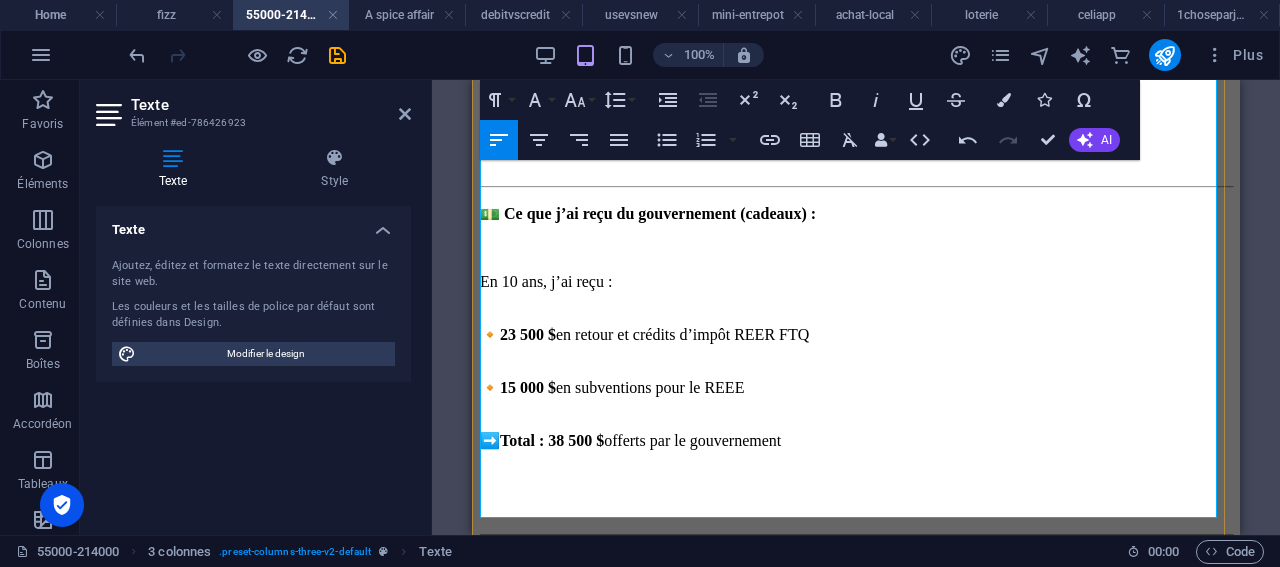 click at bounding box center [876, 1678] 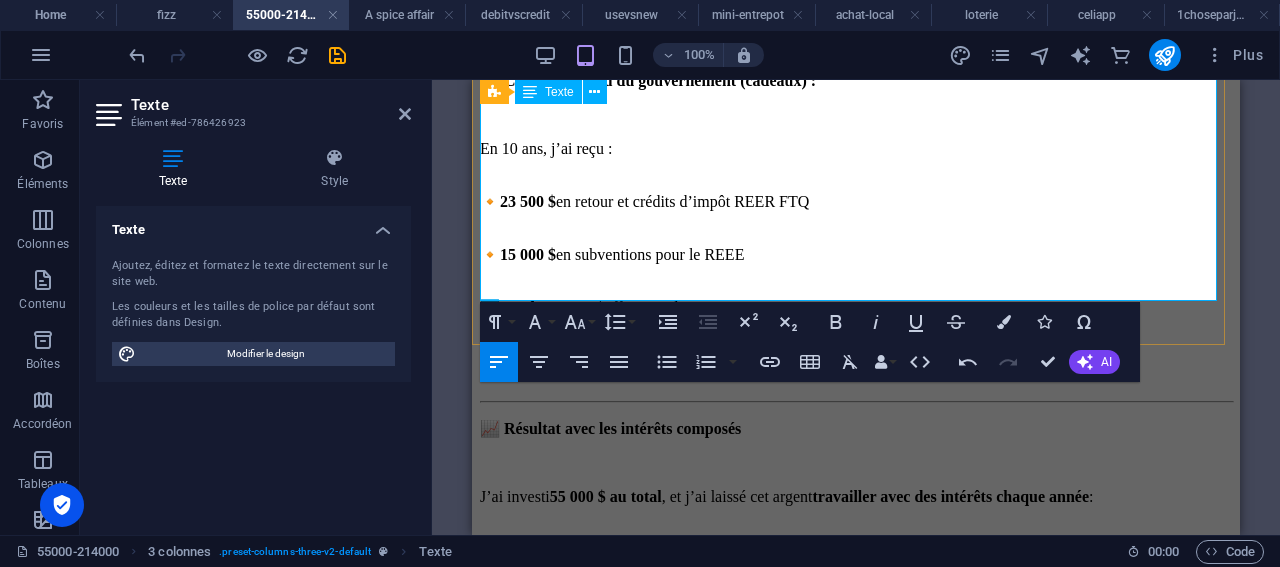 scroll, scrollTop: 3452, scrollLeft: 0, axis: vertical 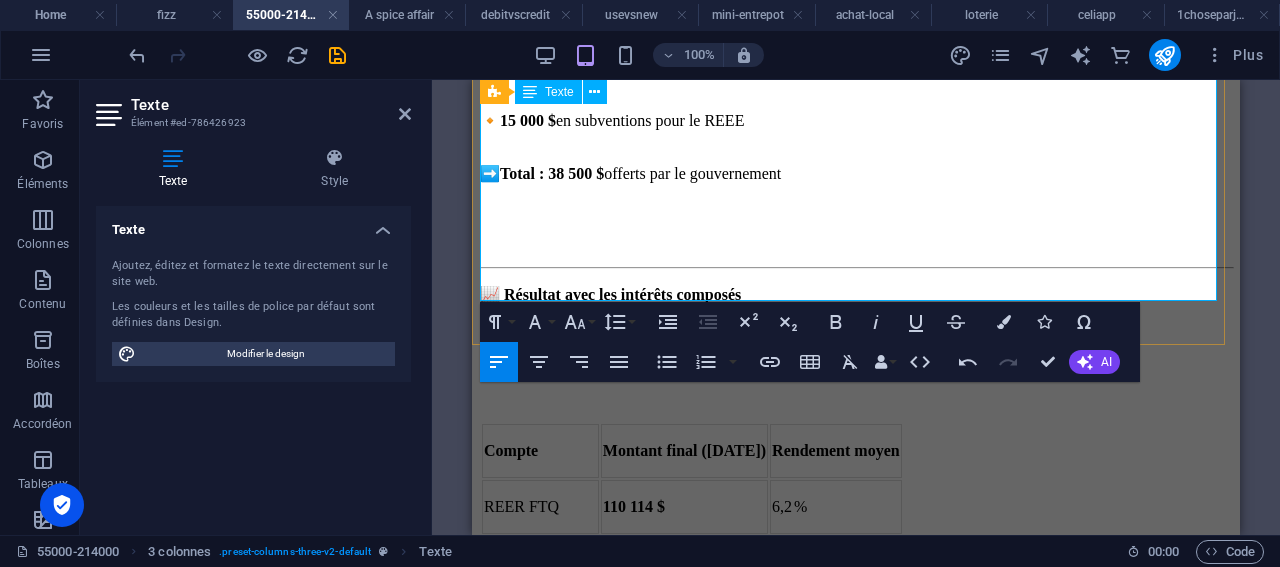 click on "👉 Écris-moi en [EMAIL_ADDRESS][DOMAIN_NAME] et je t’explique comment commencer." at bounding box center (856, 1631) 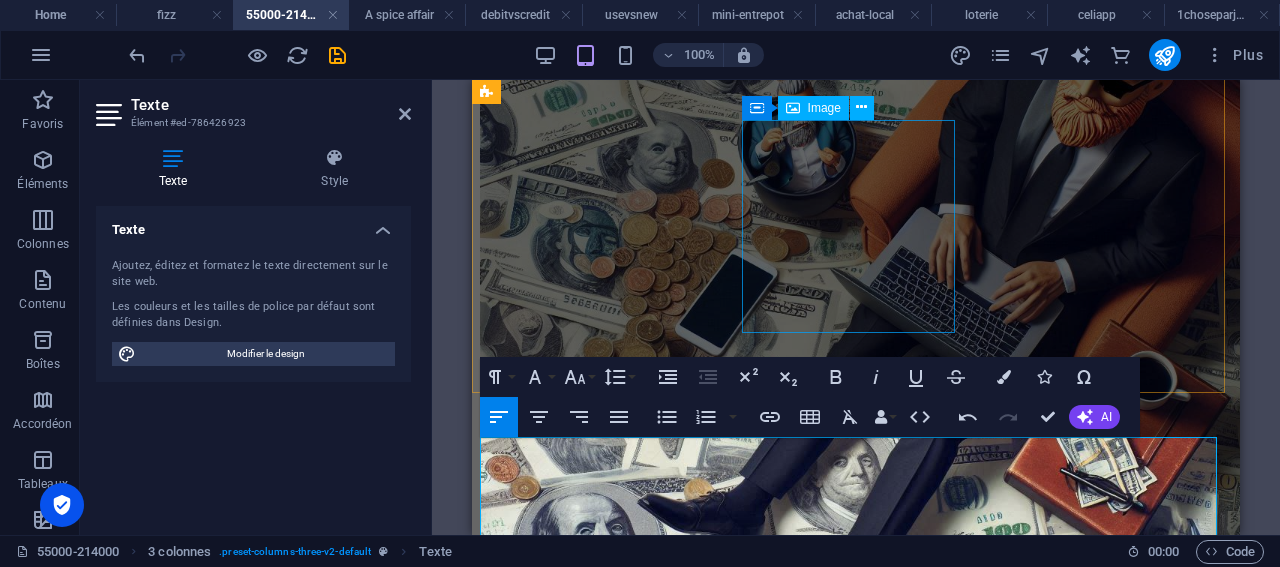 scroll, scrollTop: 118, scrollLeft: 0, axis: vertical 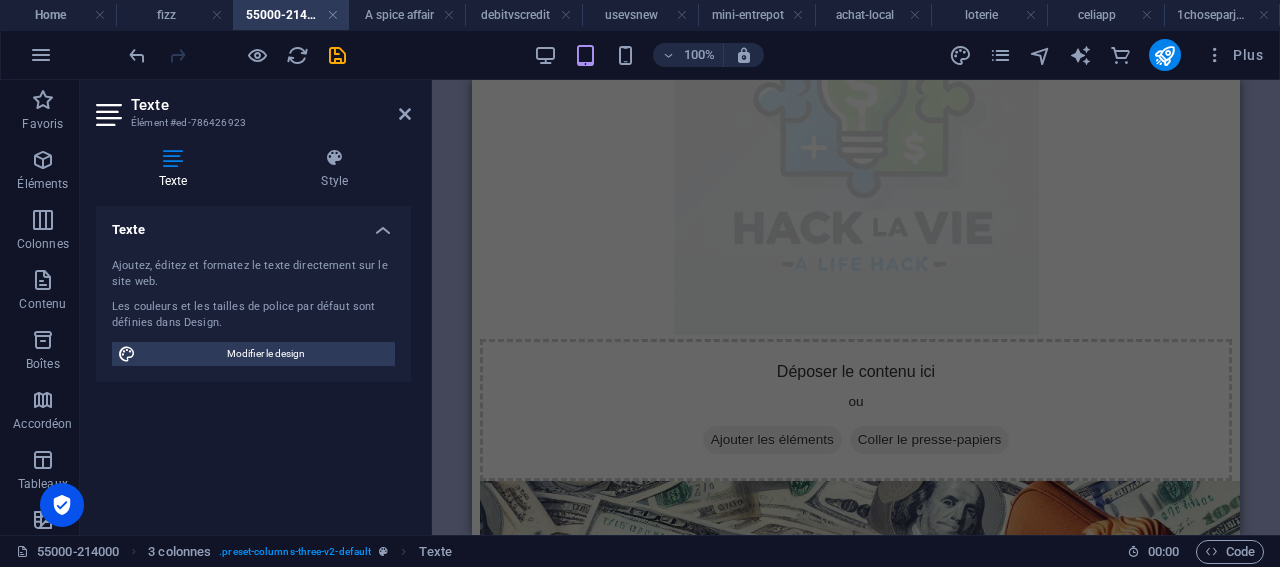 click on "Texte" at bounding box center (271, 105) 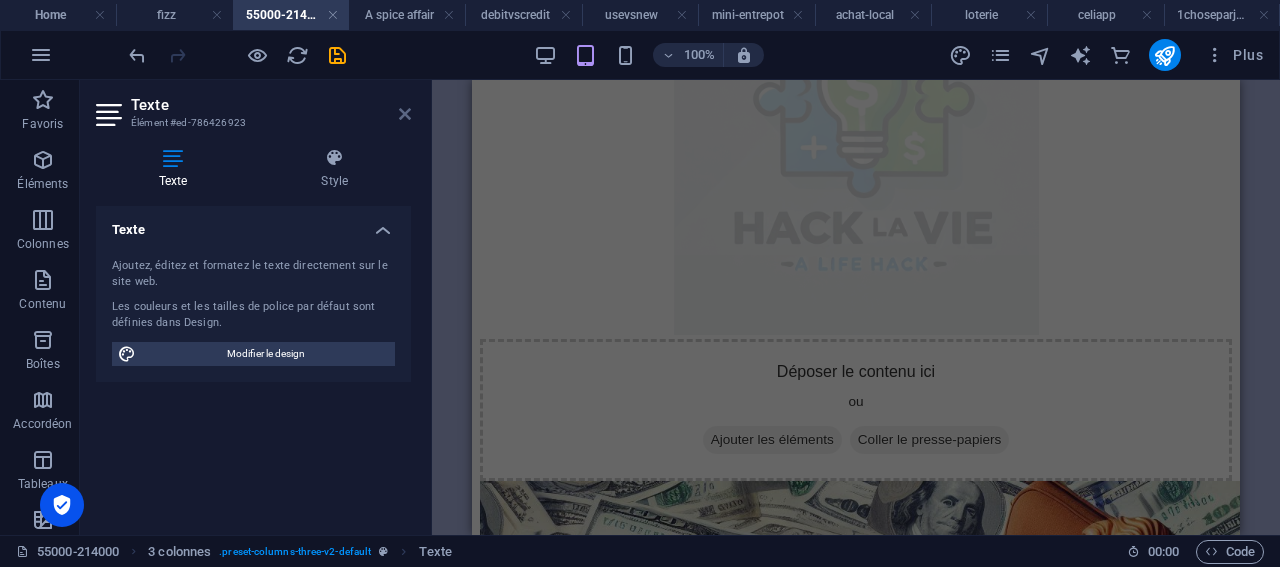 click at bounding box center [405, 114] 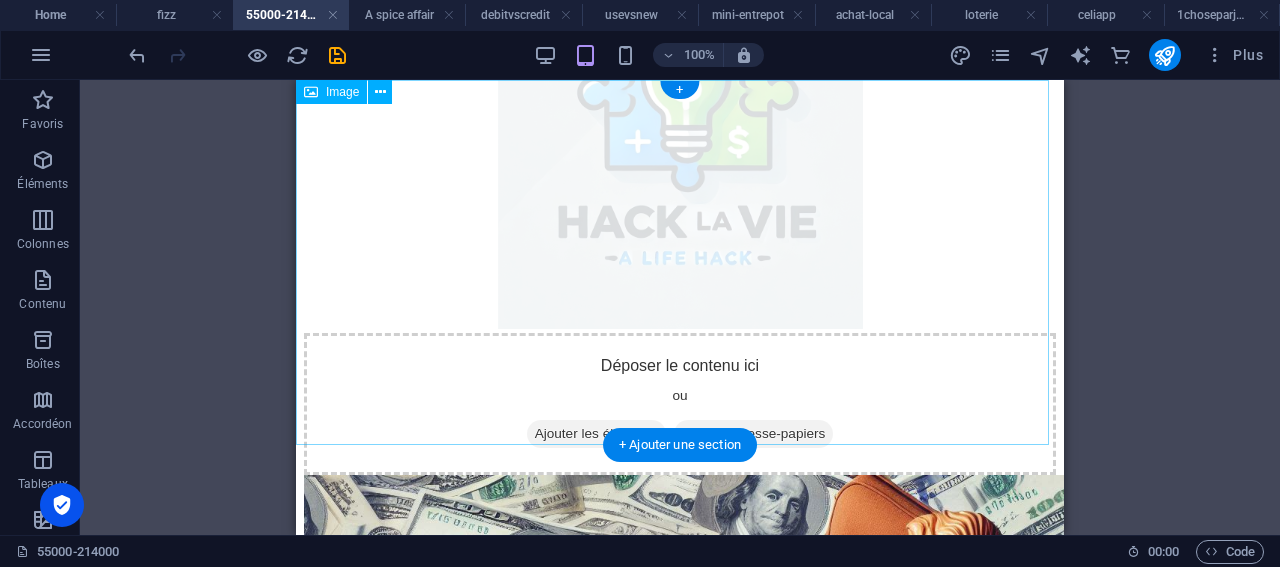 scroll, scrollTop: 0, scrollLeft: 0, axis: both 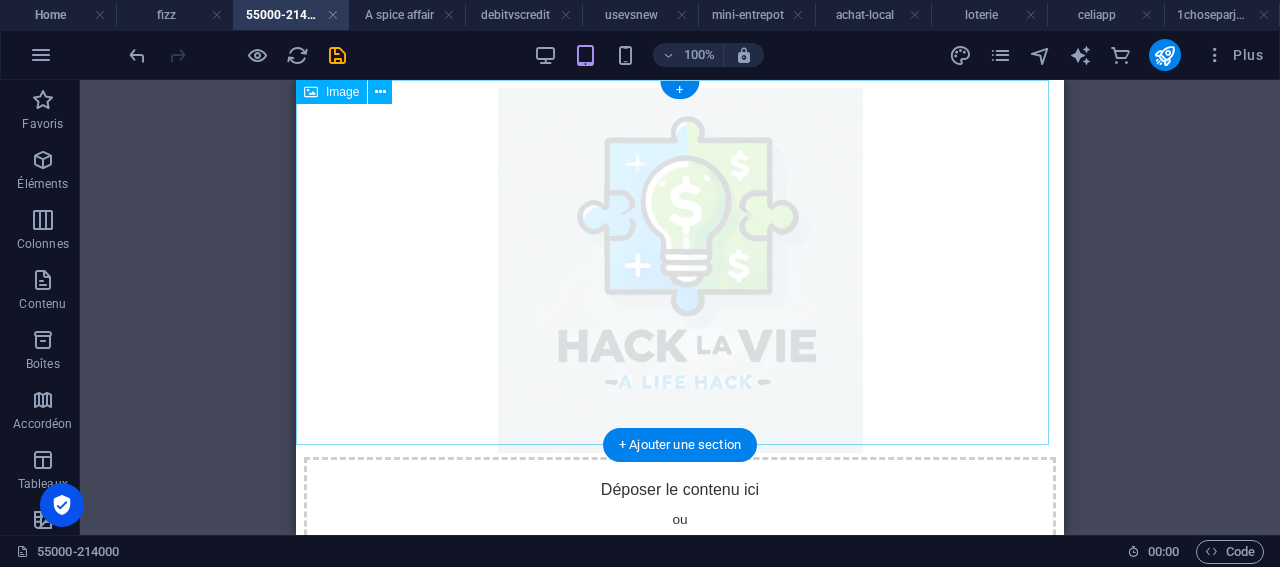 click at bounding box center (680, 272) 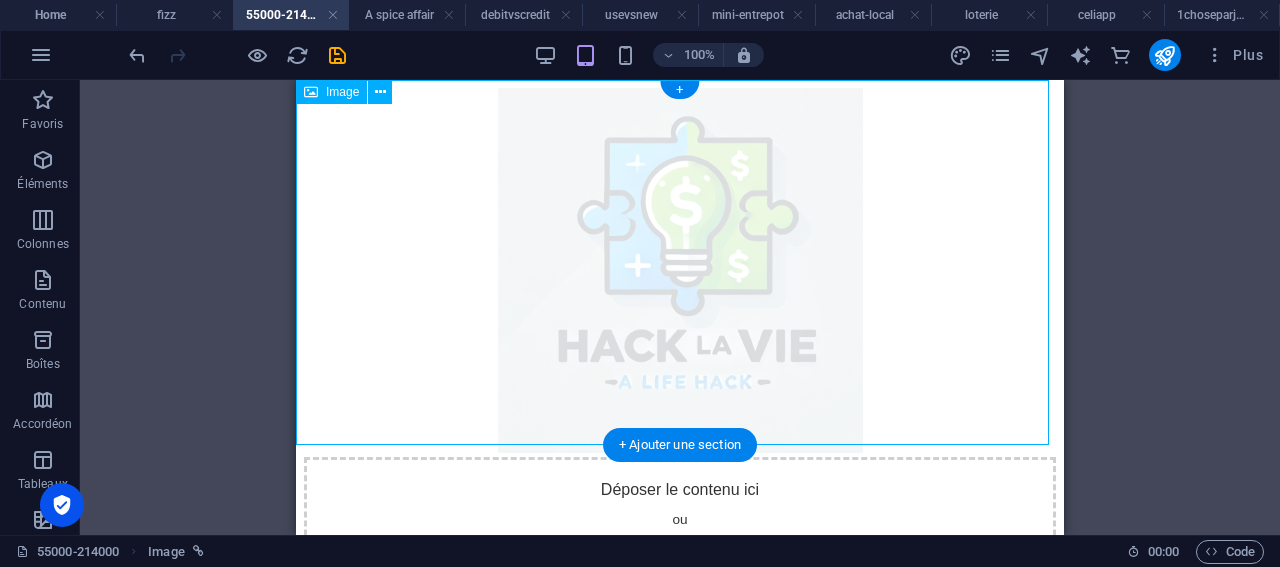 click at bounding box center [680, 272] 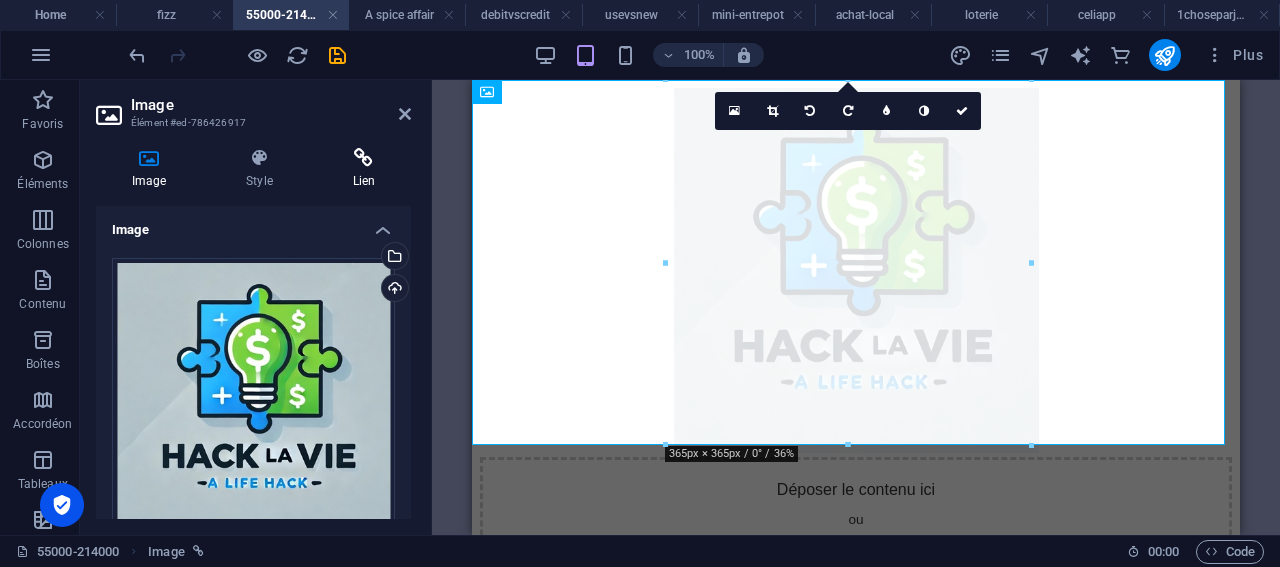 click on "Lien" at bounding box center [364, 169] 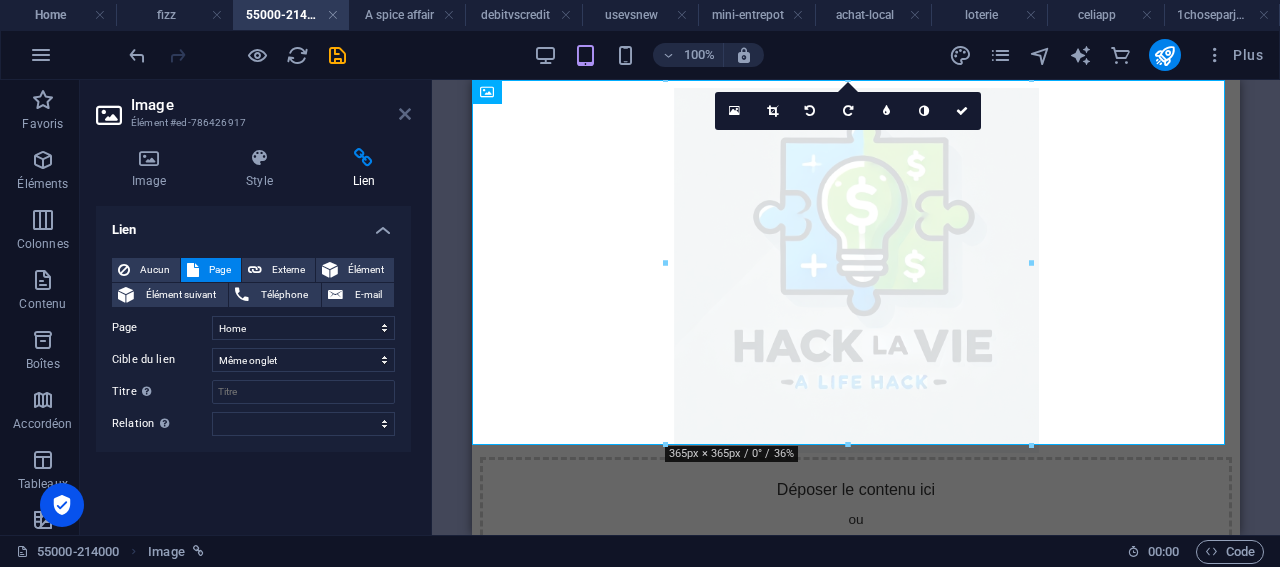 click at bounding box center (405, 114) 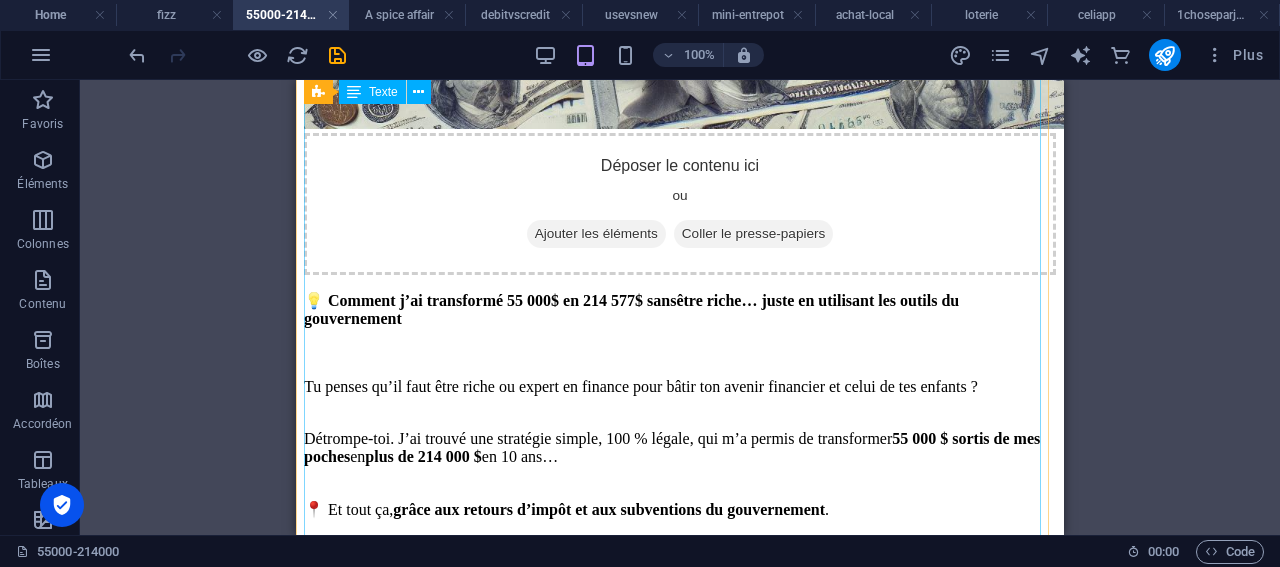 scroll, scrollTop: 571, scrollLeft: 0, axis: vertical 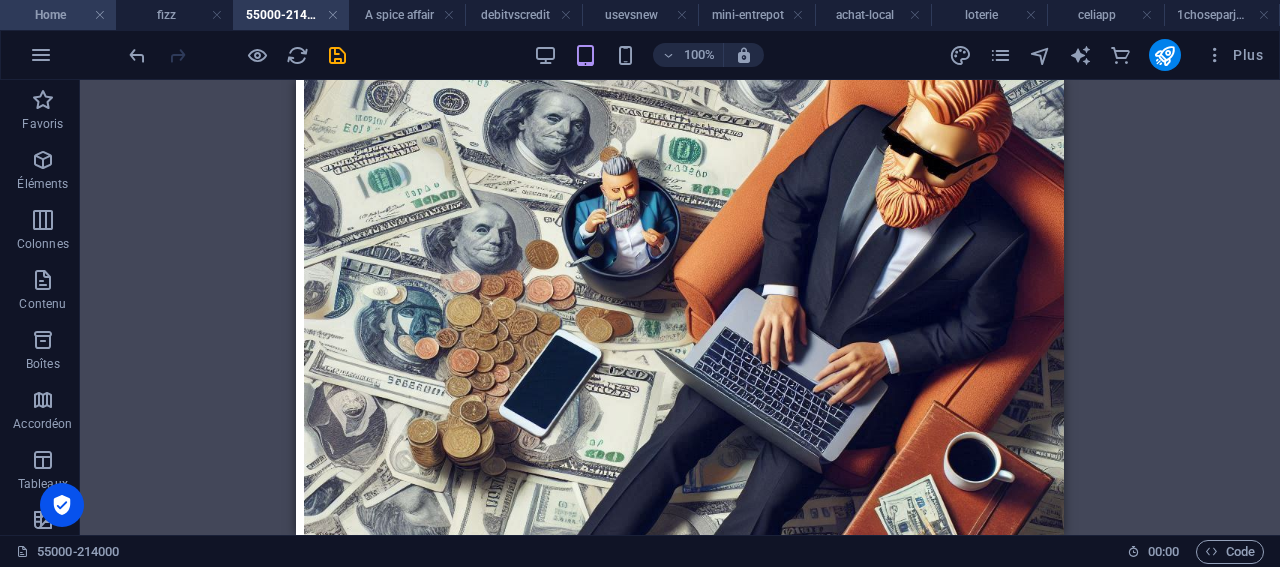 click on "Home" at bounding box center (58, 15) 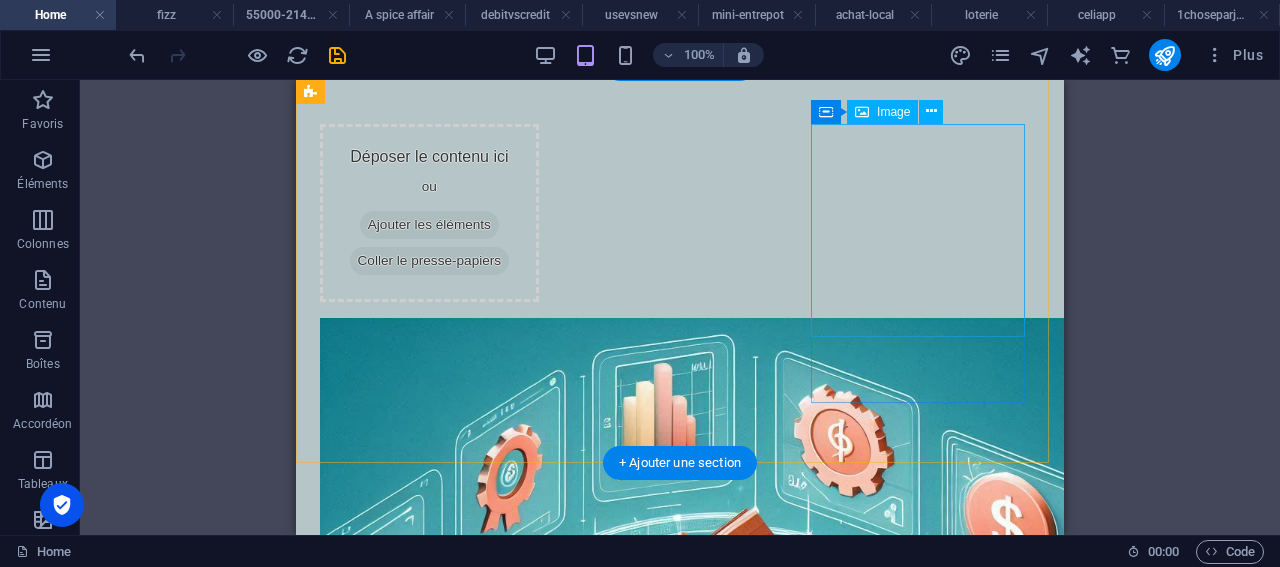 click at bounding box center (429, 1530) 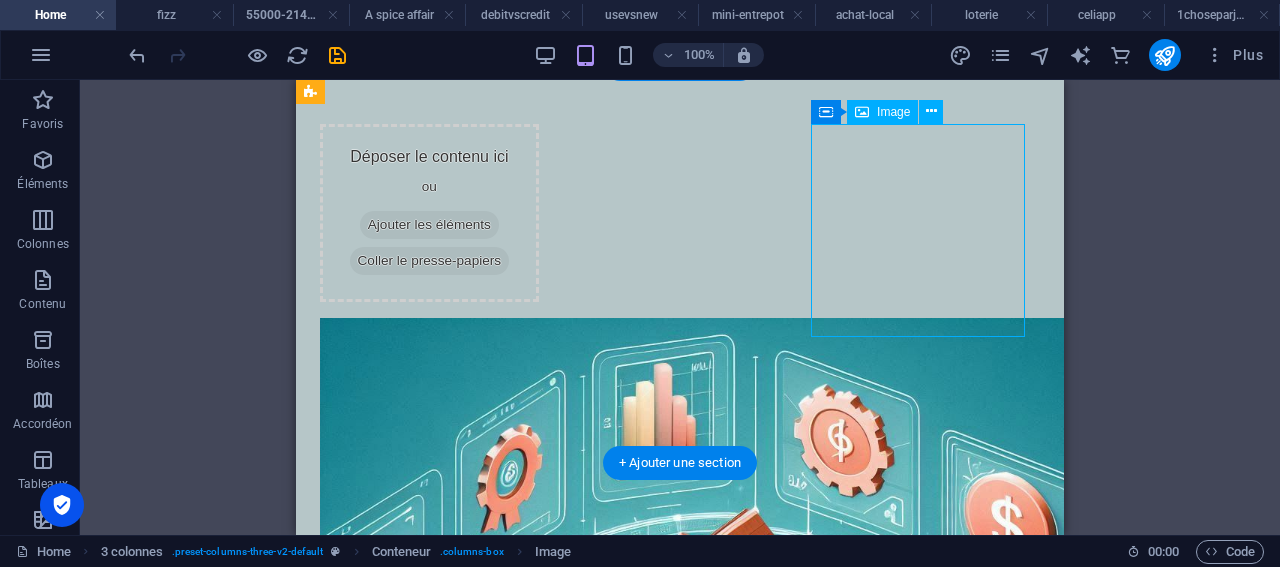 click at bounding box center (429, 1530) 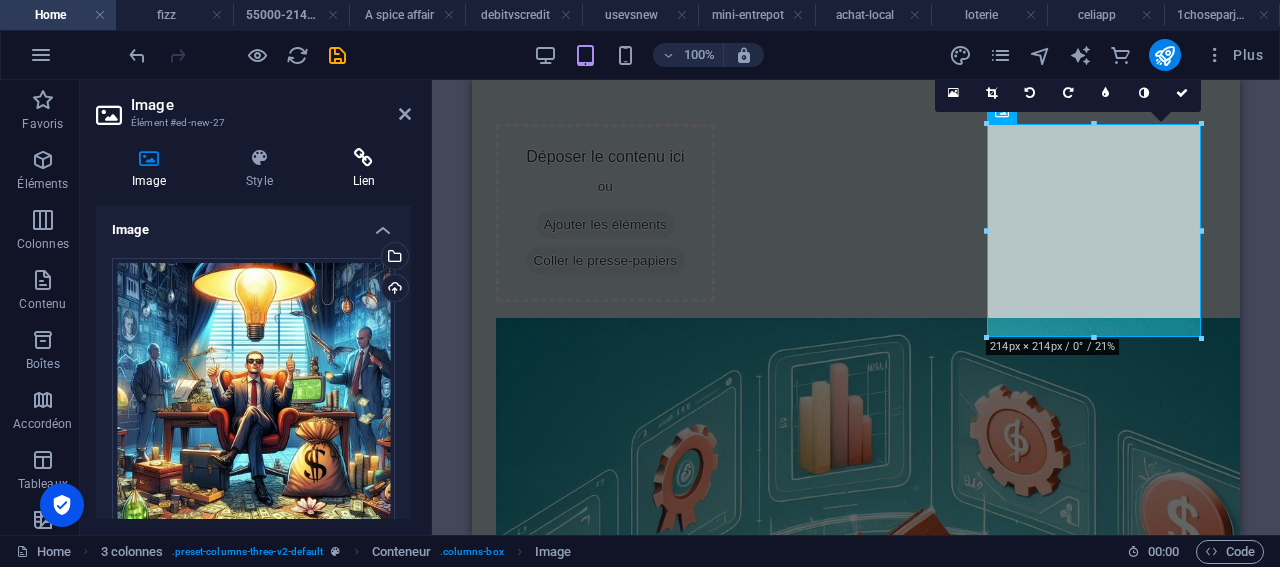 click on "Lien" at bounding box center (364, 169) 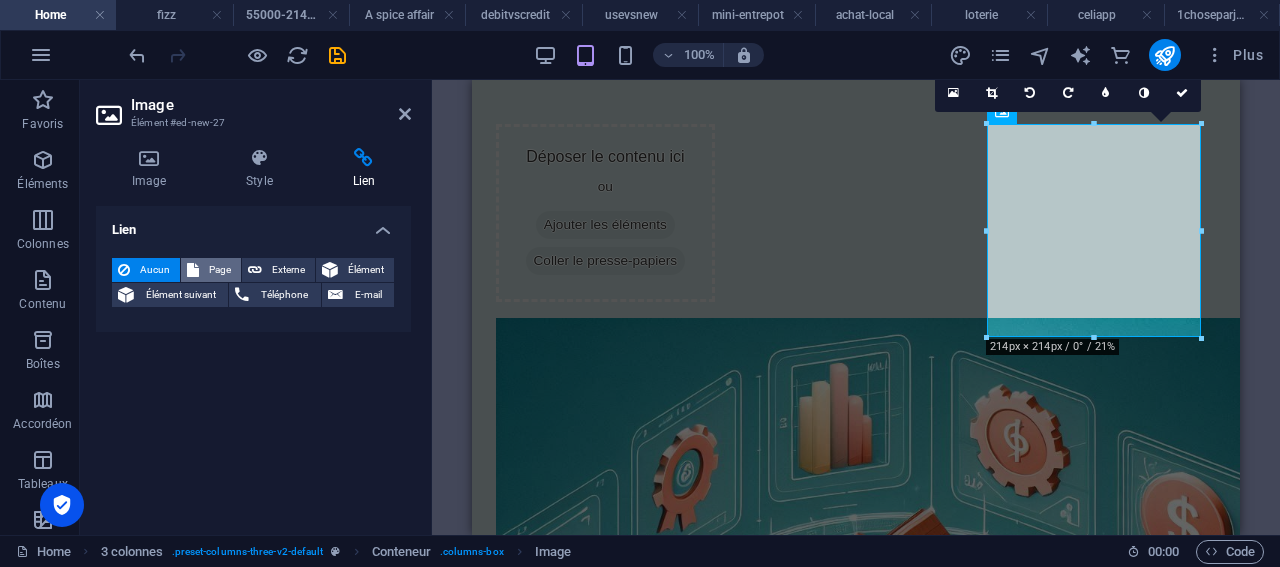 click on "Page" at bounding box center [220, 270] 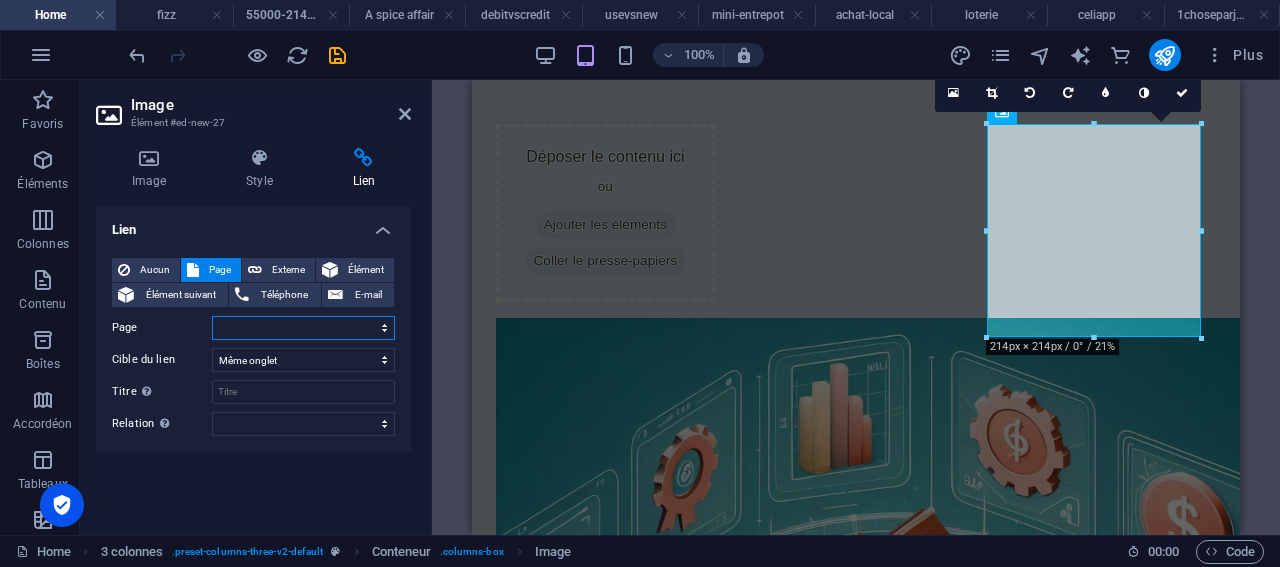 click on "Home fizz 55000-214000 A spice affair debitvscredit usevsnew mini-entrepot restaurant achat-local celiapp loterie 1choseparjour" at bounding box center [303, 328] 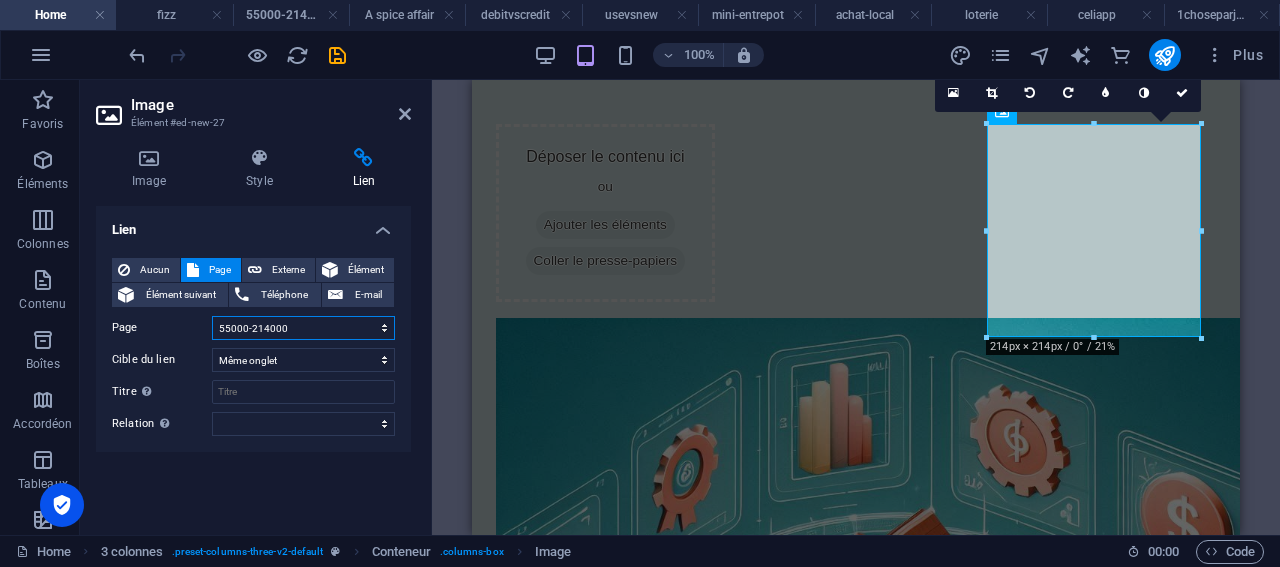 click on "Home fizz 55000-214000 A spice affair debitvscredit usevsnew mini-entrepot restaurant achat-local celiapp loterie 1choseparjour" at bounding box center [303, 328] 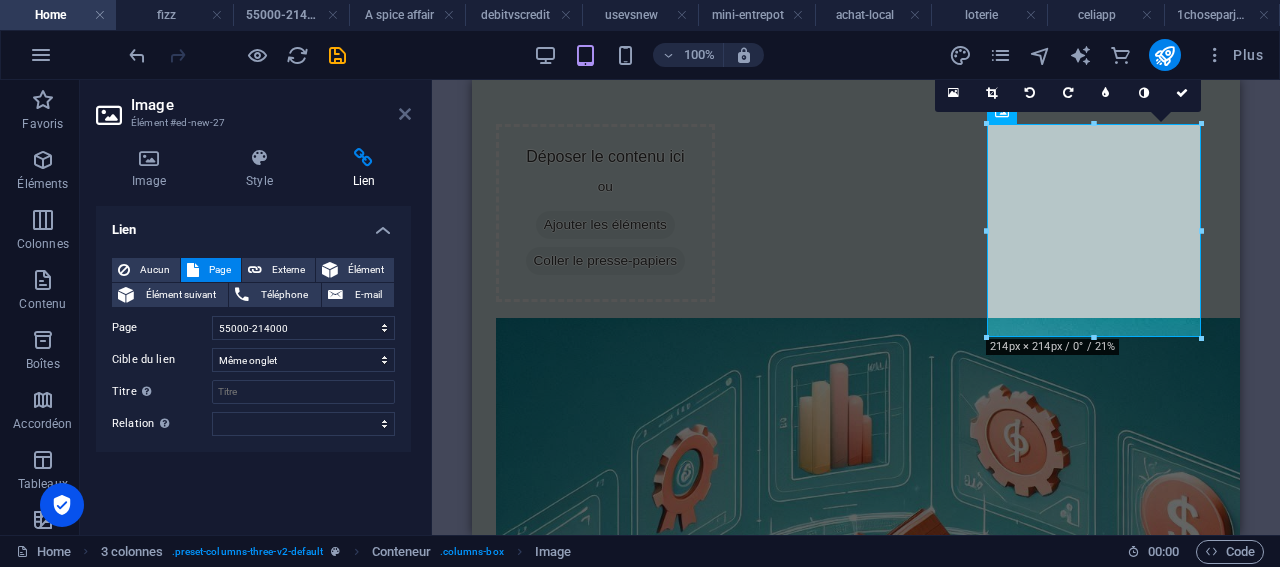 click at bounding box center (405, 114) 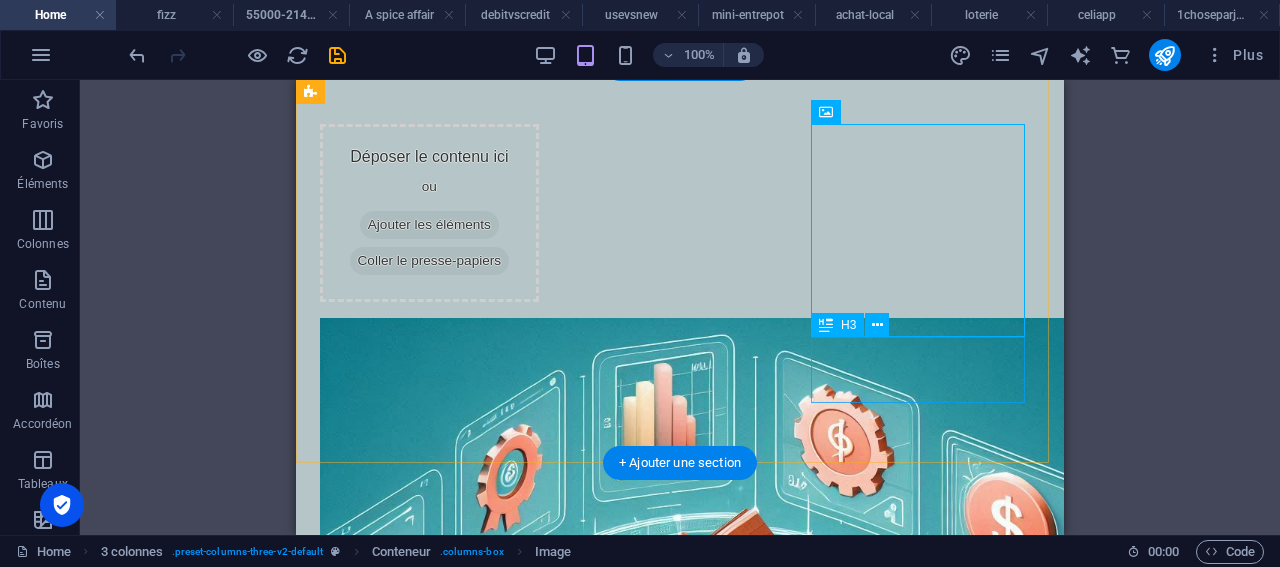 click on "55 000 $ en 214 577 $ sans être riche" at bounding box center (429, 1947) 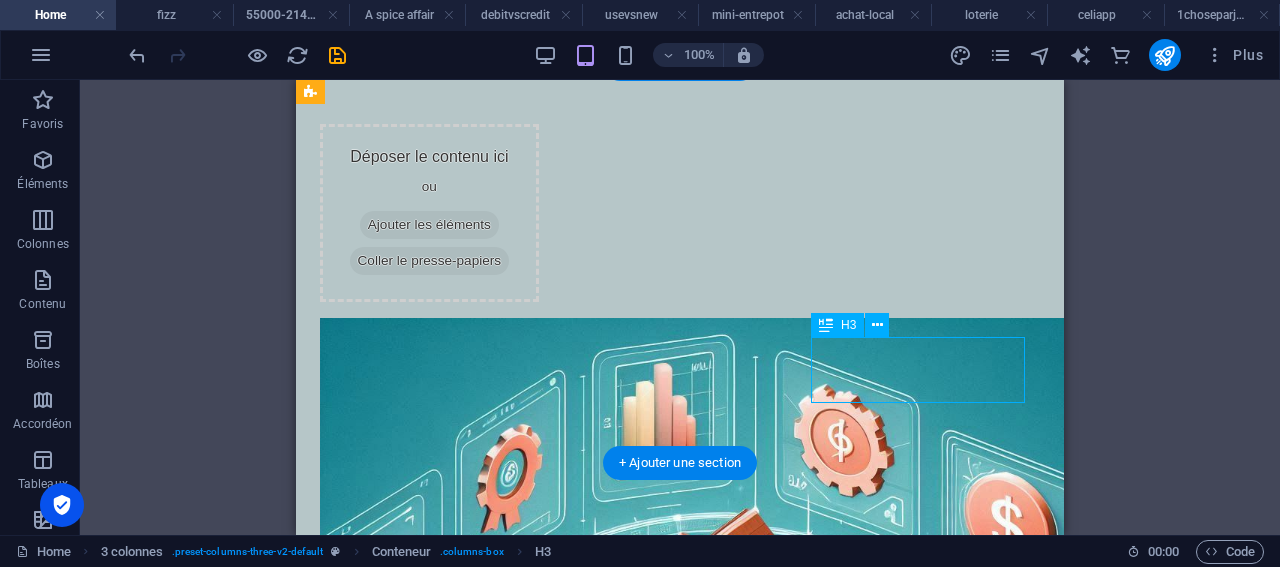 click on "55 000 $ en 214 577 $ sans être riche" at bounding box center (429, 1947) 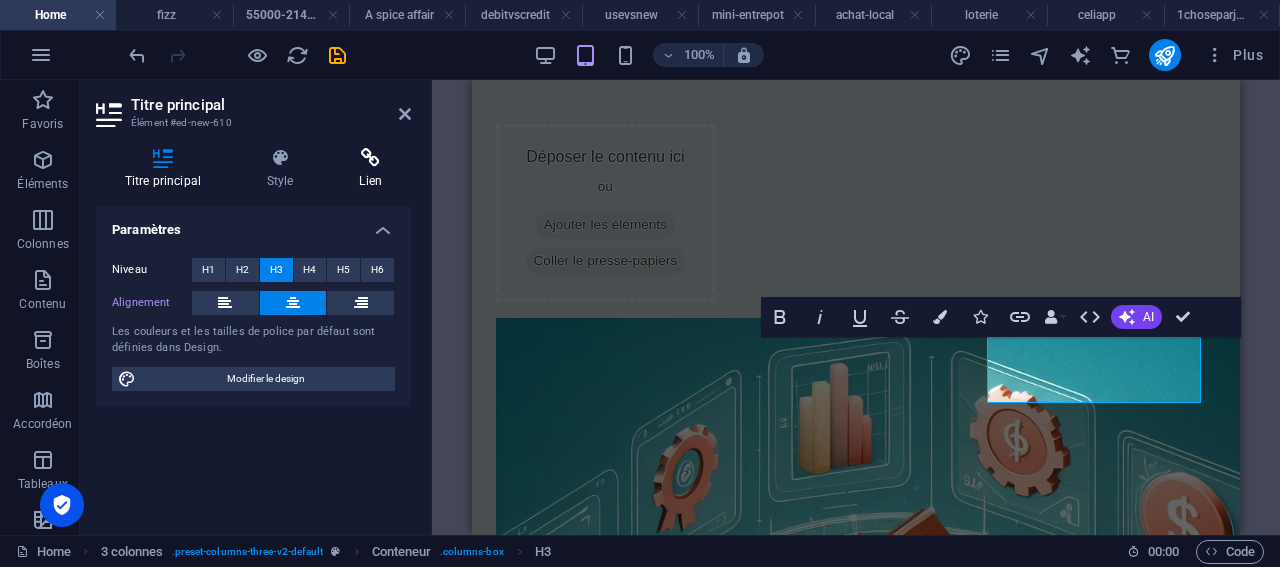 click at bounding box center (371, 158) 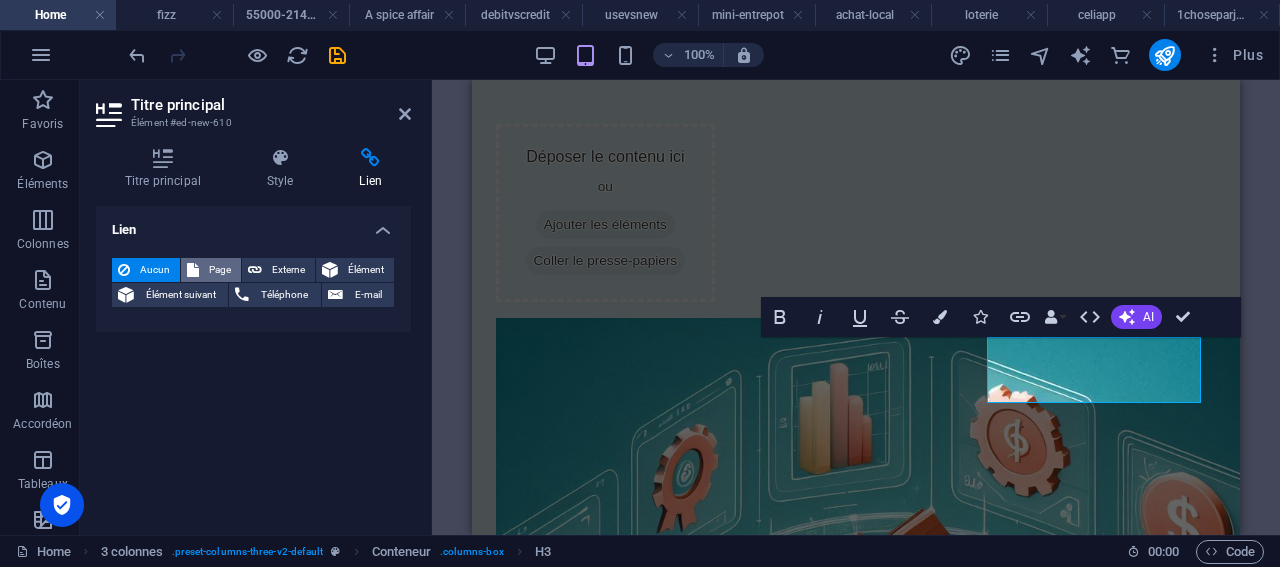 click on "Page" at bounding box center (220, 270) 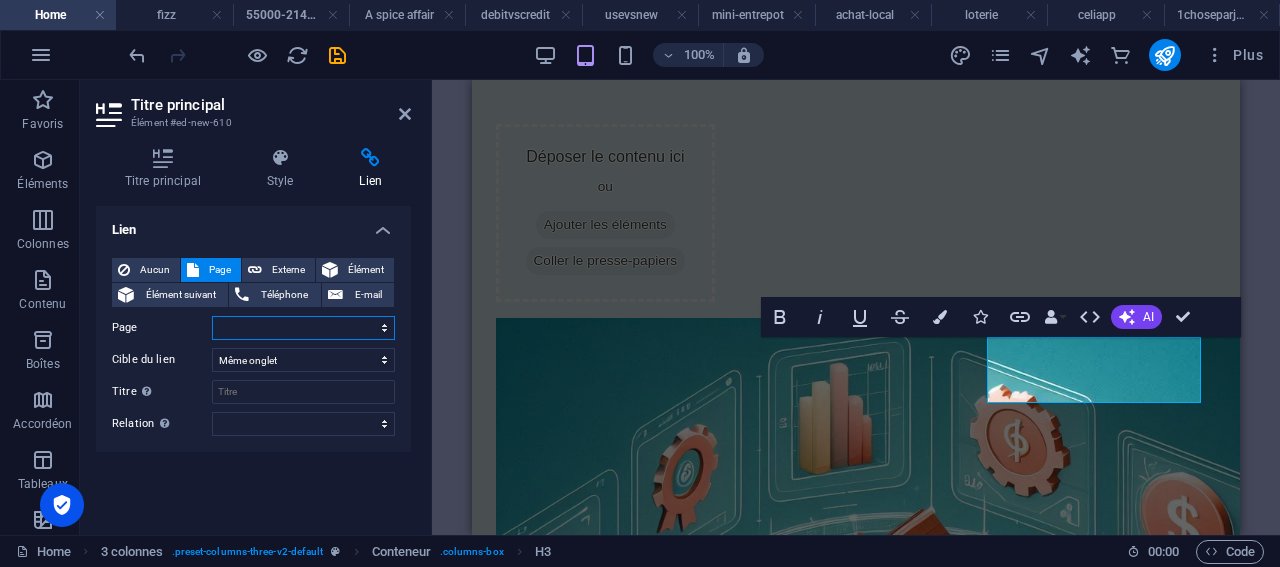 click on "Home fizz 55000-214000 A spice affair debitvscredit usevsnew mini-entrepot restaurant achat-local celiapp loterie 1choseparjour" at bounding box center [303, 328] 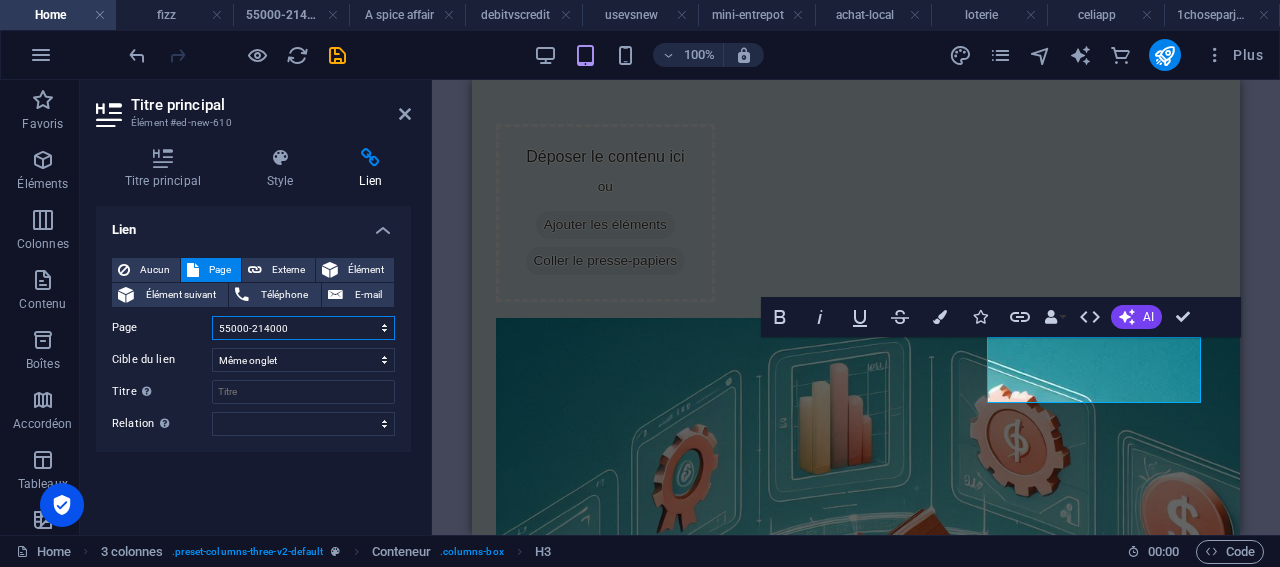 click on "Home fizz 55000-214000 A spice affair debitvscredit usevsnew mini-entrepot restaurant achat-local celiapp loterie 1choseparjour" at bounding box center (303, 328) 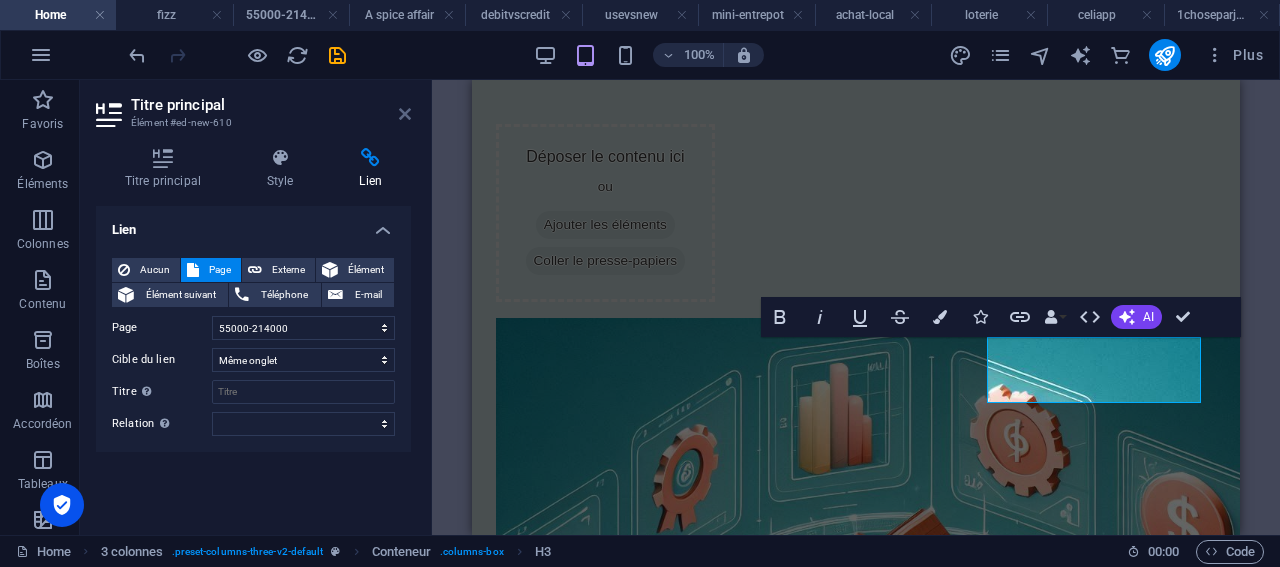 click at bounding box center [405, 114] 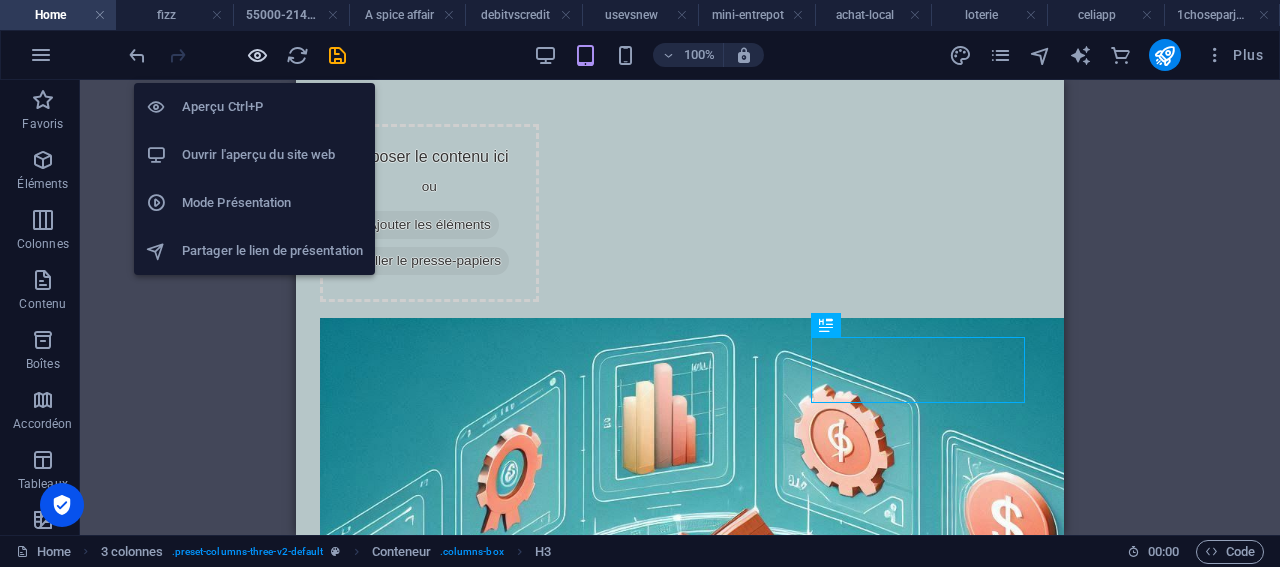 click at bounding box center (257, 55) 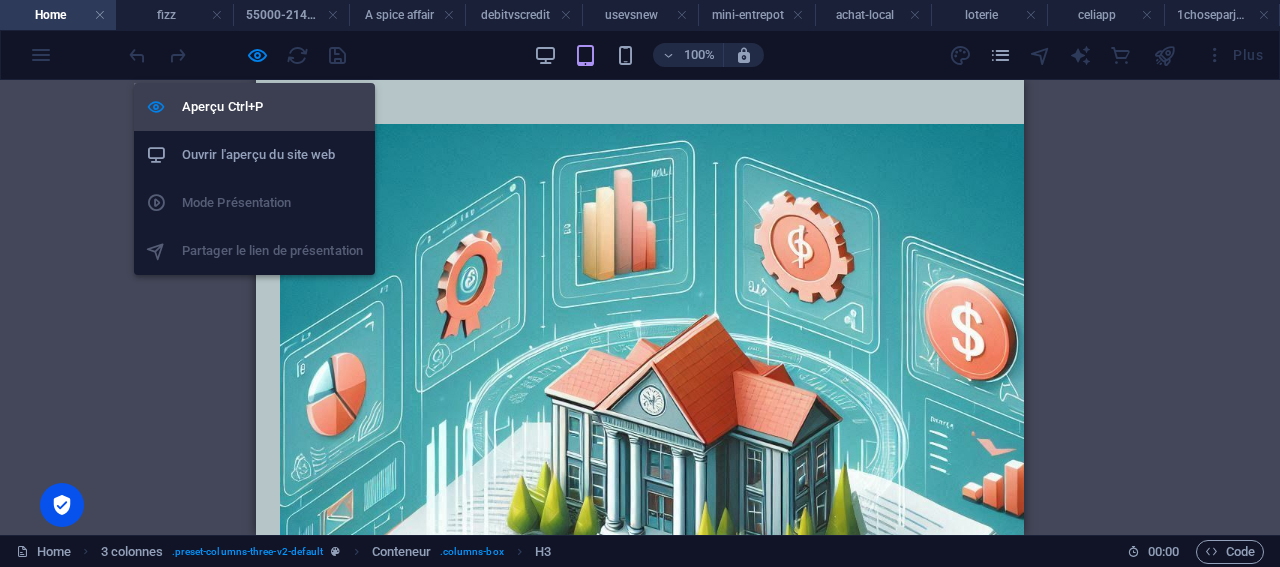 click on "Aperçu Ctrl+P" at bounding box center (272, 107) 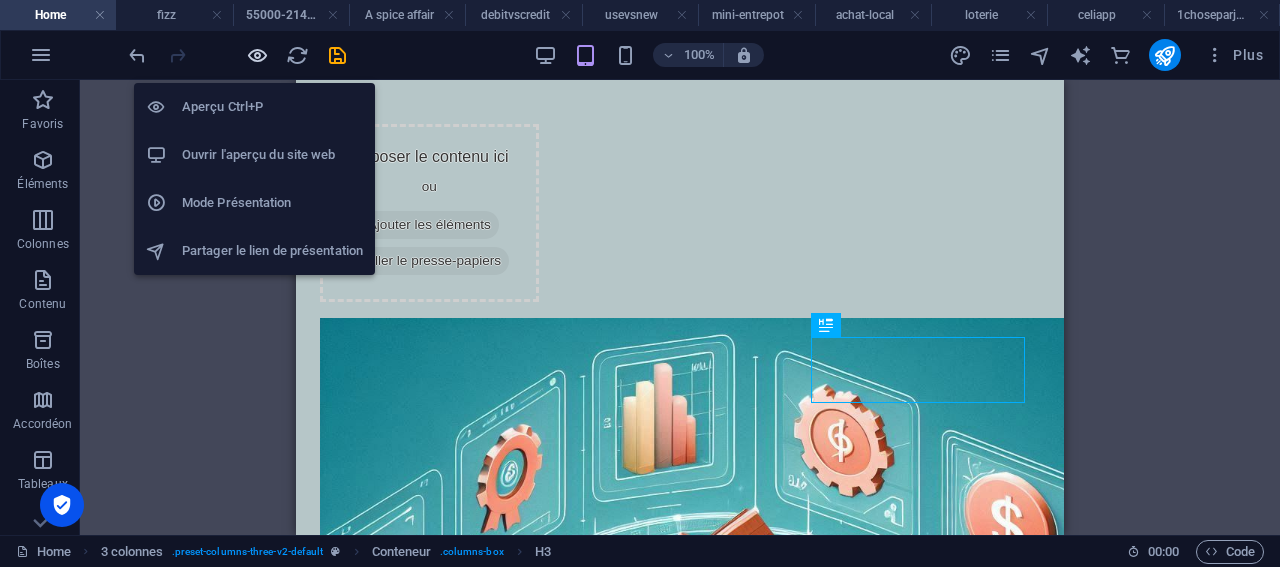 click at bounding box center (257, 55) 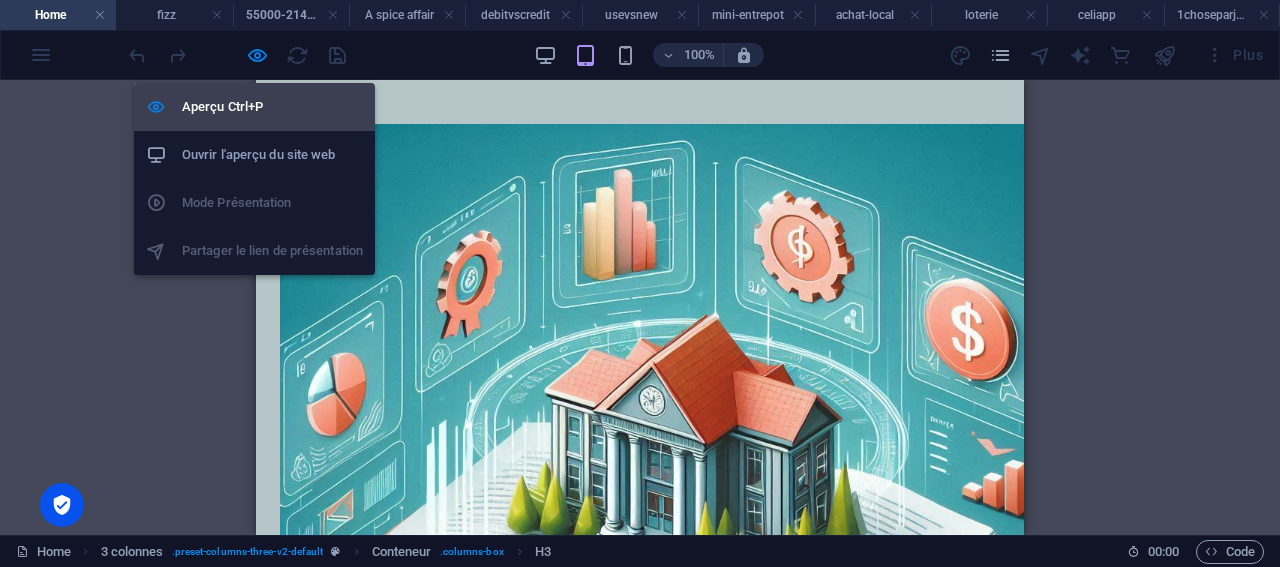click on "Aperçu Ctrl+P" at bounding box center [272, 107] 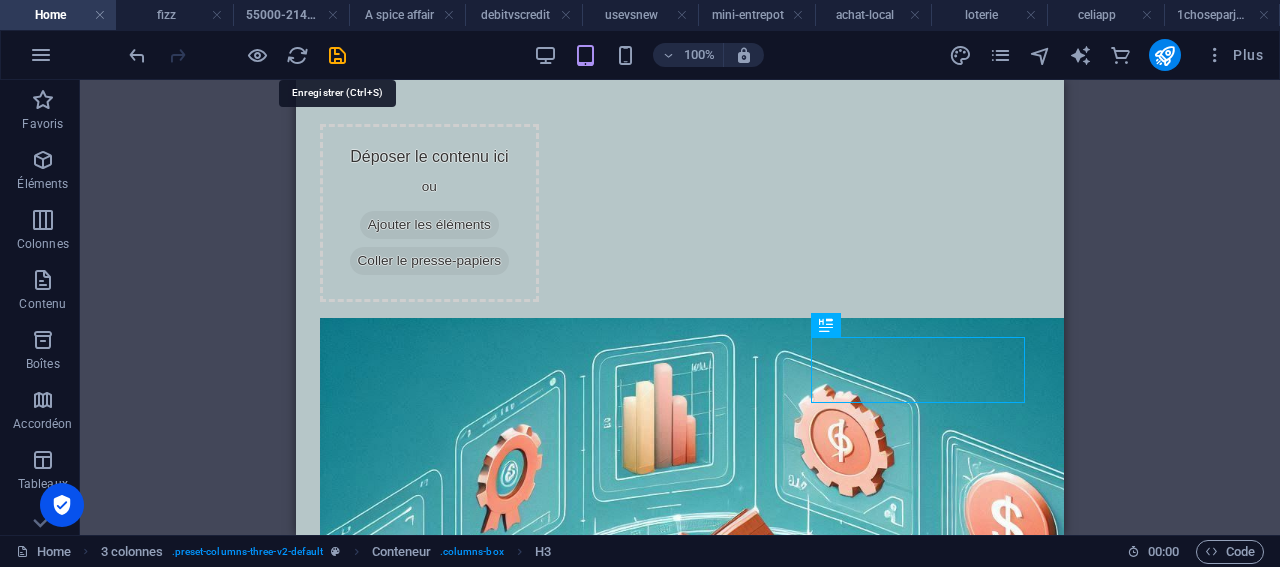 click at bounding box center [337, 55] 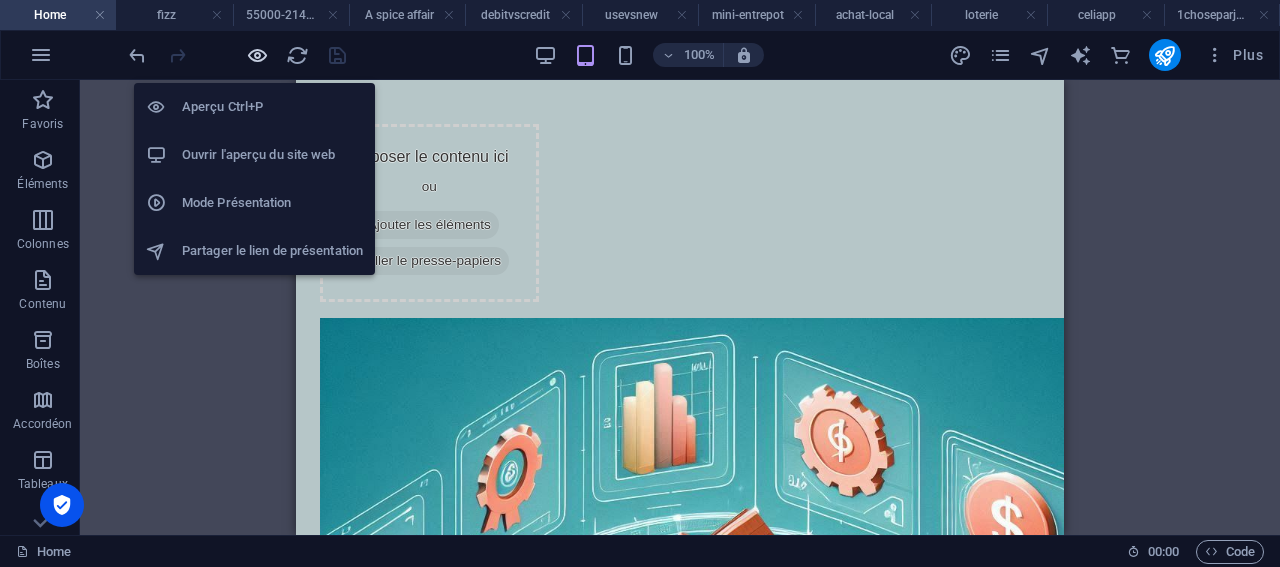click at bounding box center (257, 55) 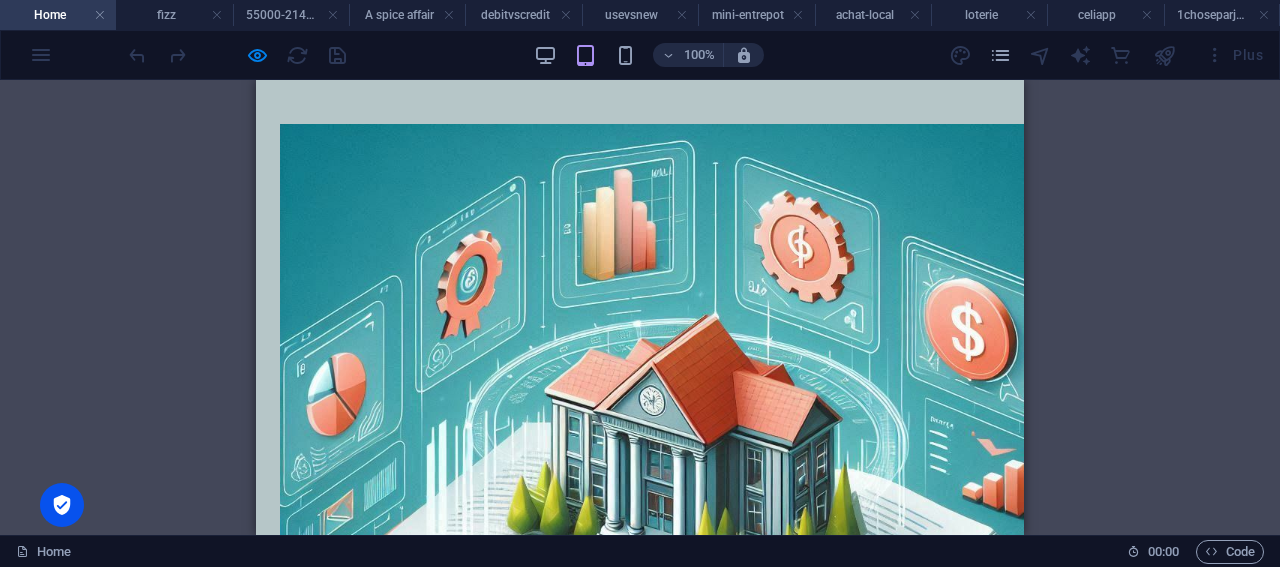 click at bounding box center [664, 1336] 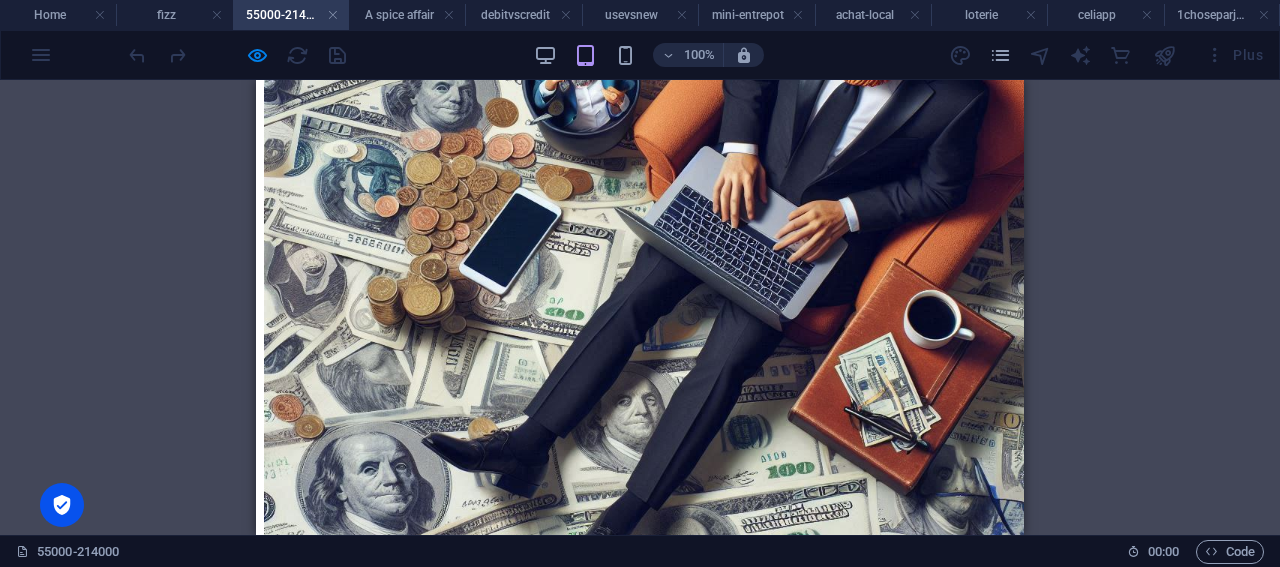 scroll, scrollTop: 304, scrollLeft: 0, axis: vertical 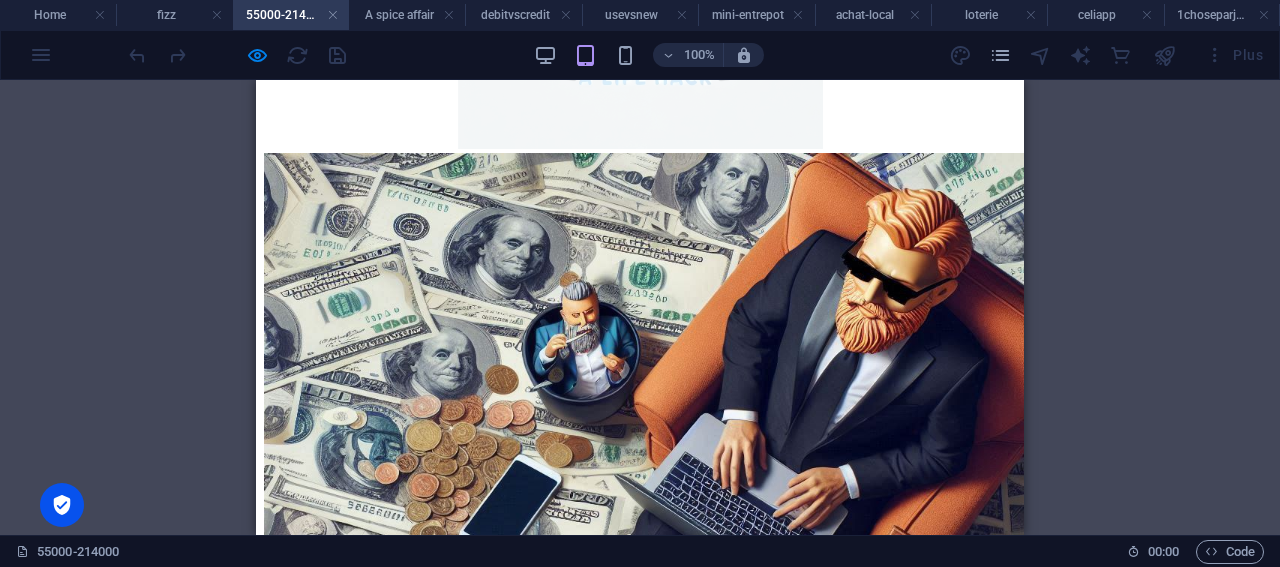 click at bounding box center [648, 537] 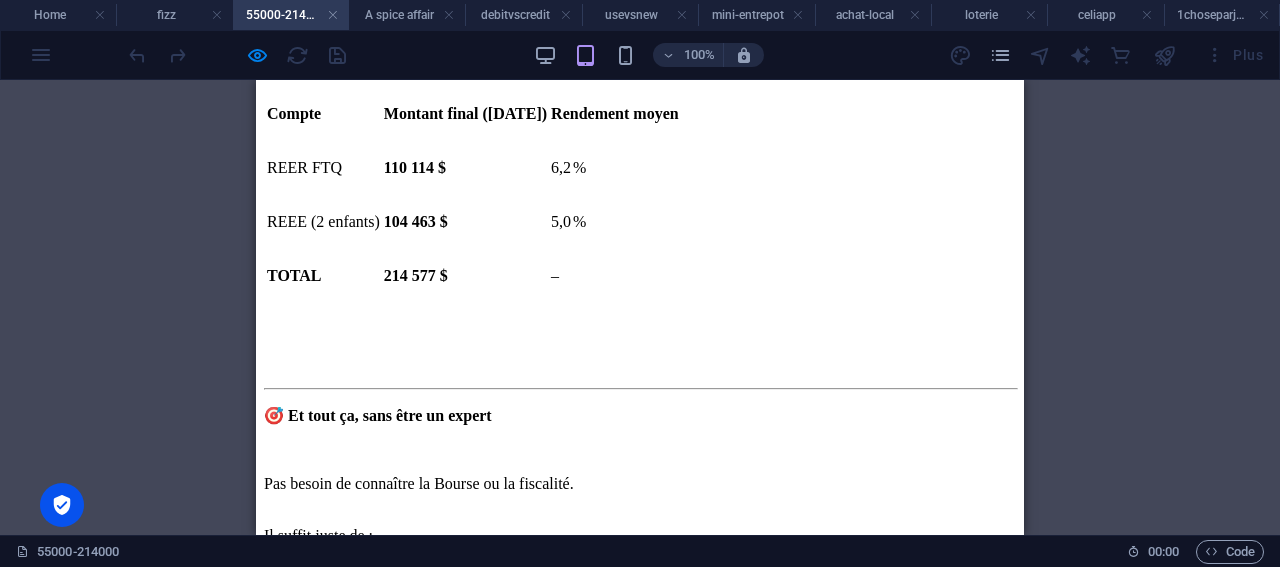 scroll, scrollTop: 3620, scrollLeft: 0, axis: vertical 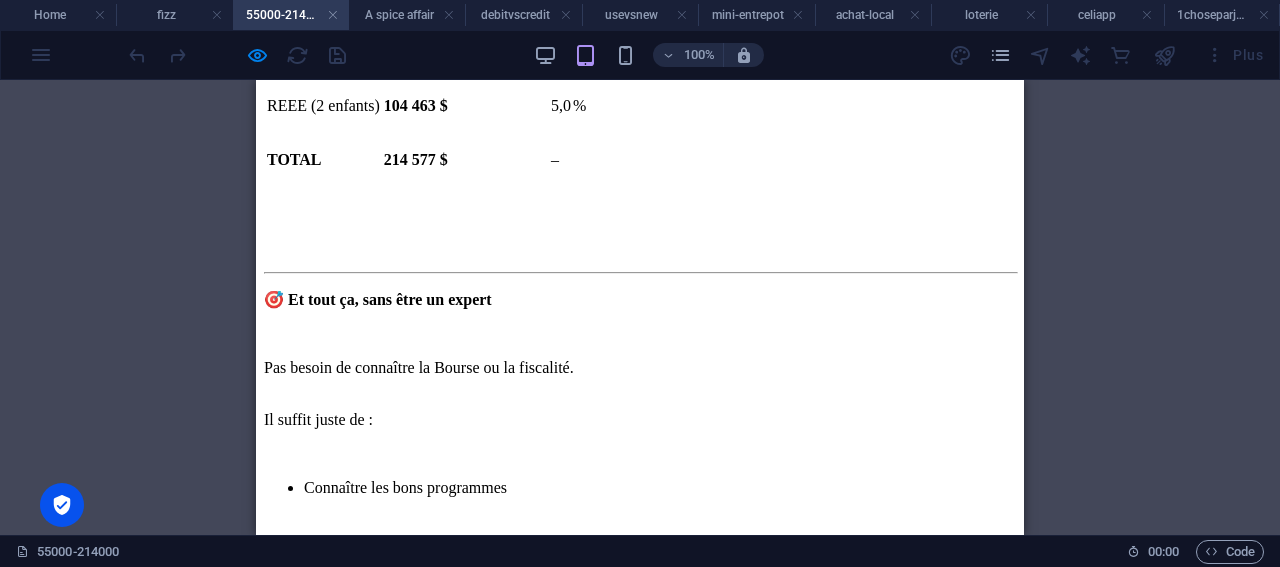 click on "Menu Principal" at bounding box center [639, 1349] 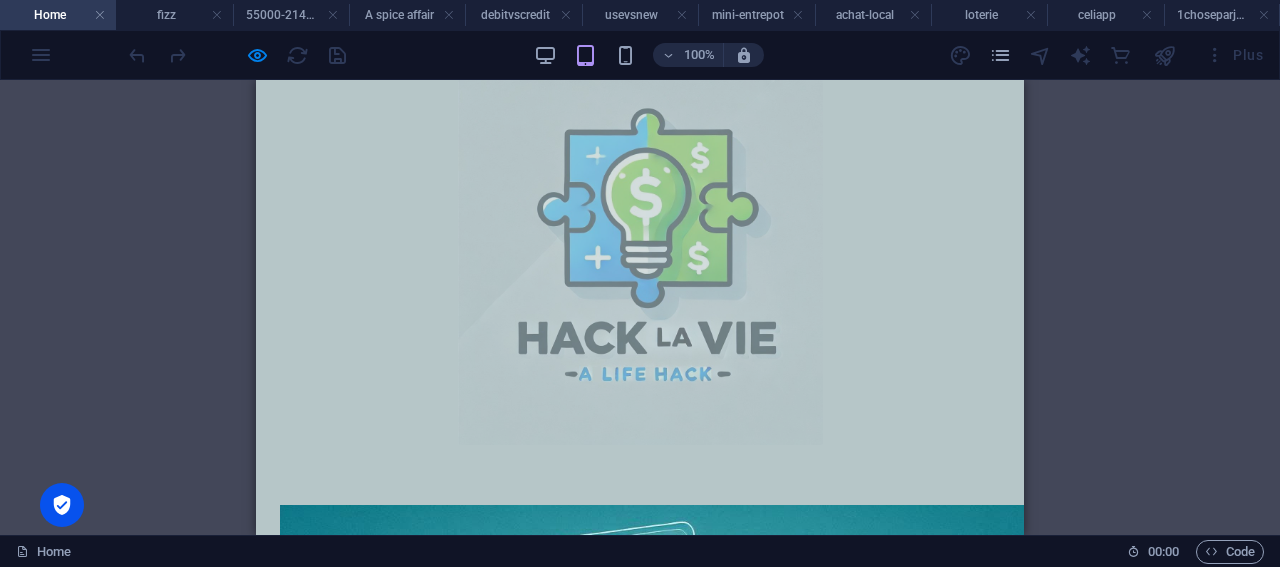 scroll, scrollTop: 0, scrollLeft: 0, axis: both 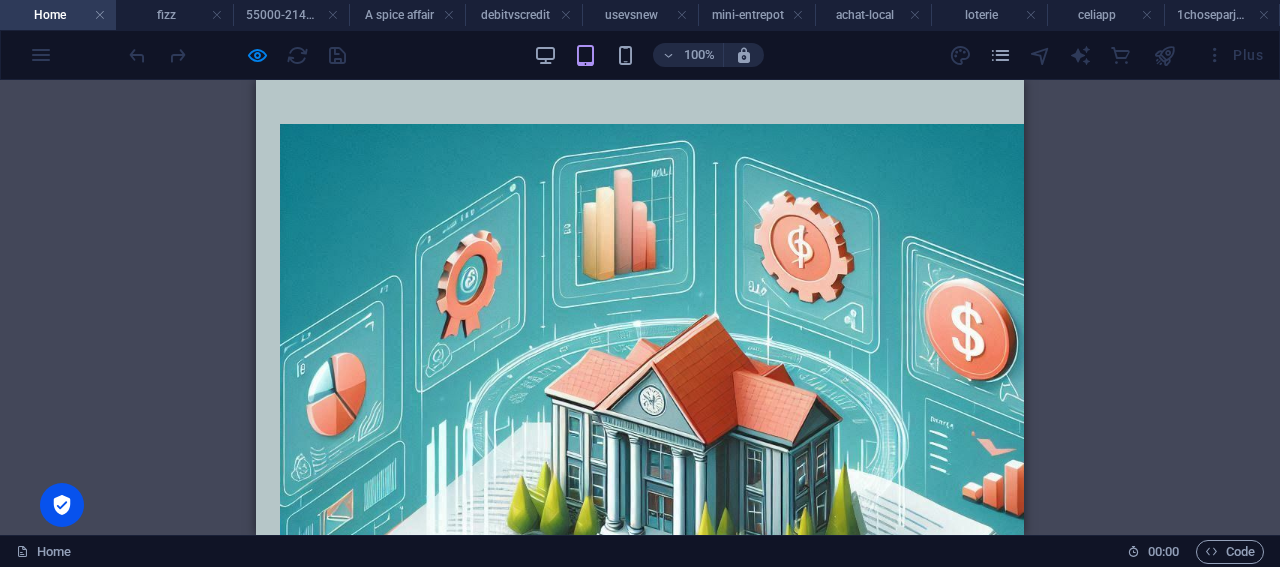 click at bounding box center (664, 508) 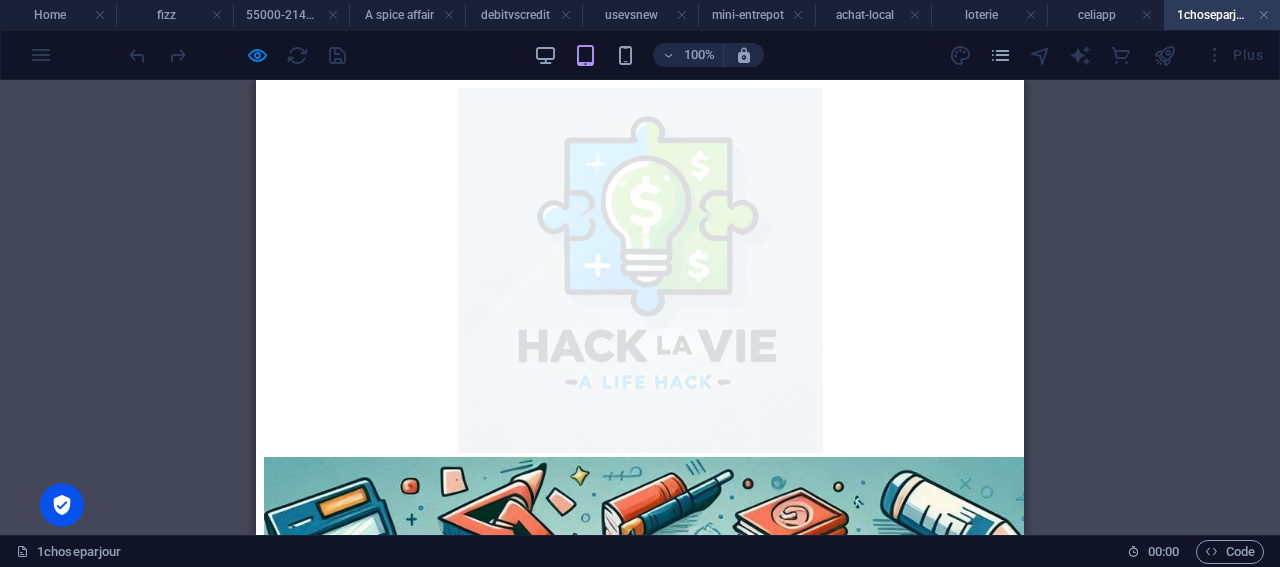 scroll, scrollTop: 266, scrollLeft: 0, axis: vertical 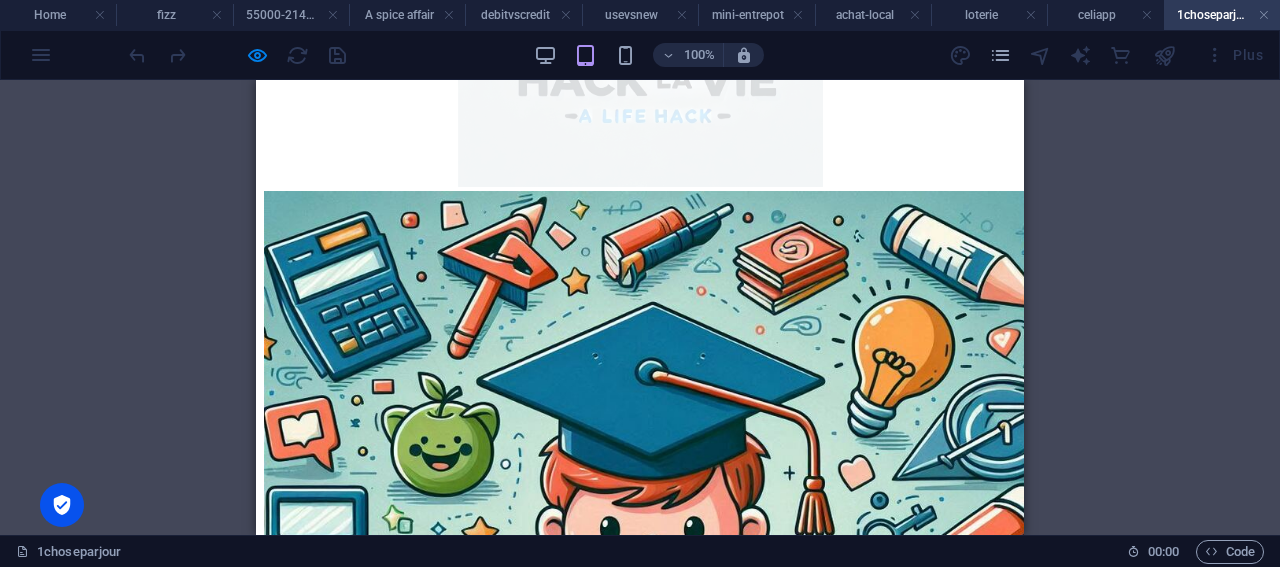 click at bounding box center (648, 575) 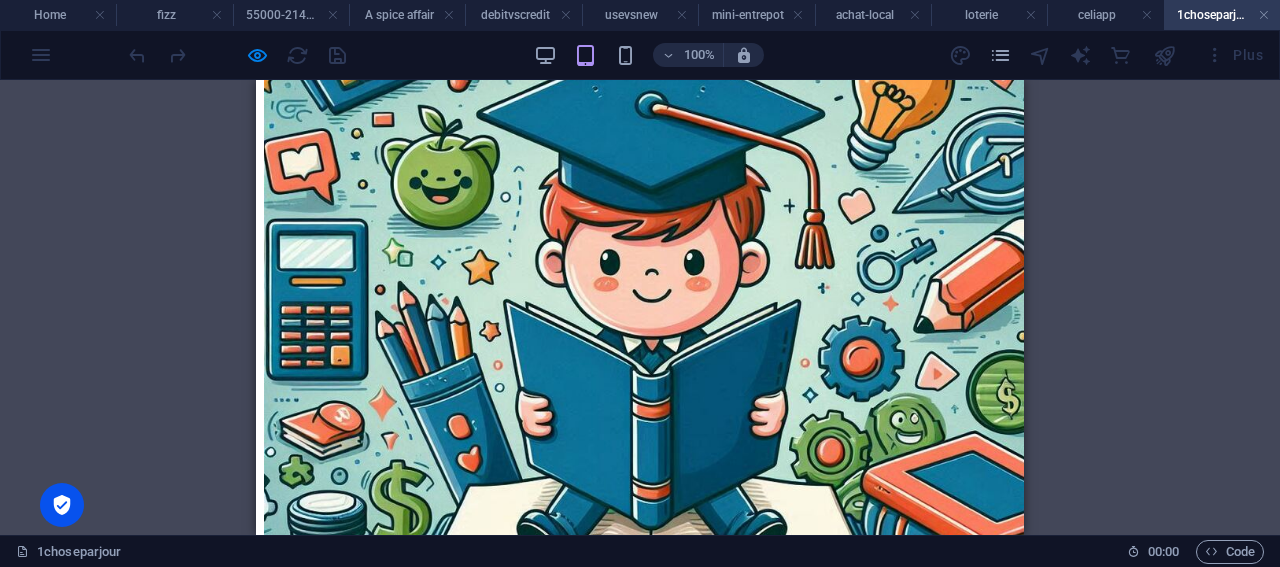 scroll, scrollTop: 0, scrollLeft: 0, axis: both 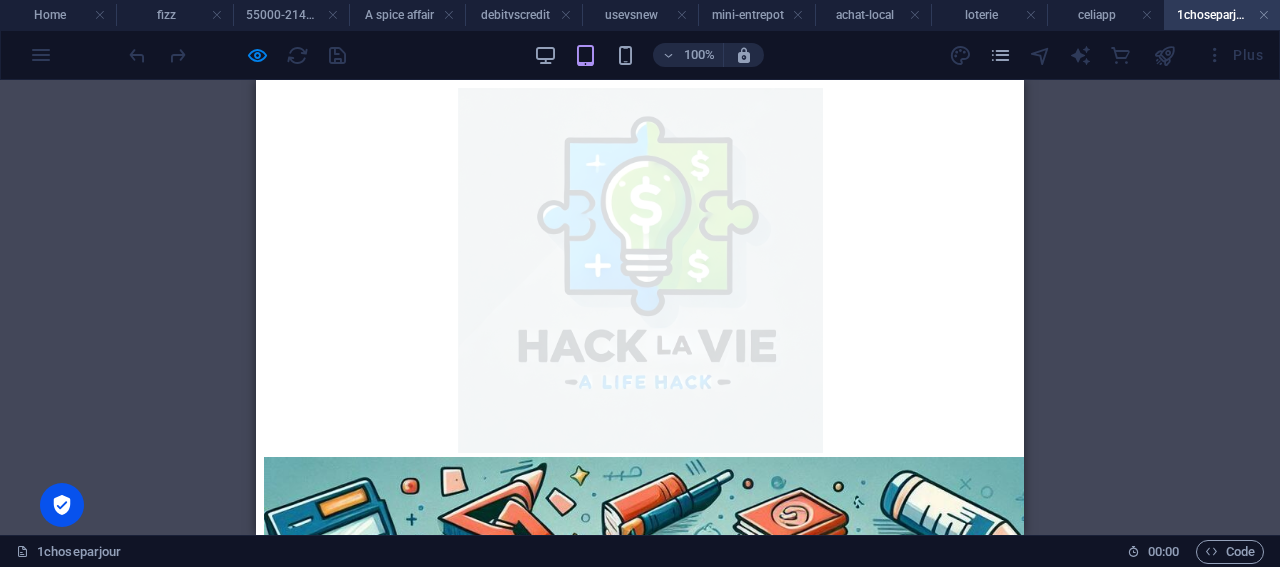 click at bounding box center (640, 270) 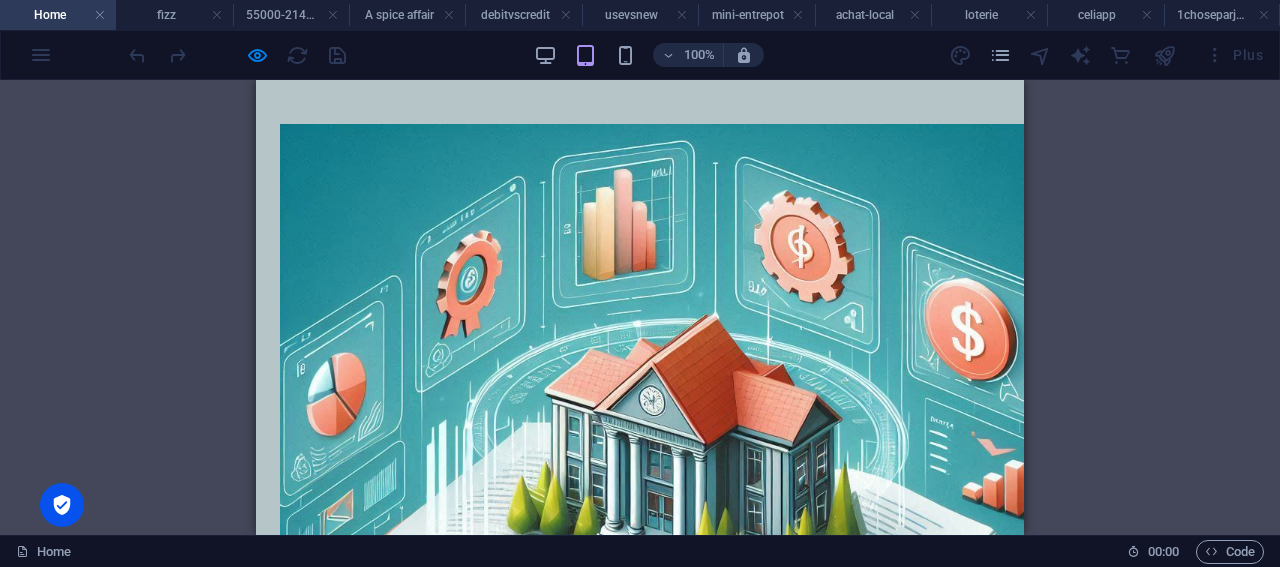 click at bounding box center (664, 1336) 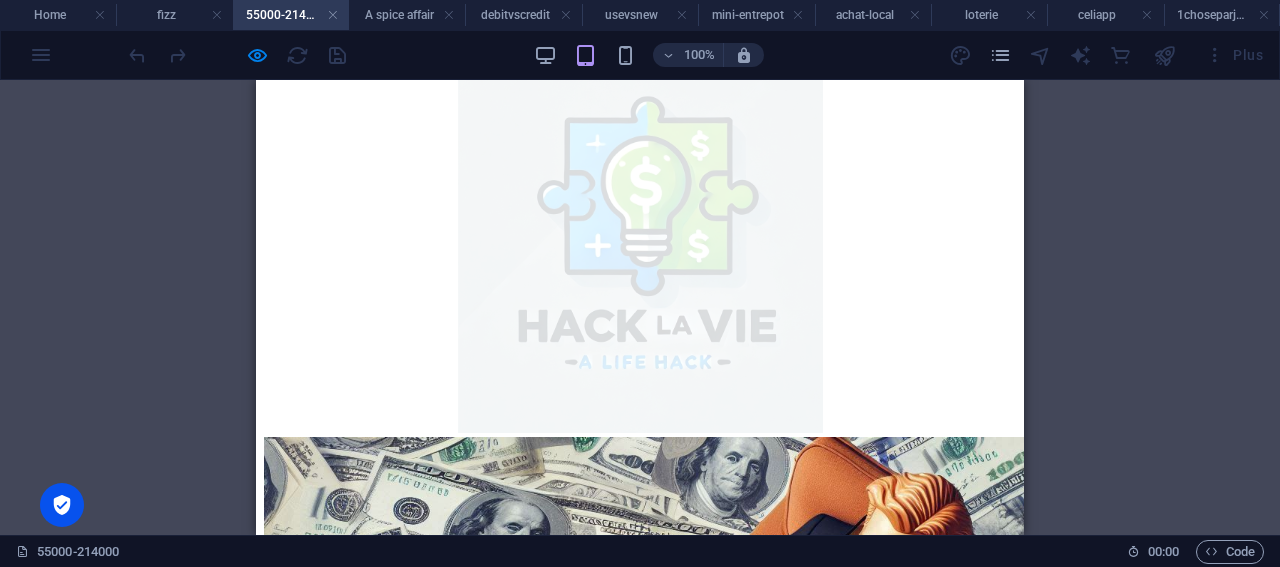 scroll, scrollTop: 0, scrollLeft: 0, axis: both 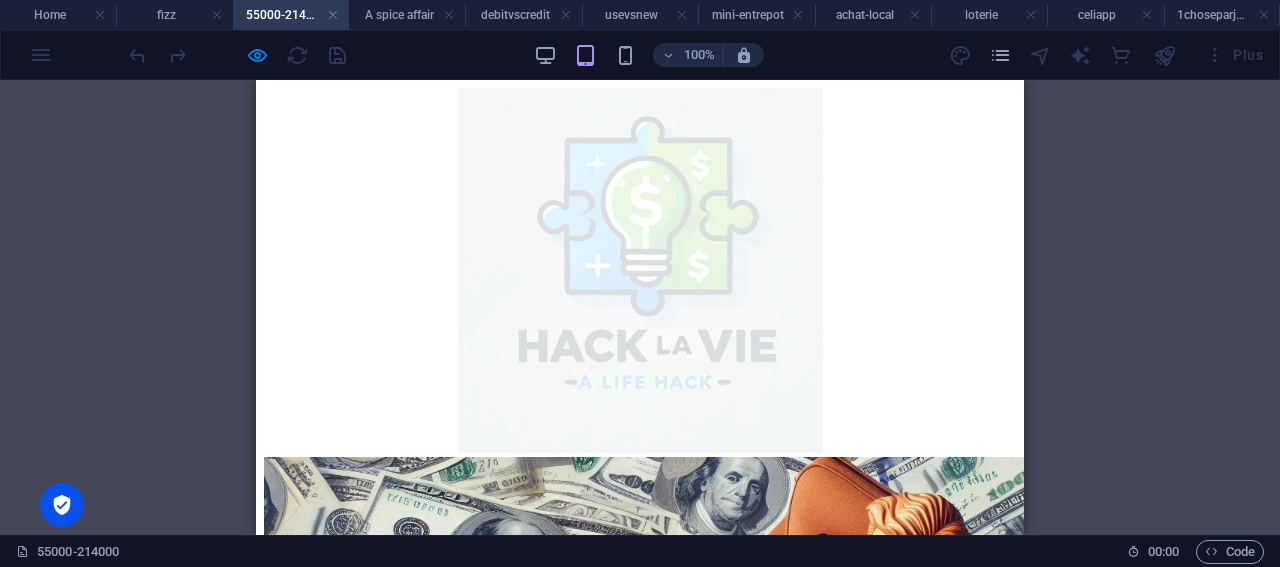 click at bounding box center (640, 270) 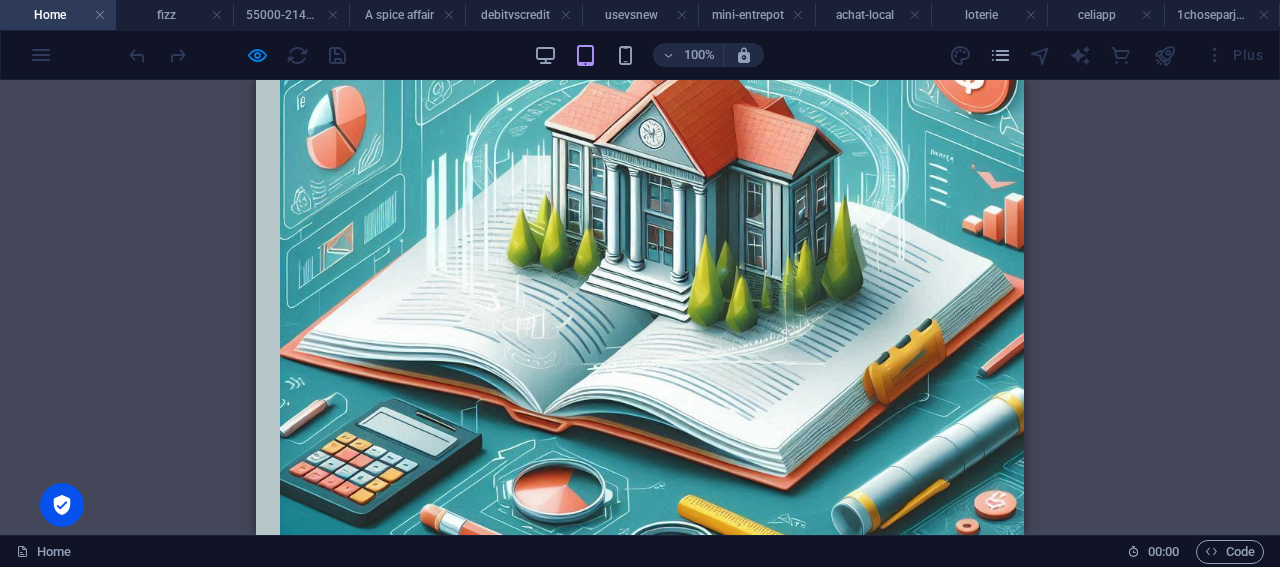 scroll, scrollTop: 0, scrollLeft: 0, axis: both 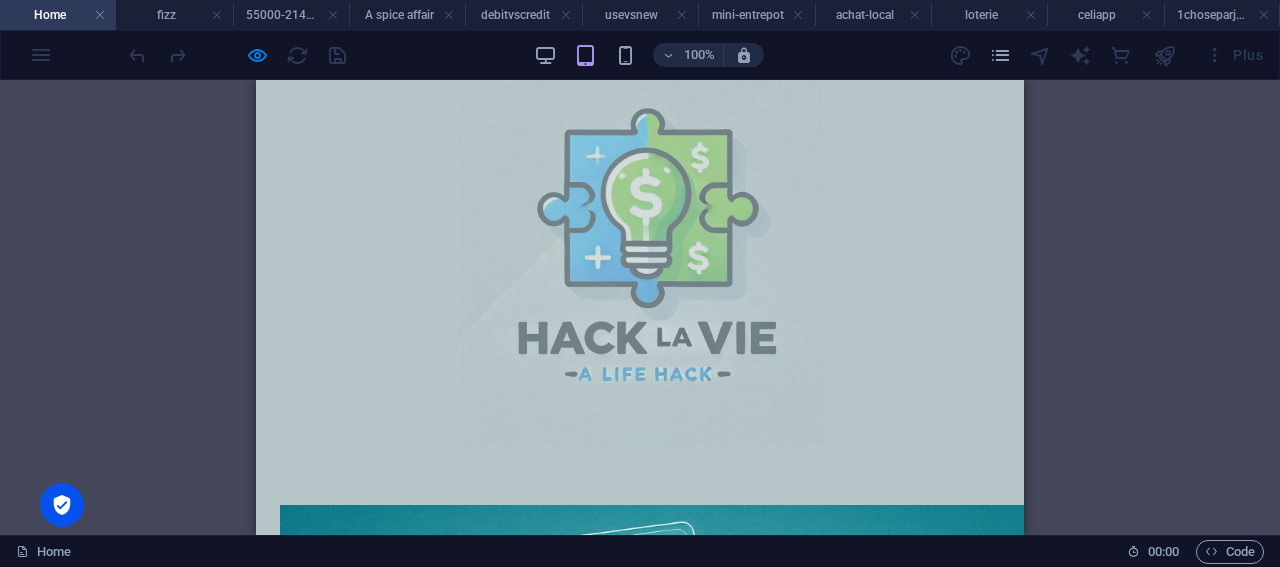 click at bounding box center [640, 262] 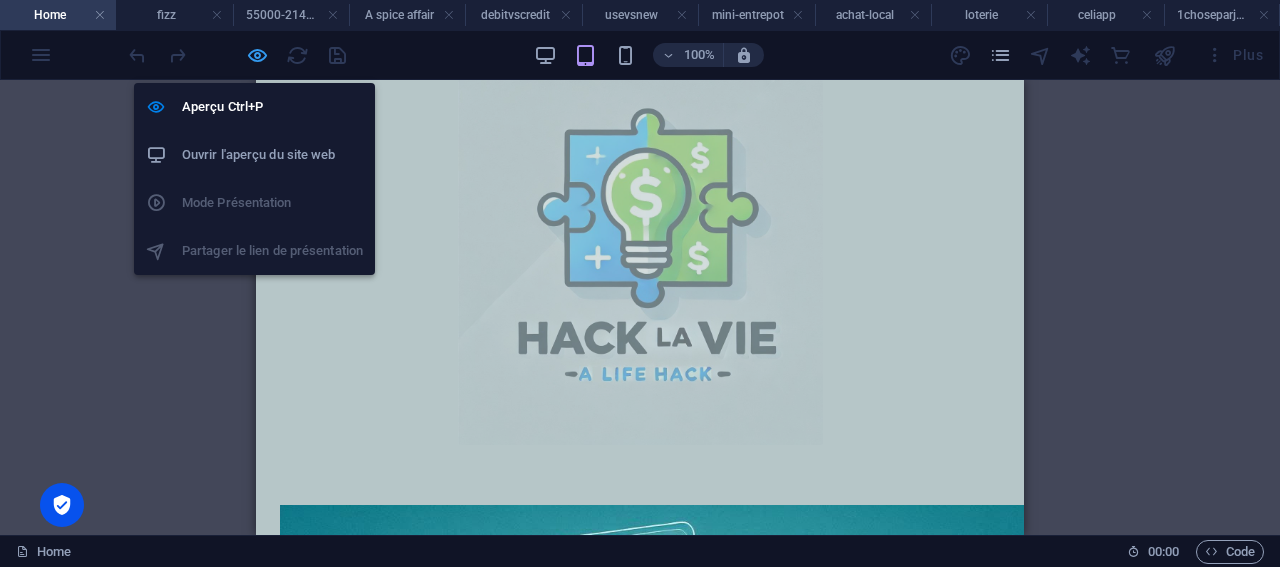 click at bounding box center (257, 55) 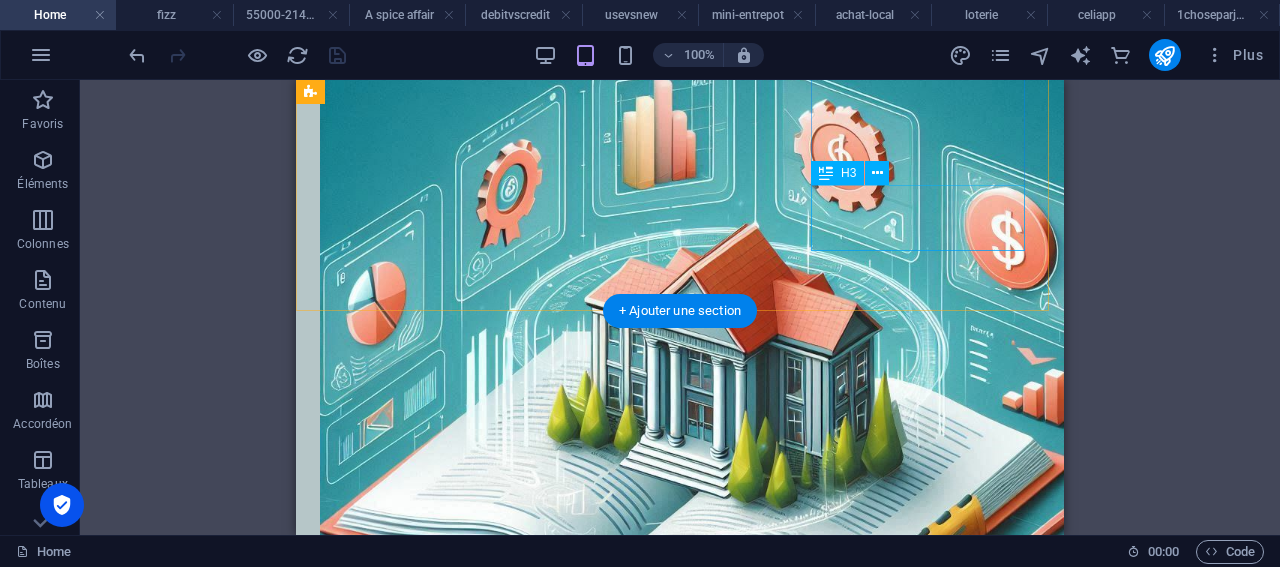 scroll, scrollTop: 533, scrollLeft: 0, axis: vertical 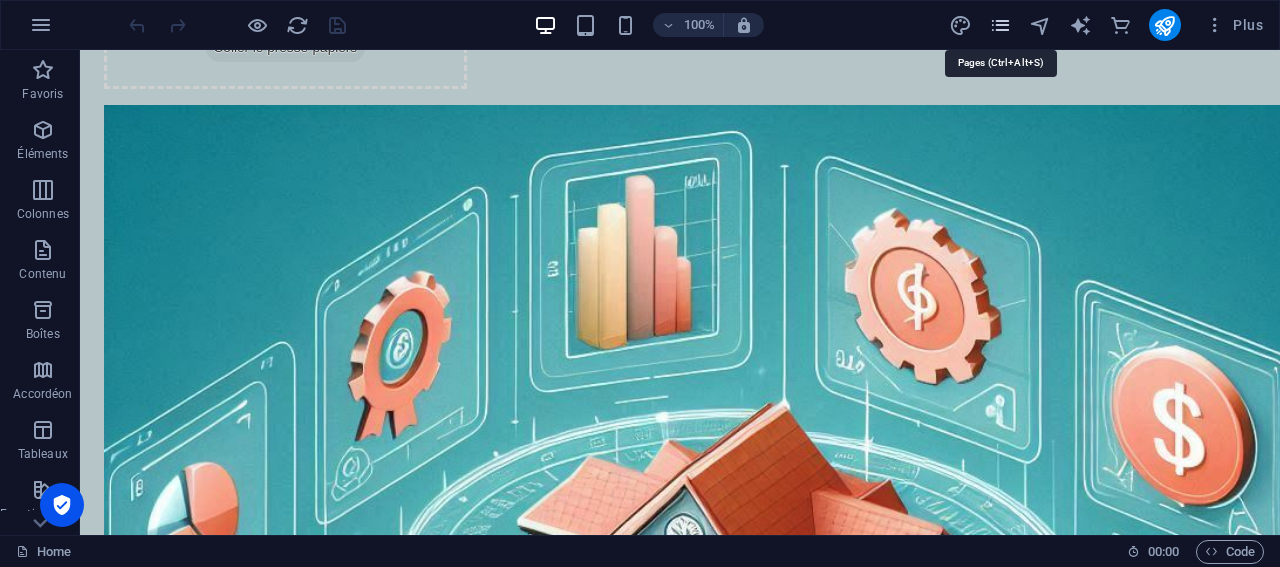 click at bounding box center (1000, 25) 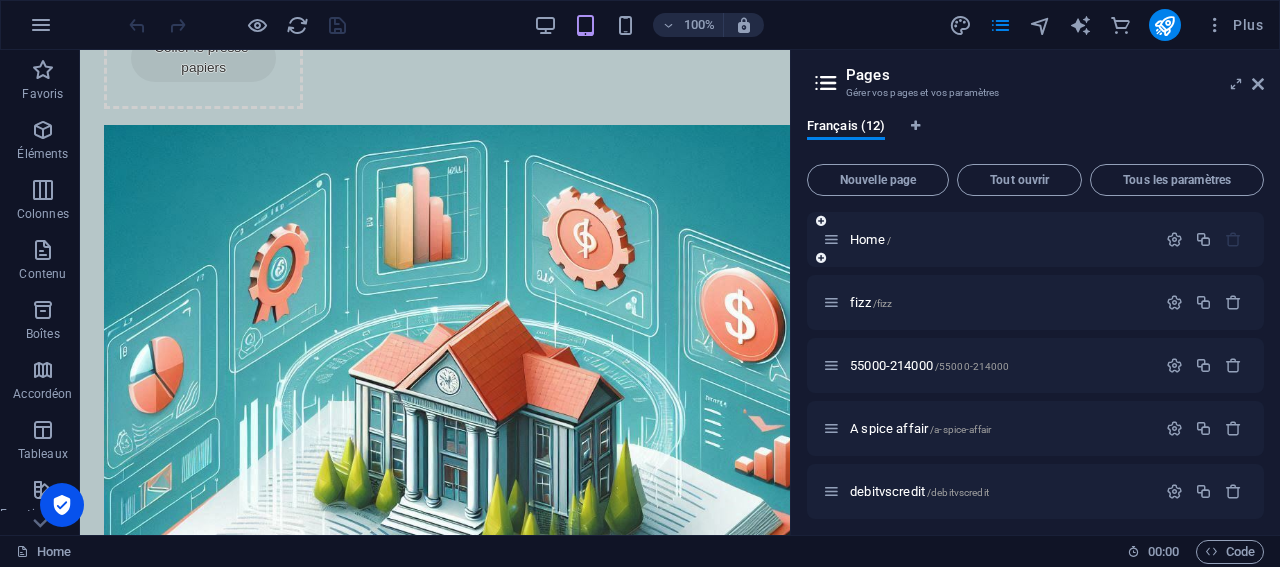 scroll, scrollTop: 133, scrollLeft: 0, axis: vertical 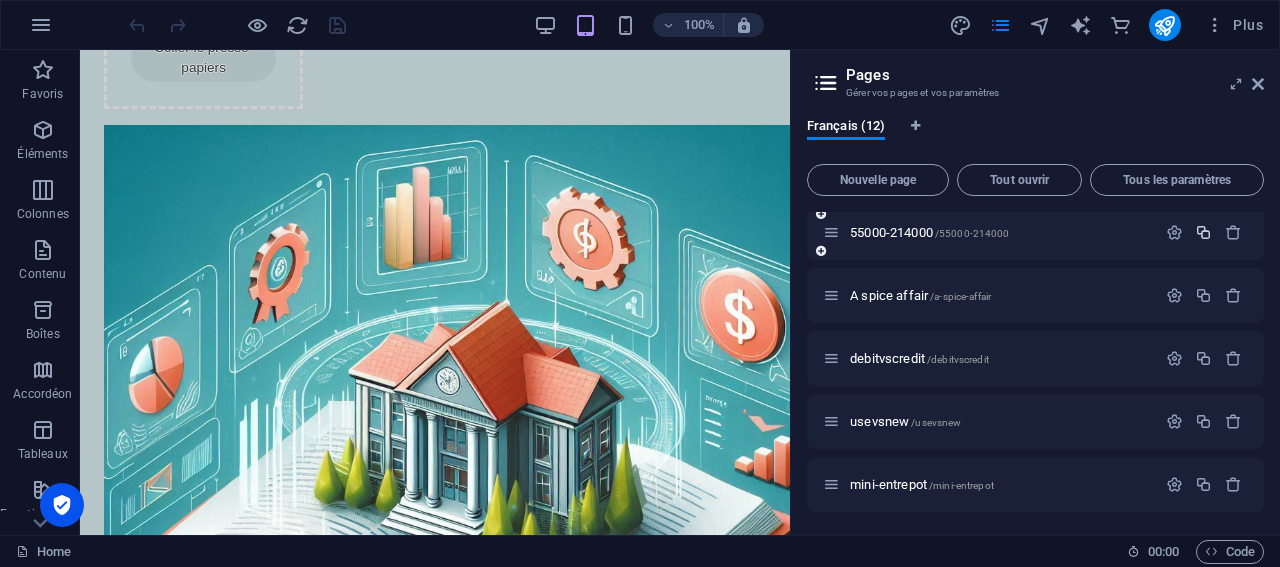 click at bounding box center (1203, 232) 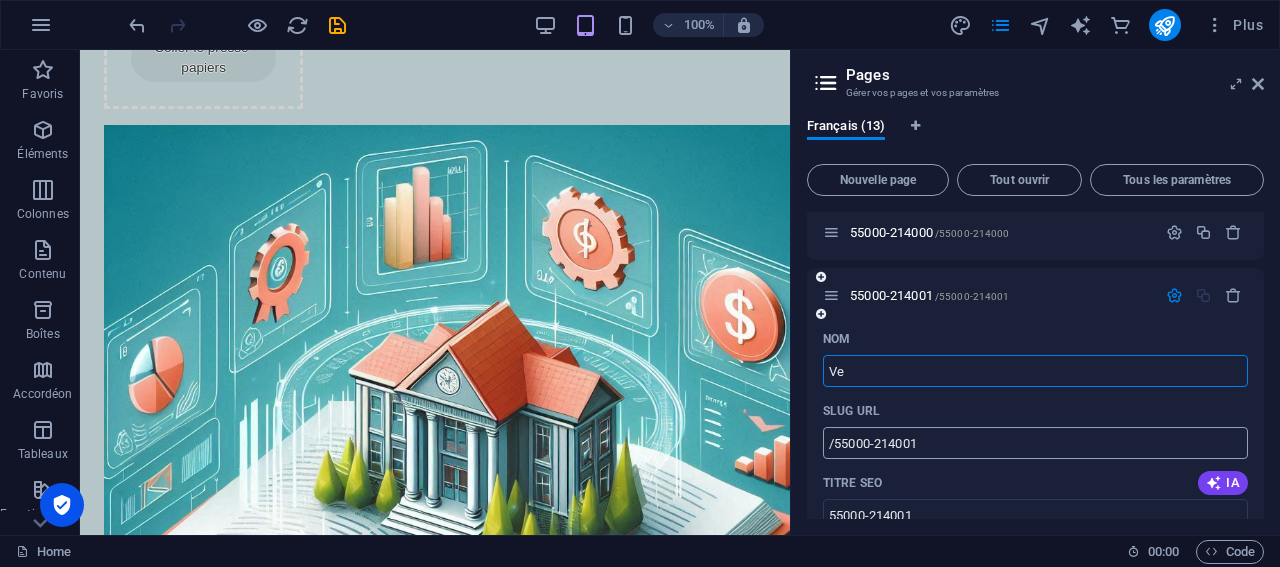 type on "Ve" 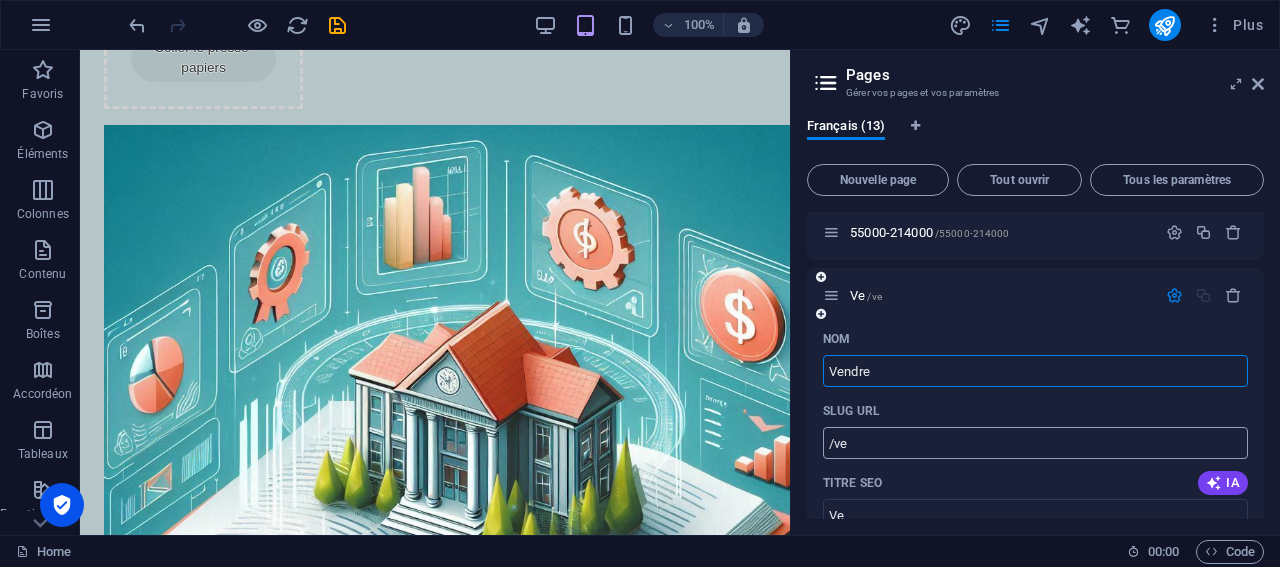 type on "Vendre" 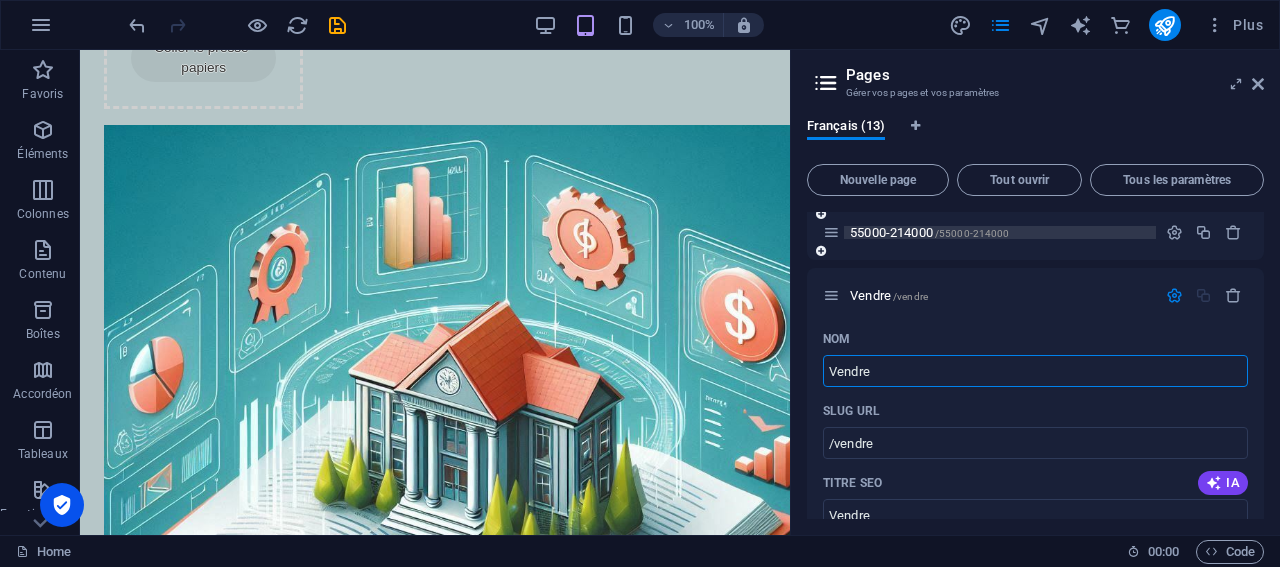 scroll, scrollTop: 0, scrollLeft: 0, axis: both 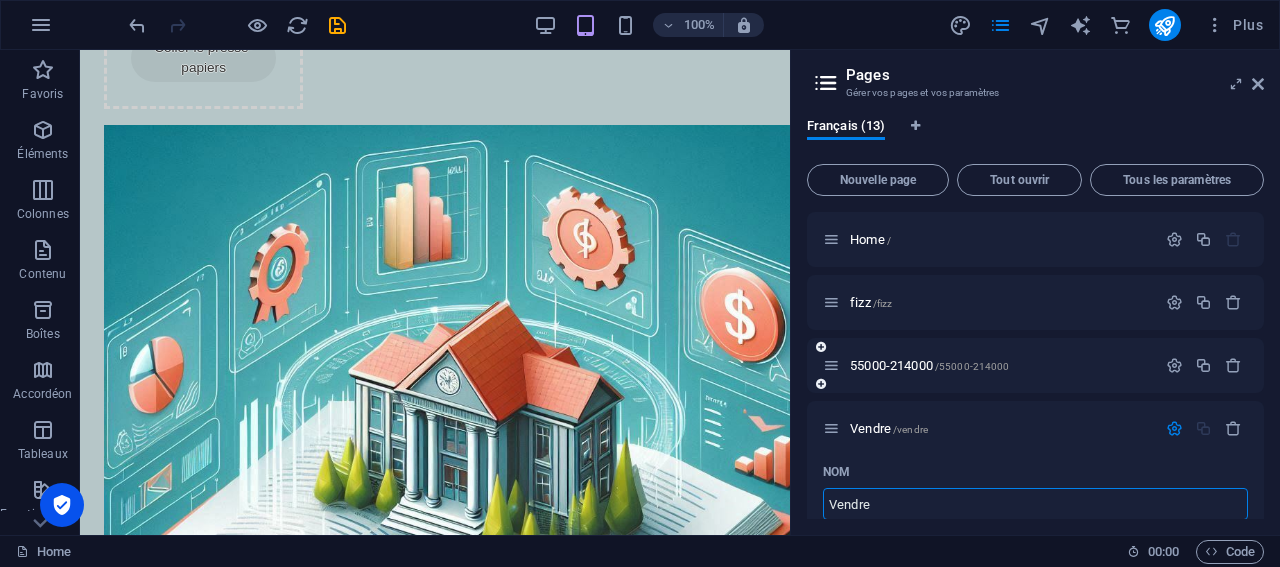 type on "Vendre" 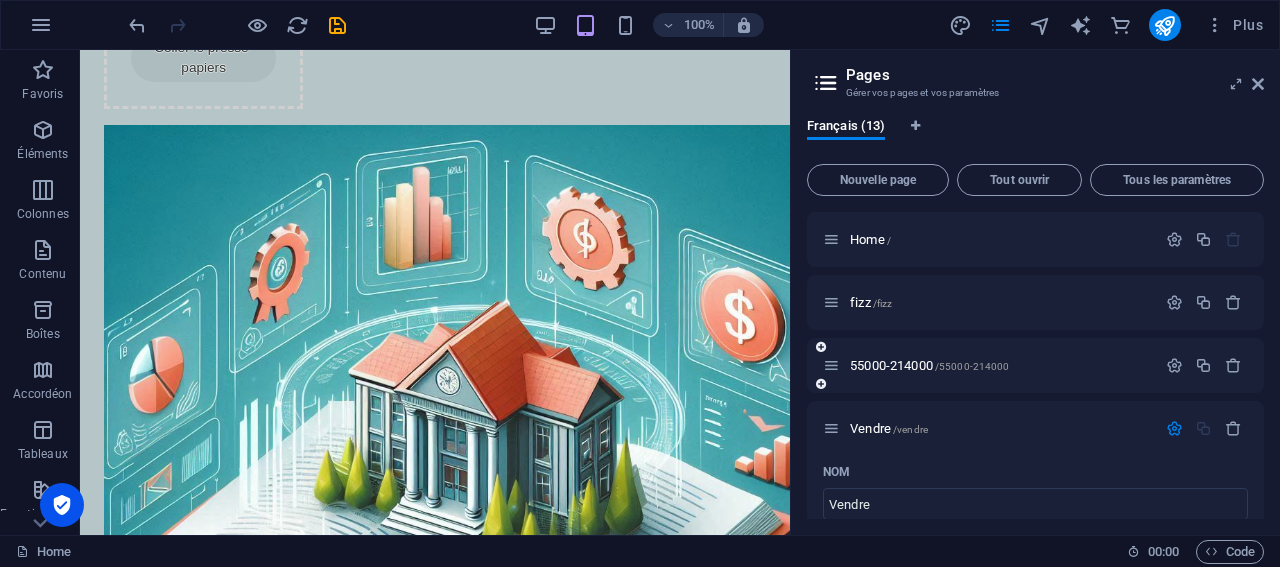 click on "55000-214000 /55000-214000" at bounding box center (989, 365) 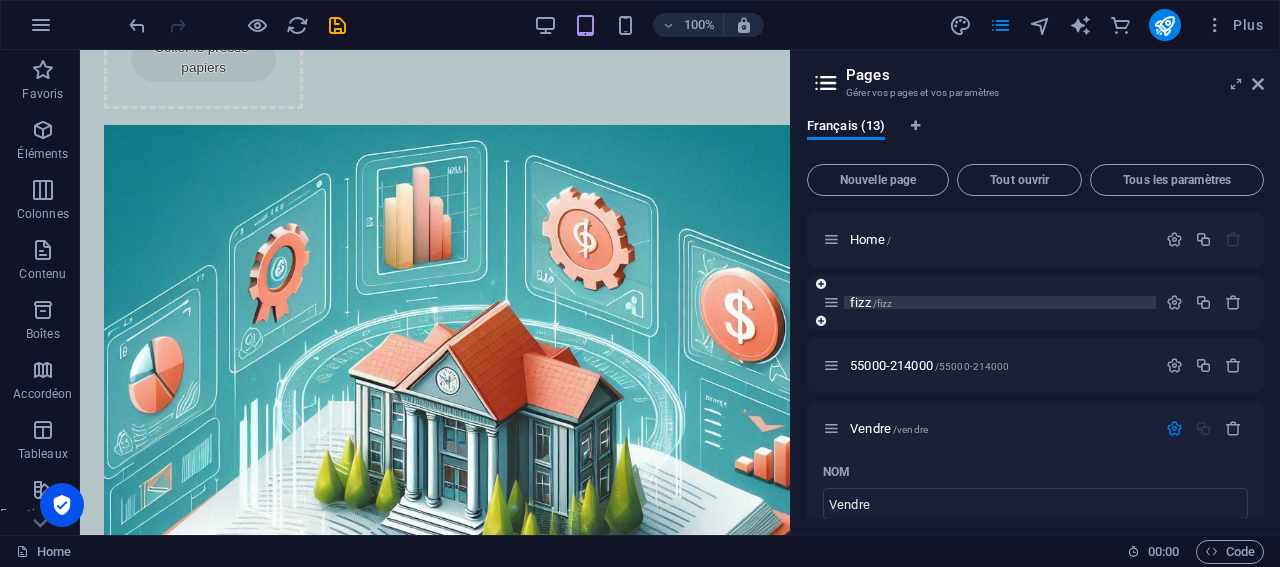 click on "/fizz" at bounding box center [883, 303] 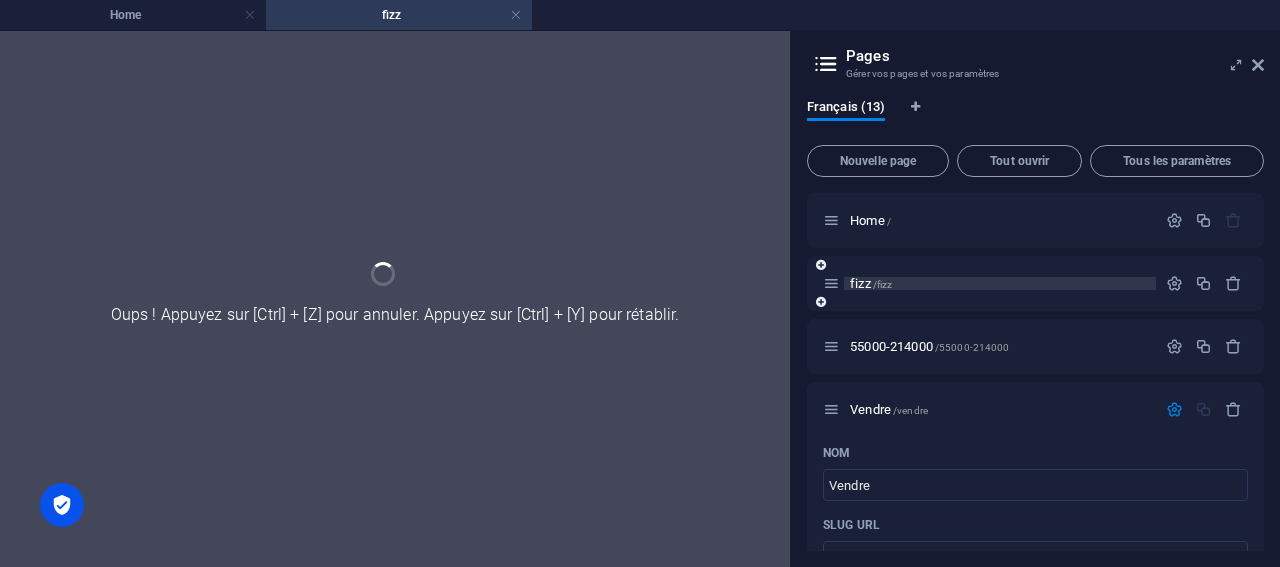 scroll, scrollTop: 0, scrollLeft: 0, axis: both 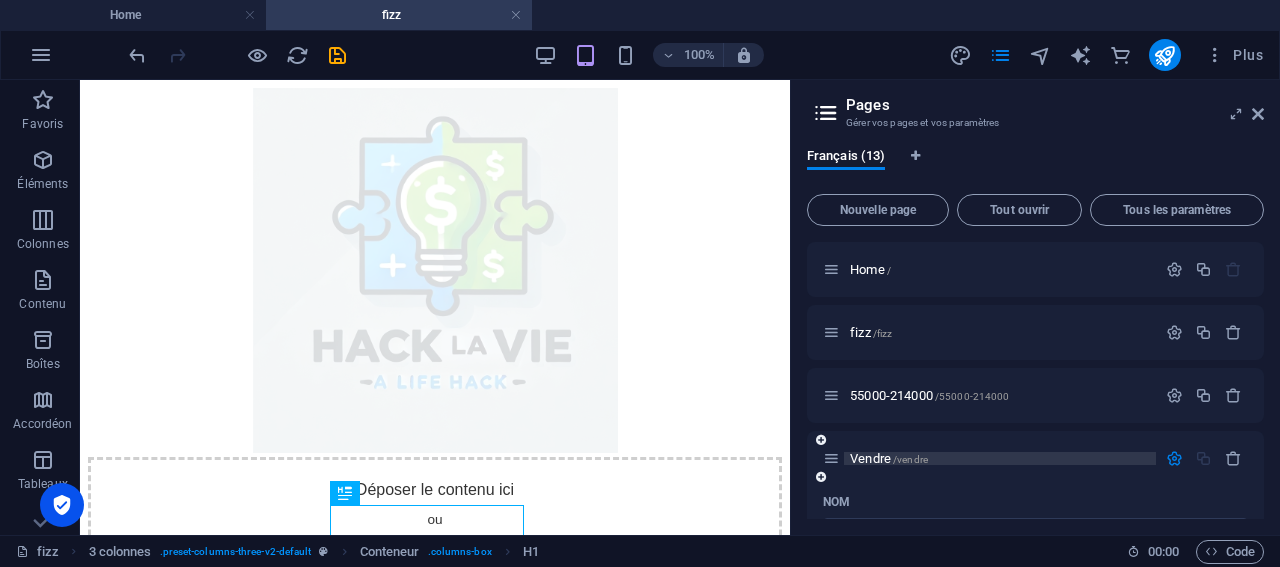click on "Vendre /vendre" at bounding box center [889, 458] 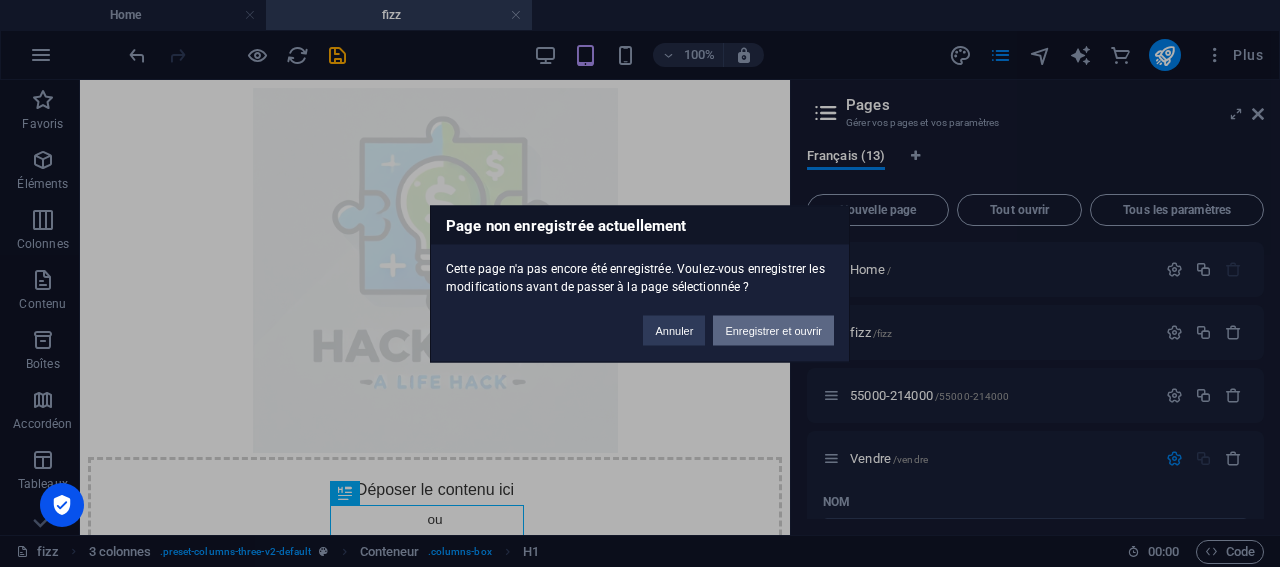 click on "Enregistrer et ouvrir" at bounding box center (773, 330) 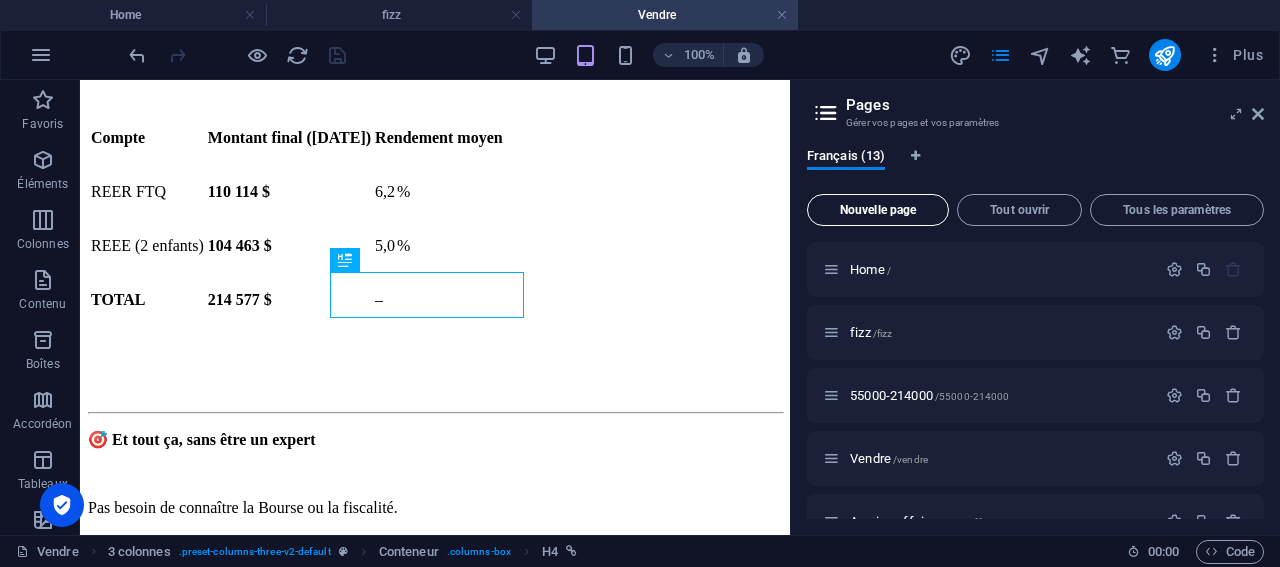 click on "Nouvelle page" at bounding box center [878, 210] 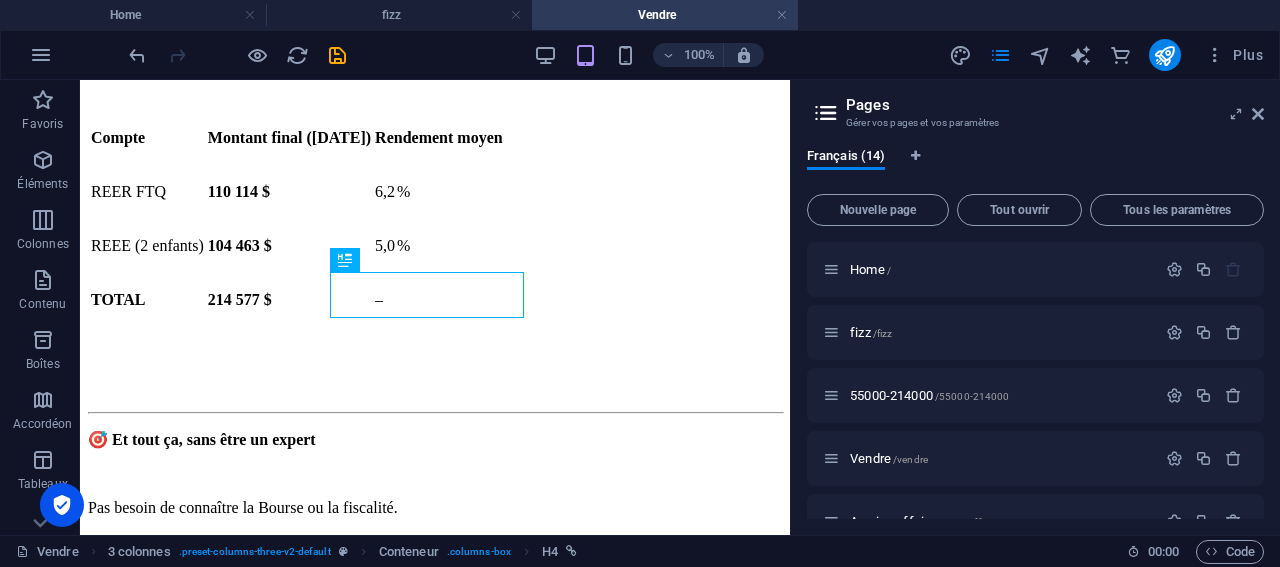 scroll, scrollTop: 3706, scrollLeft: 0, axis: vertical 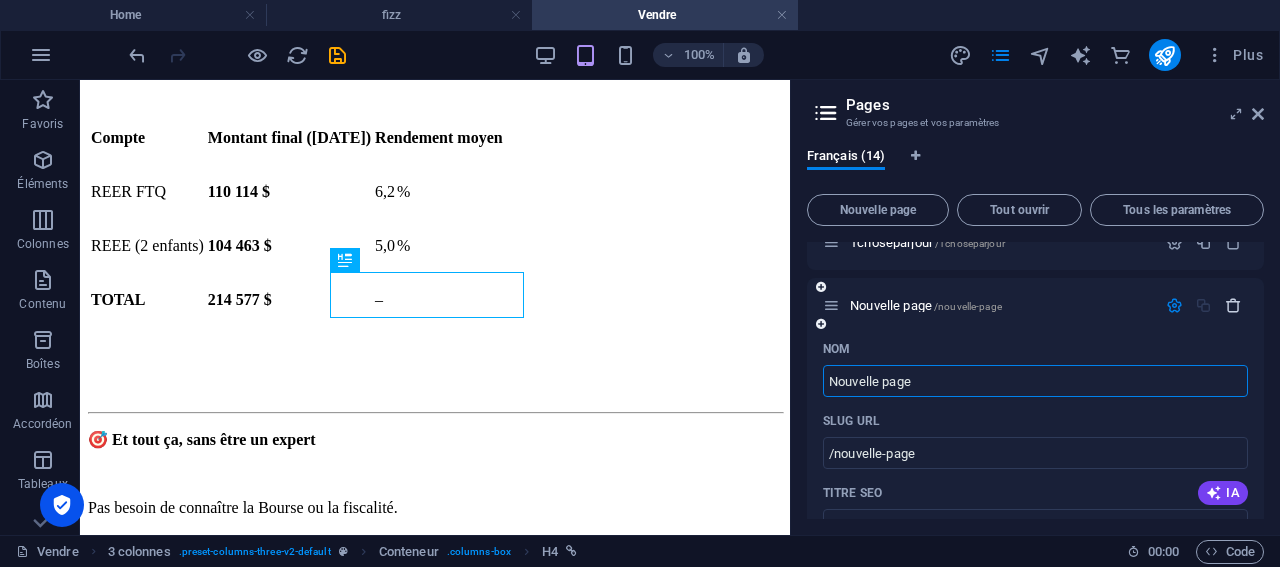 click at bounding box center (1233, 305) 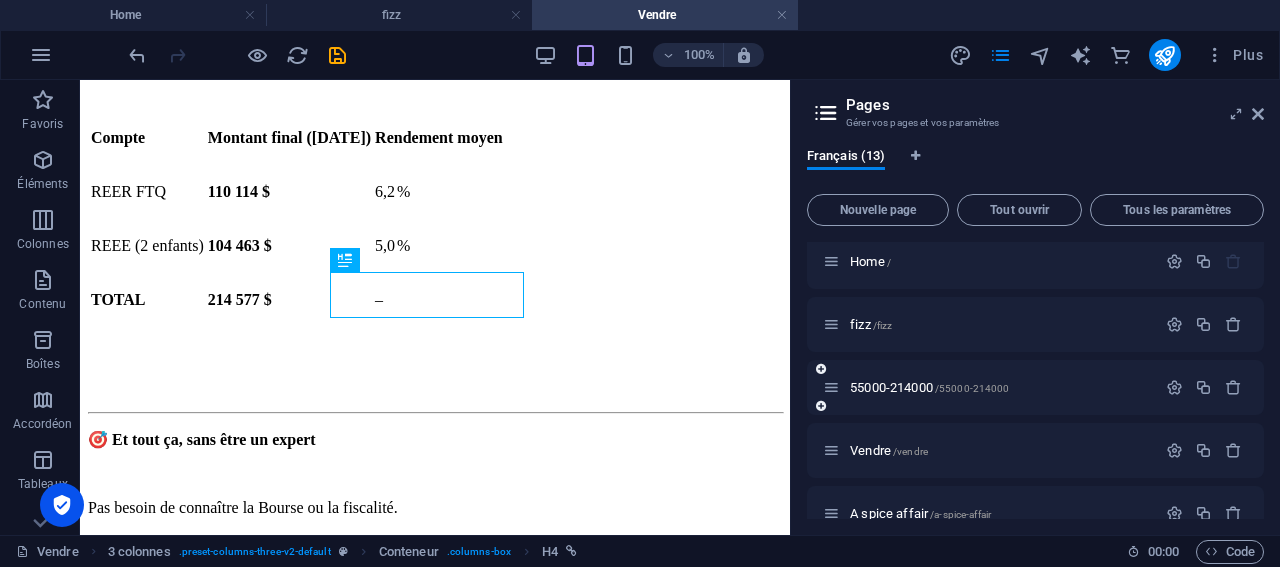 scroll, scrollTop: 0, scrollLeft: 0, axis: both 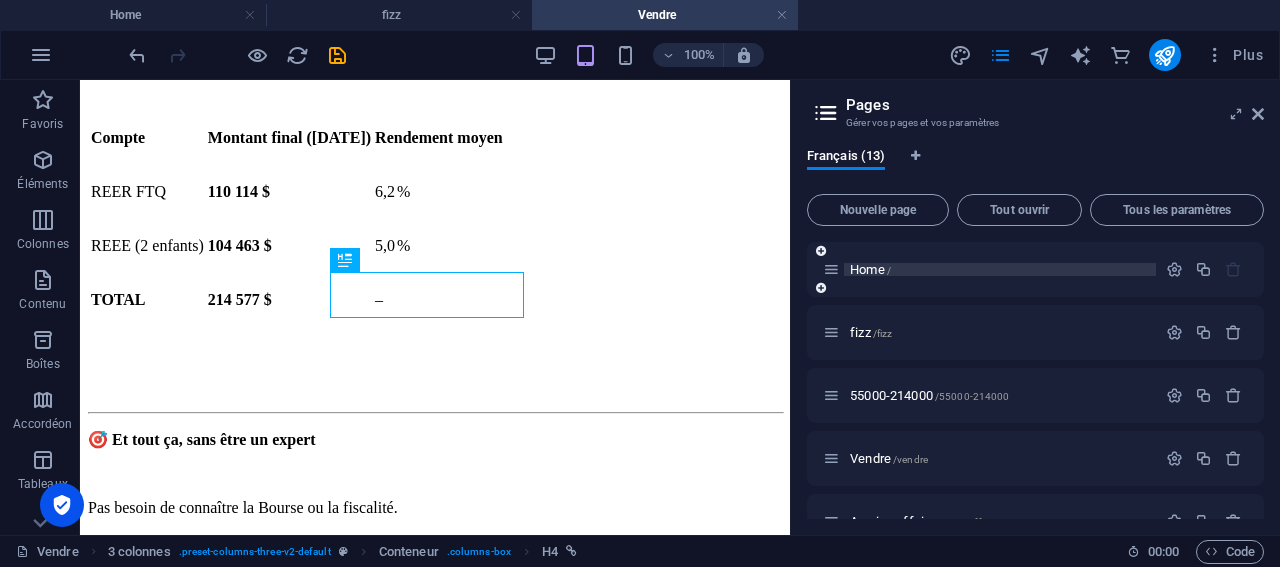 click on "Home /" at bounding box center [870, 269] 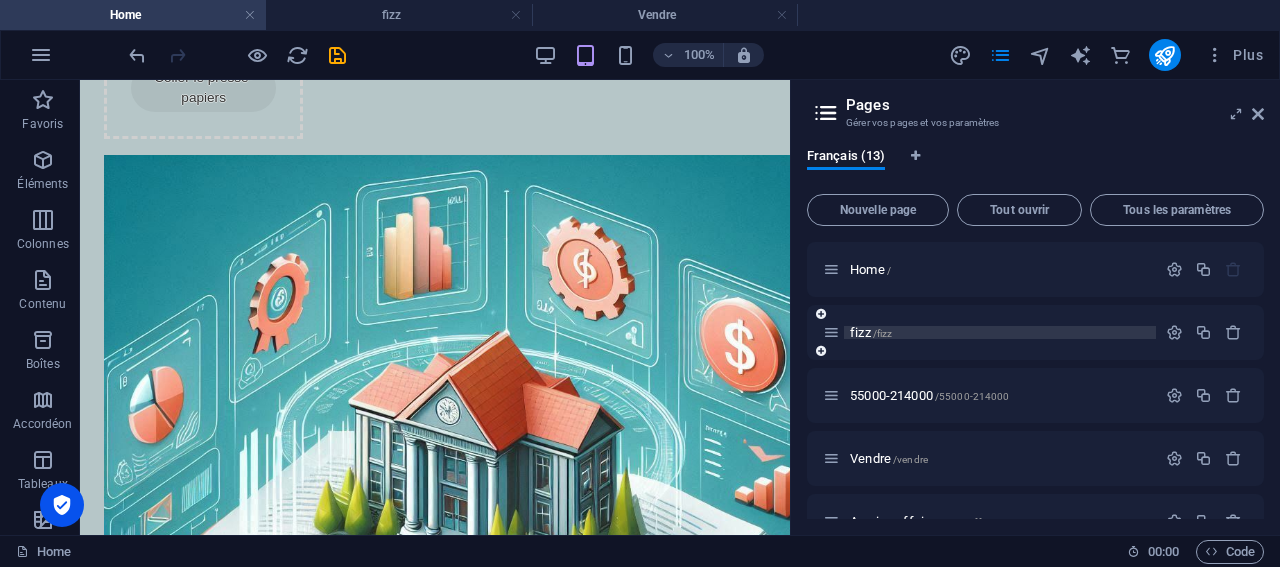 click on "fizz /fizz" at bounding box center [871, 332] 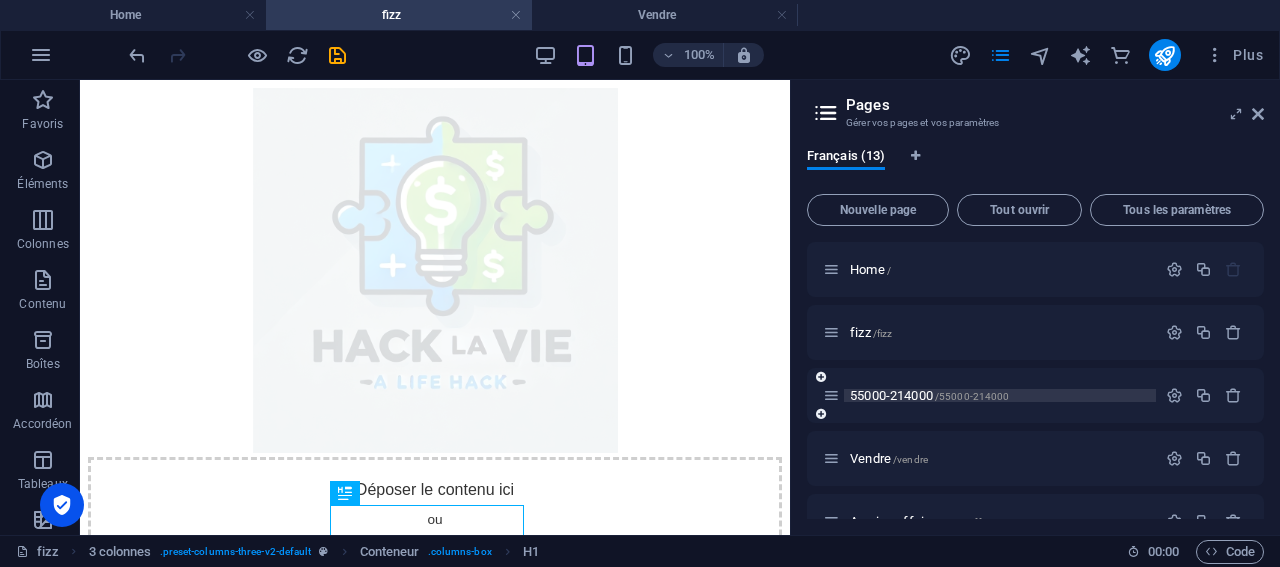 click on "55000-214000 /55000-214000" at bounding box center [929, 395] 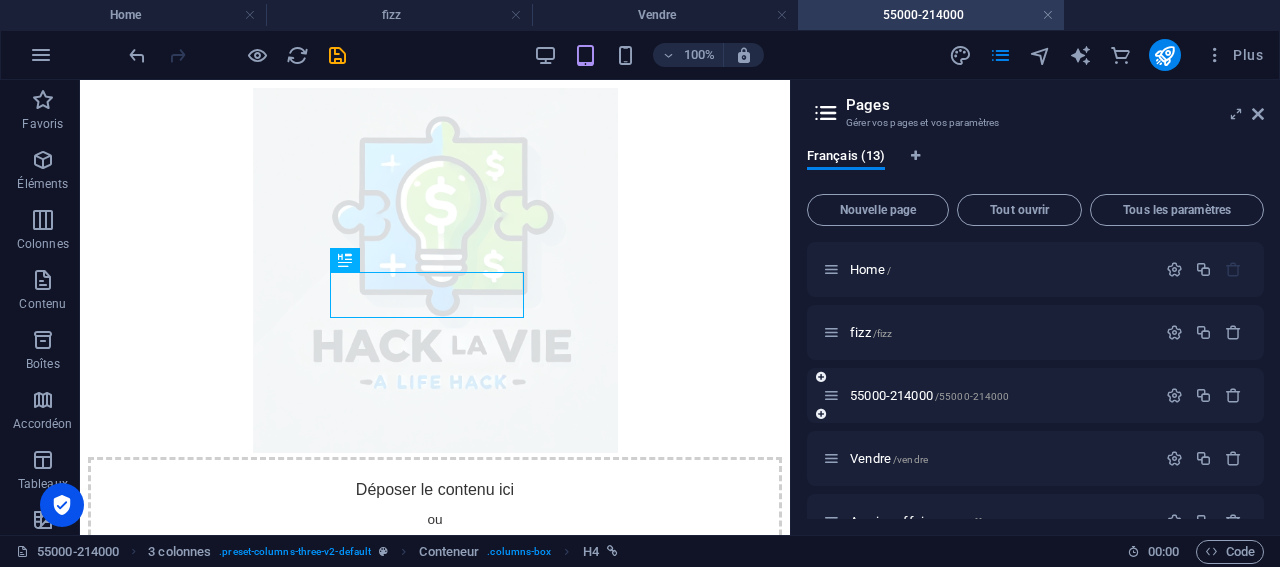 scroll, scrollTop: 3706, scrollLeft: 0, axis: vertical 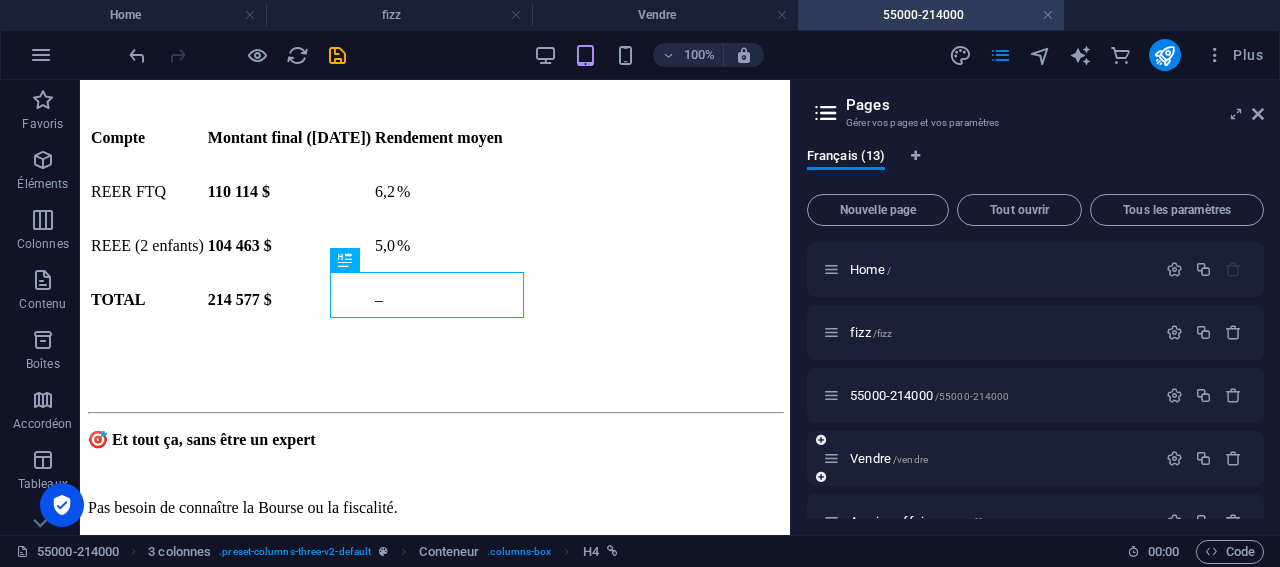 click on "Vendre /vendre" at bounding box center (989, 458) 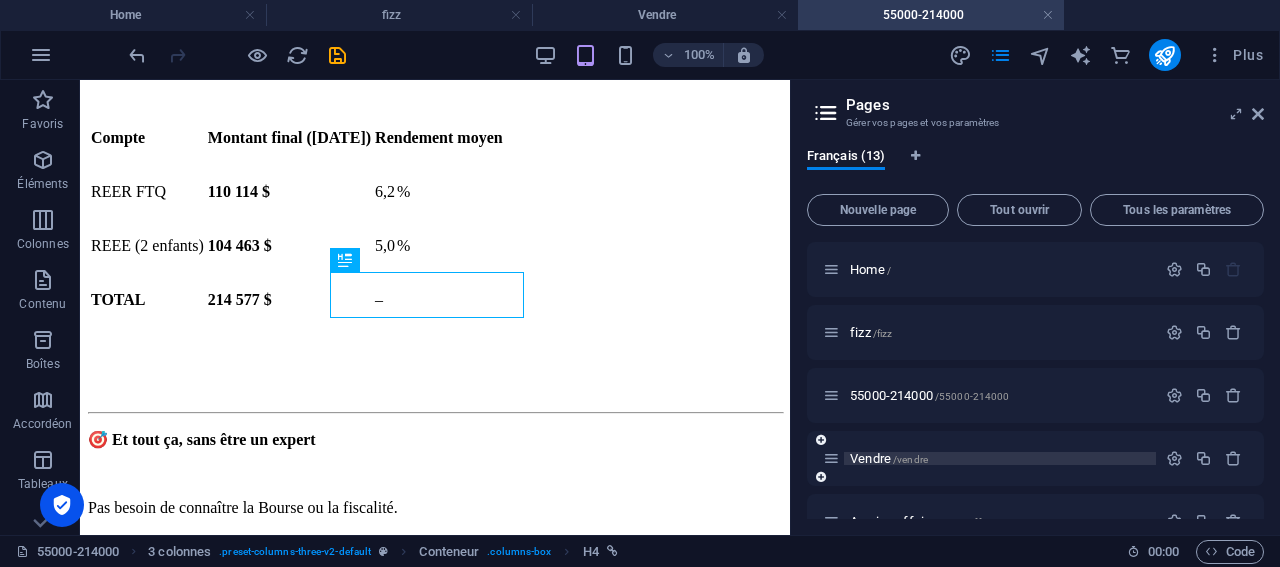 click on "Vendre /vendre" at bounding box center (889, 458) 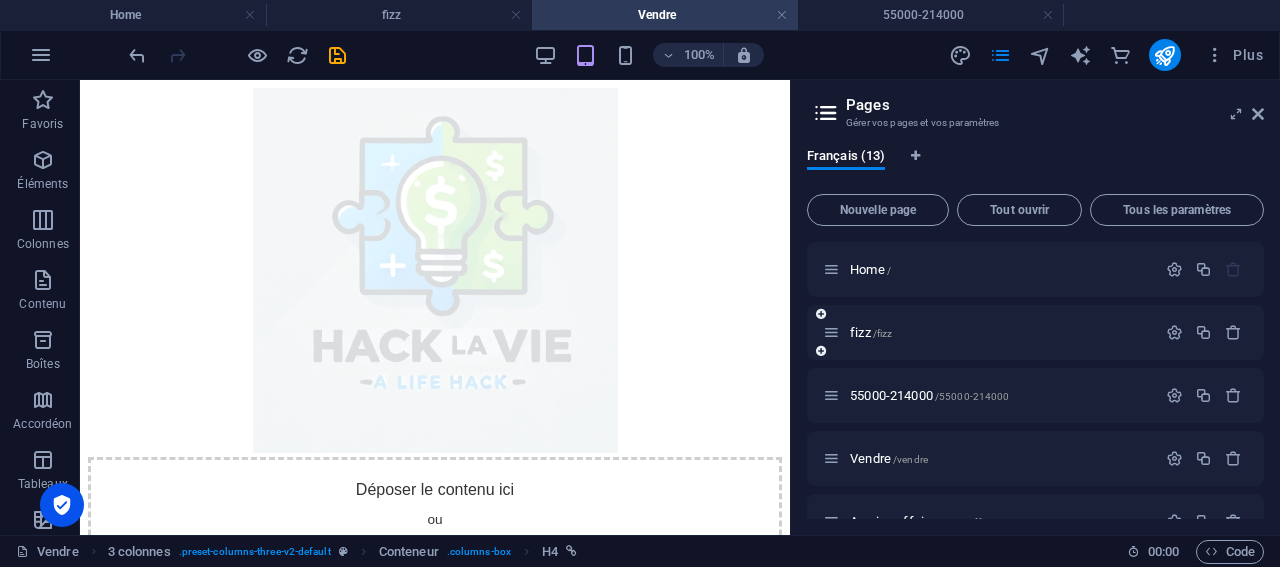 scroll, scrollTop: 0, scrollLeft: 0, axis: both 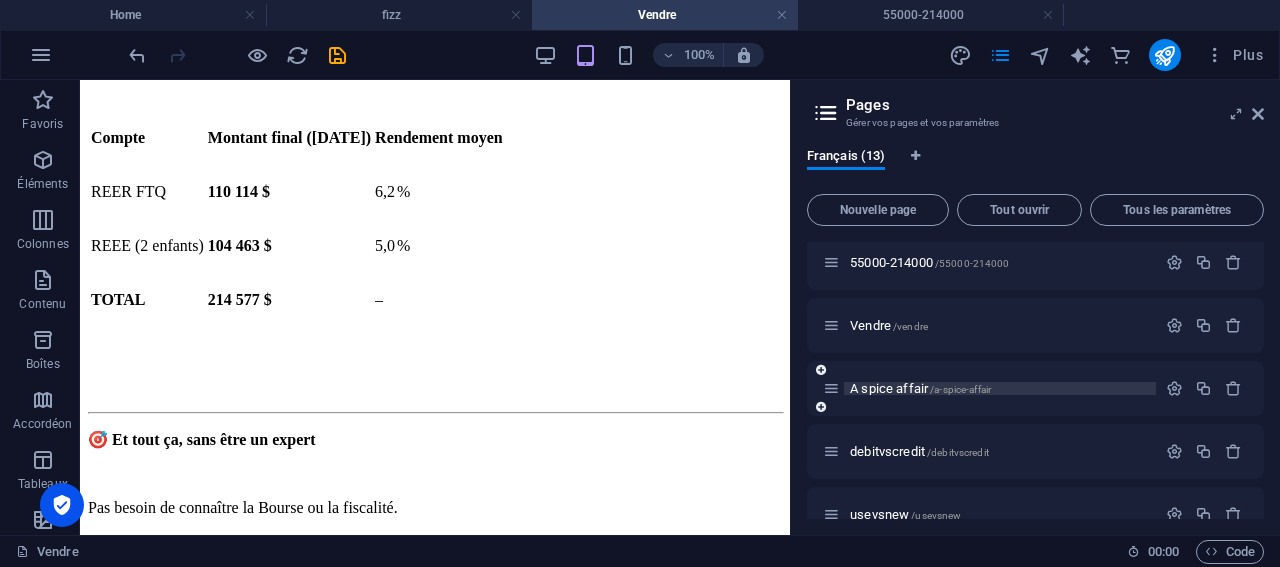 click on "A spice affair /a-spice-affair" at bounding box center [920, 388] 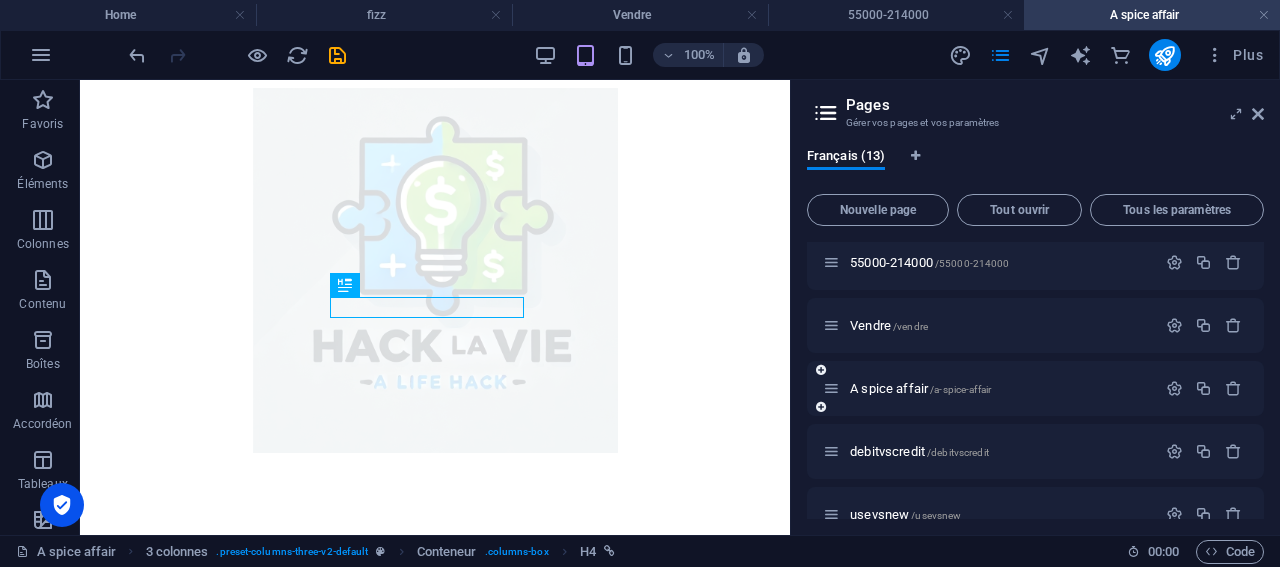 scroll, scrollTop: 1175, scrollLeft: 0, axis: vertical 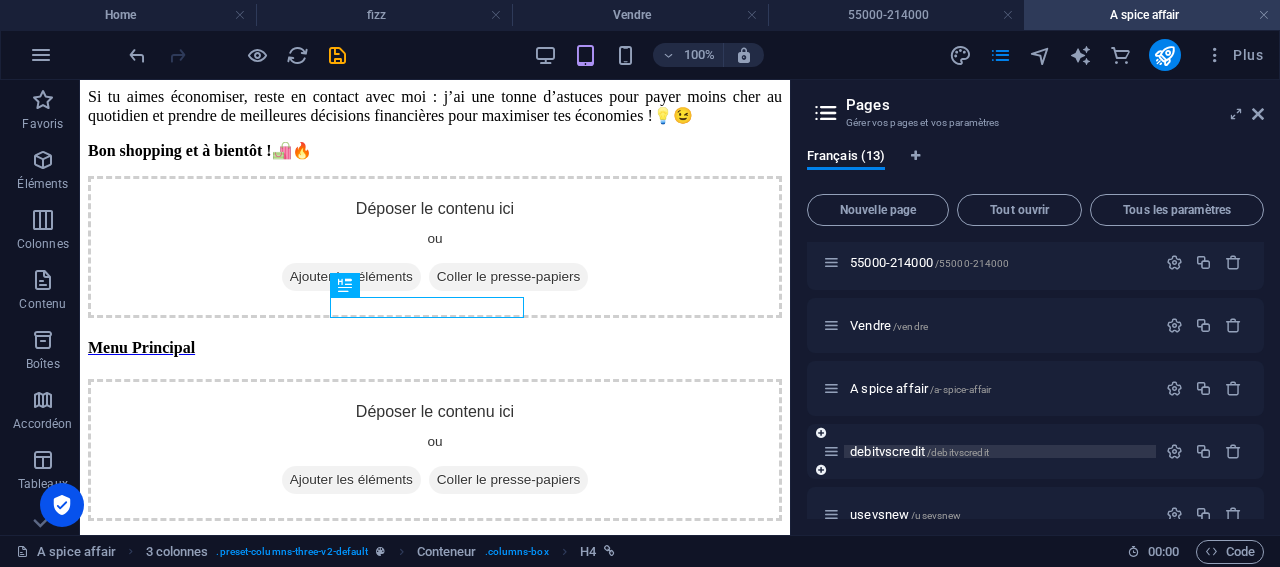 click on "debitvscredit /debitvscredit" at bounding box center [919, 451] 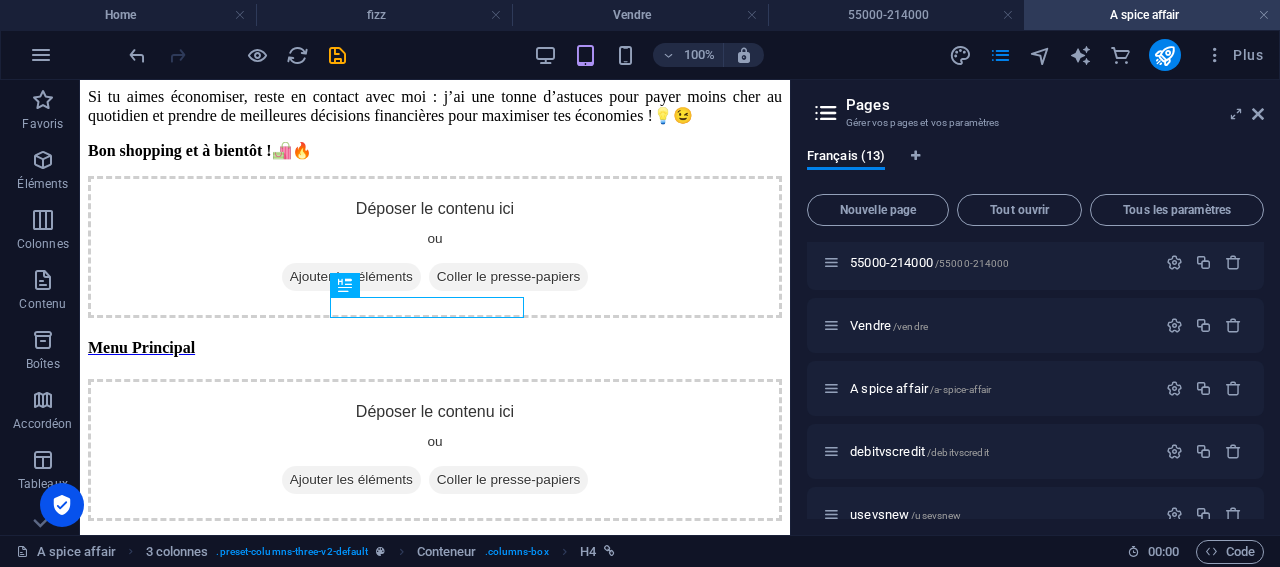 scroll, scrollTop: 0, scrollLeft: 0, axis: both 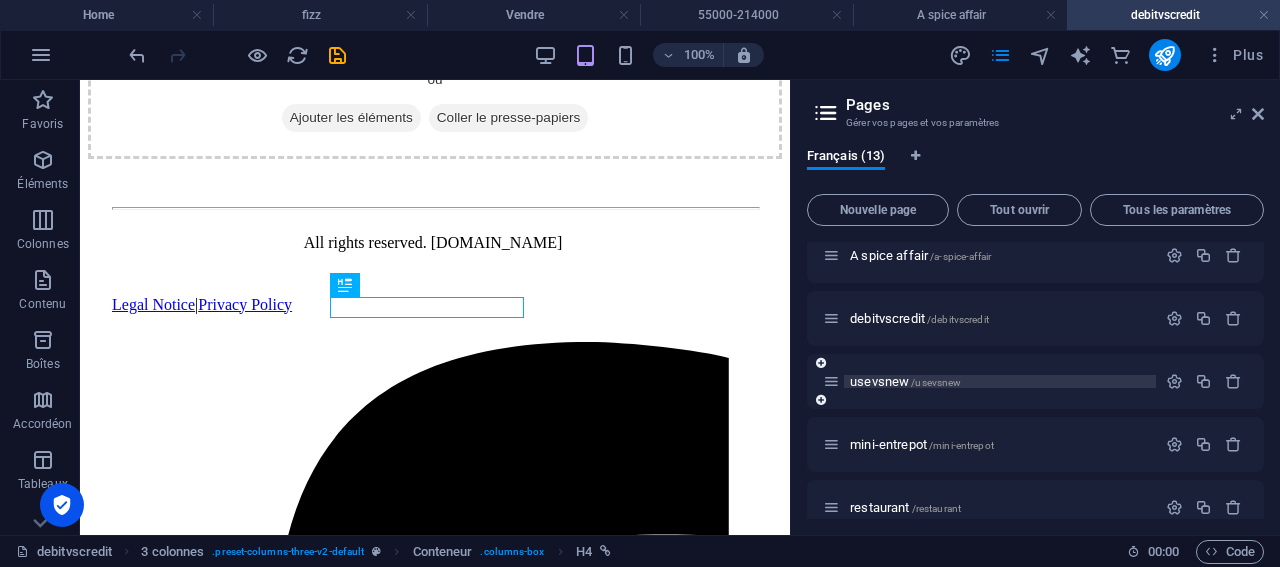 click on "usevsnew /usevsnew" at bounding box center (905, 381) 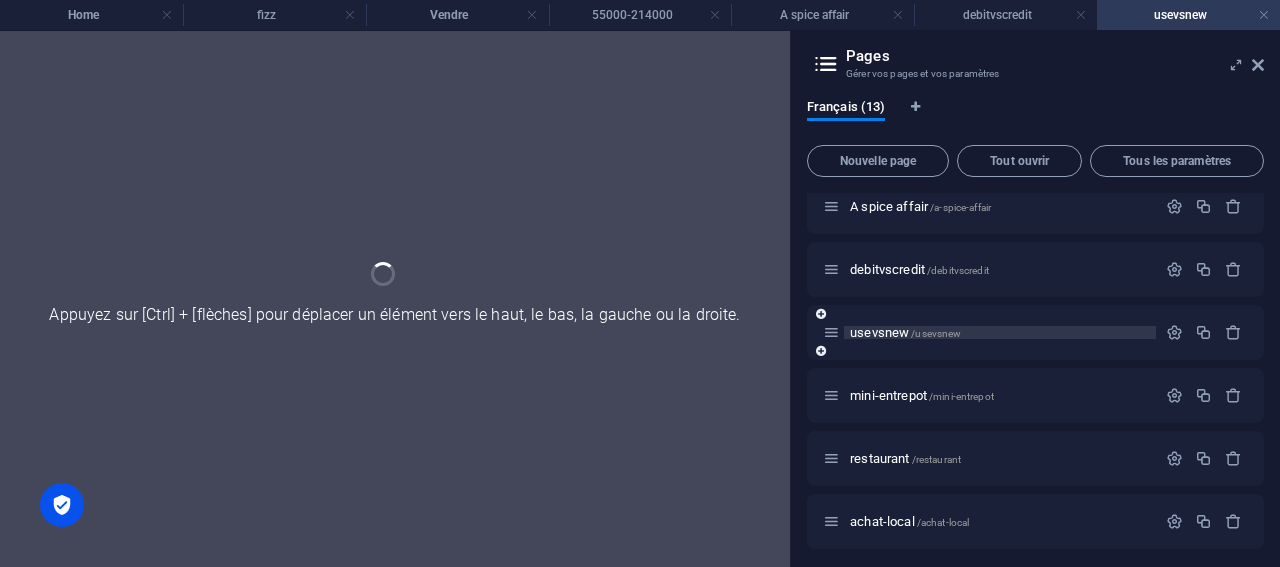scroll, scrollTop: 0, scrollLeft: 0, axis: both 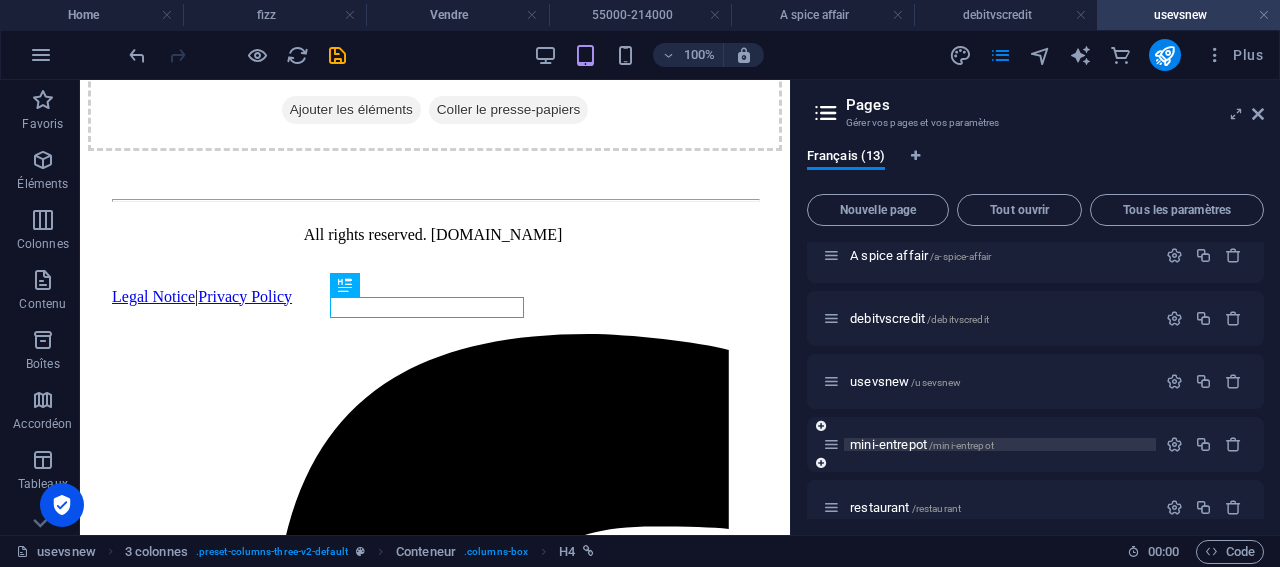 click on "mini-entrepot /mini-entrepot" at bounding box center [922, 444] 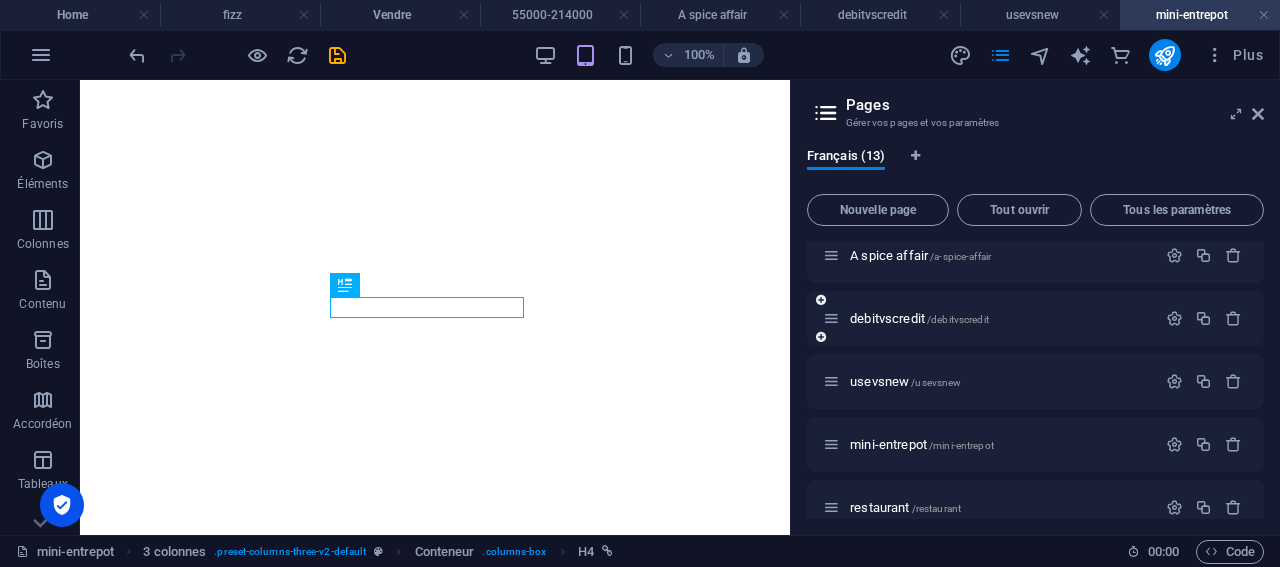 scroll 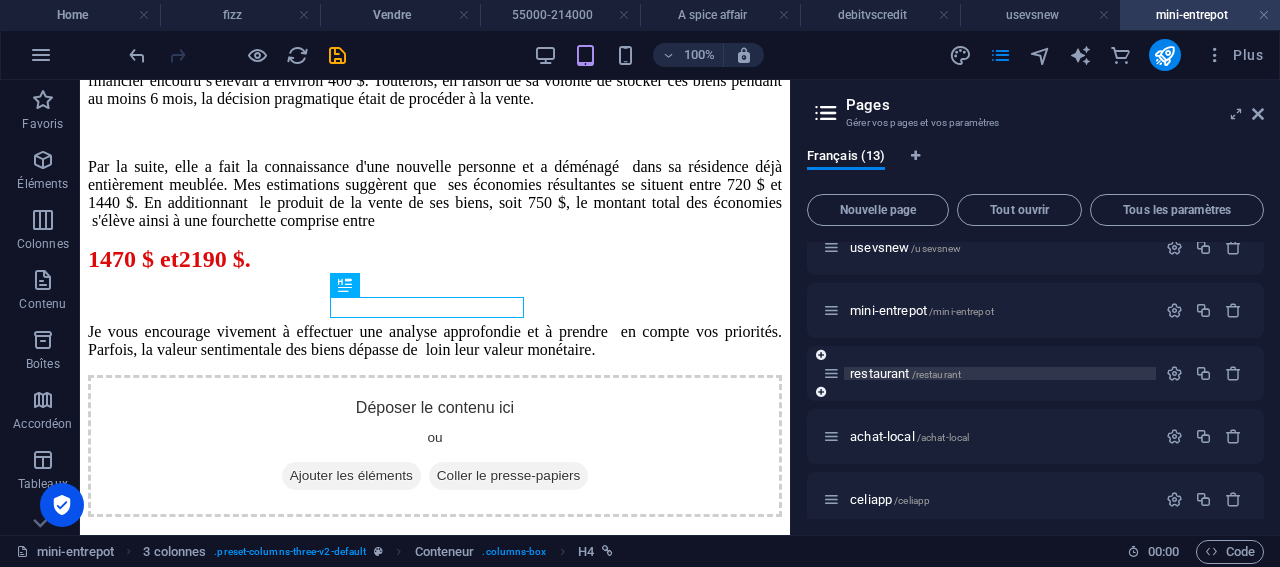 click on "restaurant /restaurant" at bounding box center (905, 373) 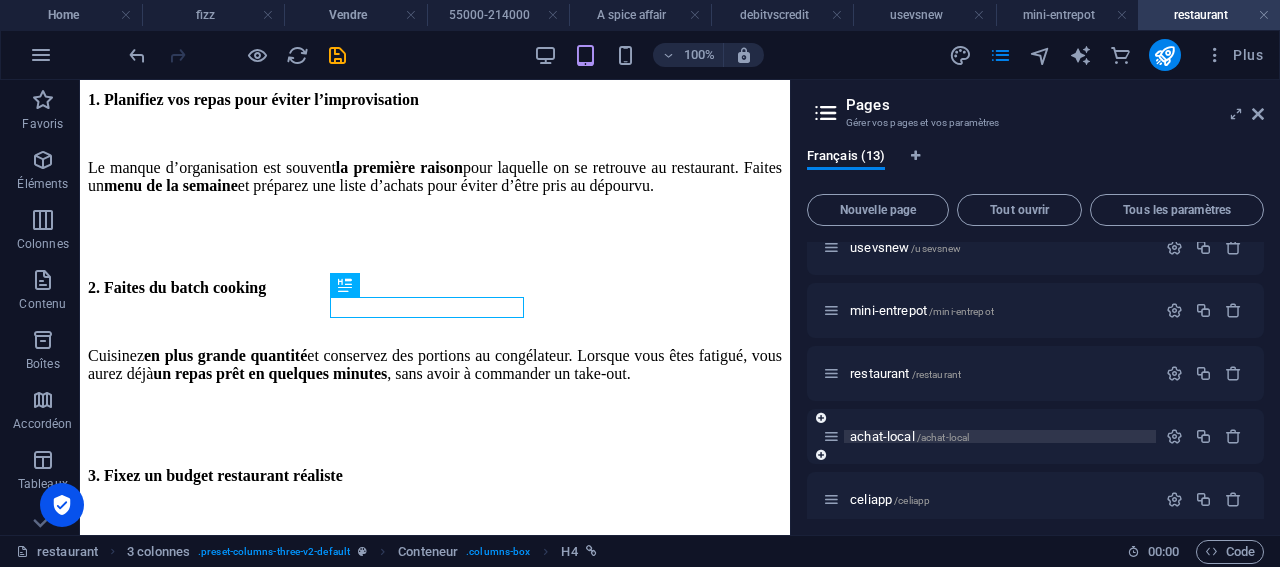 click on "achat-local /achat-local" at bounding box center [909, 436] 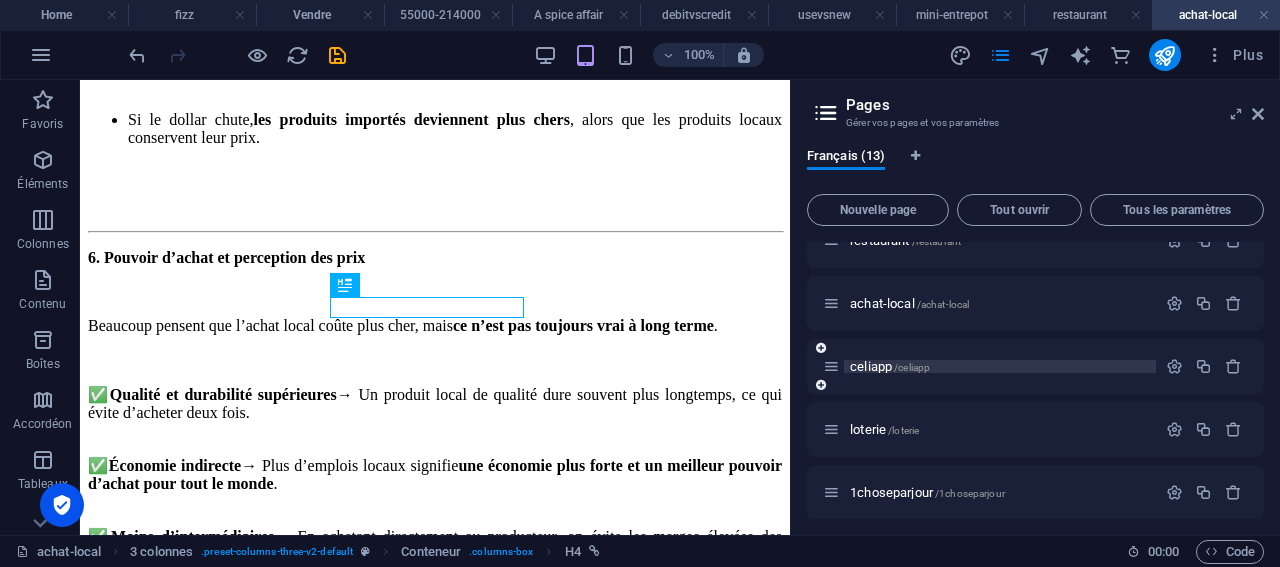 click on "celiapp /celiapp" at bounding box center (890, 366) 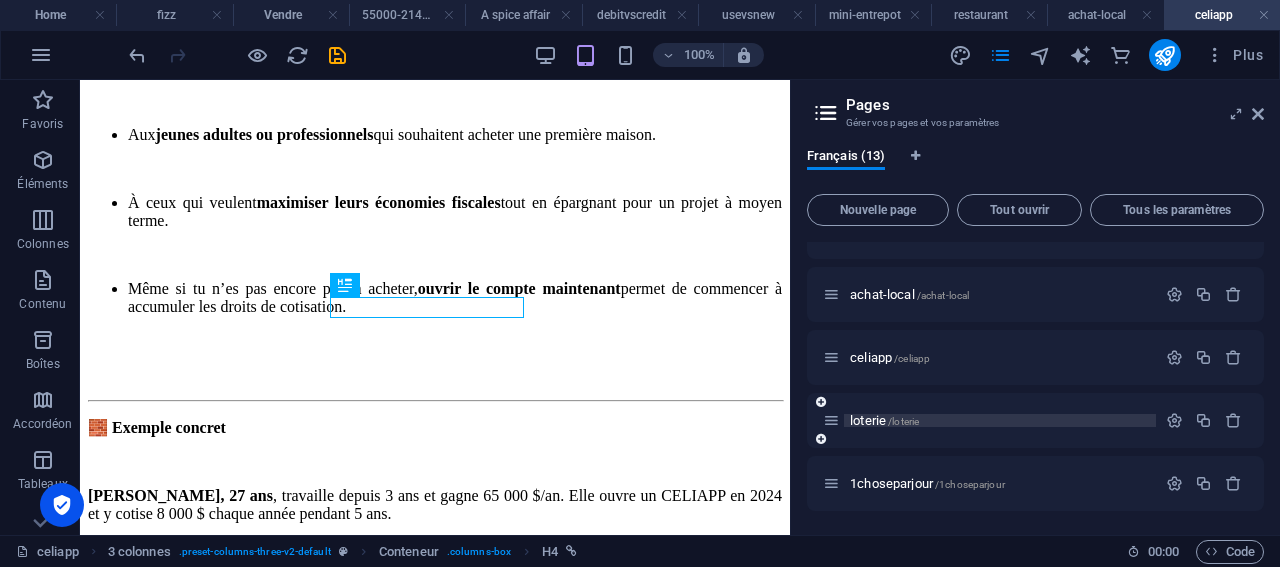 click on "loterie /loterie" at bounding box center [884, 420] 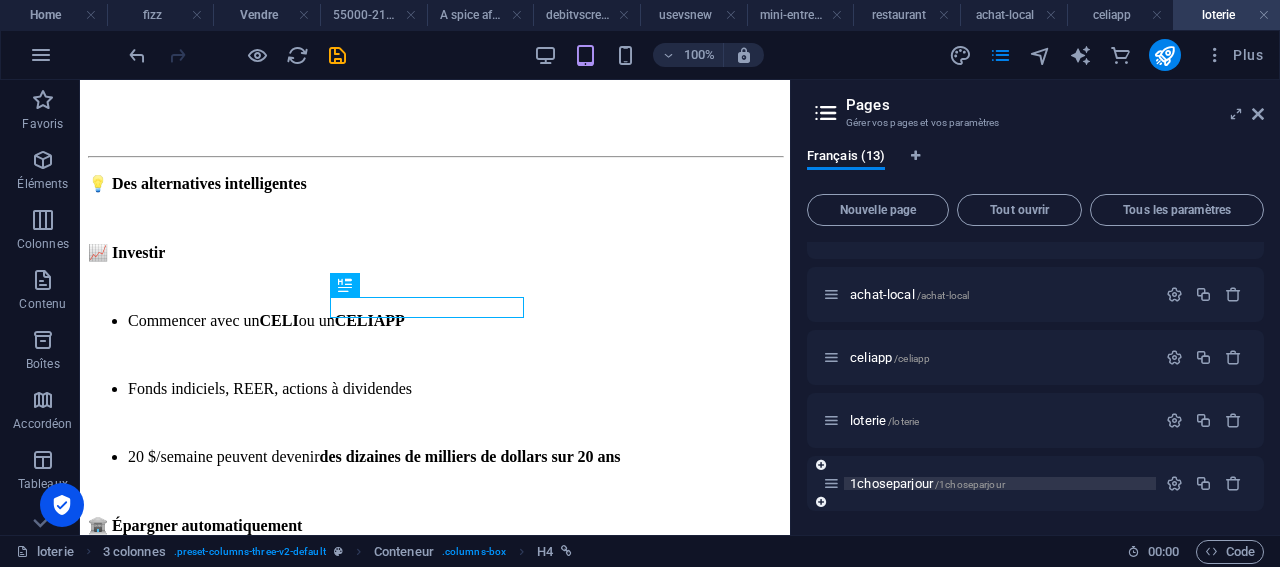 click on "1choseparjour /1choseparjour" at bounding box center (927, 483) 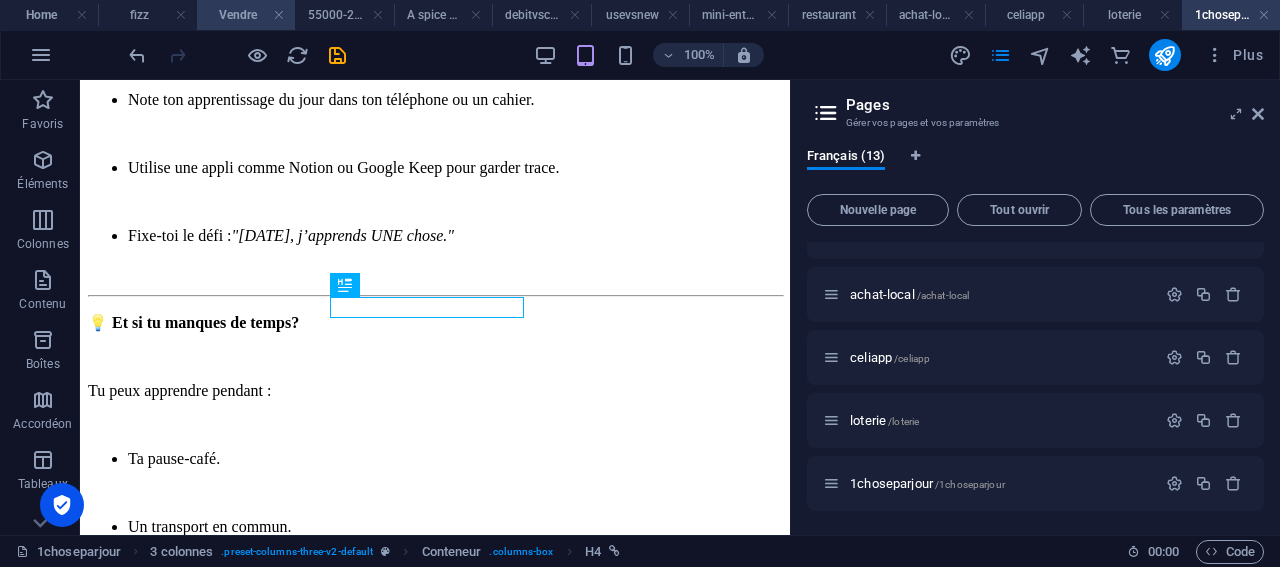 click on "Vendre" at bounding box center [246, 15] 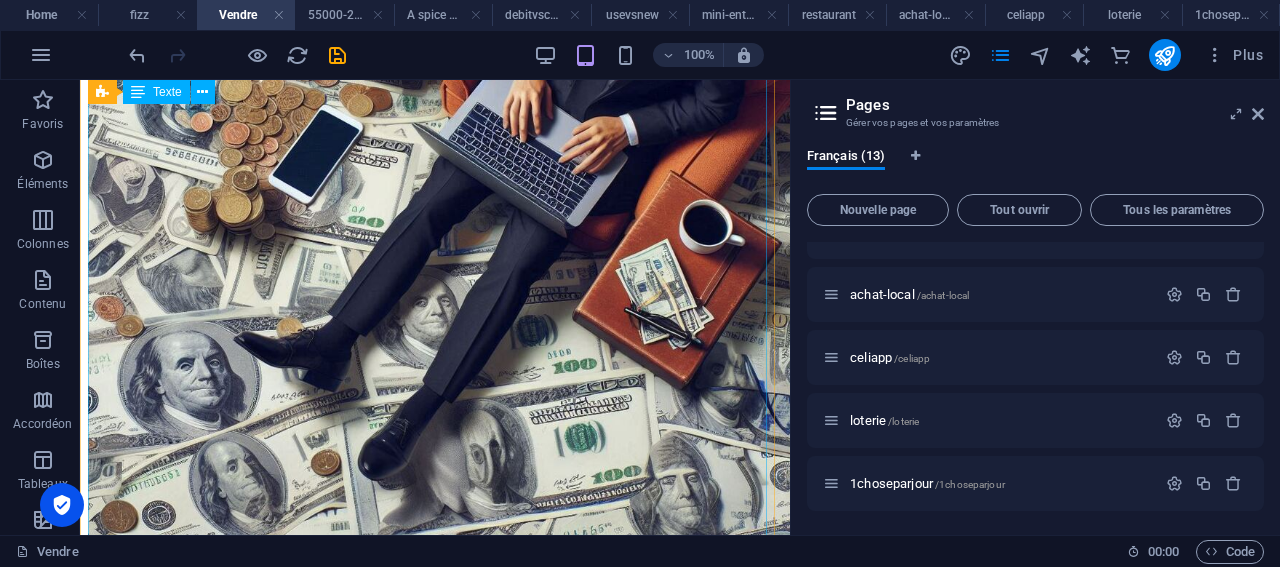 click on "💡 Comment j’ai transformé 55 000  $ en 214 577  $ sans  être riche … juste en utilisant les outils du gouvernement Tu penses qu’il faut être riche ou expert en finance pour bâtir ton avenir financier et celui de tes enfants ? Détrompe-toi. J’ai trouvé une stratégie simple, 100 % légale, qui m’a permis de transformer  55 000 $ sortis de mes poches  en  plus de 214 000 $  en 10 ans… 📍 Et tout ça,  grâce aux retours d’impôt et aux subventions du gouvernement . Je t’explique ça simplement 👇 📘 Mon but Je voulais : Mettre de l’argent de côté pour ma retraite Économiser pour les études de mes enfants Et surtout…  faire ça intelligemment, sans me ruiner J’ai donc utilisé 2 programmes qu’on peut tous utiliser au [GEOGRAPHIC_DATA] : ✅ Le  REER FTQ  : pour la retraite (avec de gros retours d’impôt) ✅ Le  REEE  : pour les études des enfants (avec des subventions gratuites du gouvernement) 📅 Ce que j’ai fait, année par année Année 1 : J’ai investi  🔹" at bounding box center (435, 2528) 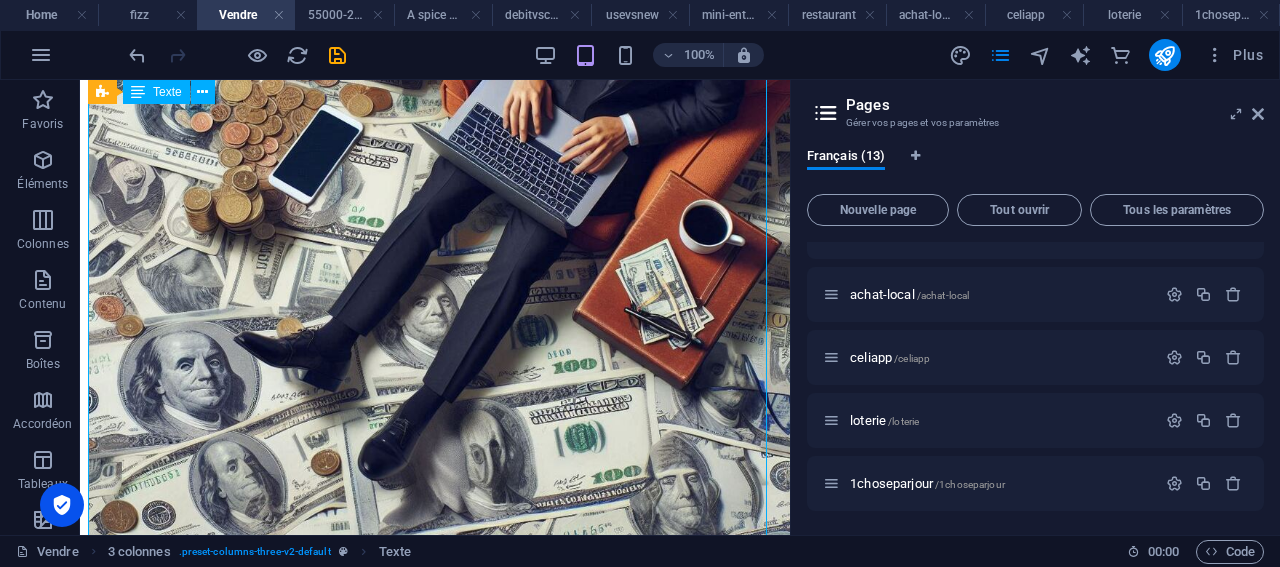 click on "💡 Comment j’ai transformé 55 000  $ en 214 577  $ sans  être riche … juste en utilisant les outils du gouvernement Tu penses qu’il faut être riche ou expert en finance pour bâtir ton avenir financier et celui de tes enfants ? Détrompe-toi. J’ai trouvé une stratégie simple, 100 % légale, qui m’a permis de transformer  55 000 $ sortis de mes poches  en  plus de 214 000 $  en 10 ans… 📍 Et tout ça,  grâce aux retours d’impôt et aux subventions du gouvernement . Je t’explique ça simplement 👇 📘 Mon but Je voulais : Mettre de l’argent de côté pour ma retraite Économiser pour les études de mes enfants Et surtout…  faire ça intelligemment, sans me ruiner J’ai donc utilisé 2 programmes qu’on peut tous utiliser au [GEOGRAPHIC_DATA] : ✅ Le  REER FTQ  : pour la retraite (avec de gros retours d’impôt) ✅ Le  REEE  : pour les études des enfants (avec des subventions gratuites du gouvernement) 📅 Ce que j’ai fait, année par année Année 1 : J’ai investi  🔹" at bounding box center [435, 2528] 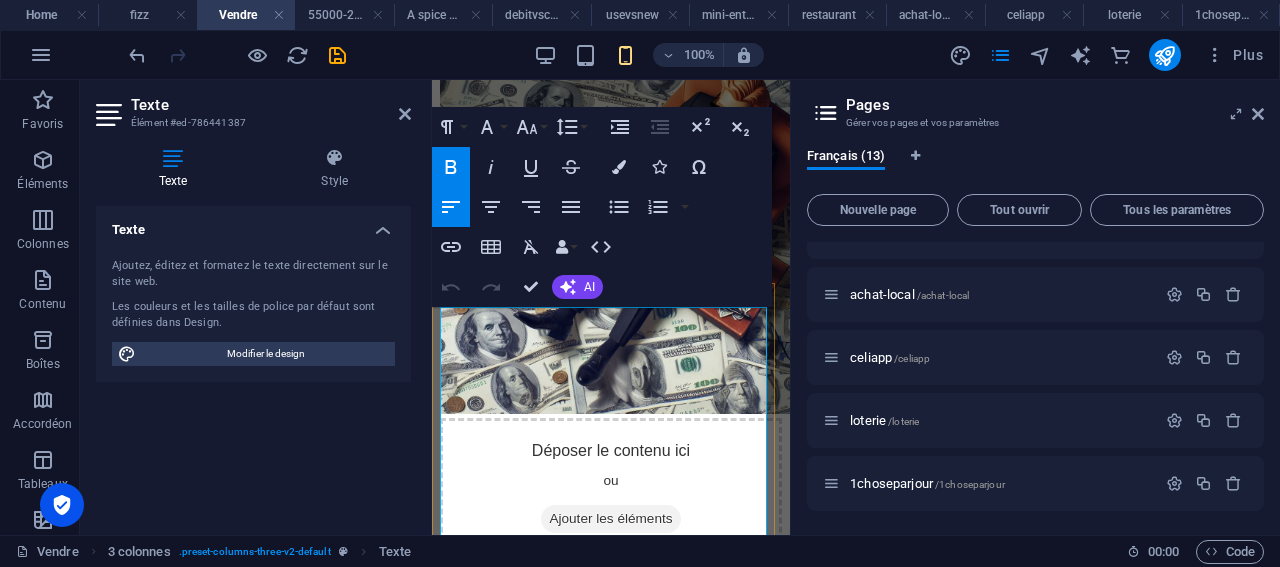 click on "… juste en utilisant les outils du gouvernement" at bounding box center [596, 648] 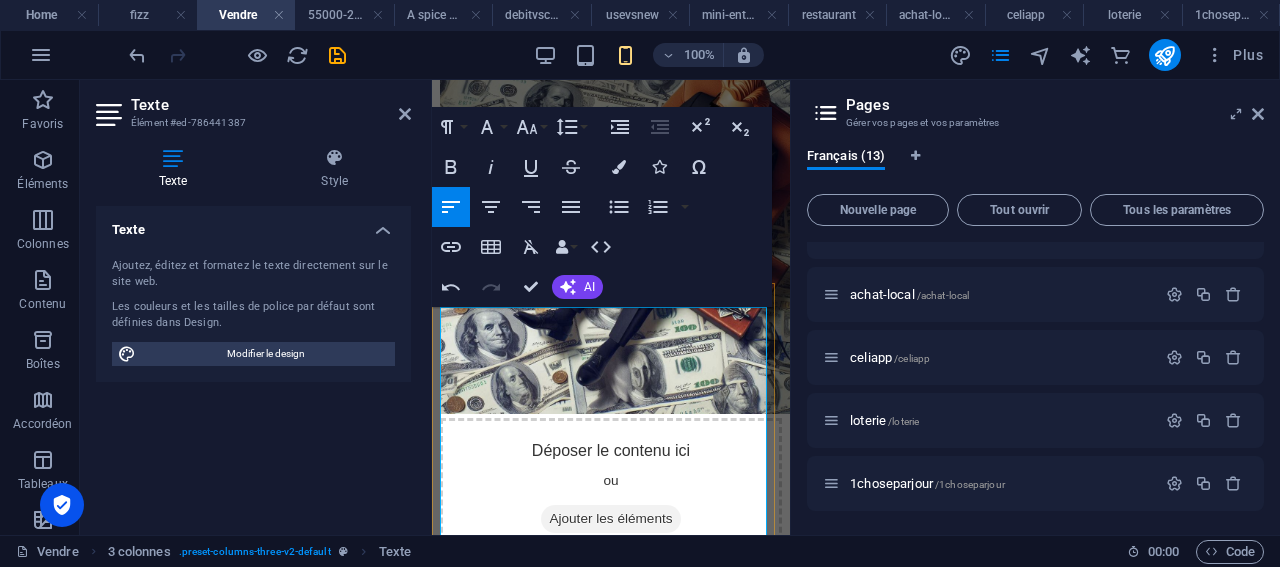 click on "🛒 Vendez ce que vous n’utilisez plus : une astuce simple pour faire entrer de l’argent (et respirer mieux!)" at bounding box center [609, 639] 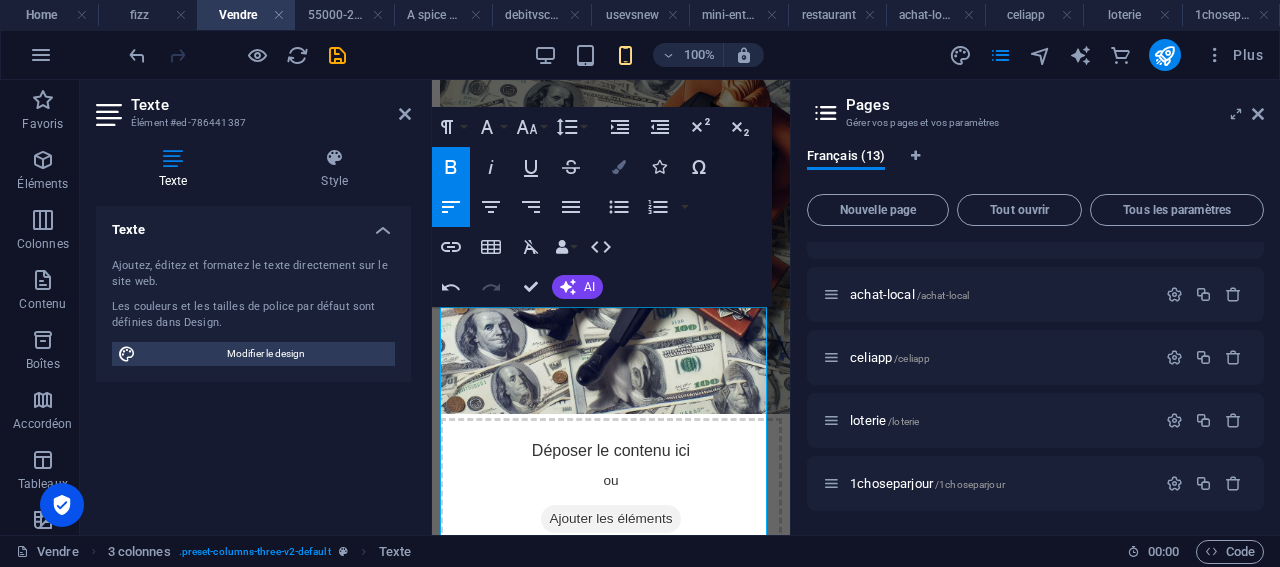 click at bounding box center (619, 167) 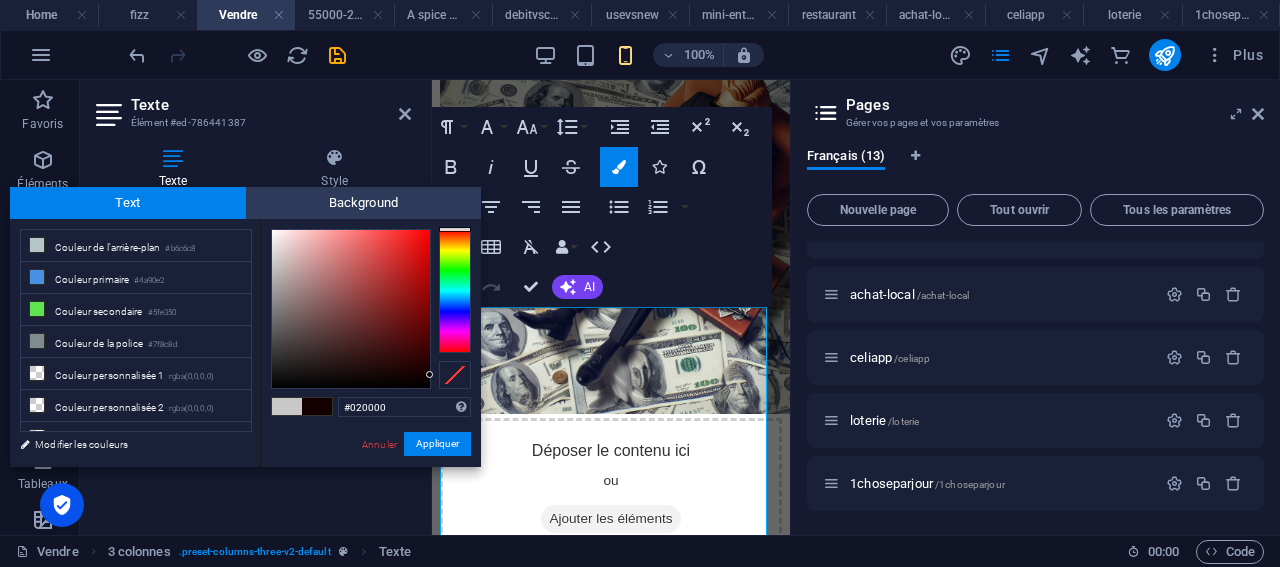 type on "#000000" 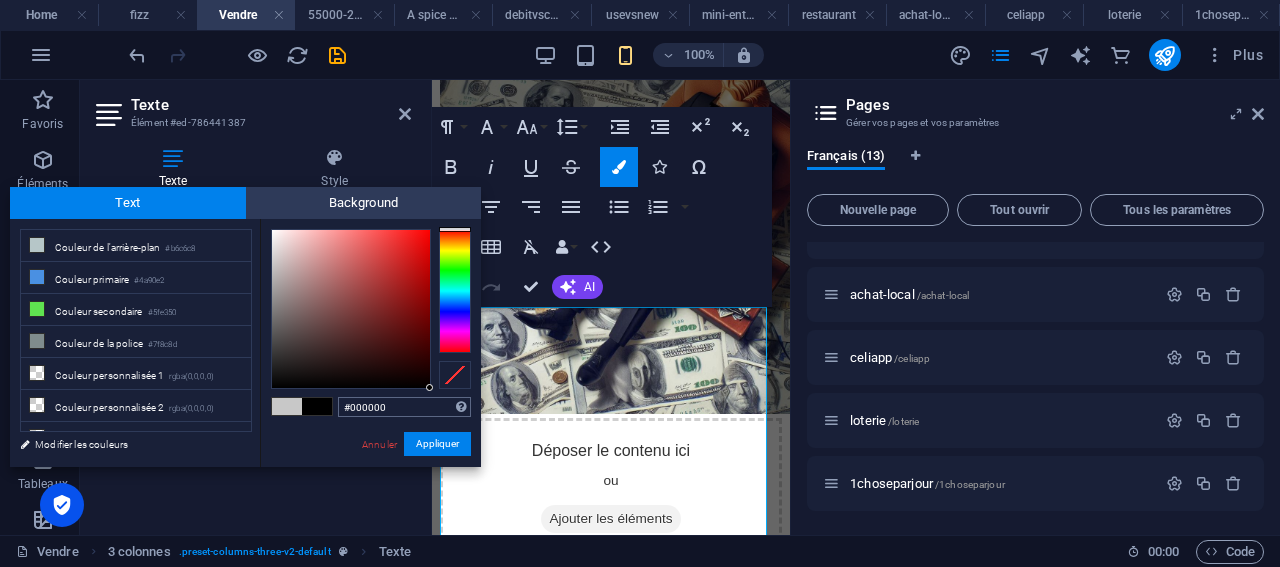 drag, startPoint x: 370, startPoint y: 342, endPoint x: 439, endPoint y: 399, distance: 89.498604 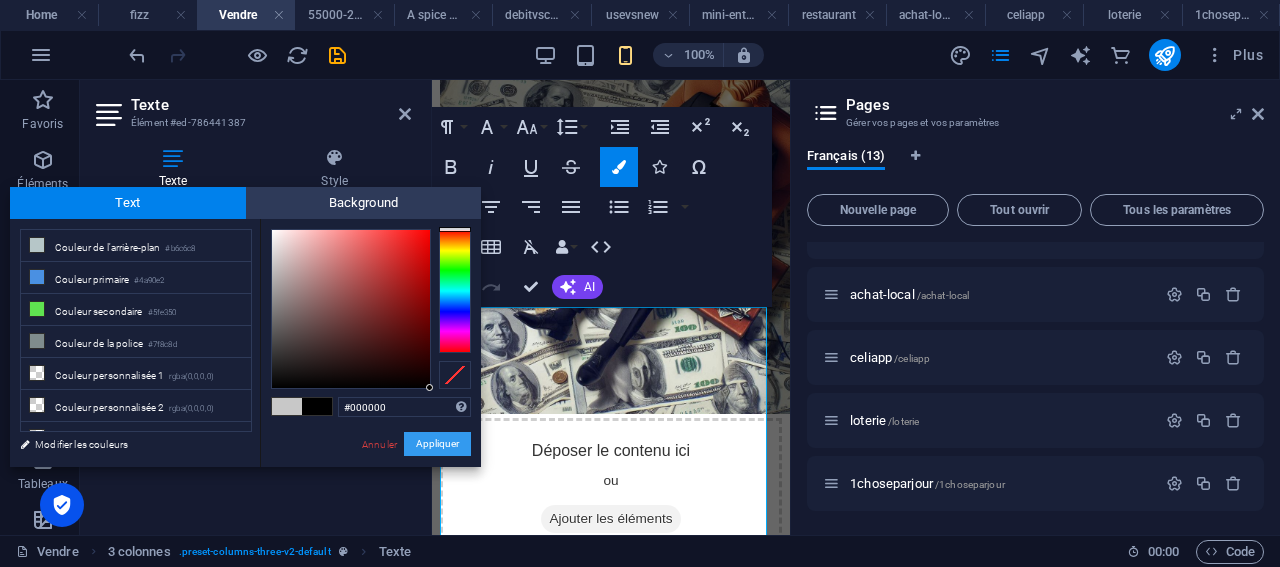 click on "Appliquer" at bounding box center (437, 444) 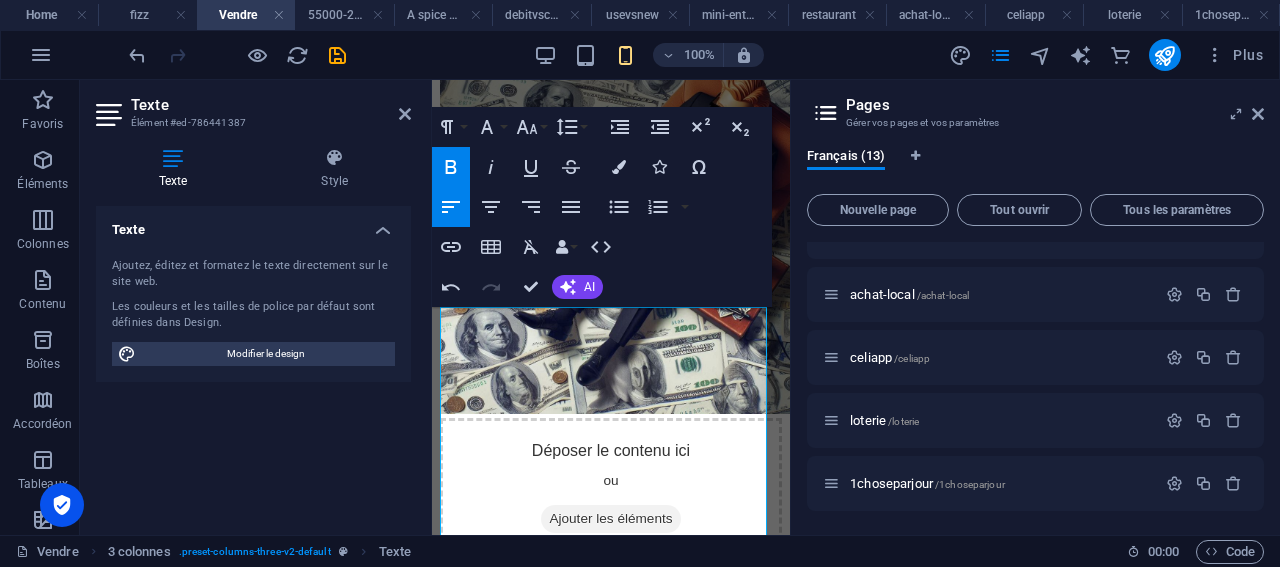 click on "Glissez et déposez l'élément de votre choix pour remplacer le contenu existant. Appuyez sur "Ctrl" si vous voulez créer un nouvel élément.
H4   3 colonnes   Conteneur   3 colonnes   3 colonnes   Texte   3 colonnes   Image Paragraph Format Normal Heading 1 Heading 2 Heading 3 Heading 4 Heading 5 Heading 6 Code Font Family Arial Georgia Impact Tahoma Times New Roman Verdana Inter Podkova Font Size 8 9 10 11 12 14 18 24 30 36 48 60 72 96 Line Height Default Single 1.15 1.5 Double Increase Indent Decrease Indent Superscript Subscript Bold Italic Underline Strikethrough Colors Icons Special Characters Align Left Align Center Align Right Align Justify Unordered List   Default Circle Disc Square    Ordered List   Default Lower Alpha Lower Greek Lower Roman Upper Alpha Upper Roman    Insert Link Insert Table Clear Formatting Data Bindings Entreprise Prénom Nom de famille Rue Code postal Ville E-mail Téléphone Tél. portable Fax Champ personnalisé 1 Champ personnalisé 2 HTML Undo Redo" at bounding box center [611, 307] 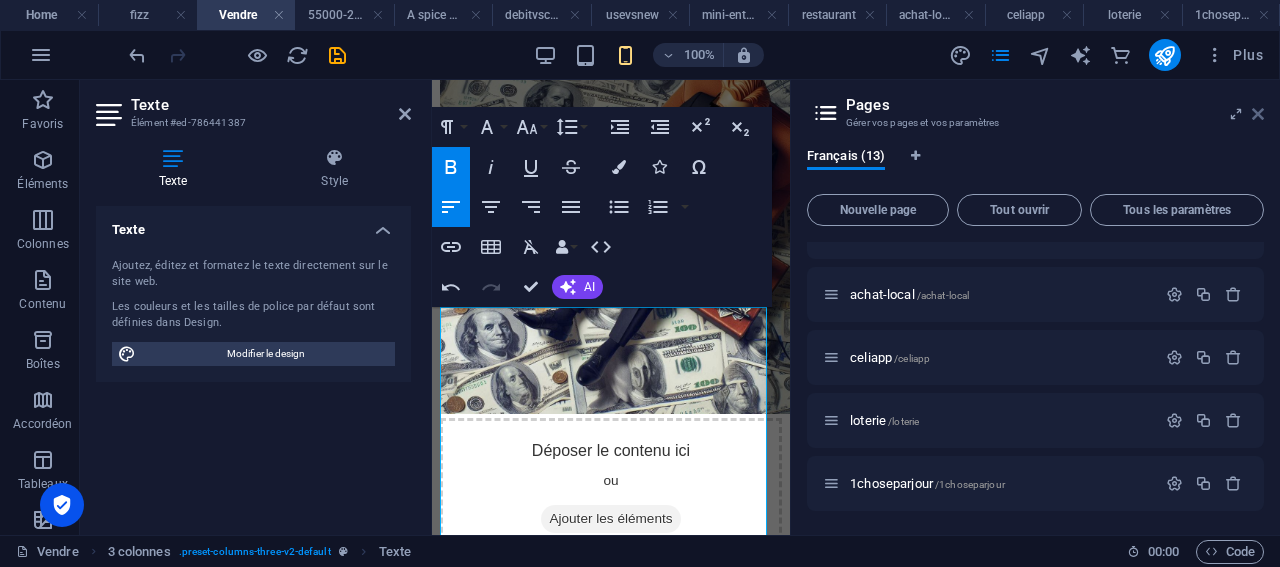 drag, startPoint x: 1255, startPoint y: 115, endPoint x: 509, endPoint y: 95, distance: 746.26807 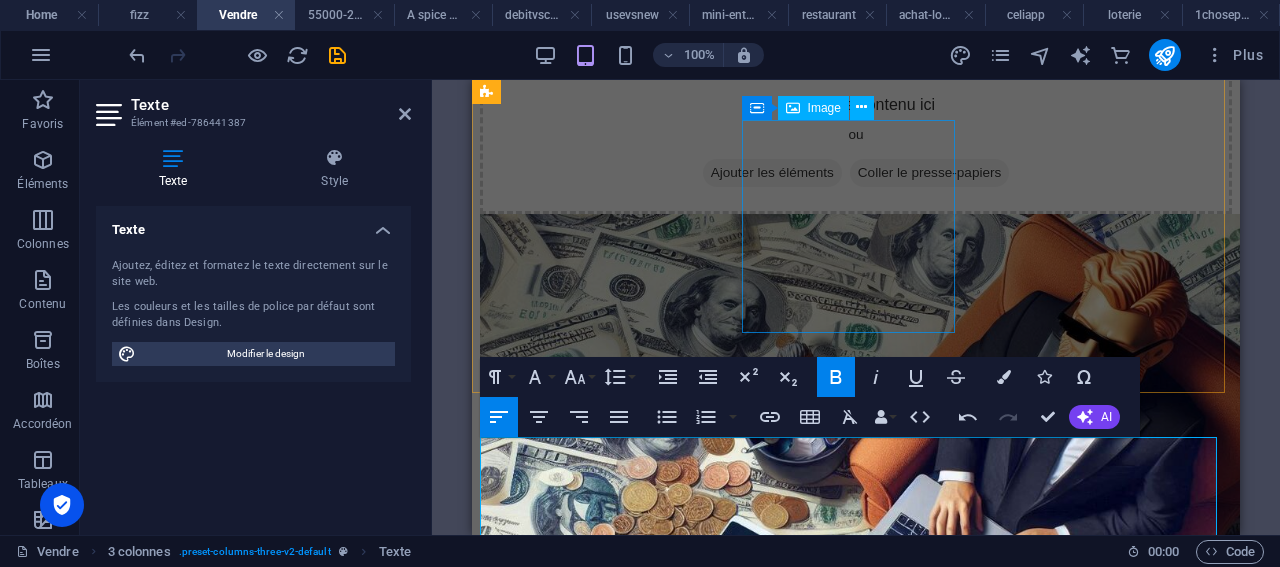 click at bounding box center (856, 600) 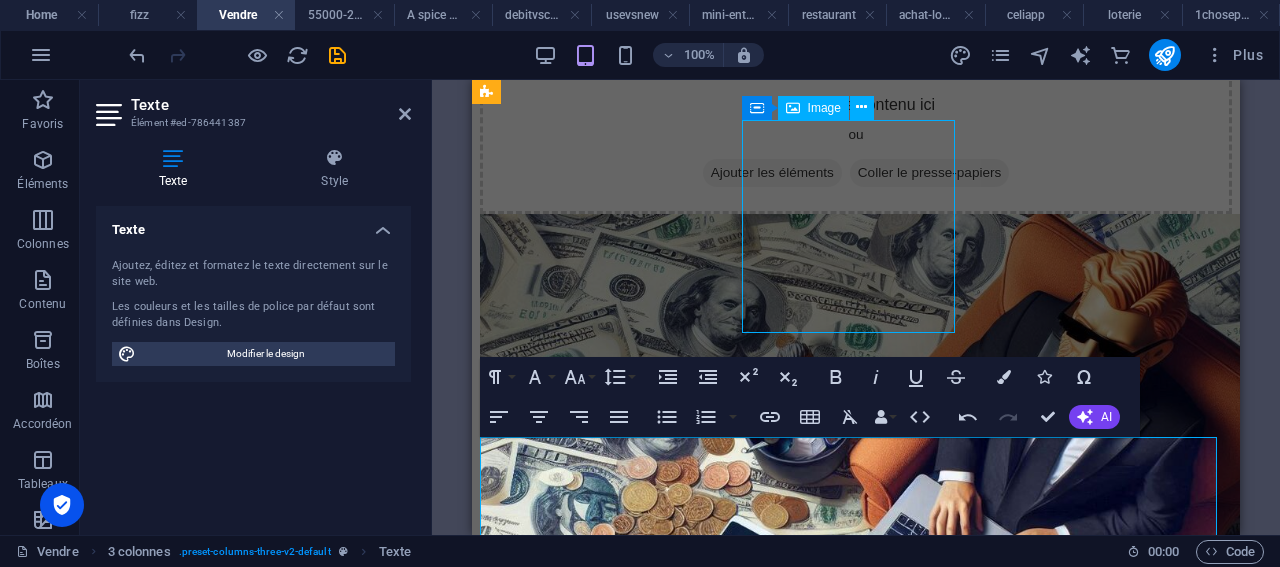 click at bounding box center (856, 600) 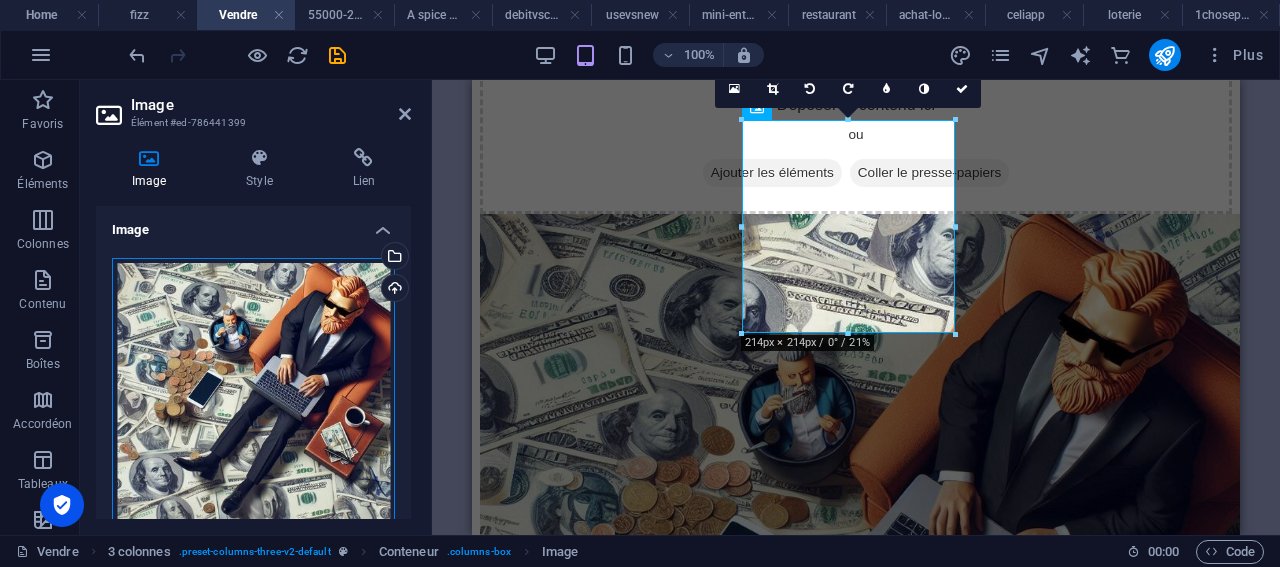 click on "Glissez les fichiers ici, cliquez pour choisir les fichiers ou  sélectionnez les fichiers depuis Fichiers ou depuis notre stock gratuit de photos et de vidéos" at bounding box center [253, 399] 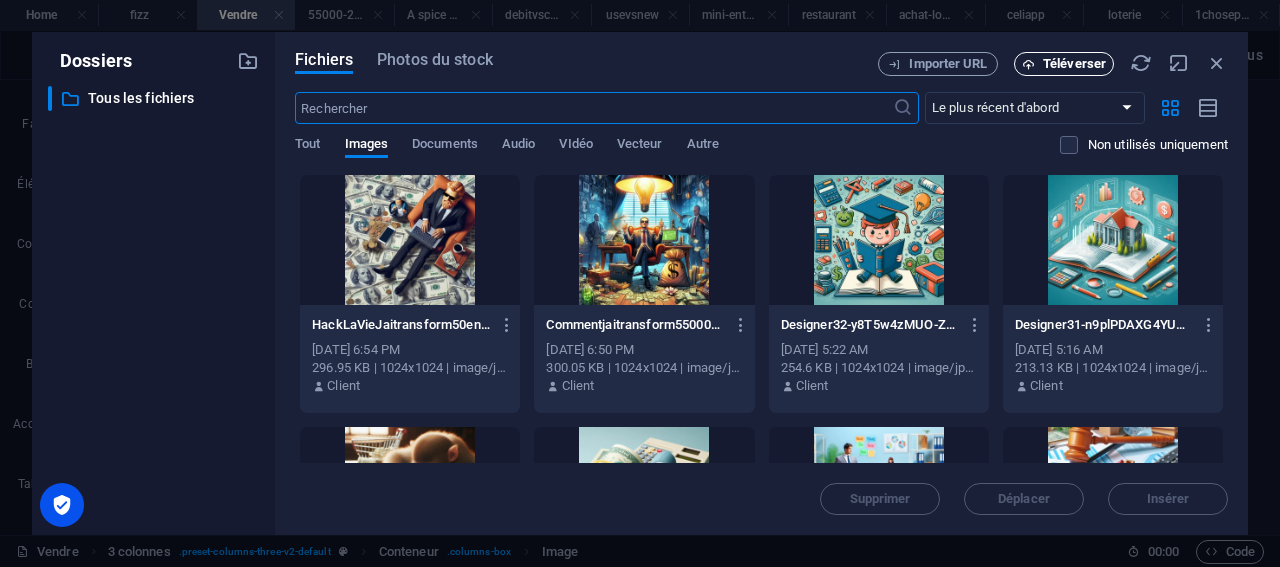 click on "Téléverser" at bounding box center (1074, 64) 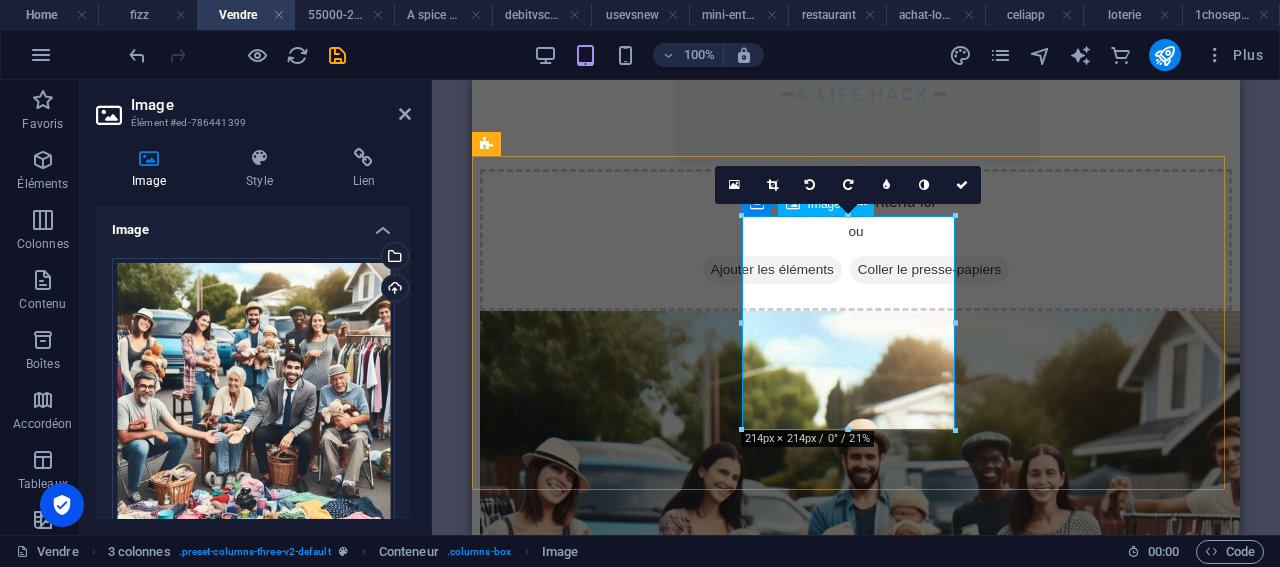 scroll, scrollTop: 422, scrollLeft: 0, axis: vertical 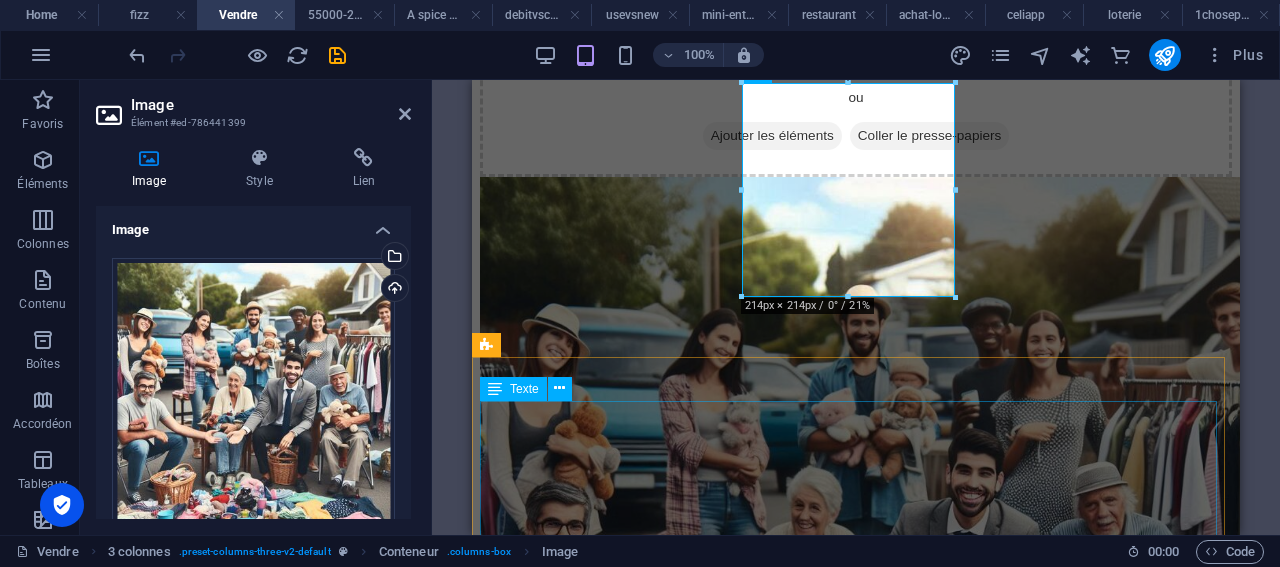click on "🛒 Vendez ce que vous n’utilisez plus : une astuce simple pour faire entrer de l’argent (et respirer mieux!) Quand on parle d’améliorer ses finances, on pense souvent à économiser ou investir. Mais il existe une méthode simple, rapide et souvent négligée pour faire entrer de l’argent rapidement :  vendre ce qu’on n’utilise plus . Pas besoin d’attendre une prime ou de travailler plus d’heures : tout ce qu’il faut, c’est un peu de tri… et un téléphone. 🚀 Pourquoi vendre ce que vous n’utilisez plus? 1. Transformez ce qui prend la poussière en argent frais Chaque objet inutilisé à la maison est un billet de banque qui dort. Que ce soit des vêtements, des gadgets électroniques, du matériel de sport ou même des meubles, il y a des acheteurs pour presque tout. Ce qui ne vaut plus rien pour vous peut être précieux pour quelqu’un d’autre. 2. Faites de la place et de l’ordre 3. Évitez le gaspillage 4. Stimulez votre esprit d’entrepreneur Vêtements en bon état" at bounding box center (856, 1731) 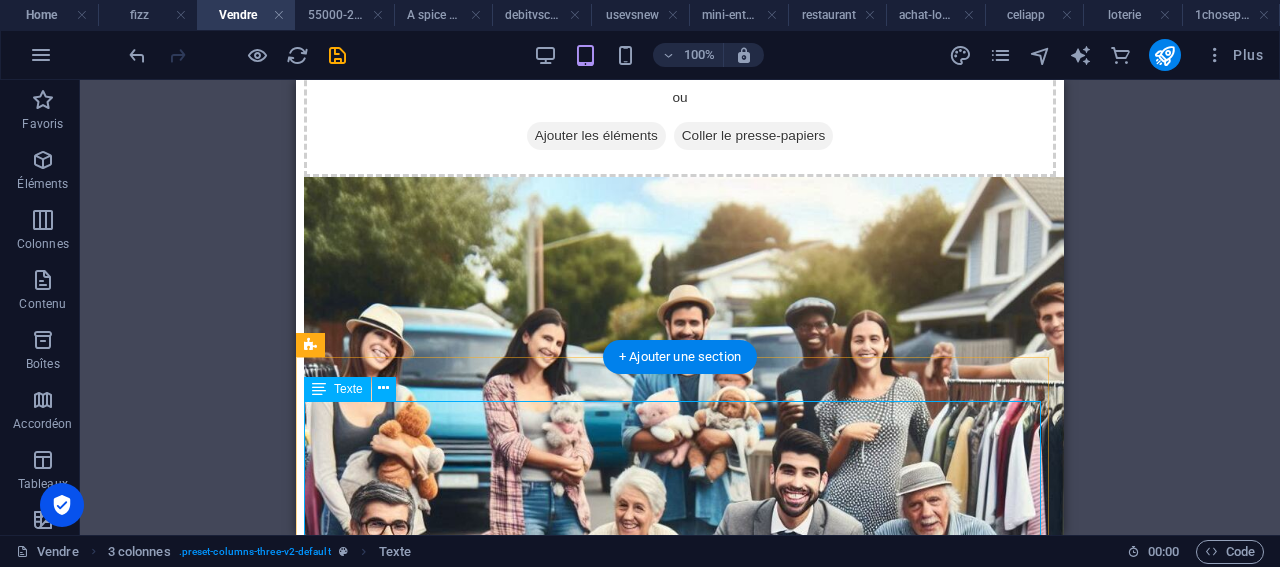 click on "🛒 Vendez ce que vous n’utilisez plus : une astuce simple pour faire entrer de l’argent (et respirer mieux!) Quand on parle d’améliorer ses finances, on pense souvent à économiser ou investir. Mais il existe une méthode simple, rapide et souvent négligée pour faire entrer de l’argent rapidement :  vendre ce qu’on n’utilise plus . Pas besoin d’attendre une prime ou de travailler plus d’heures : tout ce qu’il faut, c’est un peu de tri… et un téléphone. 🚀 Pourquoi vendre ce que vous n’utilisez plus? 1. Transformez ce qui prend la poussière en argent frais Chaque objet inutilisé à la maison est un billet de banque qui dort. Que ce soit des vêtements, des gadgets électroniques, du matériel de sport ou même des meubles, il y a des acheteurs pour presque tout. Ce qui ne vaut plus rien pour vous peut être précieux pour quelqu’un d’autre. 2. Faites de la place et de l’ordre 3. Évitez le gaspillage 4. Stimulez votre esprit d’entrepreneur Vêtements en bon état" at bounding box center [680, 1731] 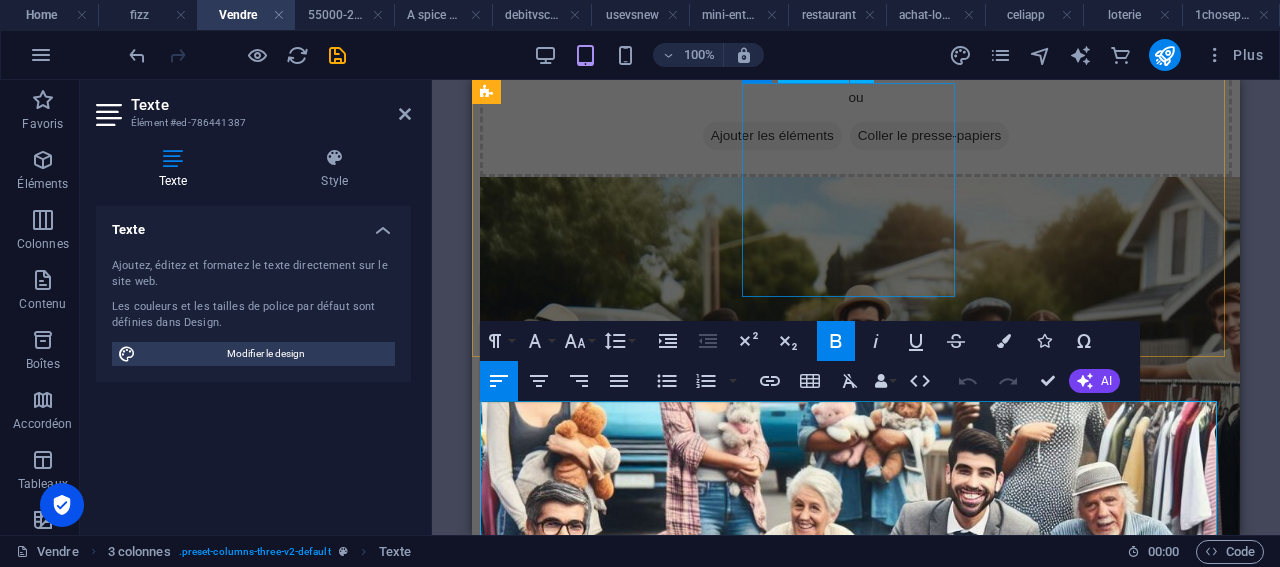scroll, scrollTop: 555, scrollLeft: 0, axis: vertical 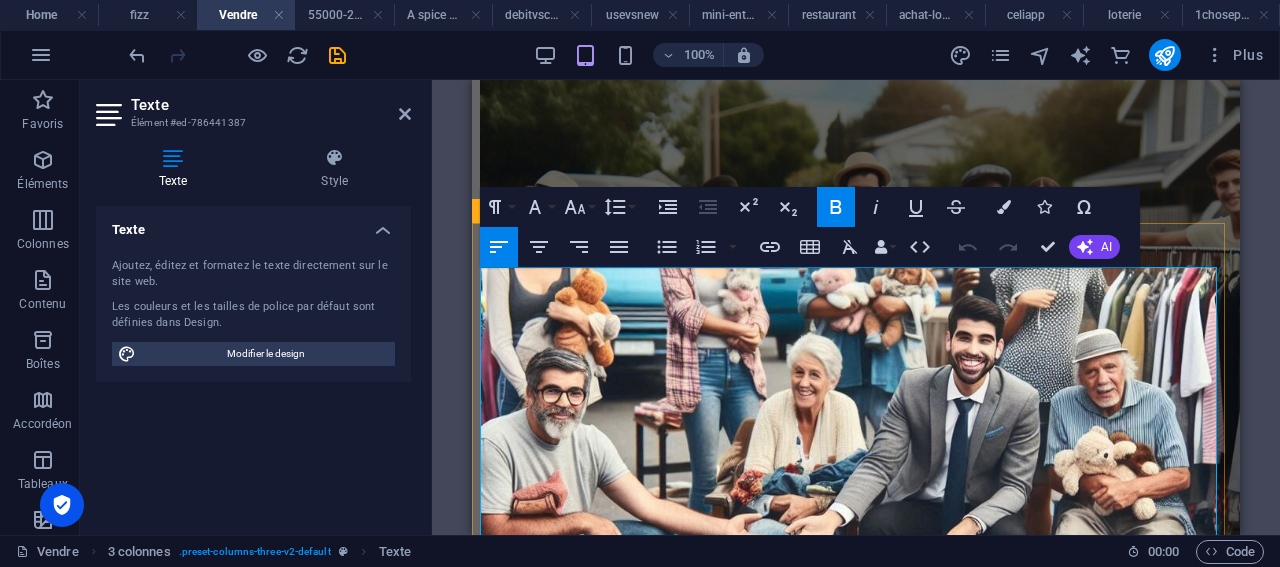 click on "🛒 Vendez ce que vous n’utilisez plus : une astuce simple pour faire entrer de l’argent (et respirer mieux!)" at bounding box center [856, 983] 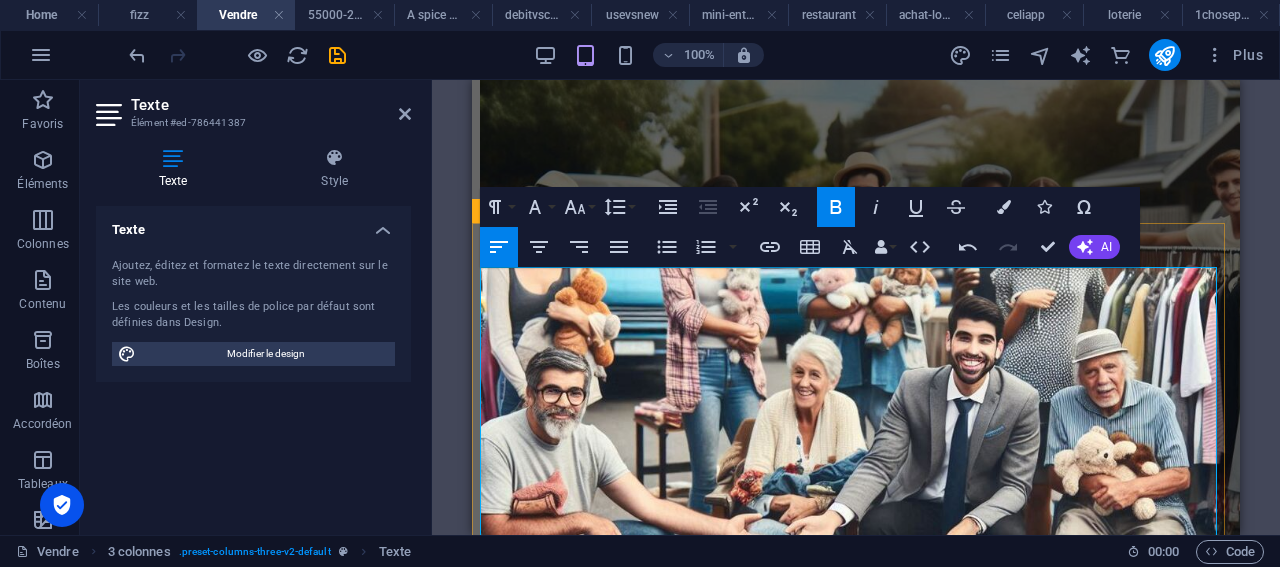 click on "Quand on parle d’améliorer ses finances, on pense souvent à économiser ou investir. Mais il existe une méthode simple, rapide et souvent négligée pour faire entrer de l’argent rapidement :  vendre ce qu’on n’utilise plus ." at bounding box center [856, 1061] 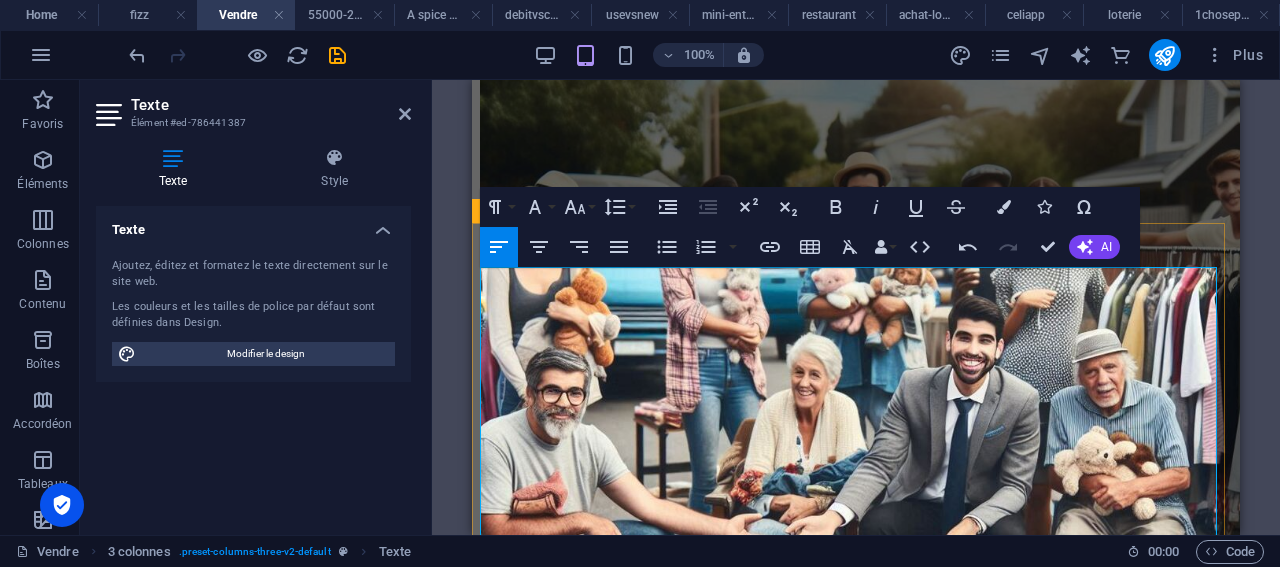 scroll, scrollTop: 688, scrollLeft: 0, axis: vertical 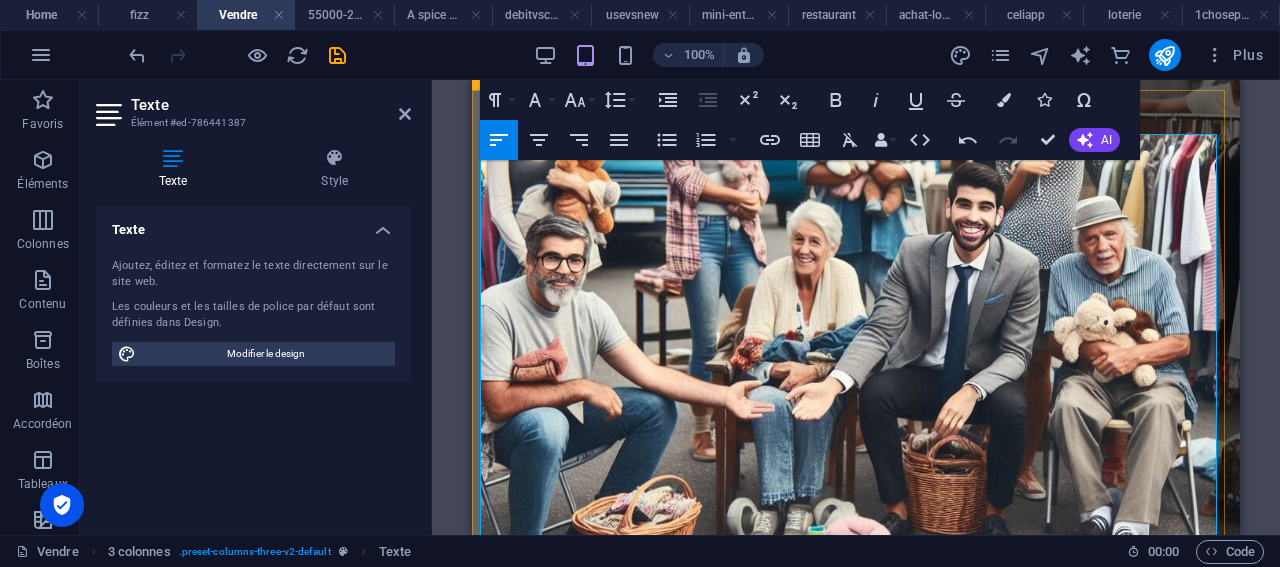 click on "Pas besoin d’attendre une prime ou de travailler plus d’heures : tout ce qu’il faut, c’est un peu de tri… et un téléphone." at bounding box center [856, 1014] 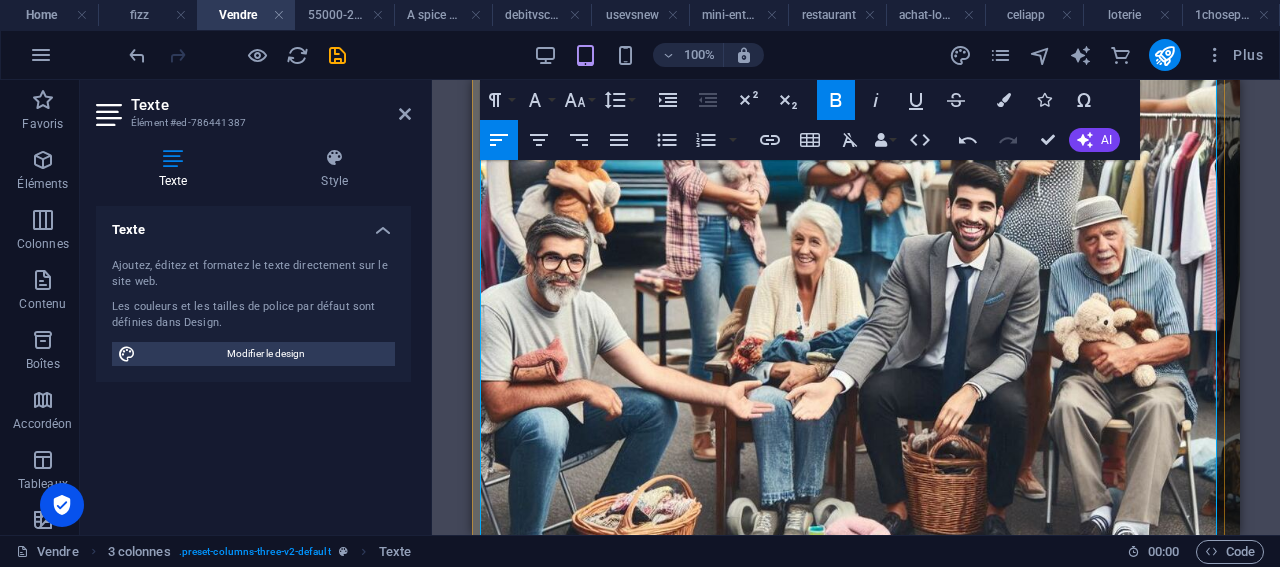 scroll, scrollTop: 822, scrollLeft: 0, axis: vertical 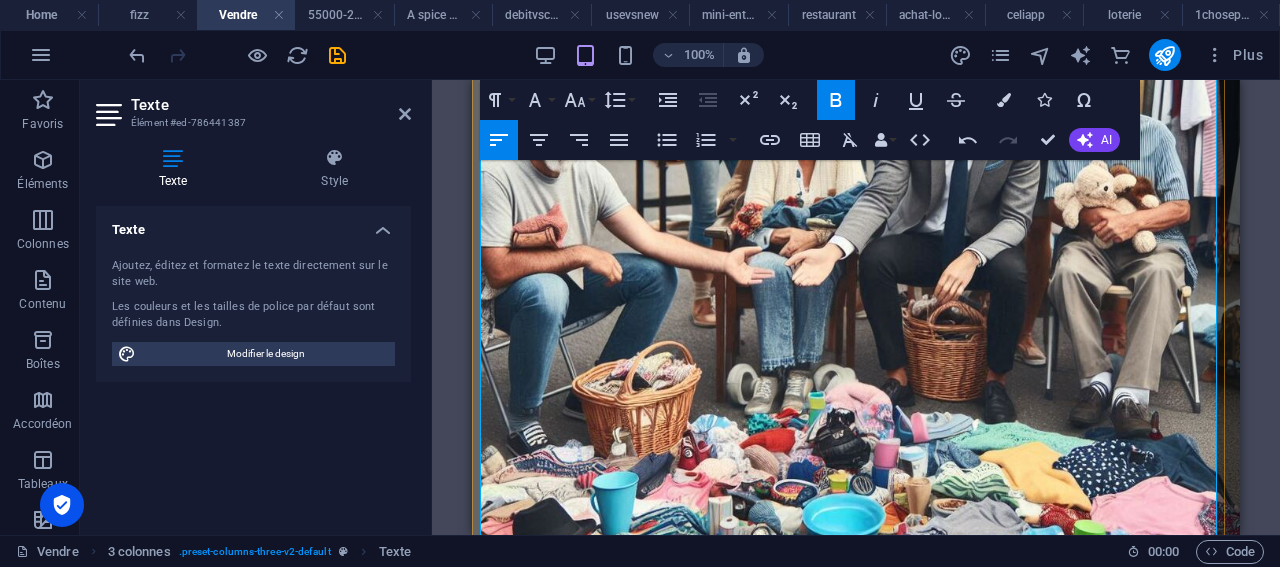 click on "1. Transformez ce qui prend la poussière en argent frais" at bounding box center (856, 1060) 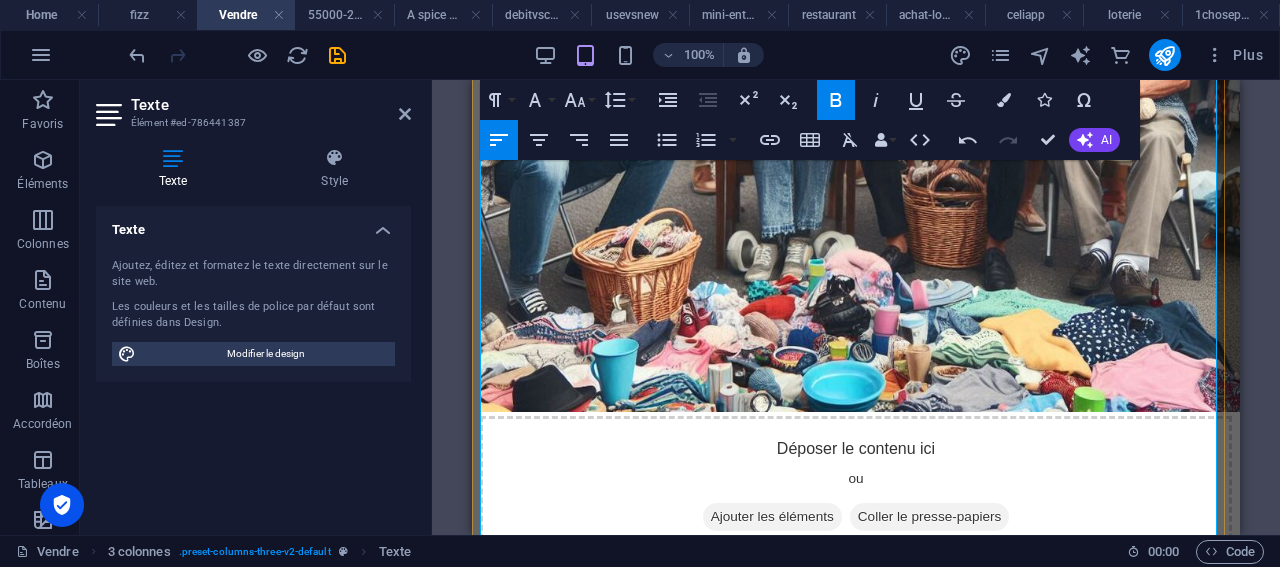 click on "Chaque objet inutilisé à la maison est un billet de banque qui dort. Que ce soit des vêtements, des gadgets électroniques, du matériel de sport ou même des meubles, il y a des acheteurs pour presque tout. Ce qui ne vaut plus rien pour vous peut être précieux pour quelqu’un d’autre." at bounding box center (856, 1013) 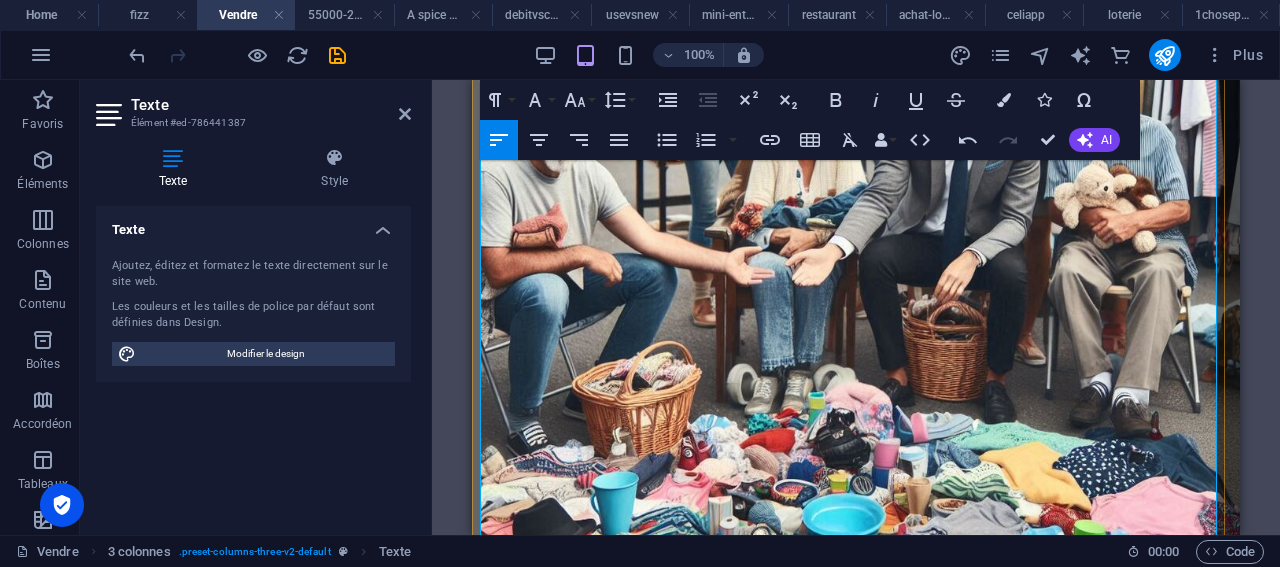 scroll, scrollTop: 955, scrollLeft: 0, axis: vertical 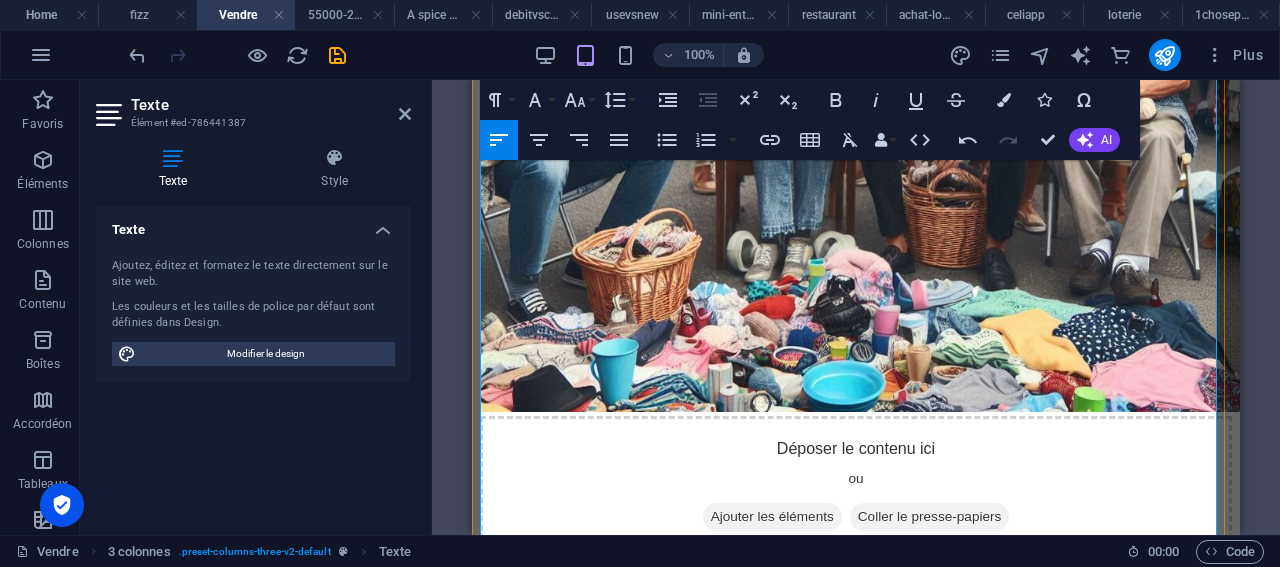click on "2. Faites de la place et de l’ordre" at bounding box center (856, 1099) 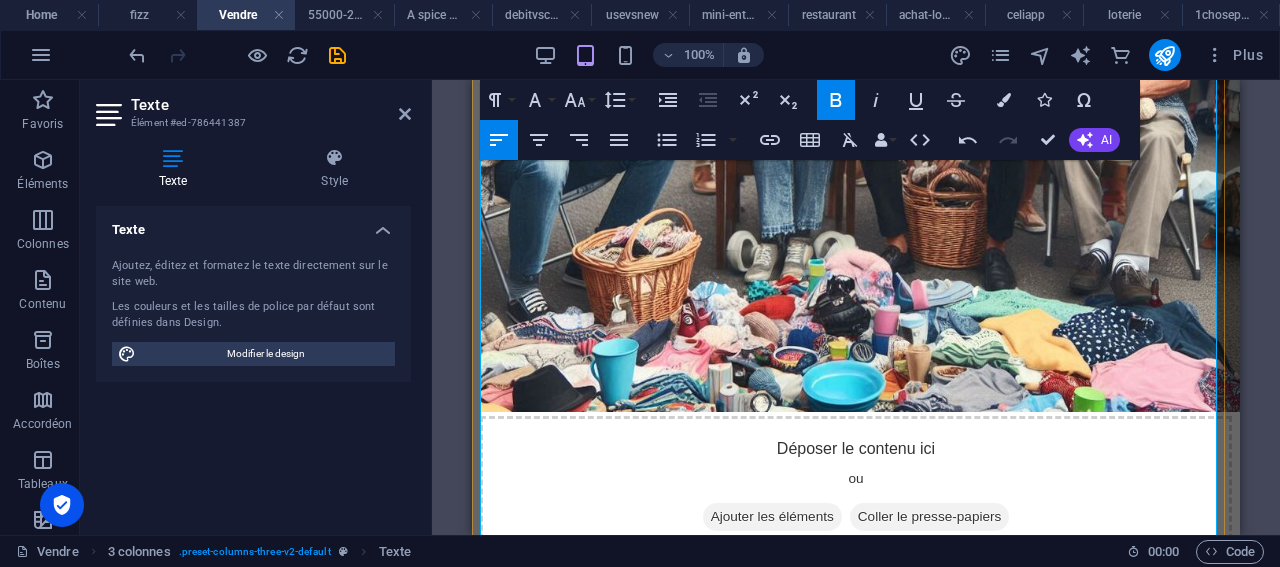scroll, scrollTop: 1222, scrollLeft: 0, axis: vertical 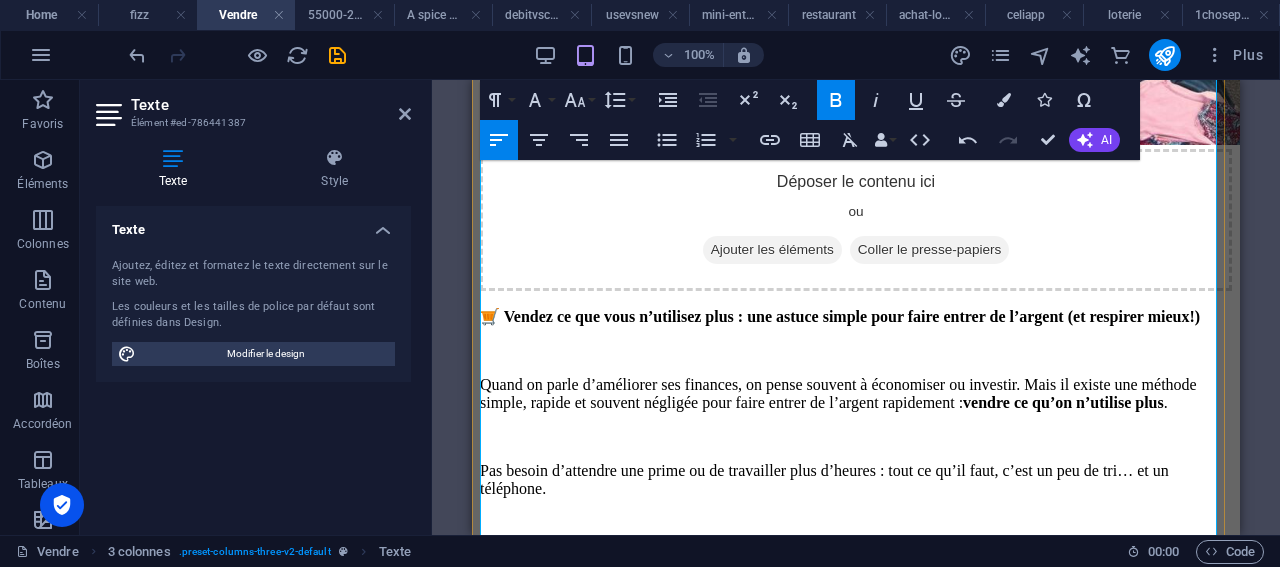 click on "En vidant ce qui encombre votre espace, vous améliorez votre environnement. Moins de choses = moins de stress. Un espace épuré aide à se sentir plus léger, plus clair dans sa tête… et même plus motivé dans ses projets financiers." at bounding box center (856, 909) 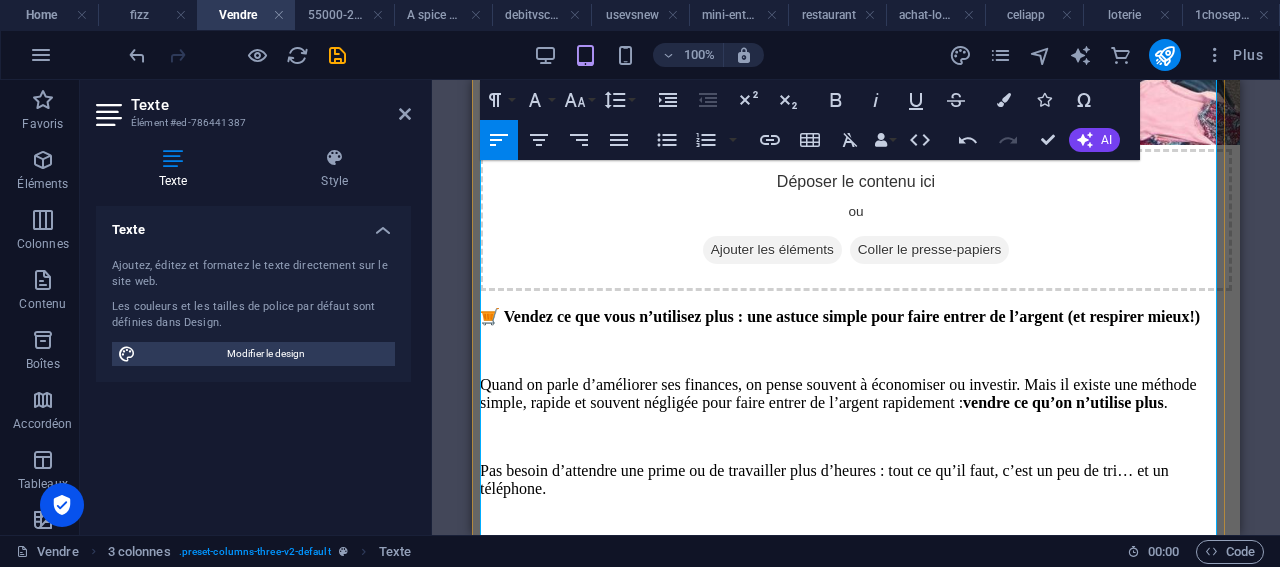 click on "3. Évitez le gaspillage" at bounding box center [856, 986] 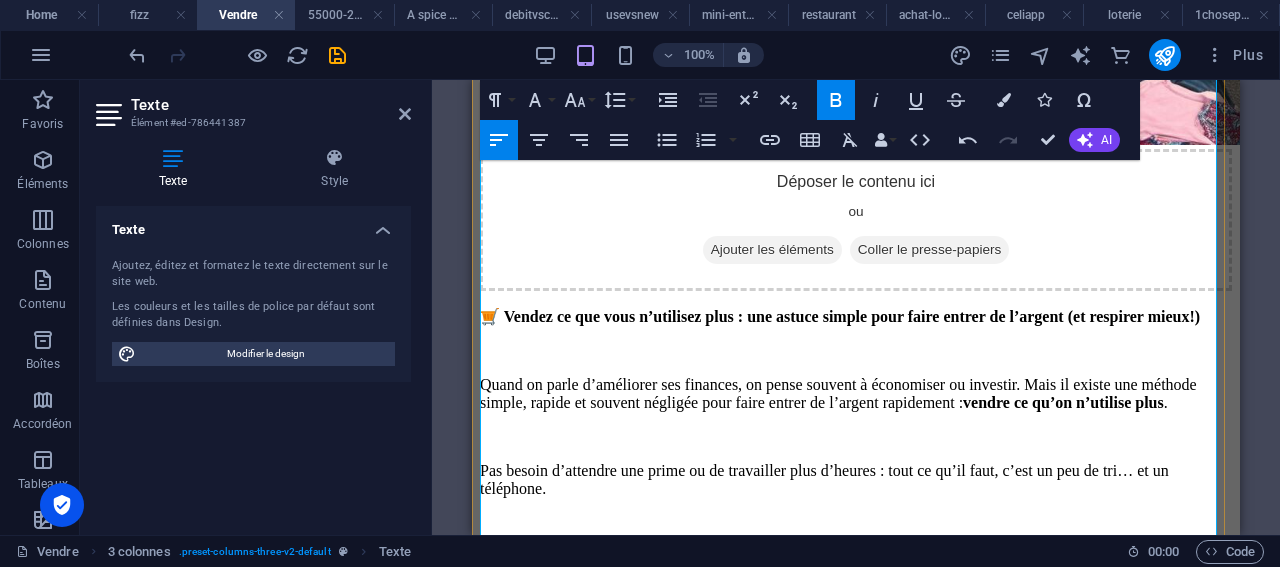 click on "Donner une seconde vie aux objets, c’est écologique et responsable. Plutôt que de jeter, vous réduisez votre empreinte environnementale en permettant à vos articles de continuer à servir ailleurs." at bounding box center [856, 1063] 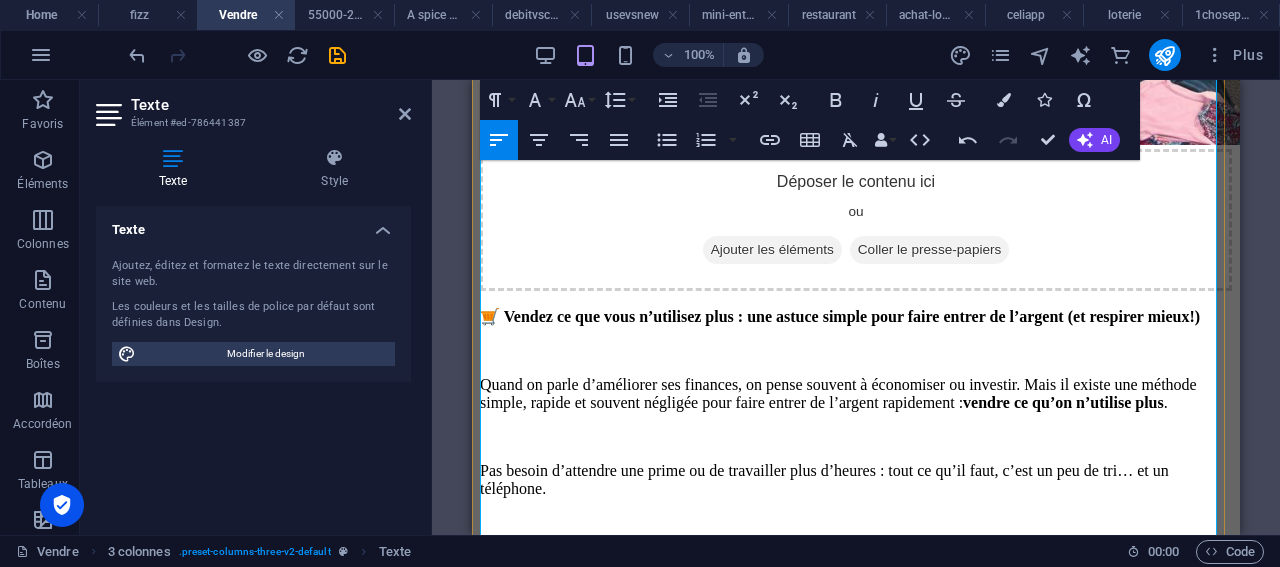 click on "4. Stimulez votre esprit d’entrepreneur" at bounding box center [856, 1140] 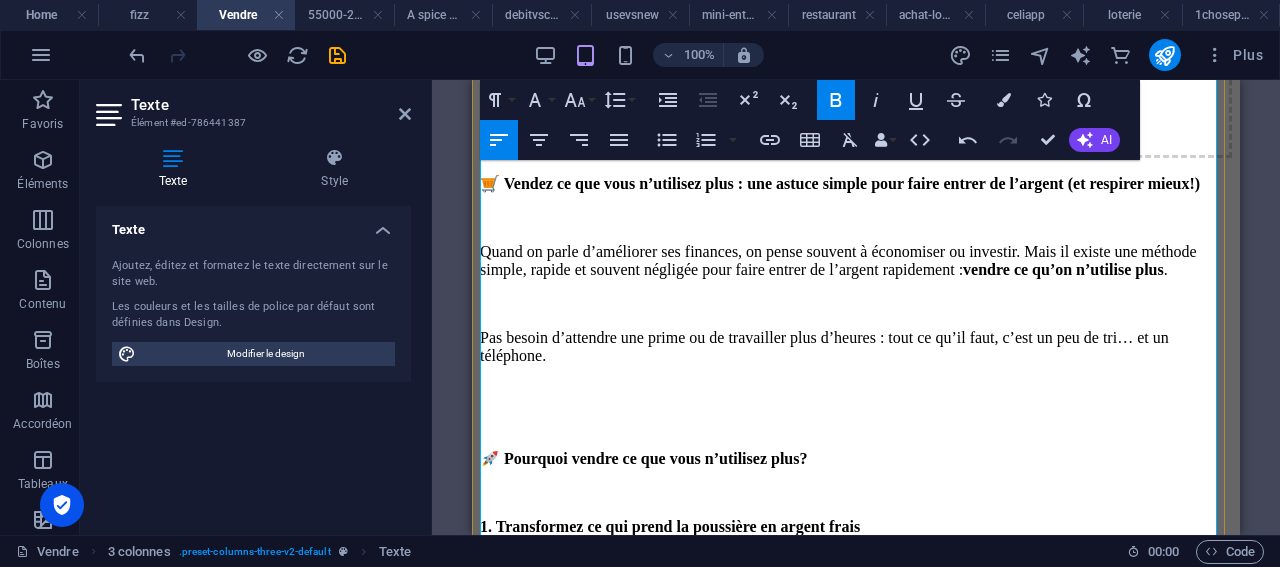 scroll, scrollTop: 1488, scrollLeft: 0, axis: vertical 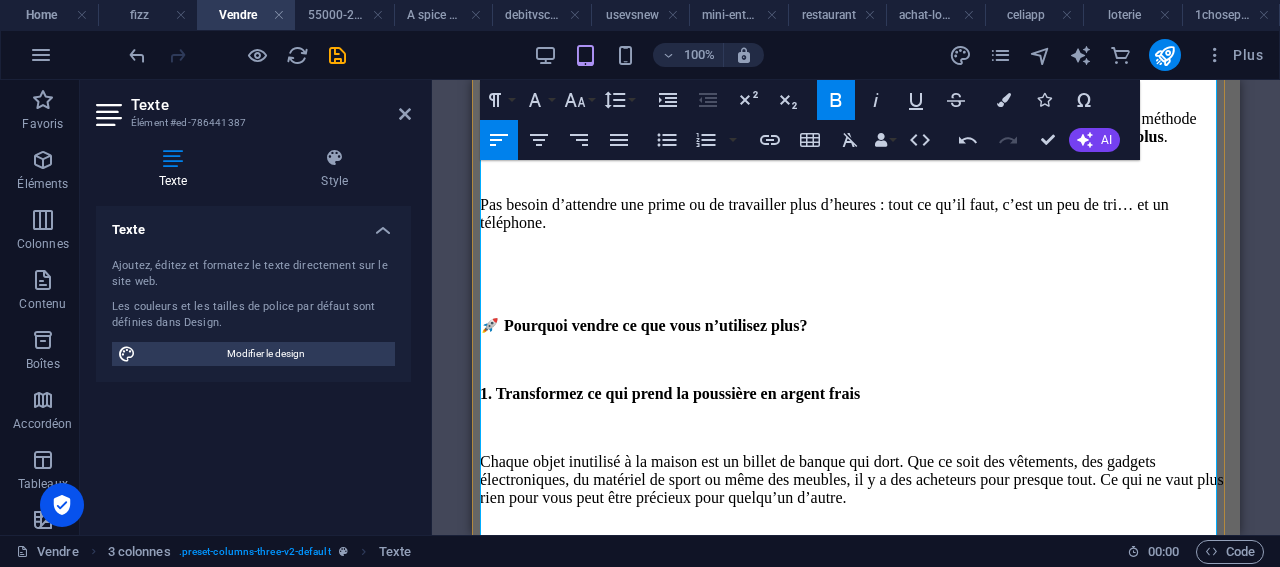 click on "Mettre en vente vos articles vous donne une mini-expérience de vente et de négociation. C’est une compétence précieuse si vous voulez aller plus loin, par exemple en lançant une petite entreprise ou en vendant d’autres services à l’avenir." at bounding box center [856, 960] 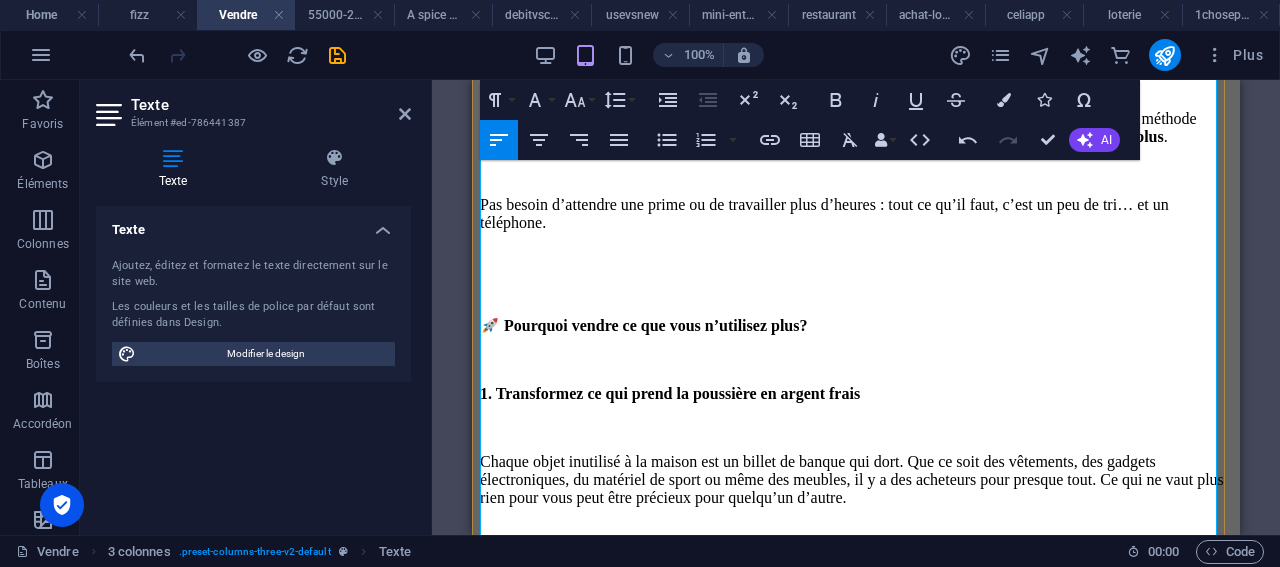 click on "🛋️ Que pouvez-vous vendre?" at bounding box center [856, 1098] 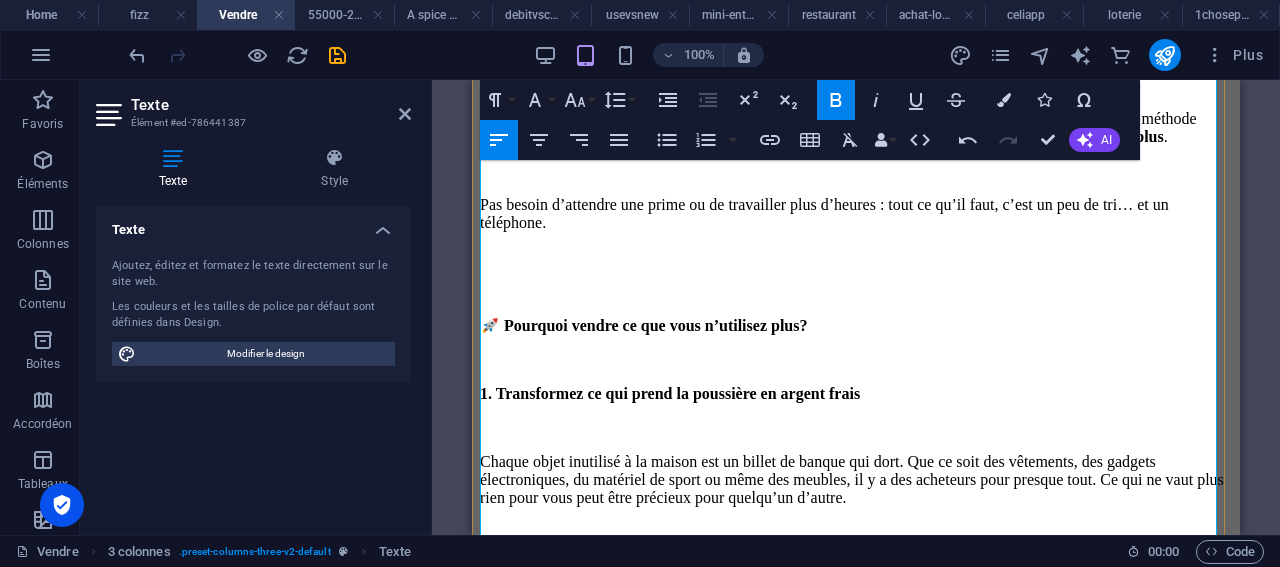 scroll, scrollTop: 1622, scrollLeft: 0, axis: vertical 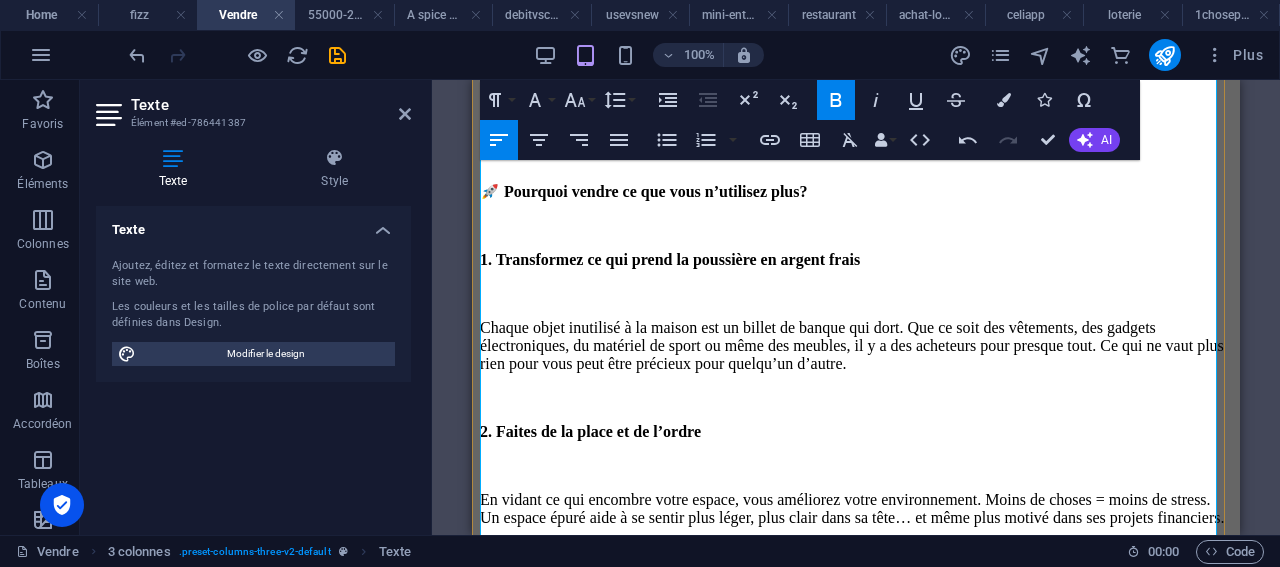 click on "Vêtements en bon état" at bounding box center [876, 1033] 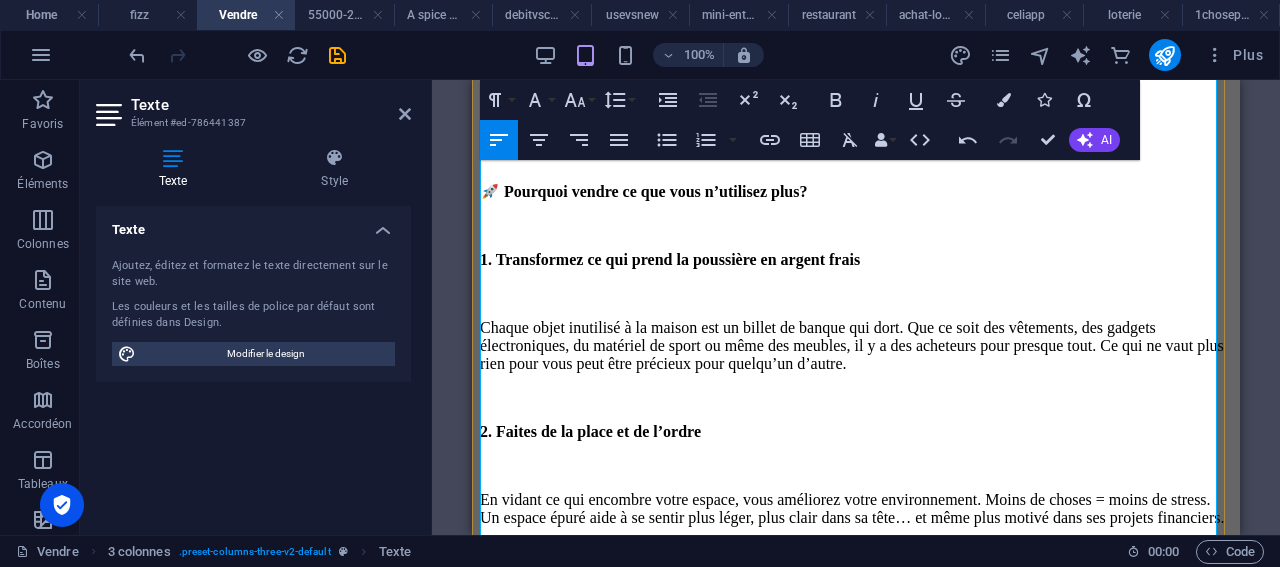 drag, startPoint x: 1000, startPoint y: 352, endPoint x: 952, endPoint y: 361, distance: 48.83646 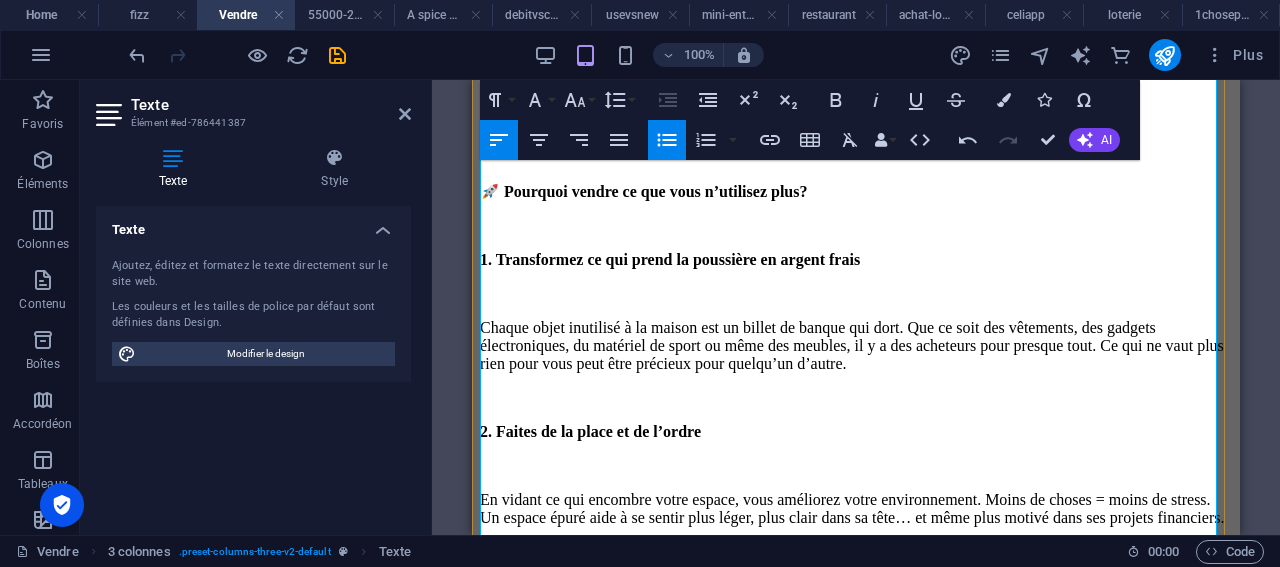 click on "Meubles" at bounding box center (876, 1169) 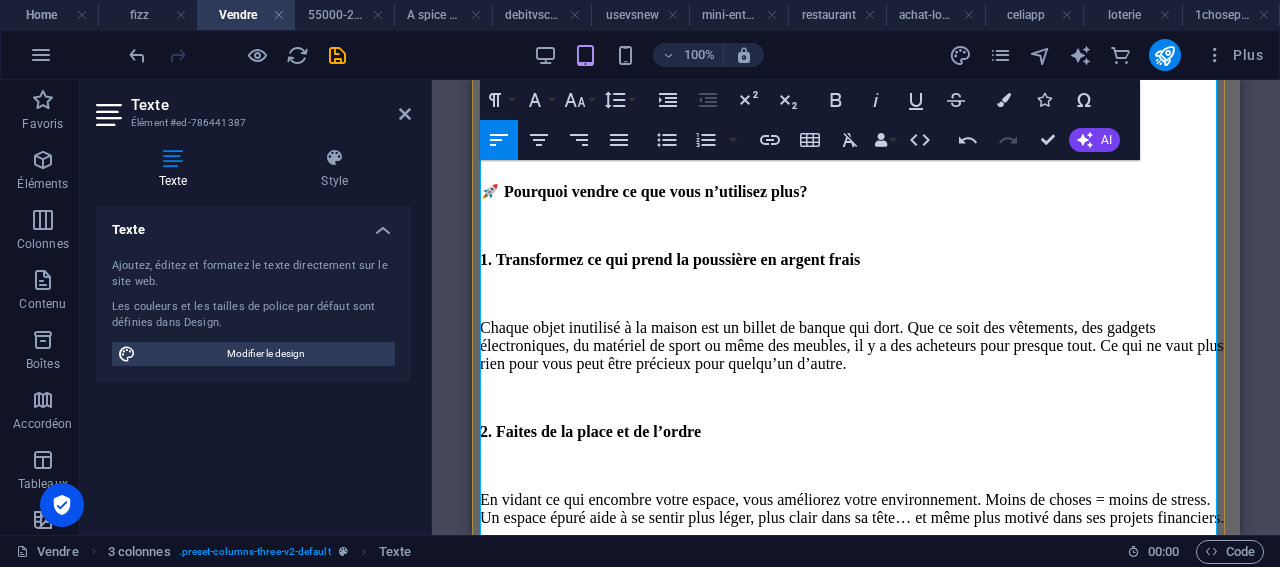 scroll, scrollTop: 1755, scrollLeft: 0, axis: vertical 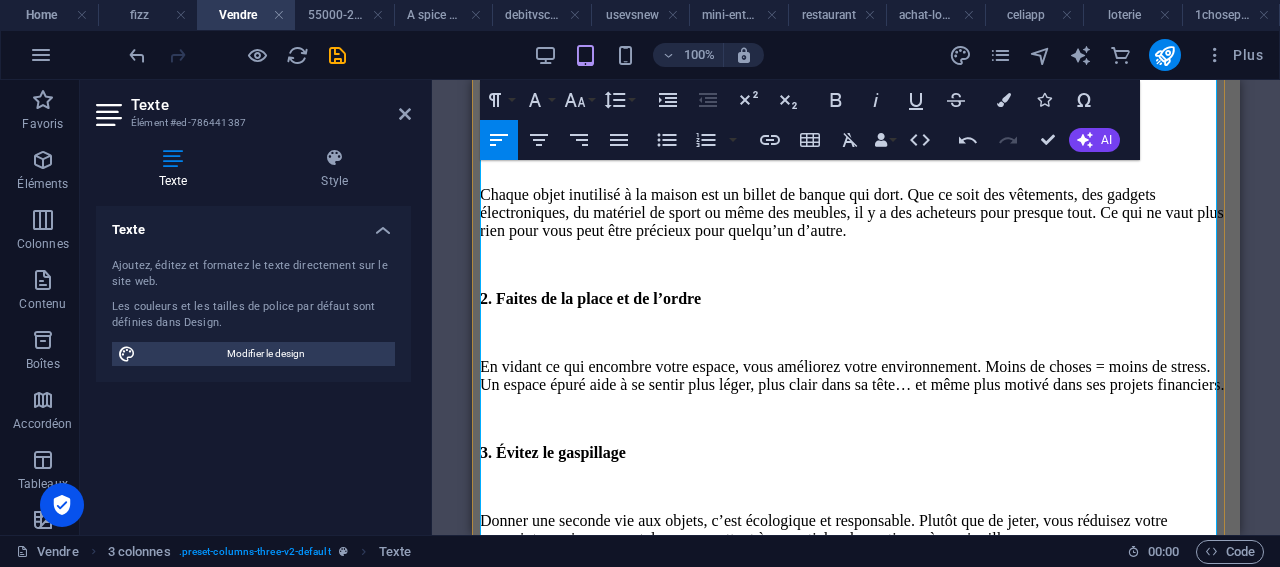 click on "Articles de sport" at bounding box center (876, 1104) 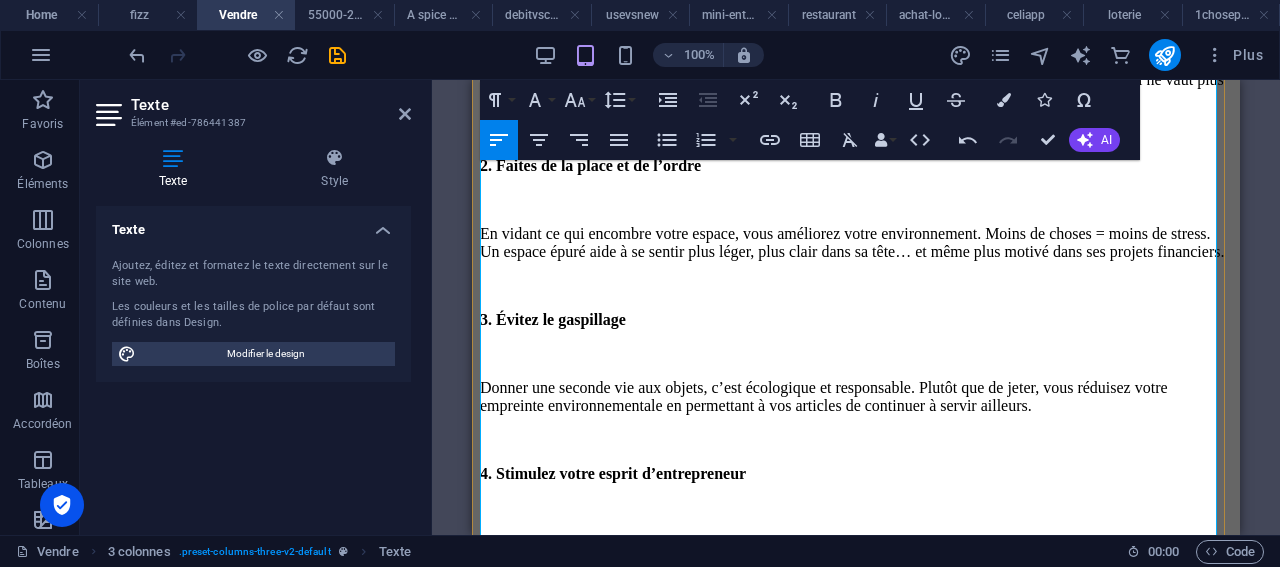 click on "Outils et matériel de rénovation" at bounding box center [876, 1175] 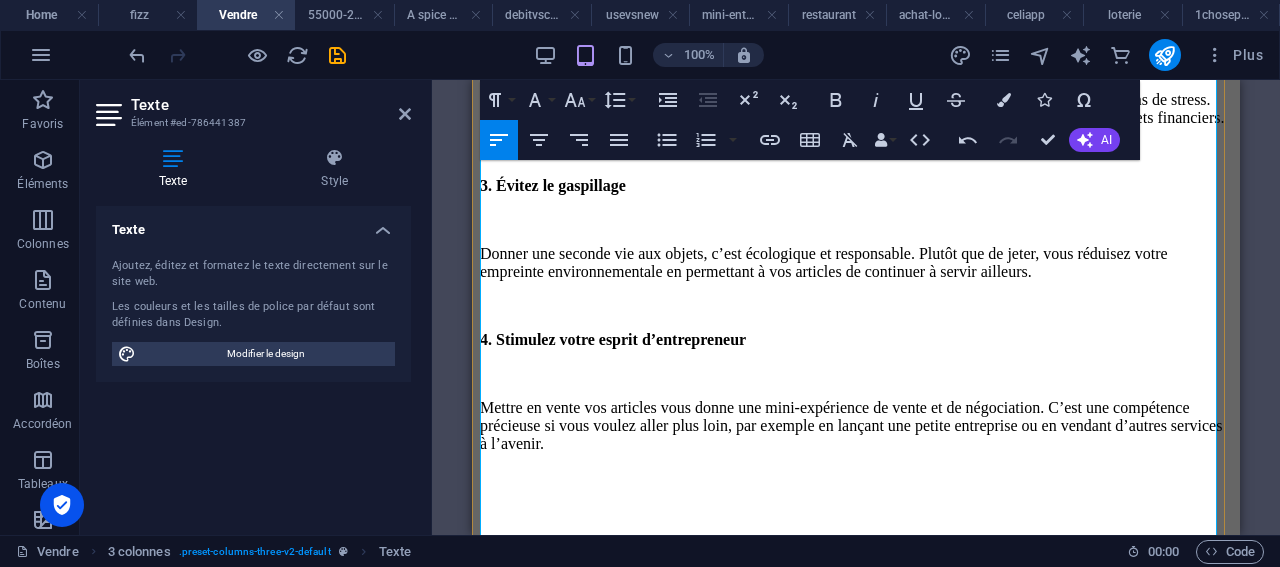 click on "📱 Où vendre facilement?" at bounding box center [856, 1161] 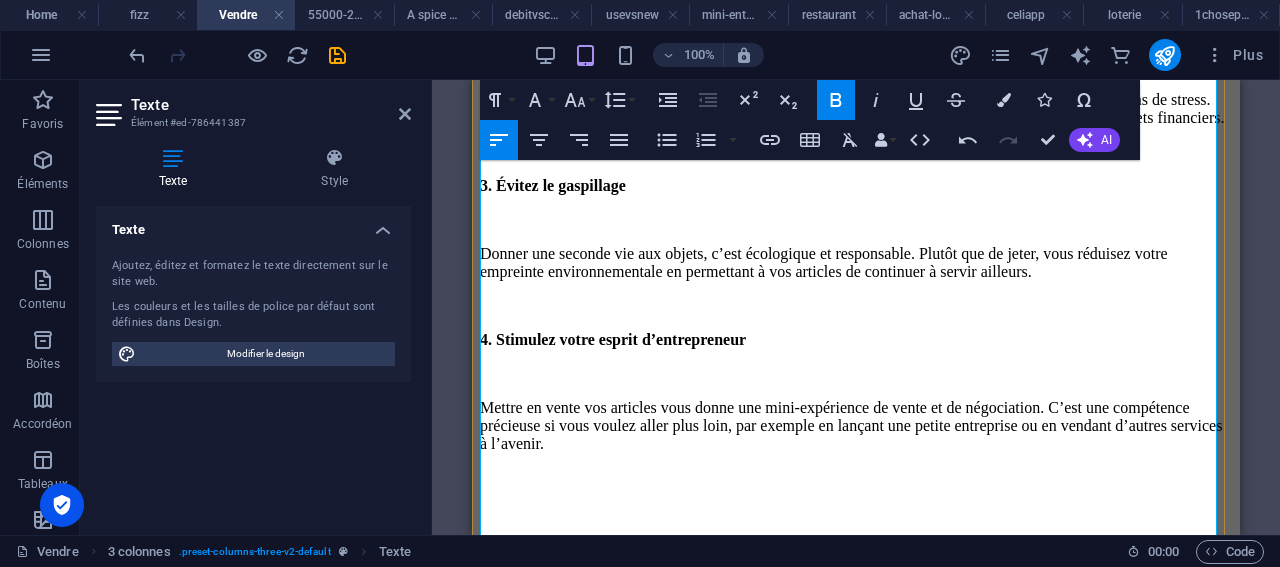 click on "Facebook Marketplace  (très rapide, local)" at bounding box center (876, 1230) 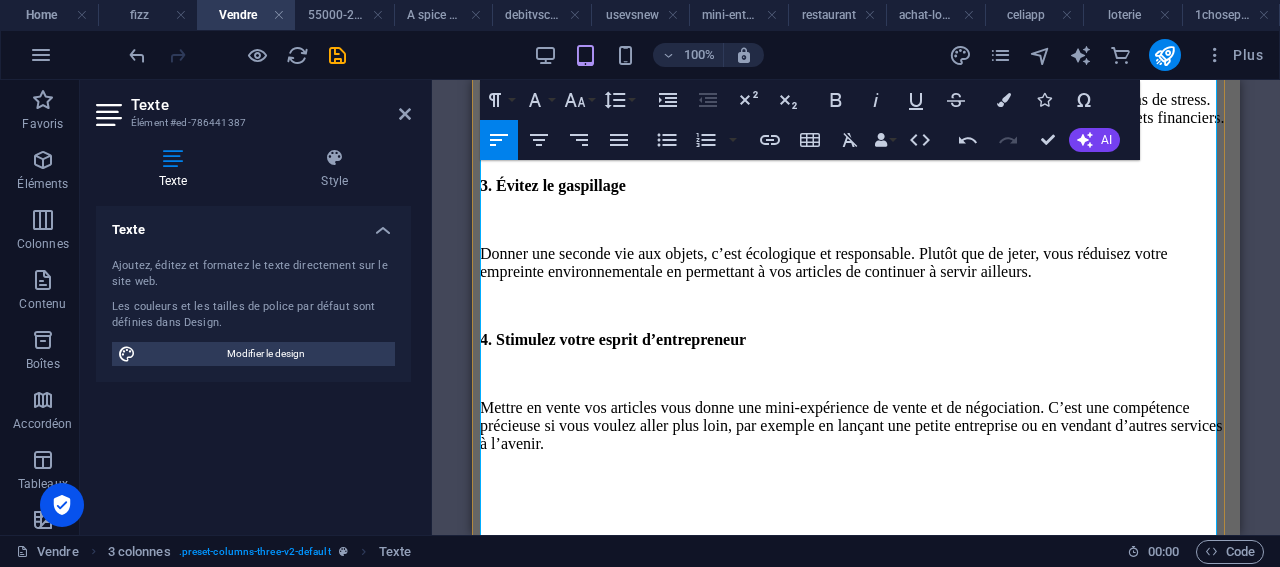 click on "Kijiji" at bounding box center [876, 1298] 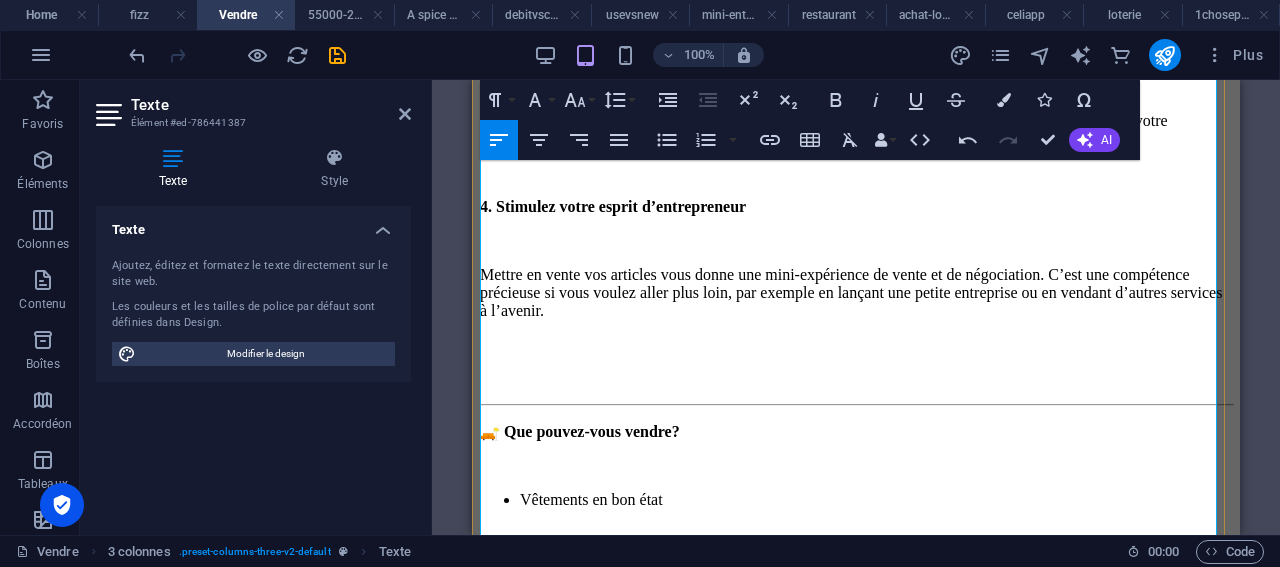 click on "Vinted  (pour vêtements)" at bounding box center [876, 1233] 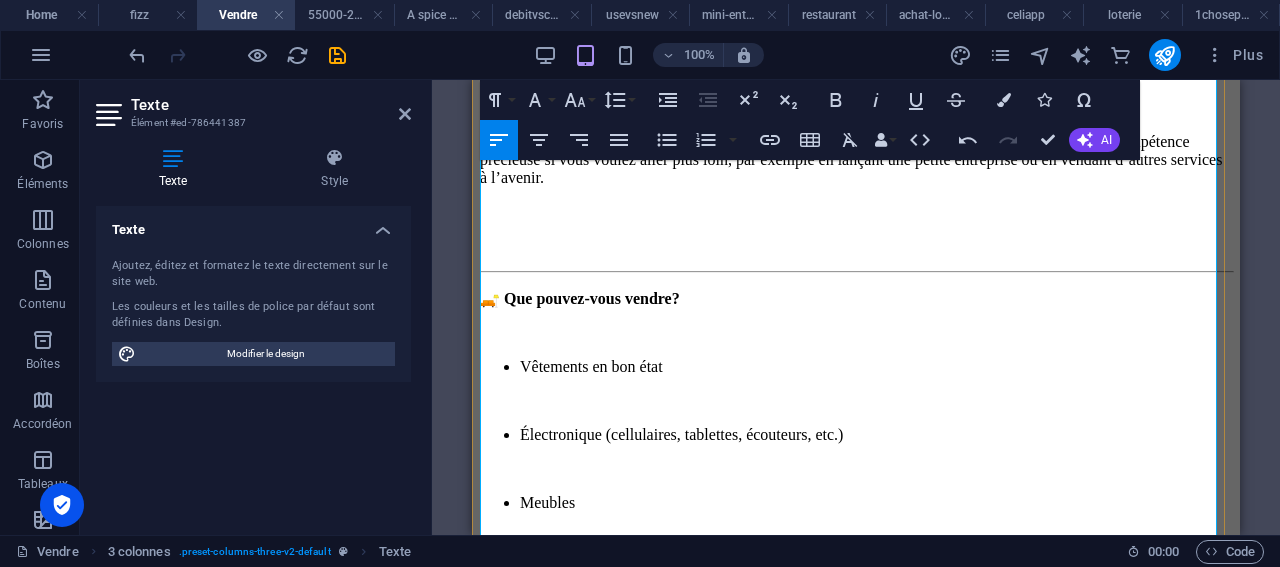 click on "💡 Astuces pour maximiser vos ventes" at bounding box center (856, 1356) 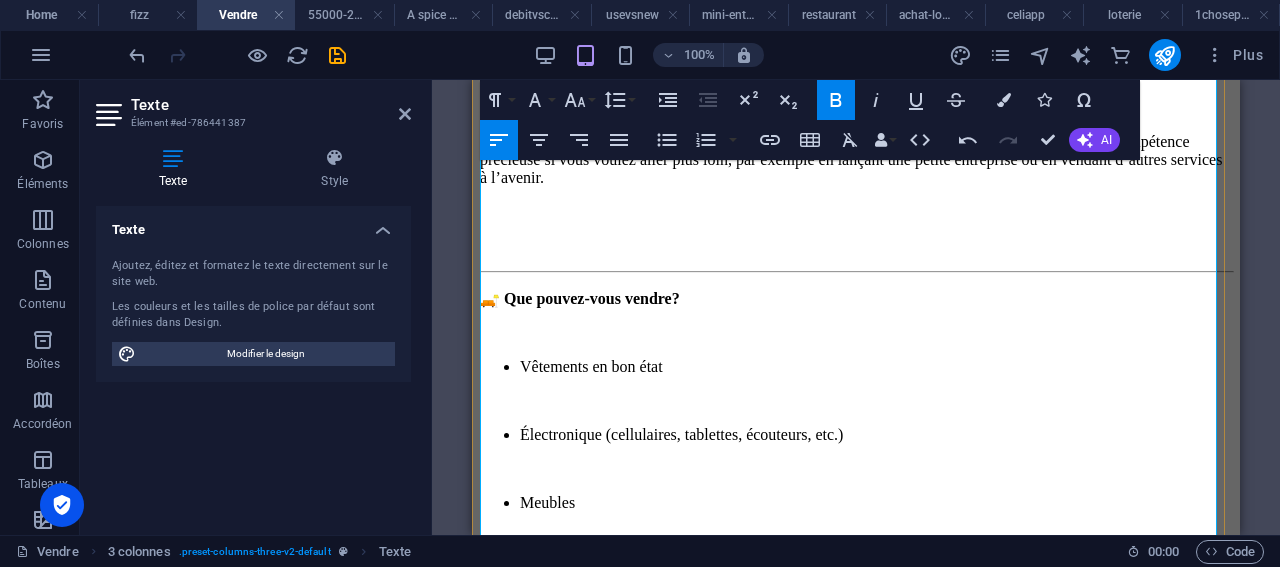 click on "Prenez des photos claires et attrayantes." at bounding box center [876, 1425] 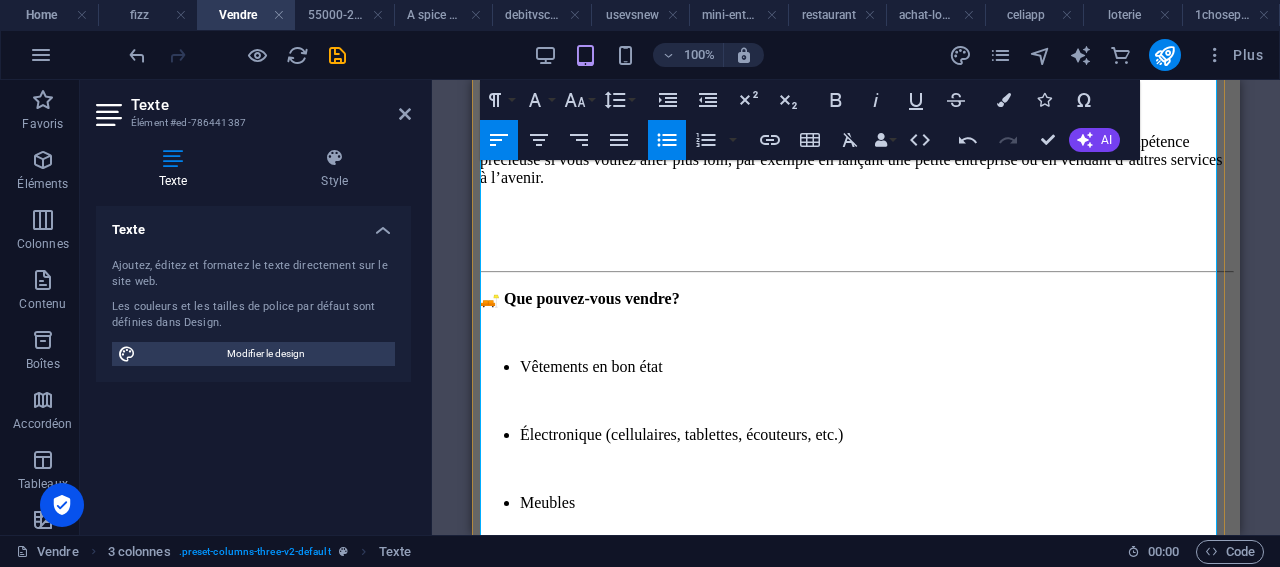 scroll, scrollTop: 2422, scrollLeft: 0, axis: vertical 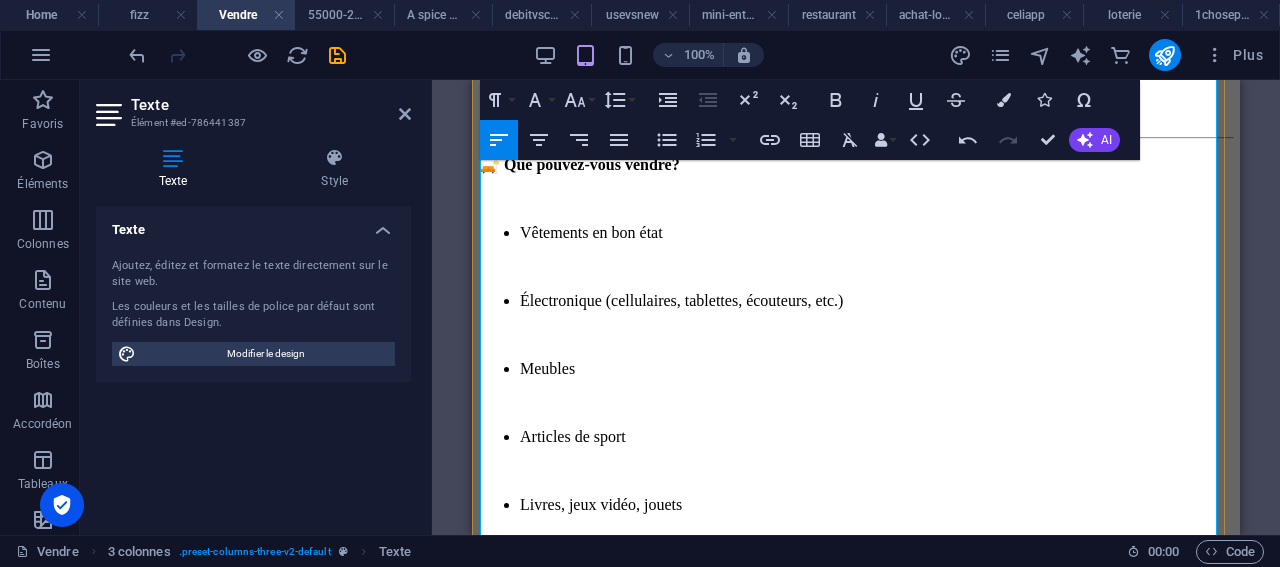 click on "Donnez un prix juste (regardez ce que d’autres demandent)." at bounding box center [876, 1359] 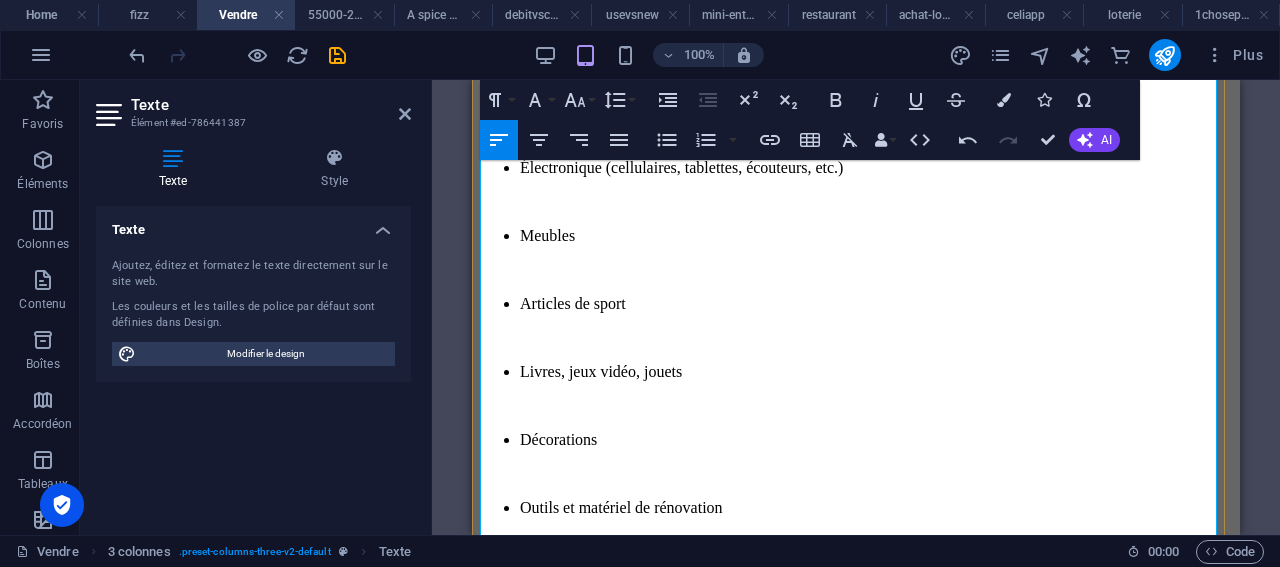 click on "🎯 En résumé : vendre ce que vous n’utilisez plus, c’est…" at bounding box center [856, 1482] 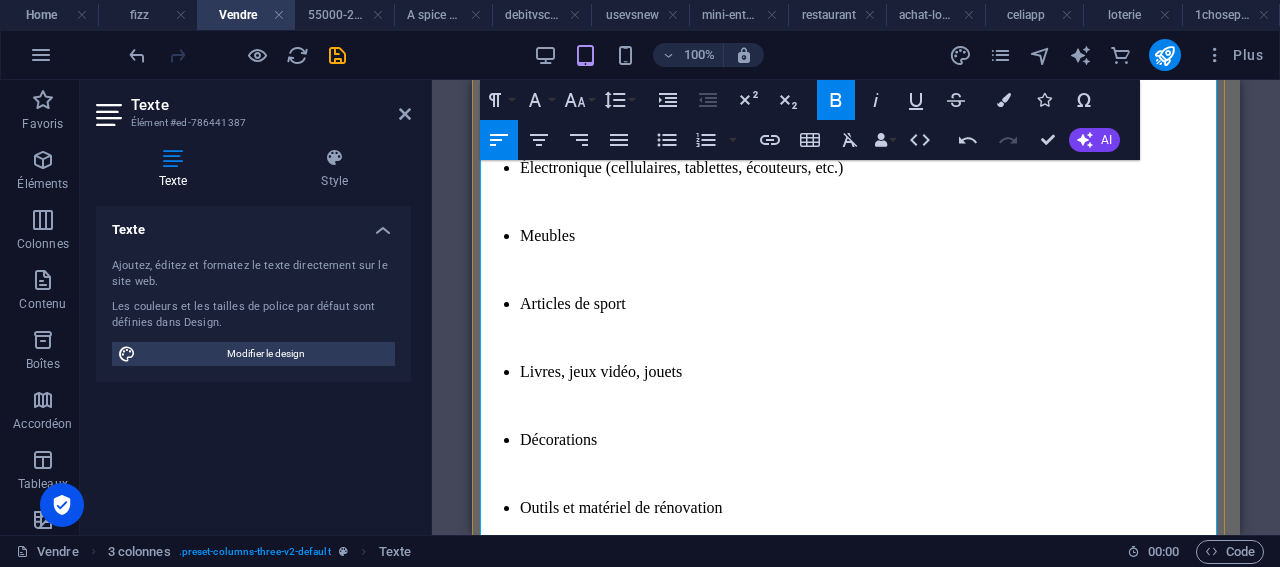 scroll, scrollTop: 2688, scrollLeft: 0, axis: vertical 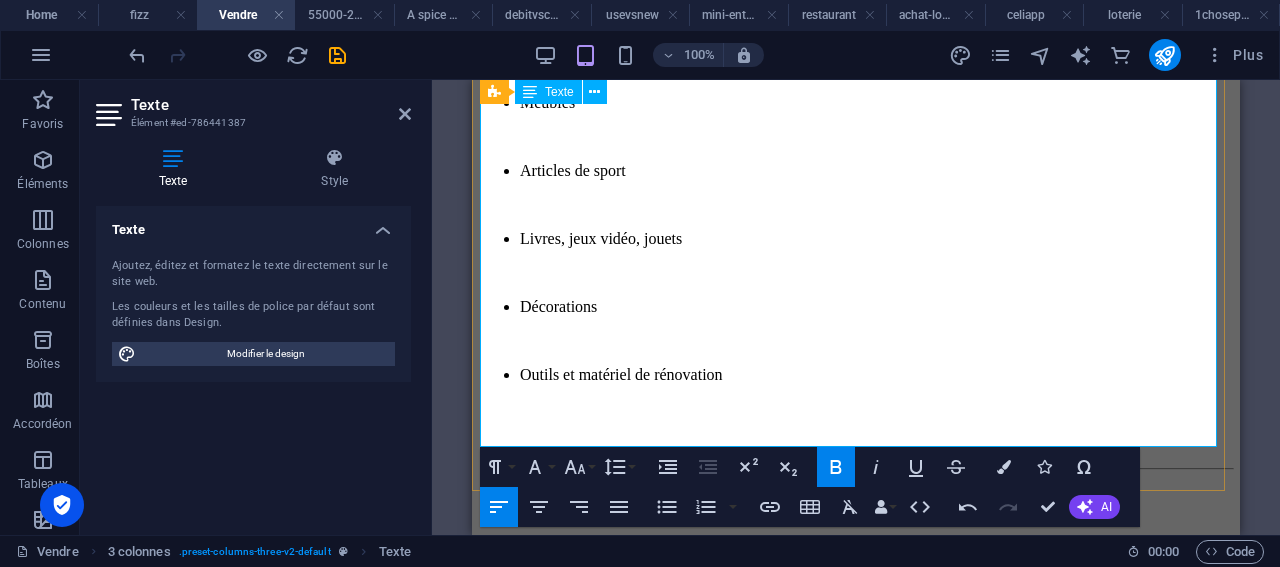 click on "✅ Un moyen rapide de faire entrer de l’argent ✅ Une façon d’alléger votre espace de vie ✅ Un geste écologique ✅ Une porte d’entrée vers d’autres opportunités financières" at bounding box center (856, 1447) 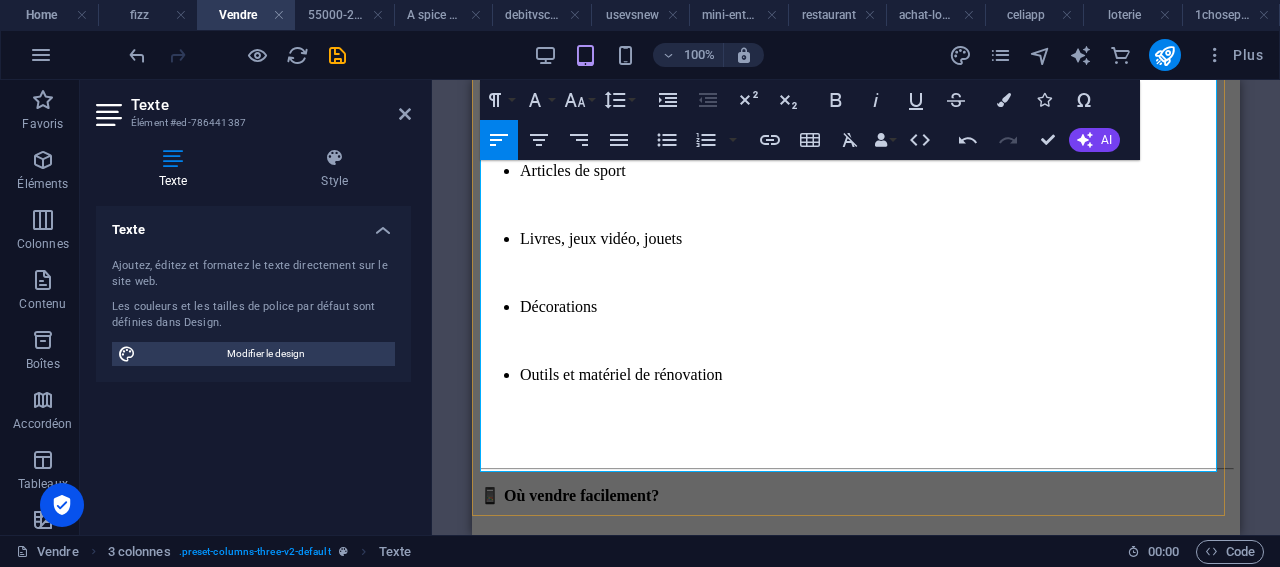 click on "✅ Une façon d’alléger votre espace de vie ✅ Un geste écologique ✅ Une porte d’entrée vers d’autres opportunités financières" at bounding box center [856, 1481] 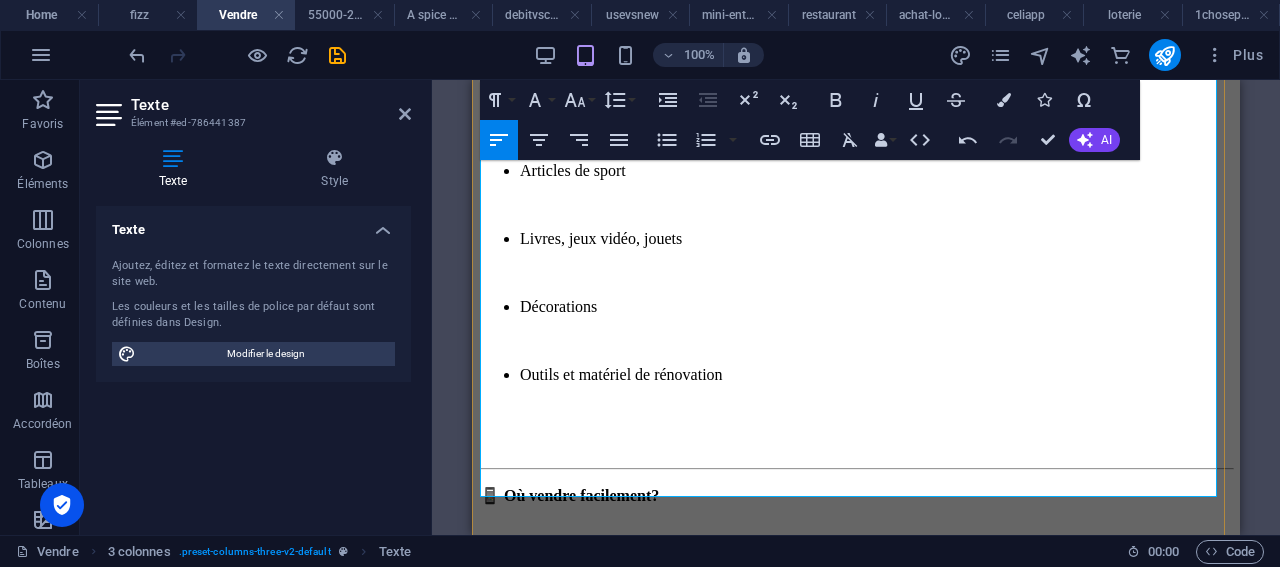 click on "✅ Un geste écologique ✅ Une porte d’entrée vers d’autres opportunités financières" at bounding box center [856, 1525] 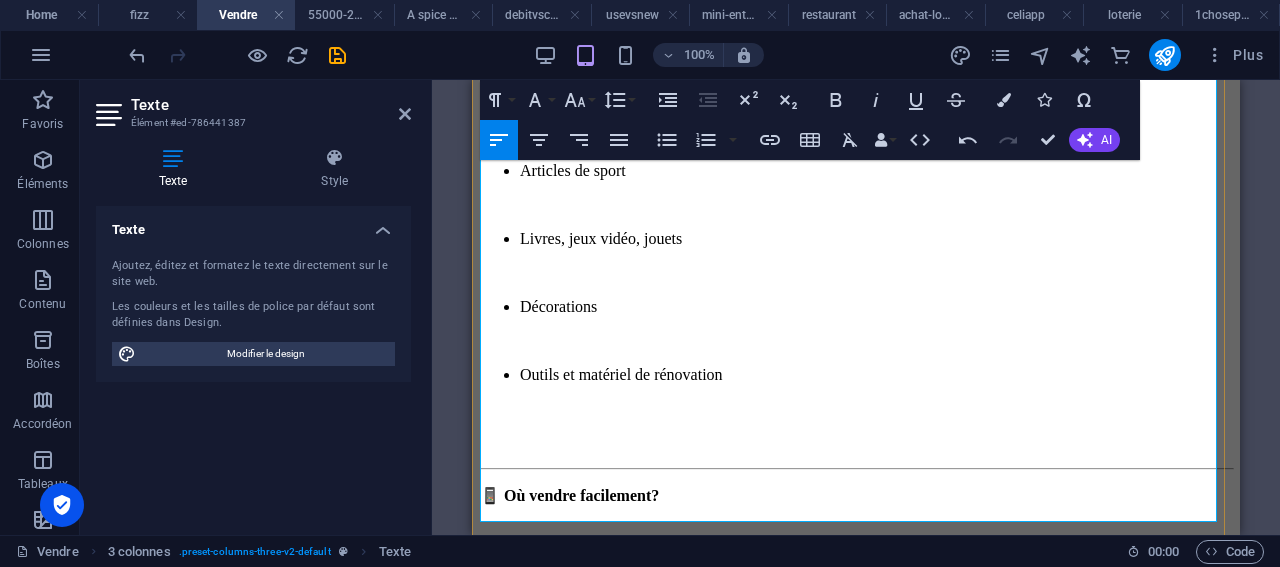 click on "✅ Une porte d’entrée vers d’autres opportunités financières" at bounding box center (856, 1568) 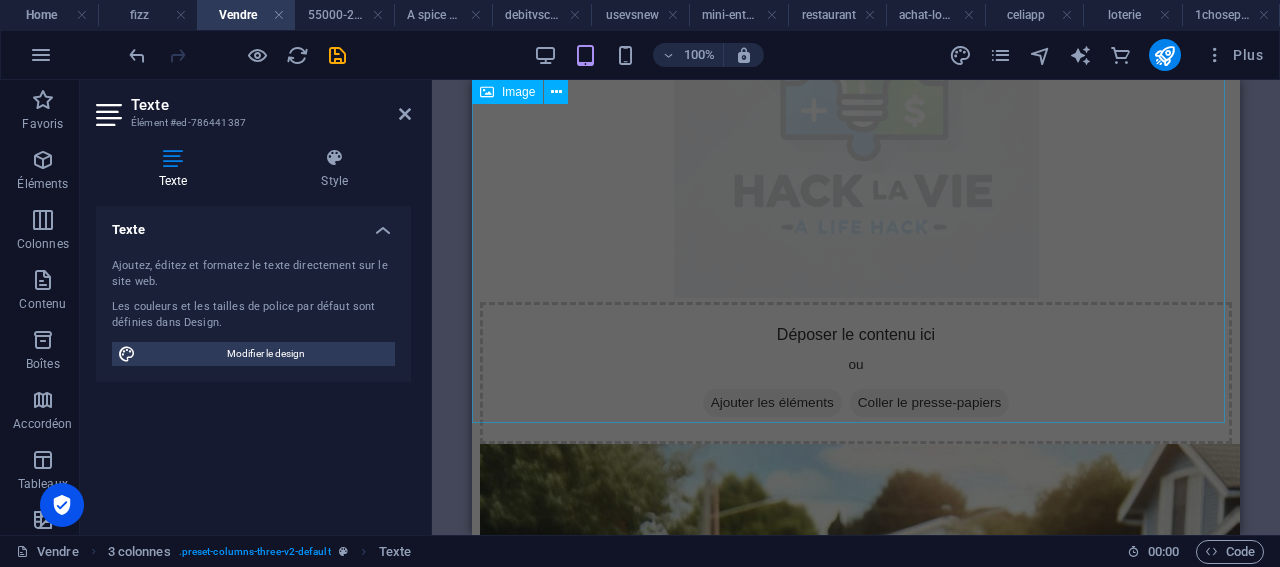 scroll, scrollTop: 0, scrollLeft: 0, axis: both 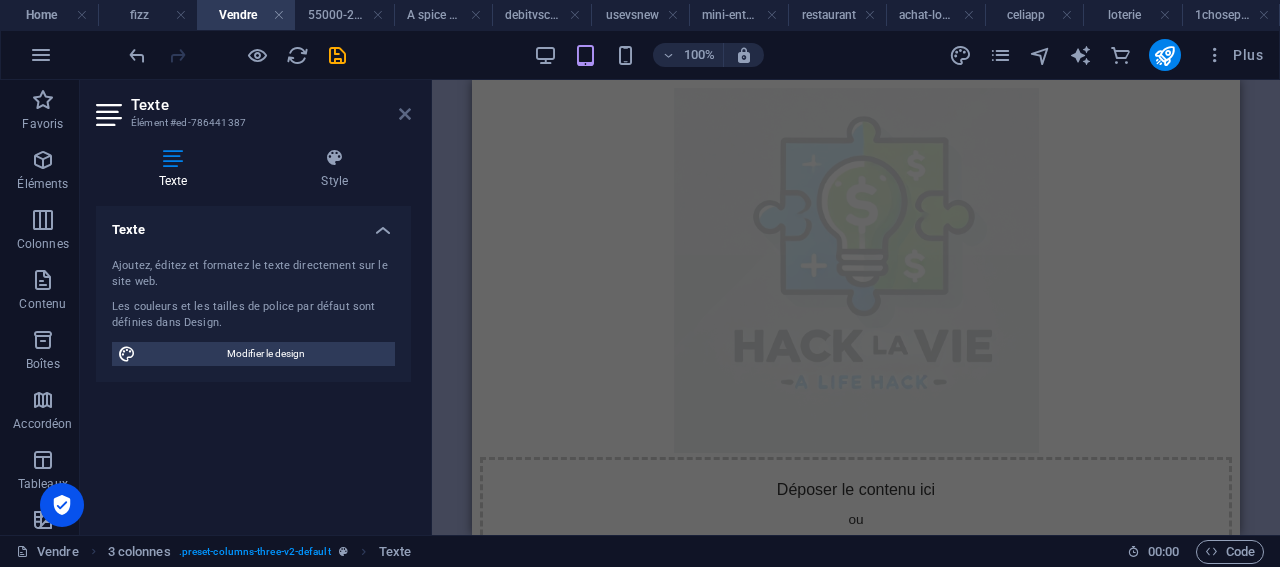 click at bounding box center (405, 114) 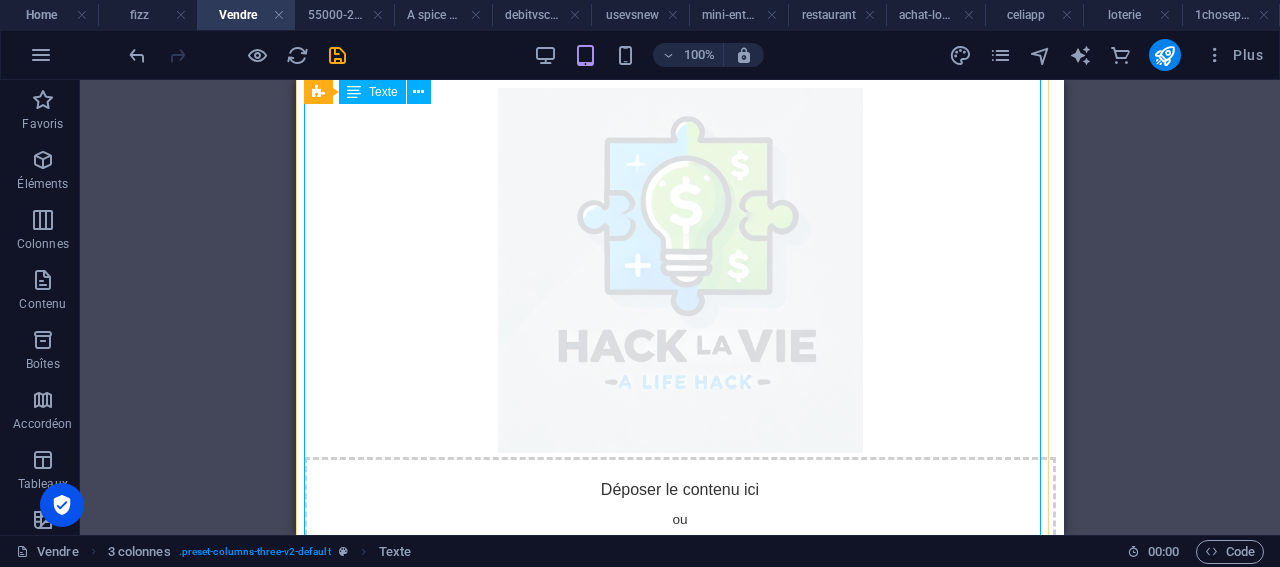 scroll, scrollTop: 1734, scrollLeft: 0, axis: vertical 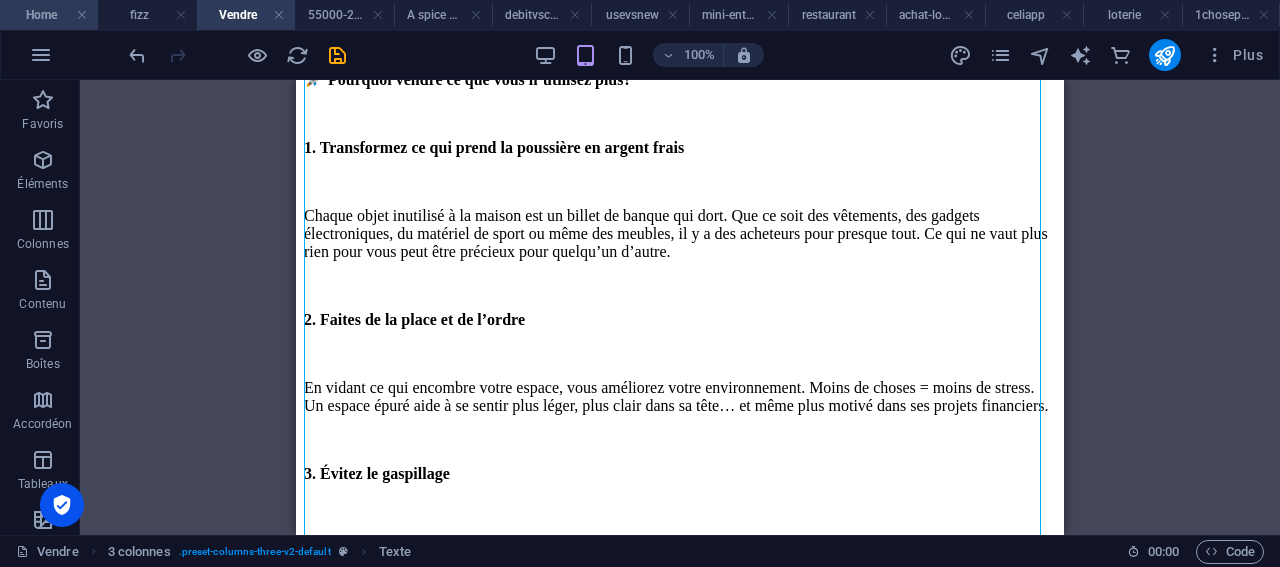 click on "Home" at bounding box center [49, 15] 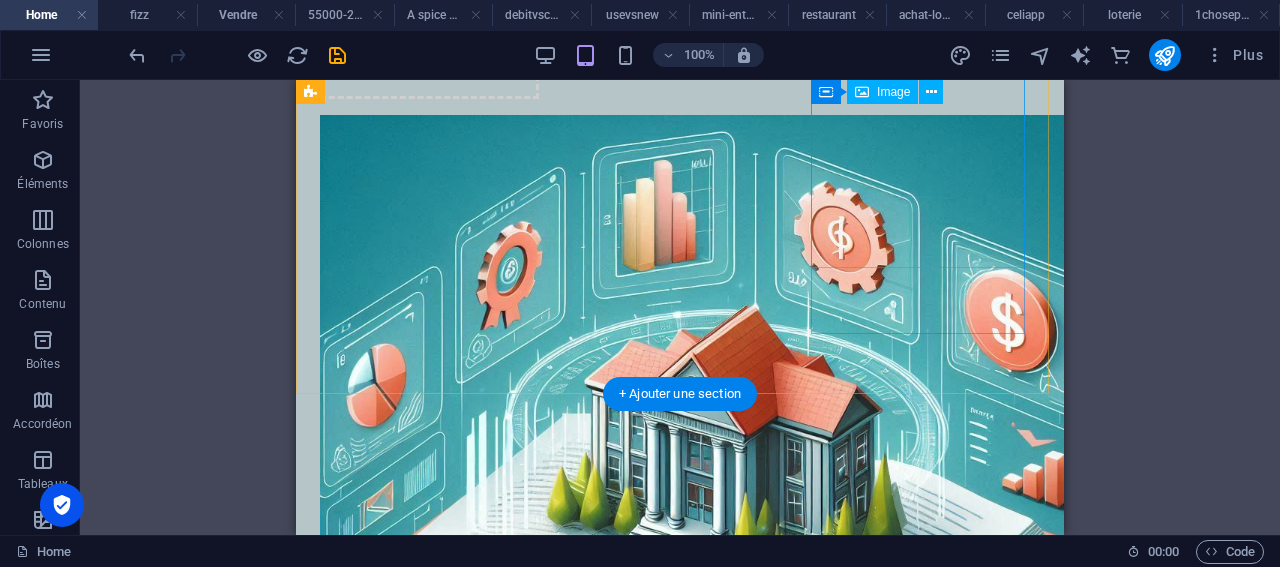 scroll, scrollTop: 317, scrollLeft: 0, axis: vertical 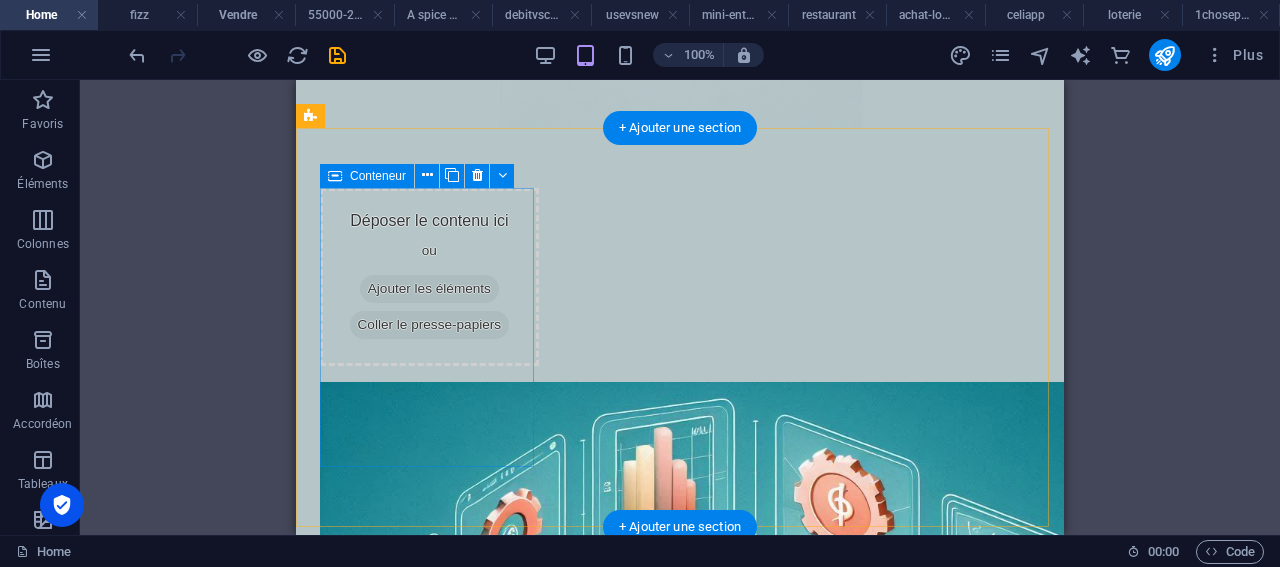 click on "Ajouter les éléments" at bounding box center (429, 289) 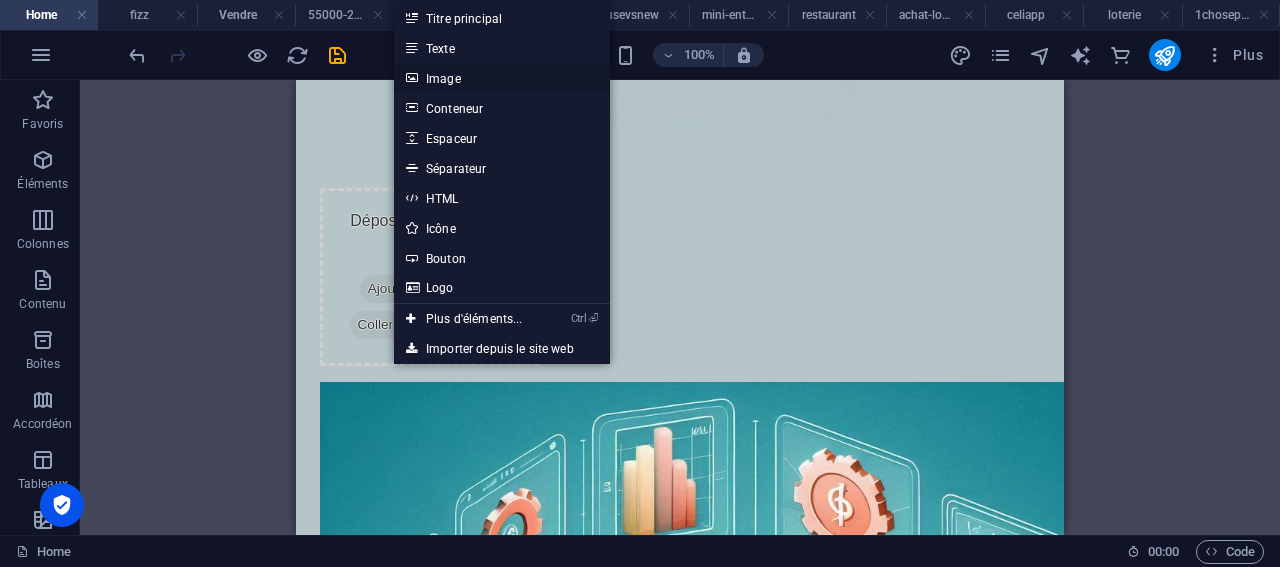 click on "Image" at bounding box center [502, 78] 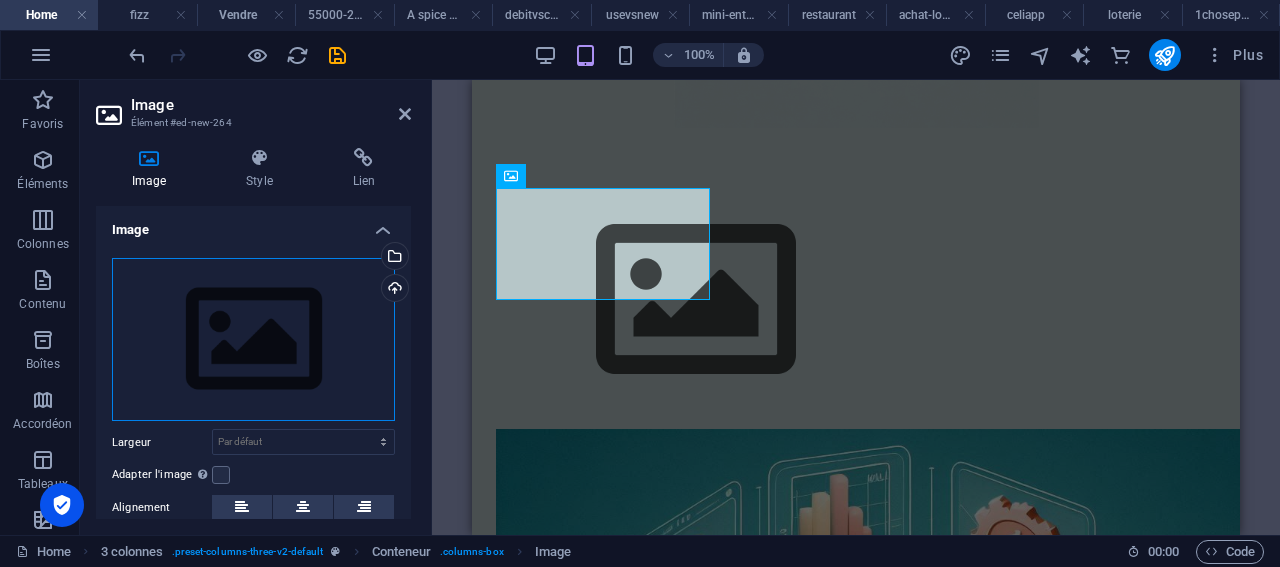 click on "Glissez les fichiers ici, cliquez pour choisir les fichiers ou  sélectionnez les fichiers depuis Fichiers ou depuis notre stock gratuit de photos et de vidéos" at bounding box center (253, 340) 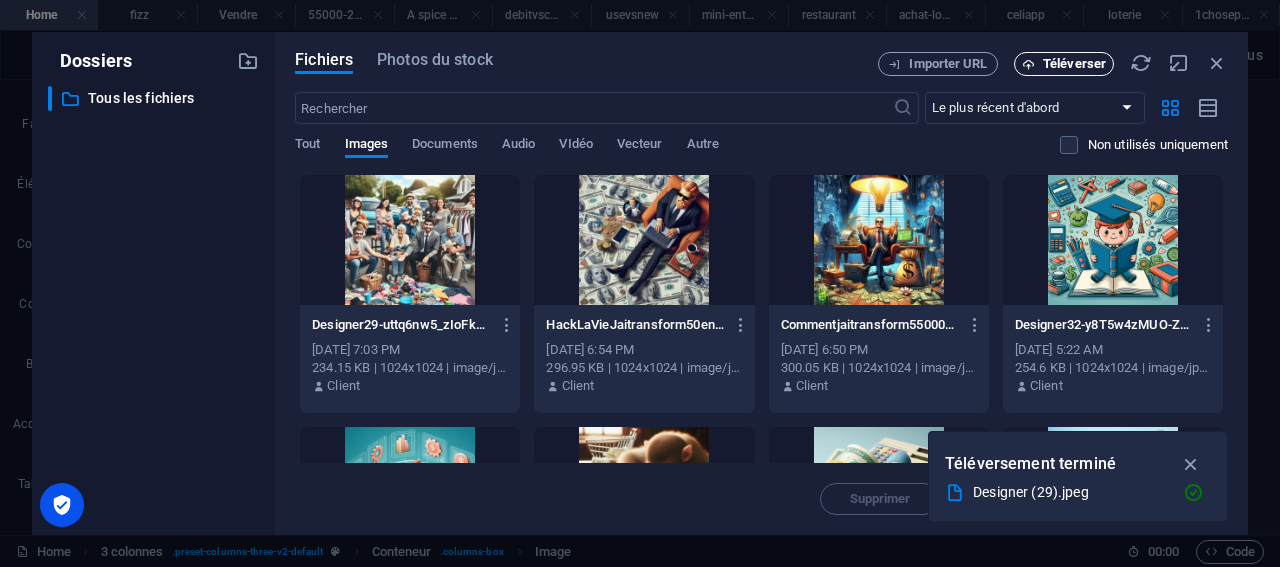 click on "Téléverser" at bounding box center [1074, 64] 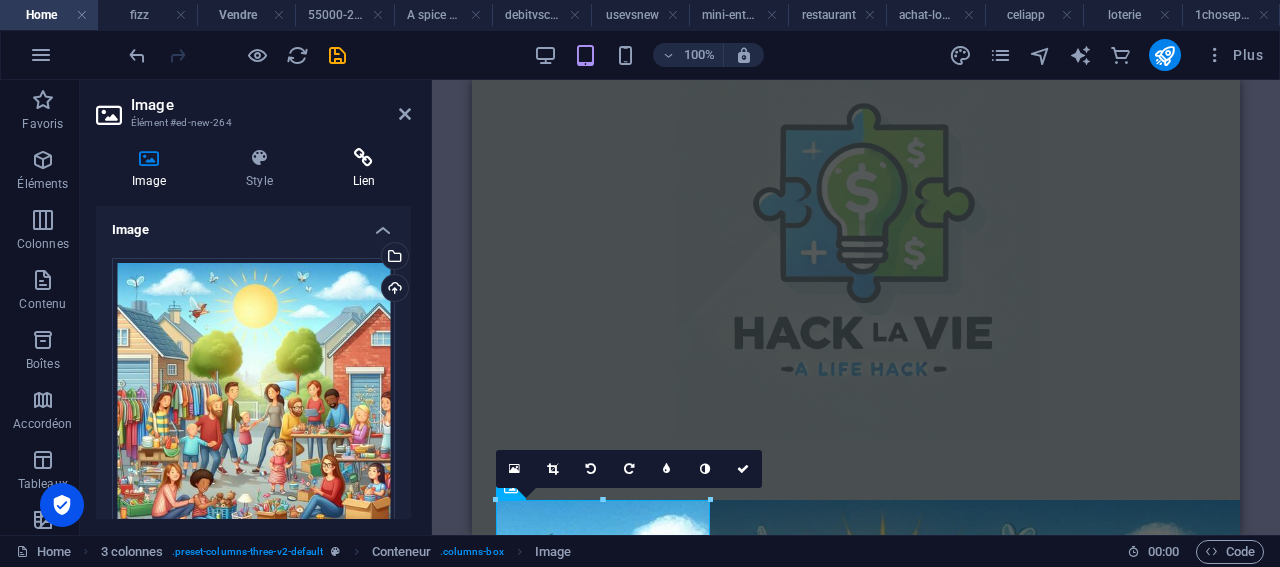 click at bounding box center [364, 158] 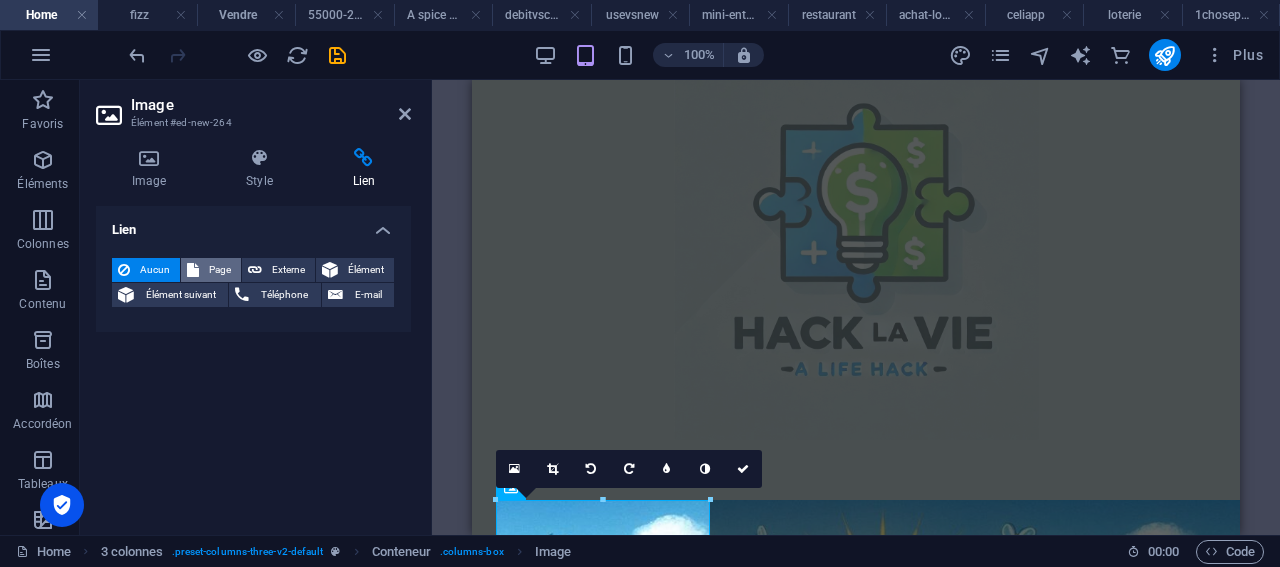 click on "Page" at bounding box center [220, 270] 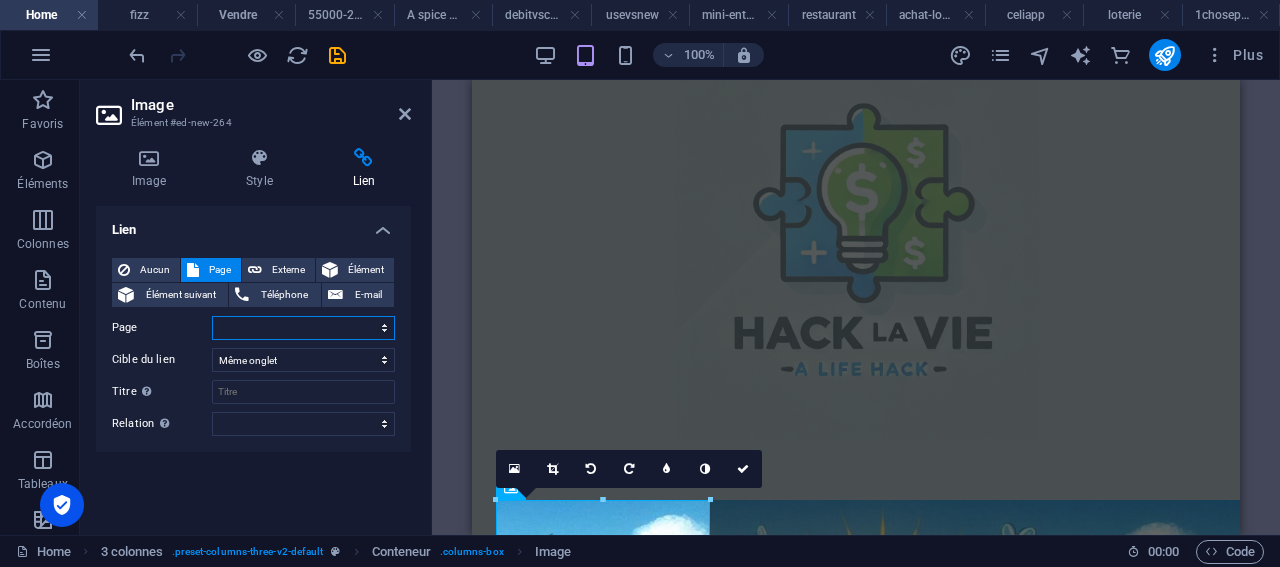 click on "Home fizz 55000-214000 Vendre A spice affair debitvscredit usevsnew mini-entrepot restaurant achat-local celiapp loterie 1choseparjour" at bounding box center (303, 328) 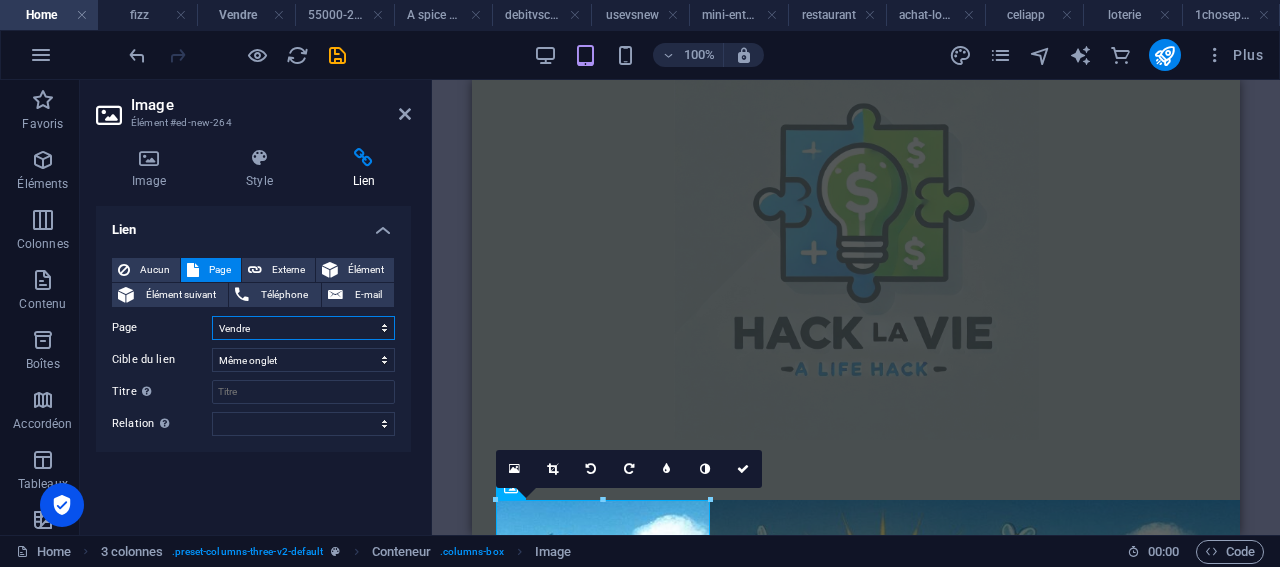 click on "Home fizz 55000-214000 Vendre A spice affair debitvscredit usevsnew mini-entrepot restaurant achat-local celiapp loterie 1choseparjour" at bounding box center [303, 328] 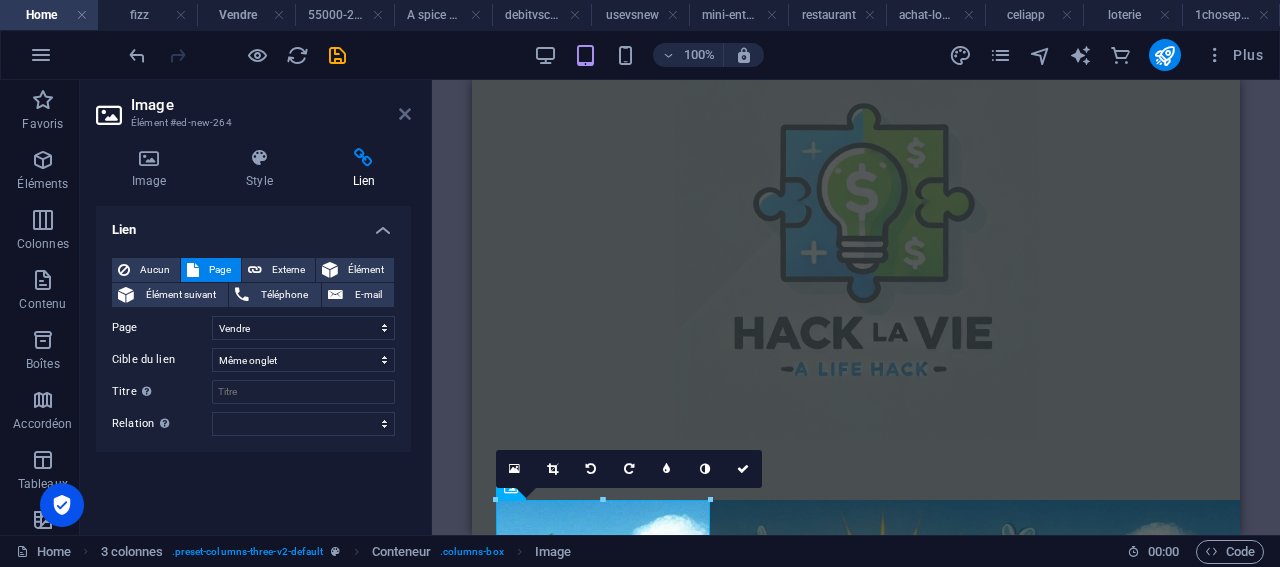 click at bounding box center [405, 114] 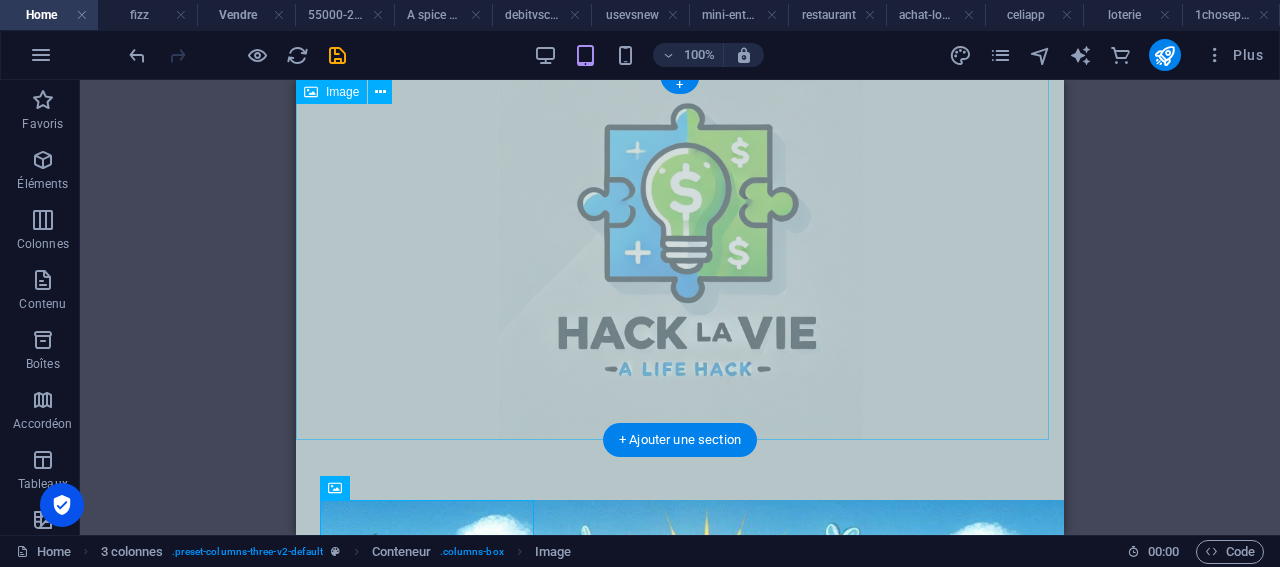 scroll, scrollTop: 405, scrollLeft: 0, axis: vertical 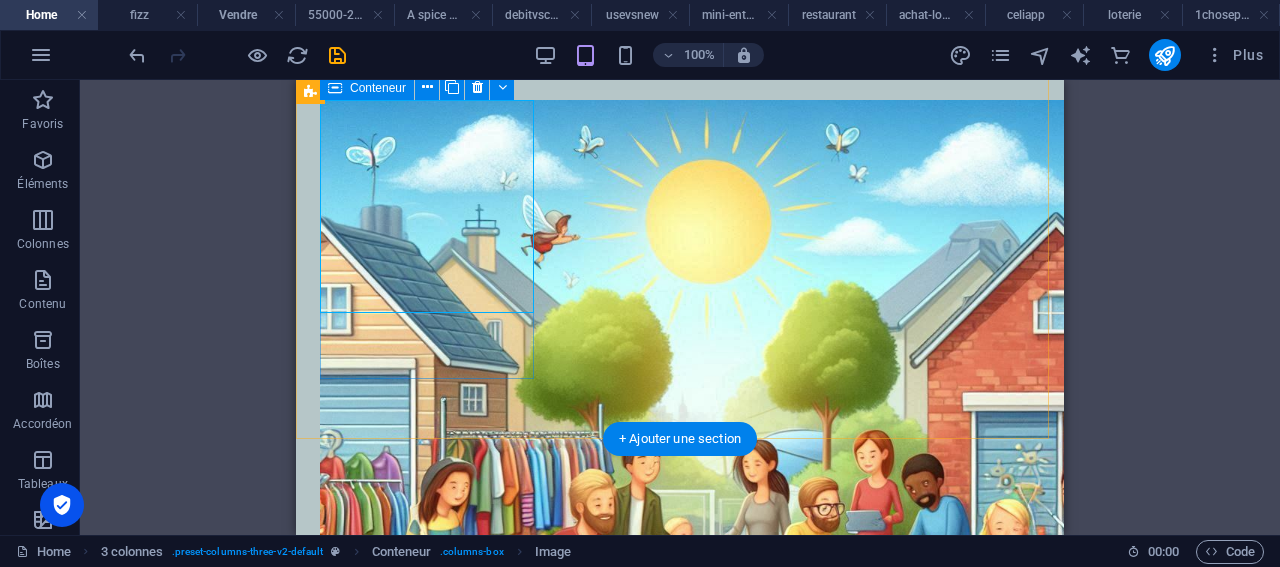 click at bounding box center (429, 484) 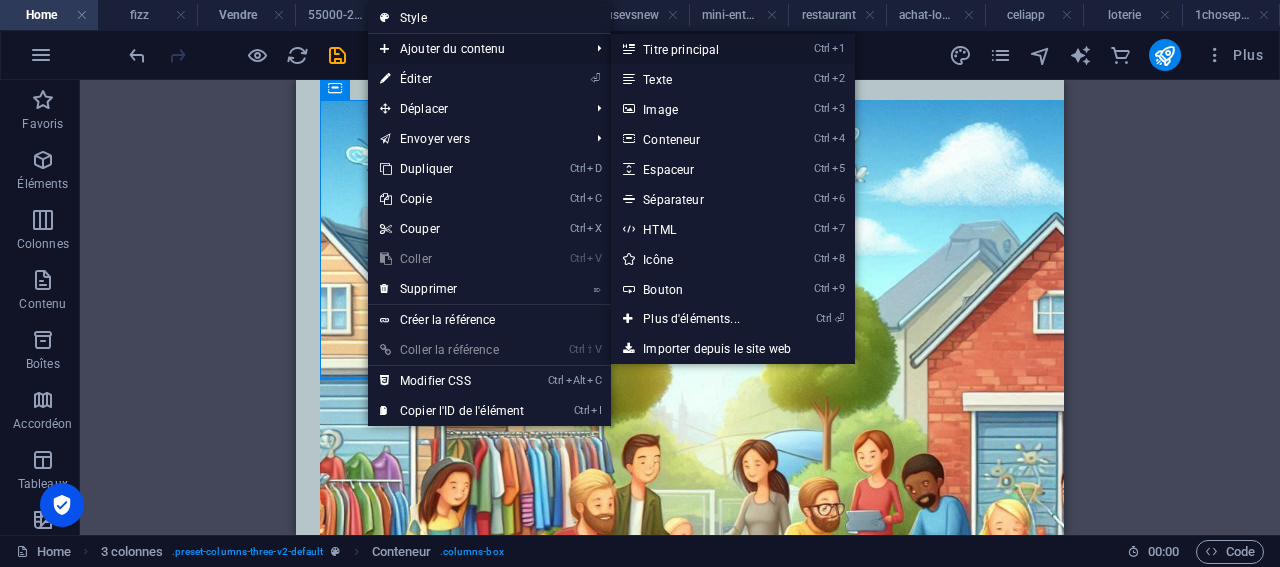 click on "Ctrl 1  Titre principal" at bounding box center [695, 49] 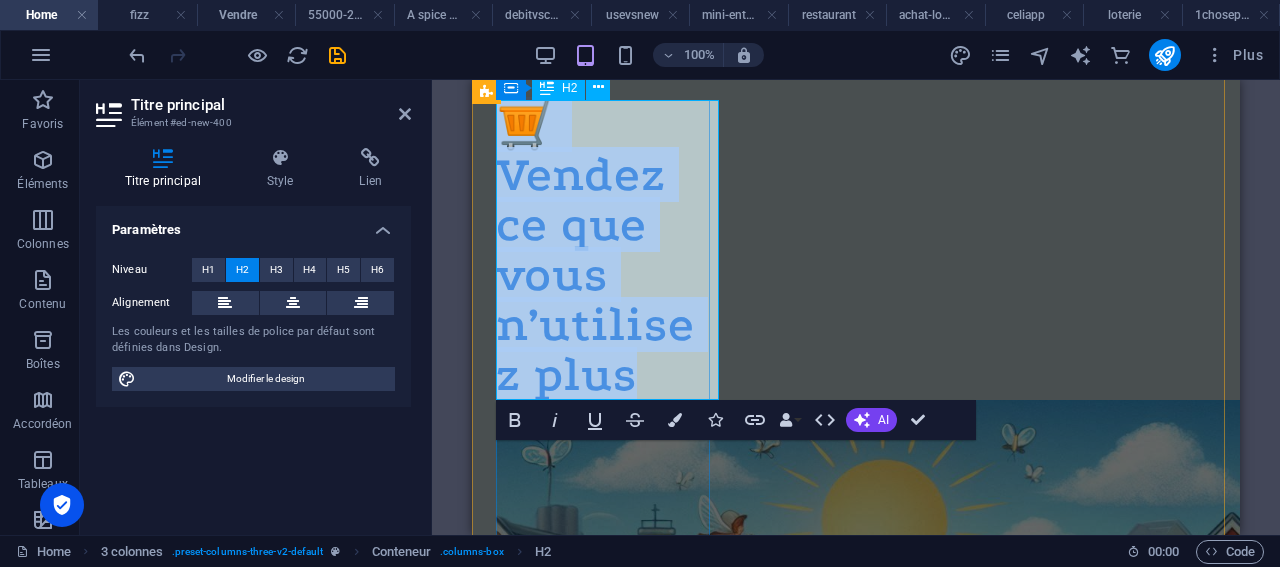 drag, startPoint x: 506, startPoint y: 125, endPoint x: 522, endPoint y: 369, distance: 244.52403 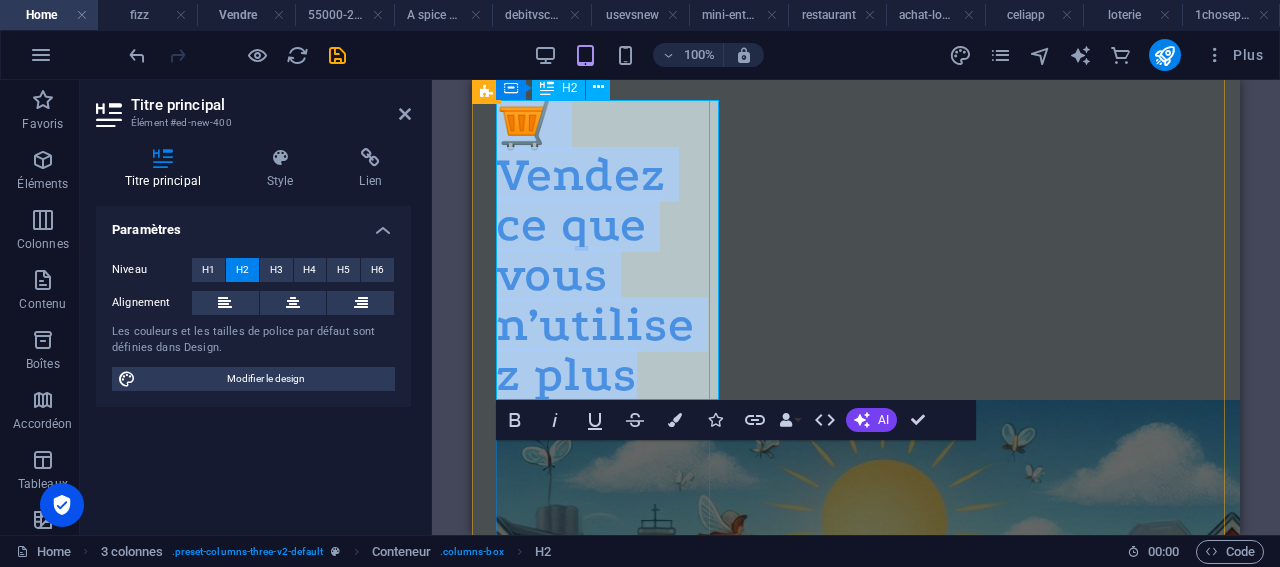 click on "🛒 Vendez ce que vous n’utilisez plus" at bounding box center [605, 250] 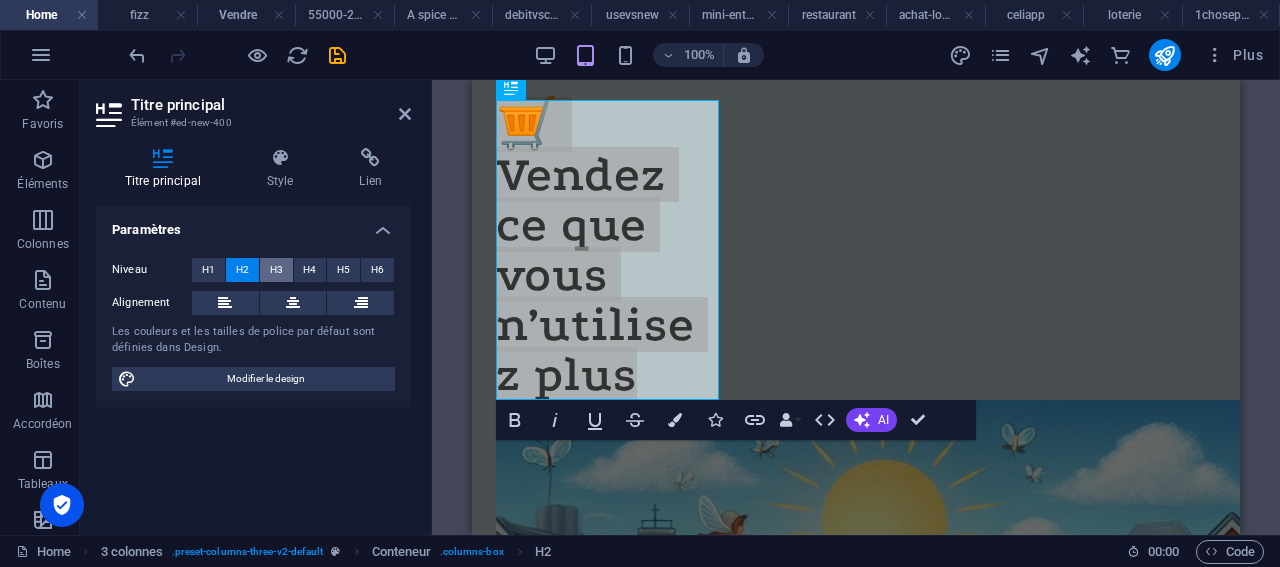 click on "H3" at bounding box center (276, 270) 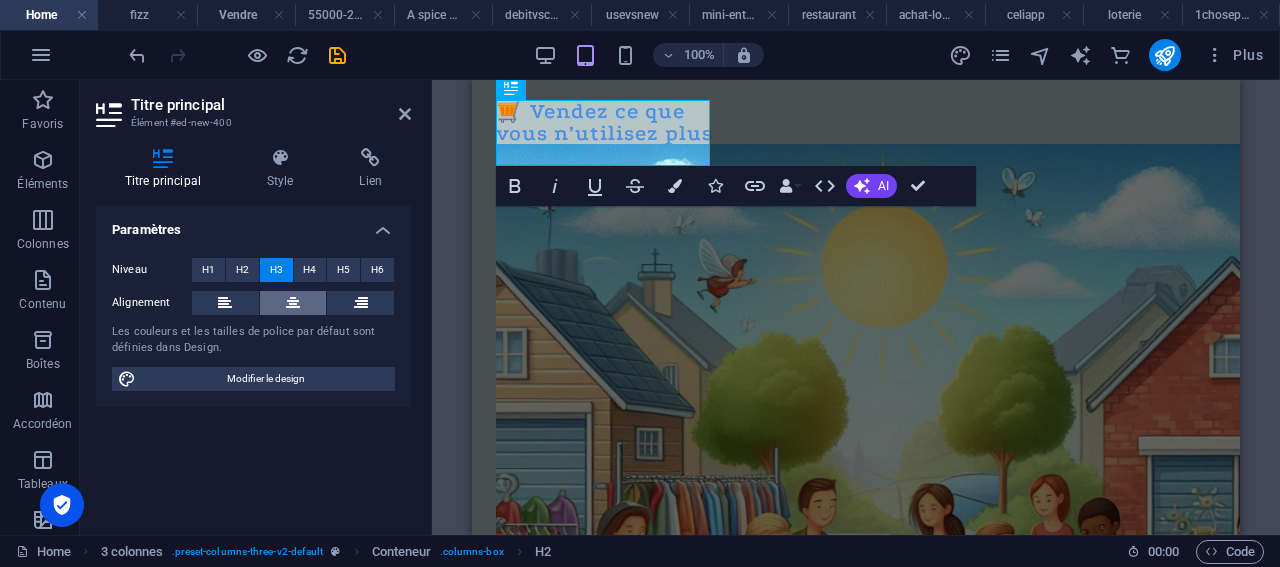 click at bounding box center (293, 303) 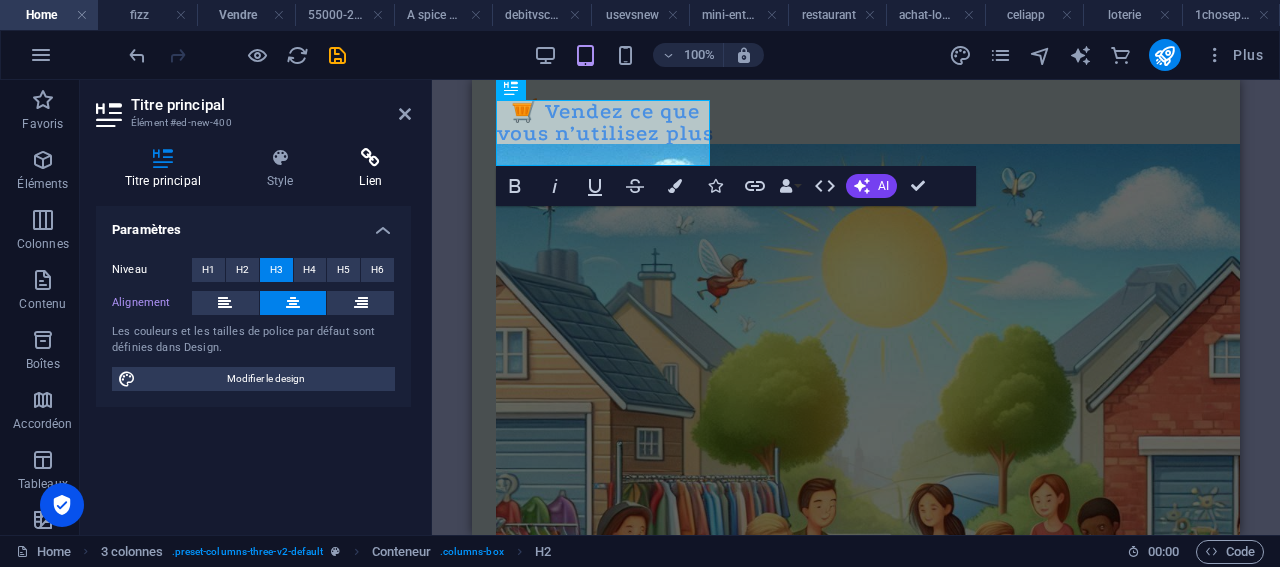 click on "Lien" at bounding box center [371, 169] 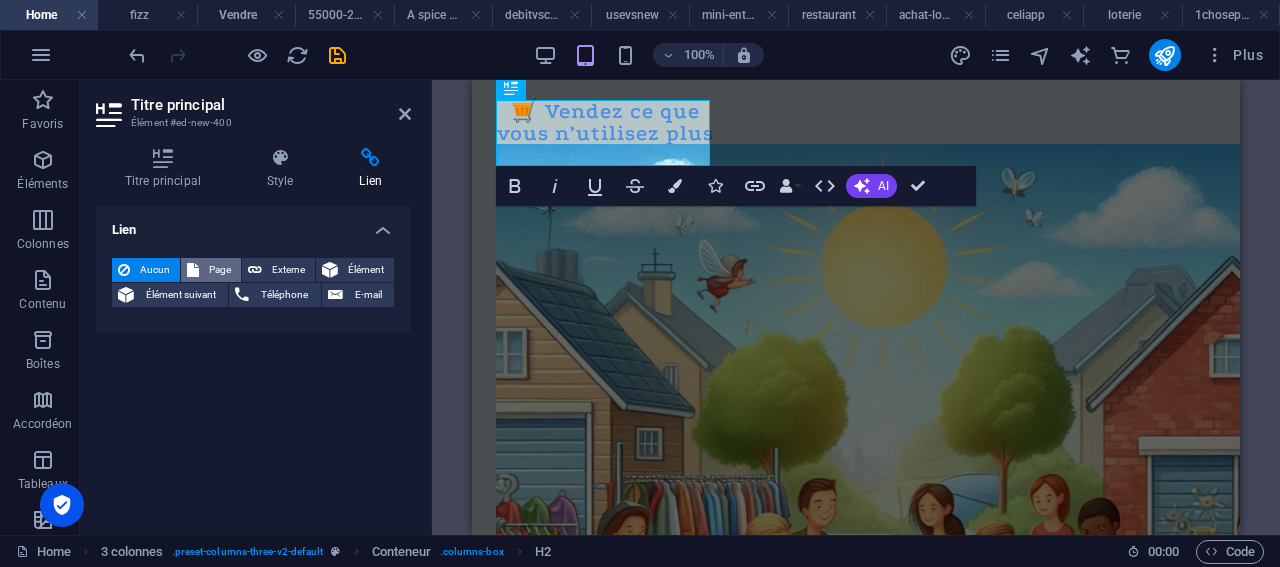 click on "Page" at bounding box center [220, 270] 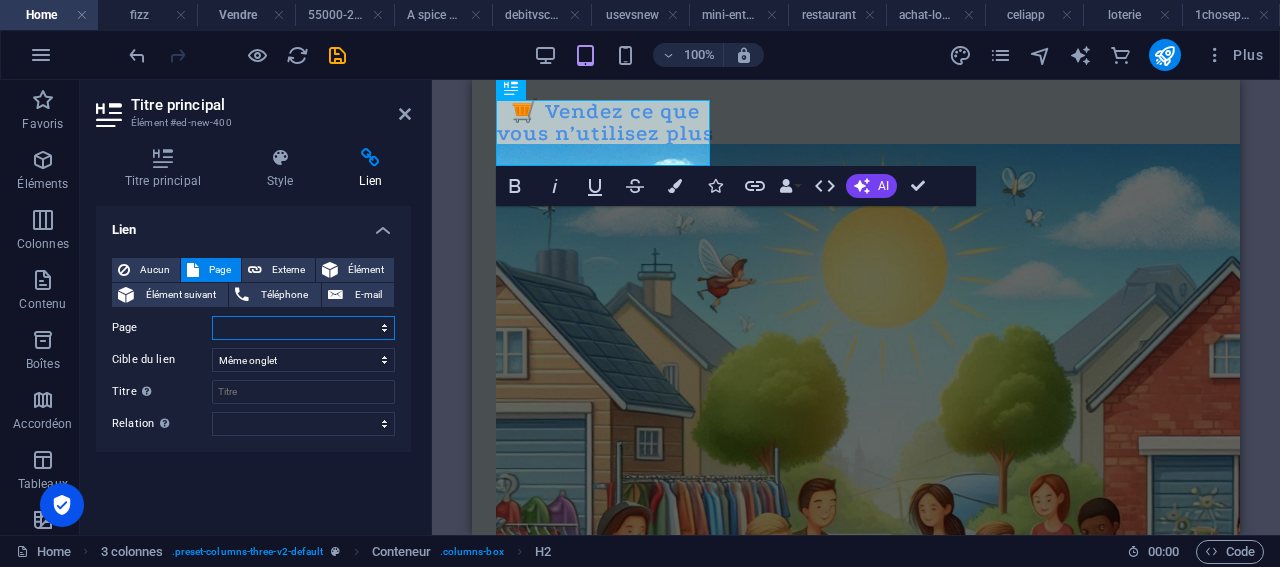 click on "Home fizz 55000-214000 Vendre A spice affair debitvscredit usevsnew mini-entrepot restaurant achat-local celiapp loterie 1choseparjour" at bounding box center (303, 328) 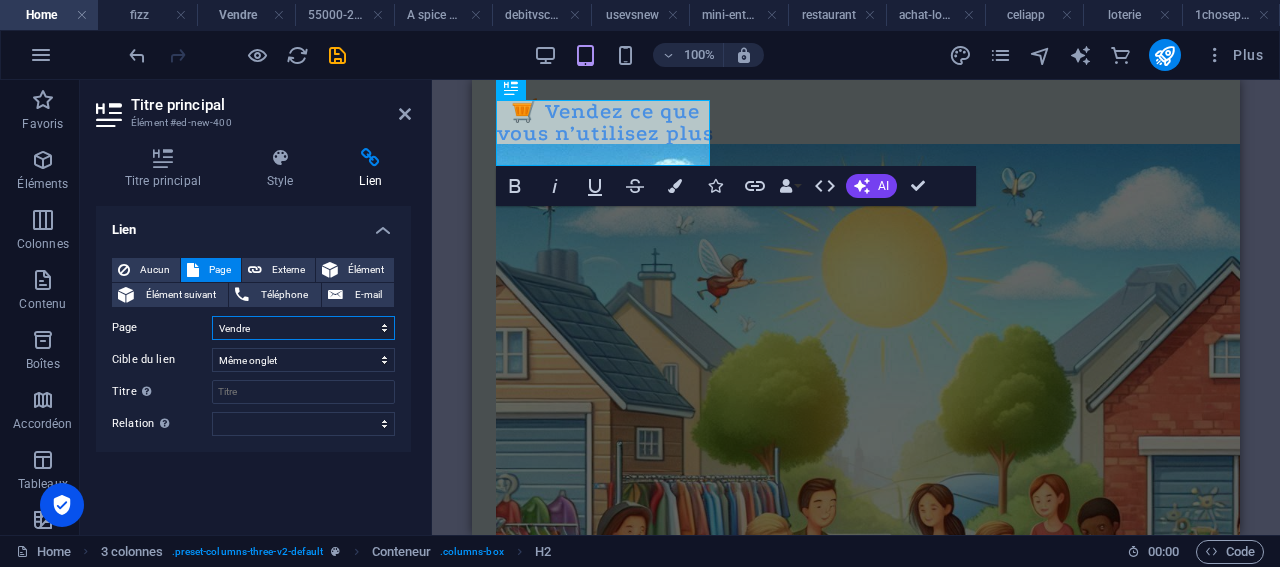 click on "Home fizz 55000-214000 Vendre A spice affair debitvscredit usevsnew mini-entrepot restaurant achat-local celiapp loterie 1choseparjour" at bounding box center [303, 328] 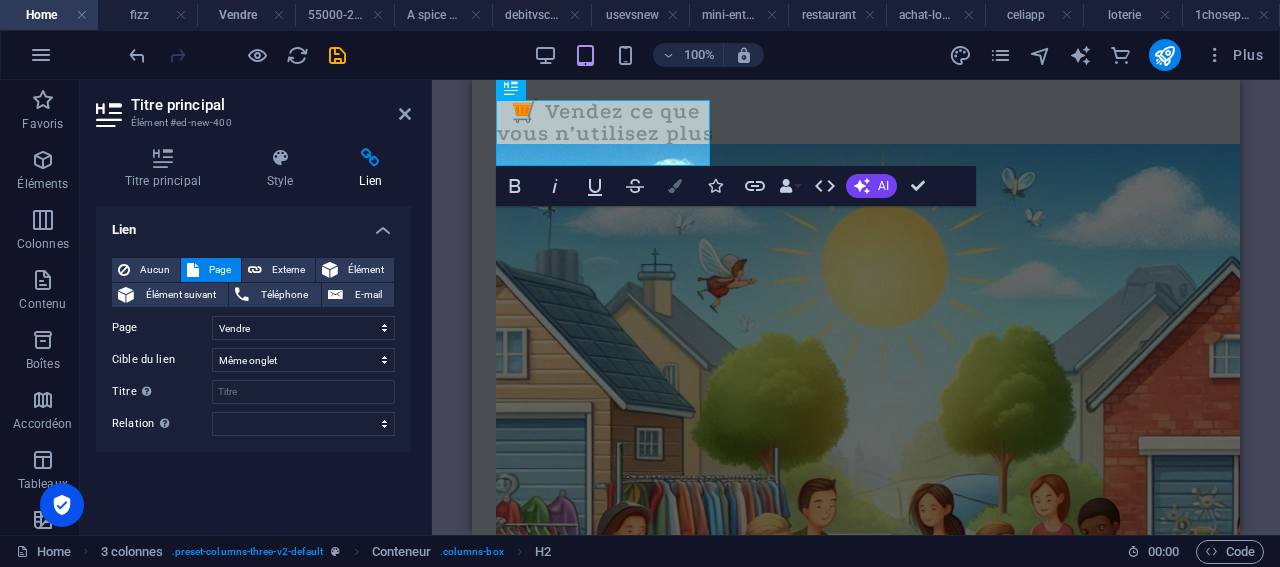 click at bounding box center (675, 186) 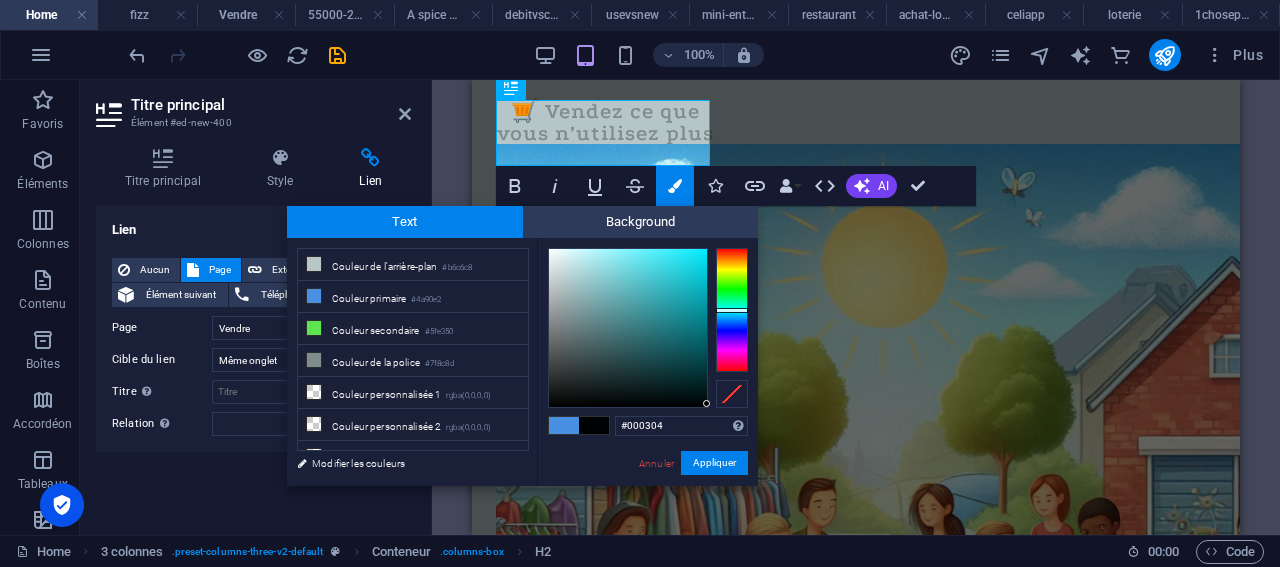 drag, startPoint x: 620, startPoint y: 338, endPoint x: 710, endPoint y: 404, distance: 111.60645 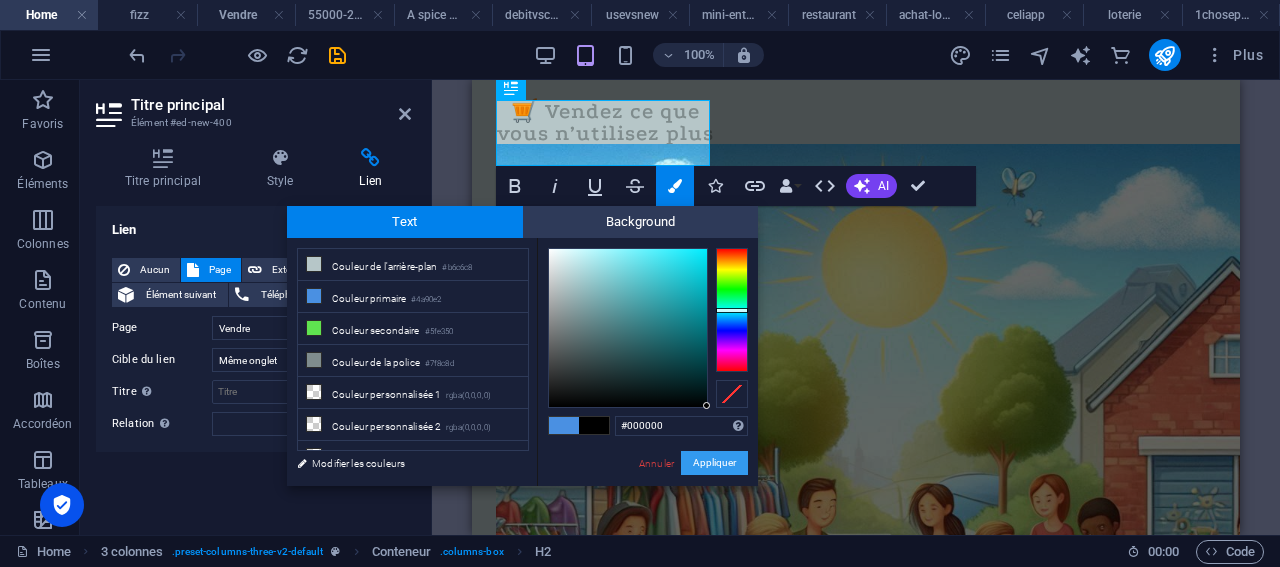 click on "Appliquer" at bounding box center [714, 463] 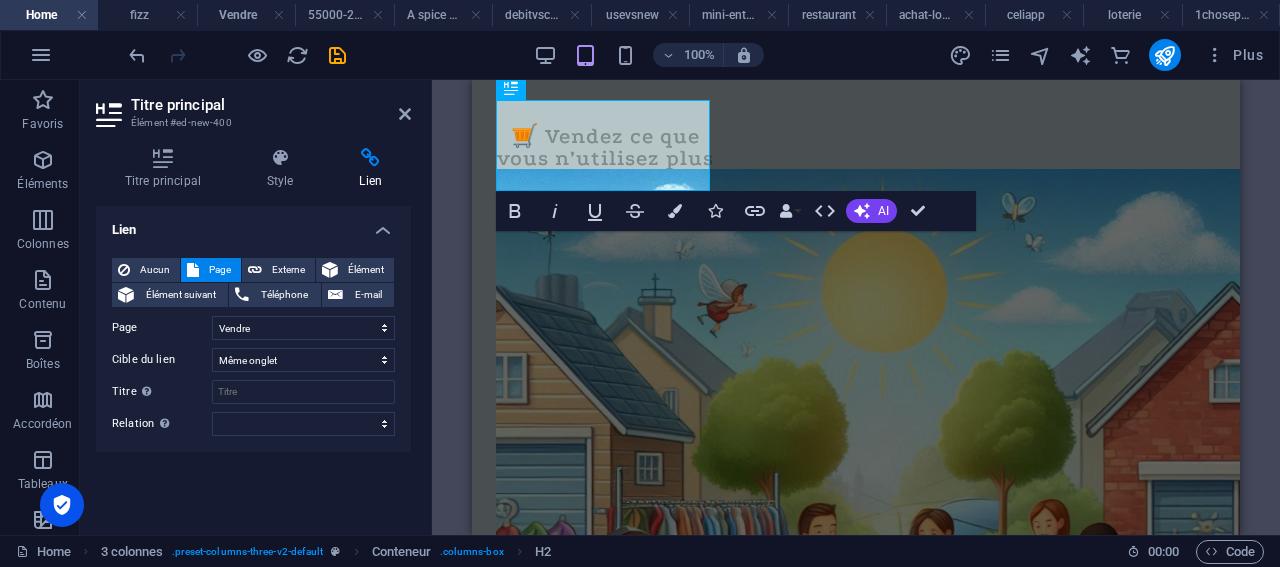 click on "H3   3 colonnes   Conteneur   Image   Conteneur   Image   Conteneur   Conteneur   Variable   Conteneur   Image   Conteneur   Conteneur   Image   3 colonnes   Conteneur   Conteneur   Image   Conteneur   Conteneur   Image   Conteneur   H3   Image Bold Italic Underline Strikethrough Colors Icons Link Data Bindings Entreprise Prénom Nom de famille Rue Code postal Ville E-mail Téléphone Tél. portable Fax Champ personnalisé 1 Champ personnalisé 2 Champ personnalisé 3 Champ personnalisé 4 Champ personnalisé 5 Champ personnalisé 6 HTML AI Améliorer Plus court Plus long Corriger l'orthographe et la grammaire Traduire en Français Générer le texte Confirm (Ctrl+⏎)   Conteneur   H3" at bounding box center (856, 307) 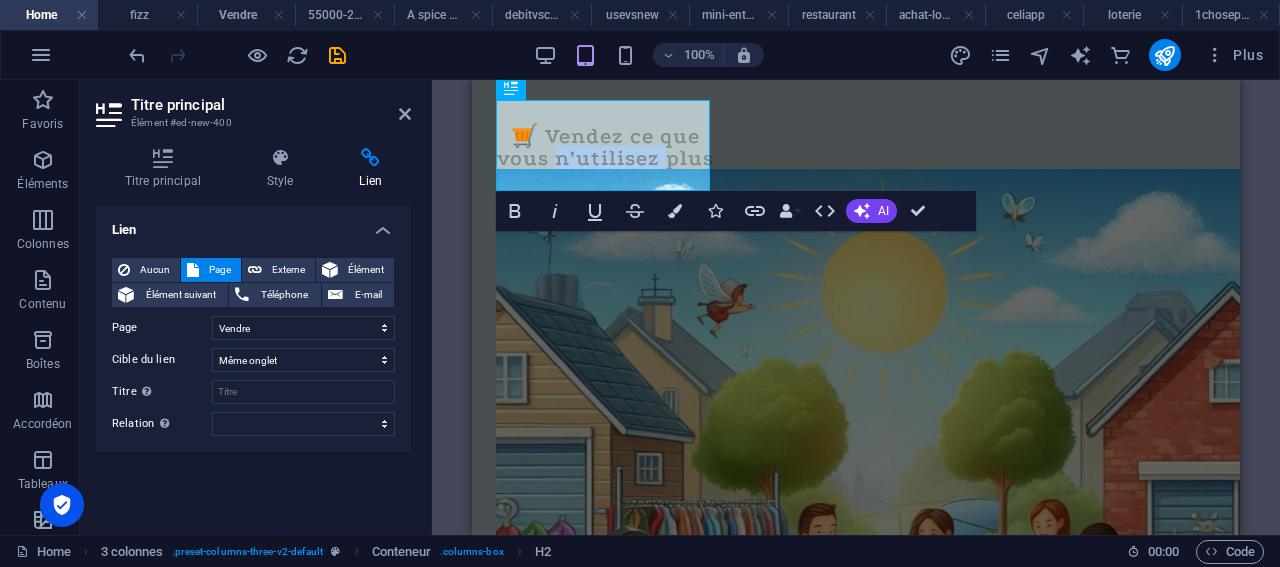 click on "🛒 Vendez ce que vous n’utilisez plus" at bounding box center (605, 147) 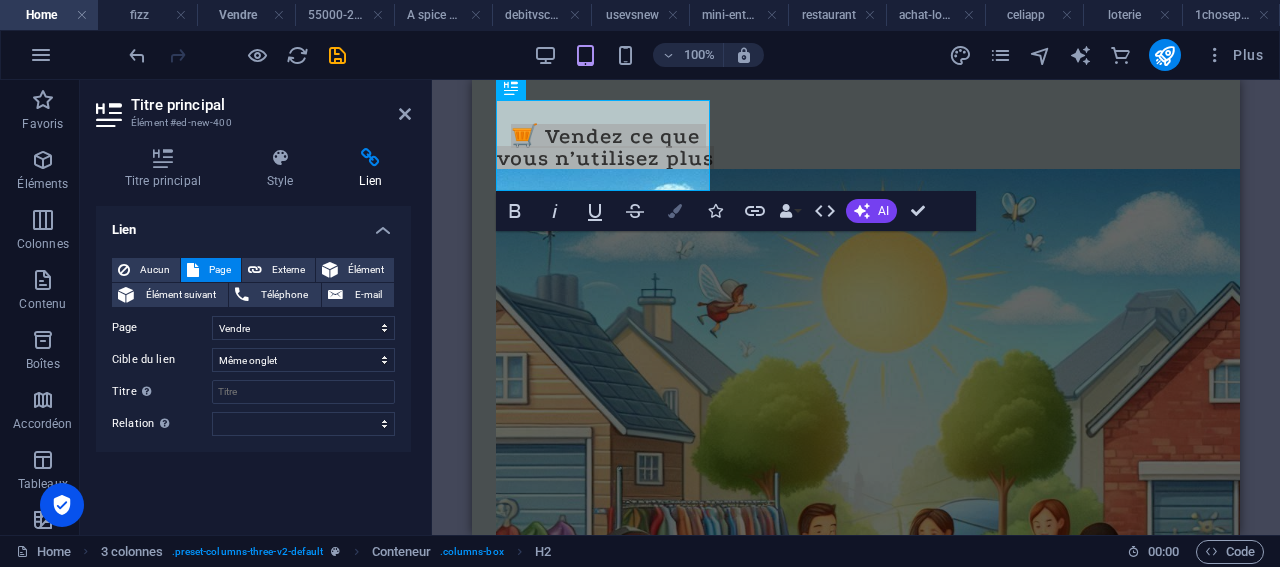 click at bounding box center (675, 211) 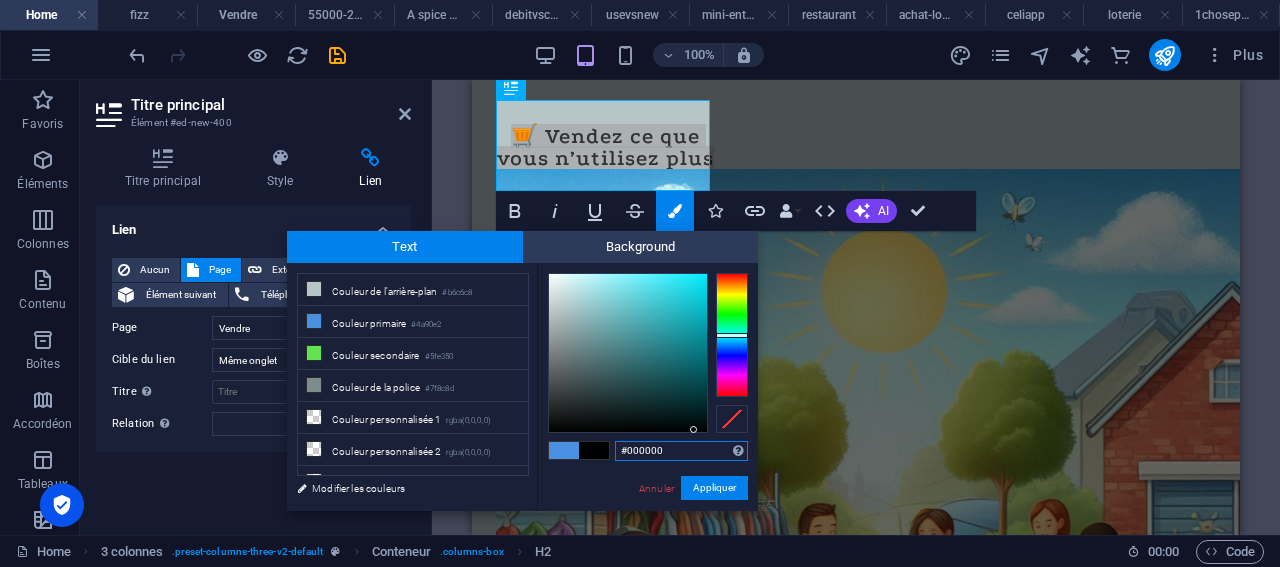 drag, startPoint x: 679, startPoint y: 392, endPoint x: 702, endPoint y: 444, distance: 56.859474 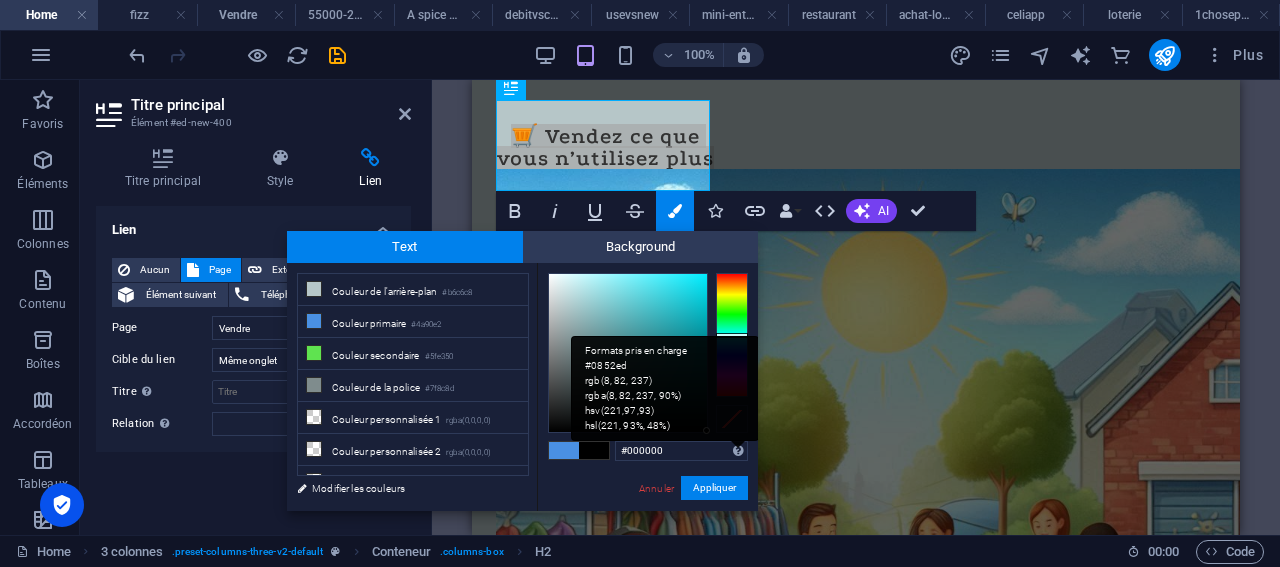 drag, startPoint x: 691, startPoint y: 423, endPoint x: 734, endPoint y: 443, distance: 47.423622 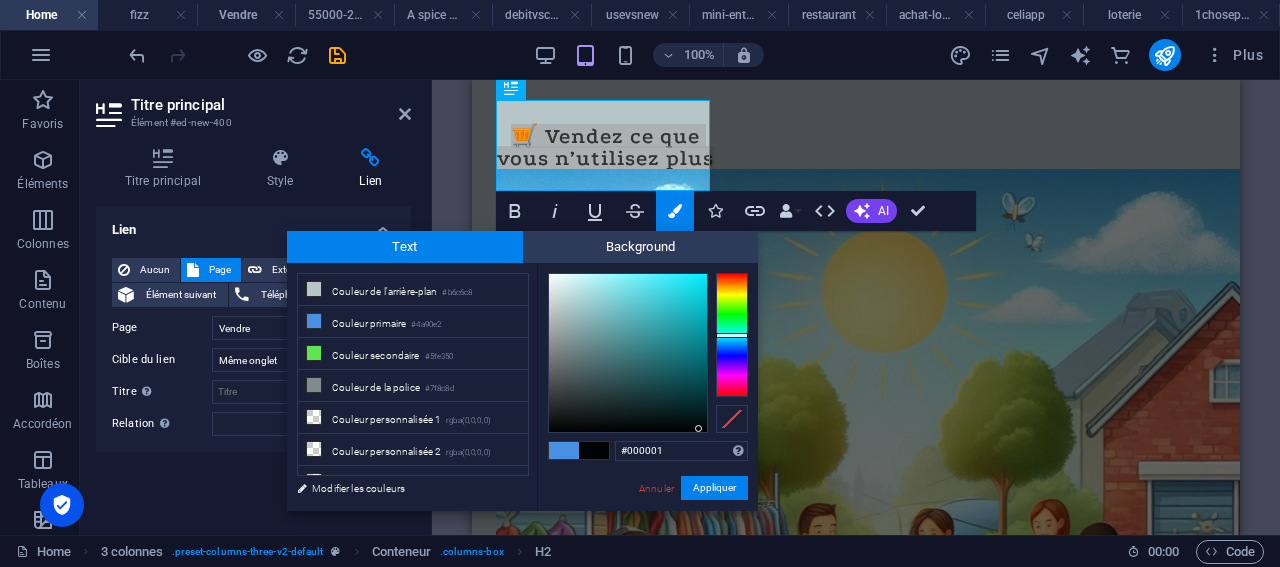 type on "#000000" 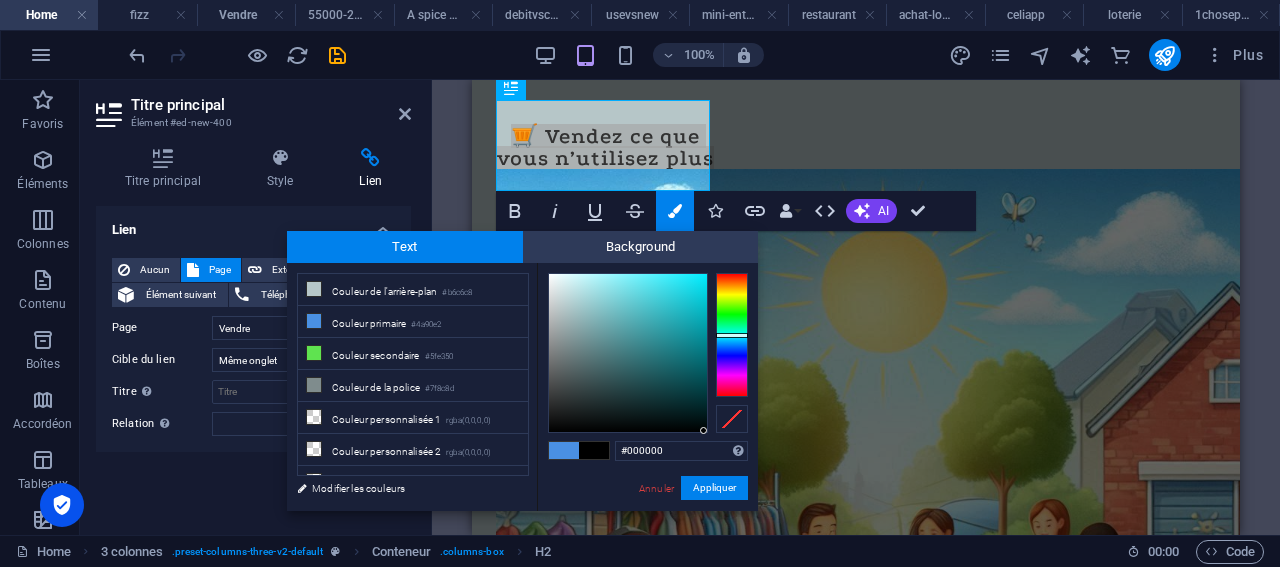 click at bounding box center (703, 430) 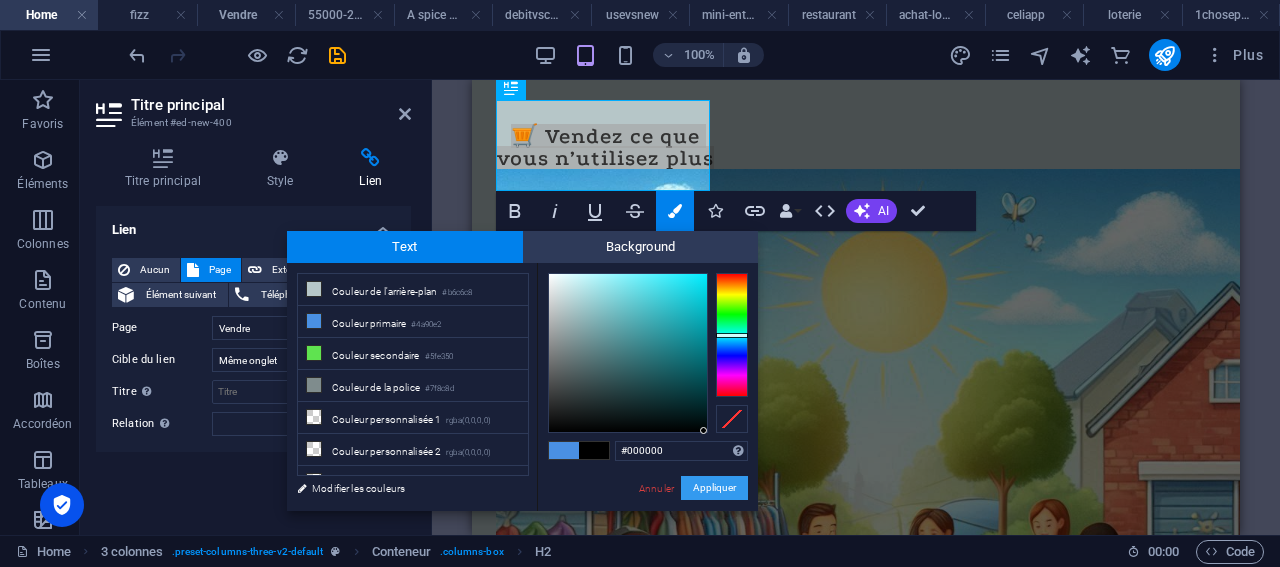 click on "Appliquer" at bounding box center [714, 488] 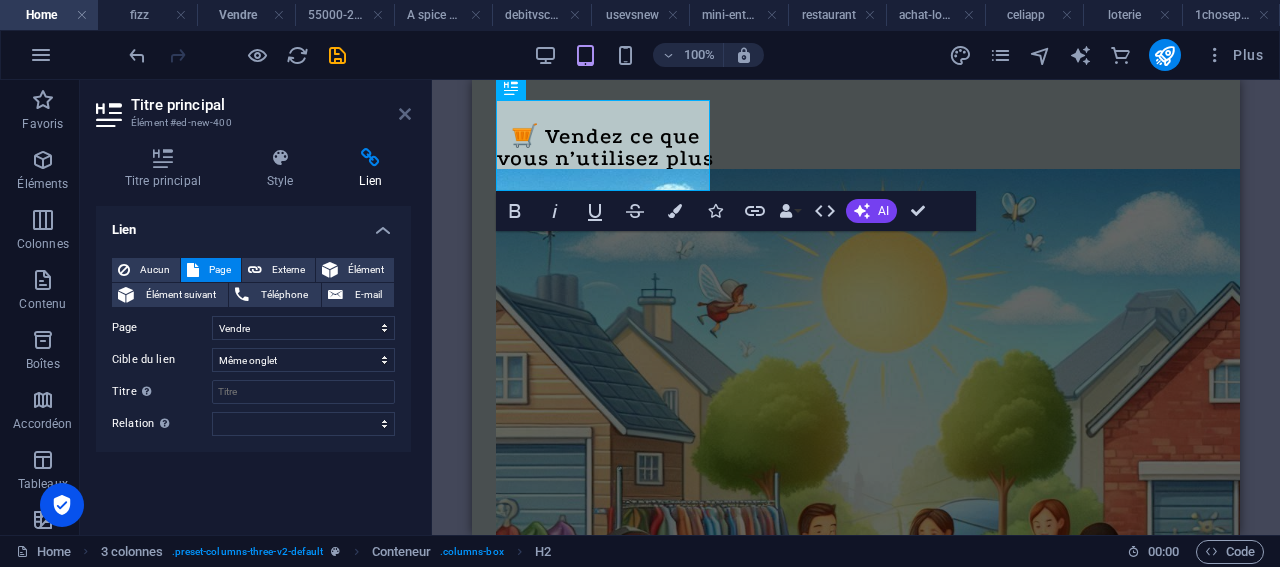 click at bounding box center (405, 114) 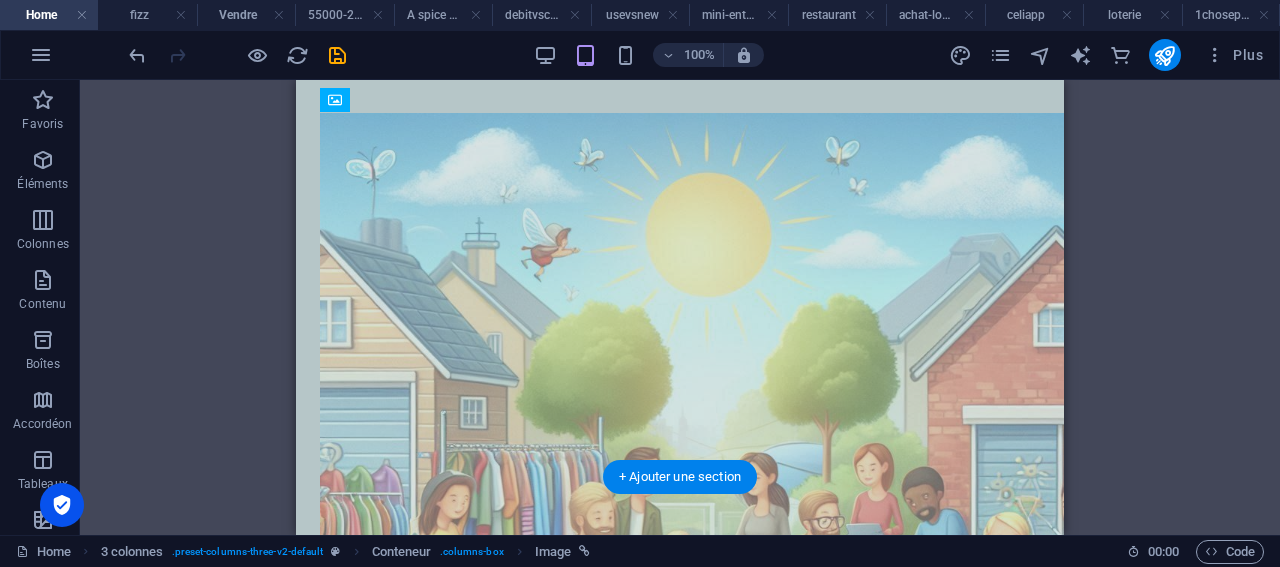 scroll, scrollTop: 362, scrollLeft: 0, axis: vertical 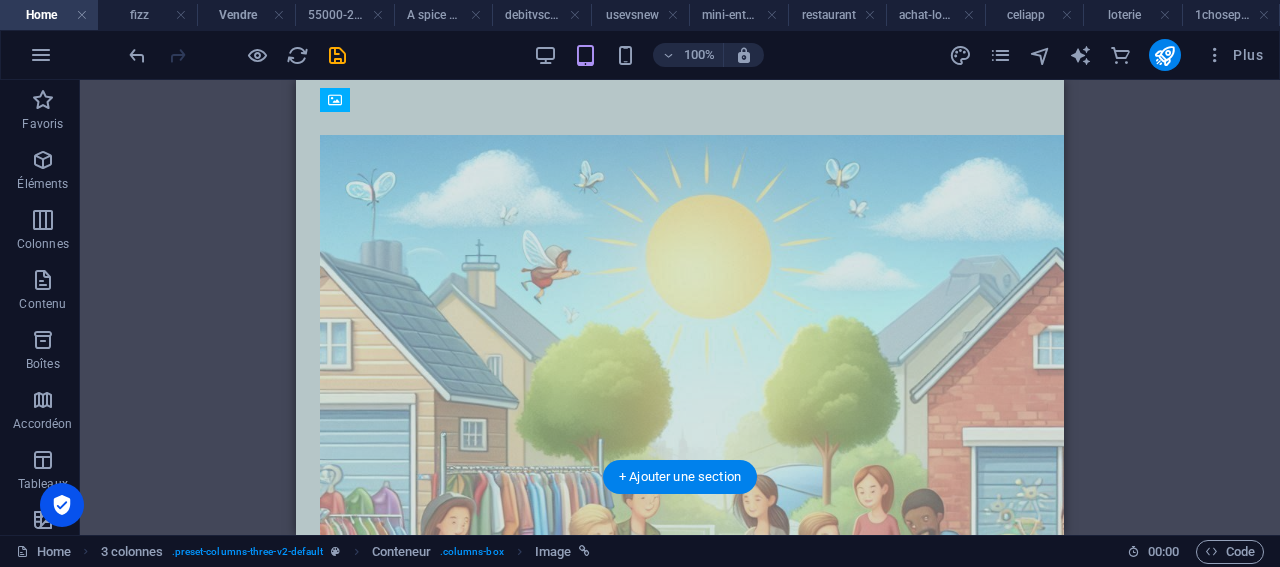 drag, startPoint x: 453, startPoint y: 287, endPoint x: 437, endPoint y: 220, distance: 68.88396 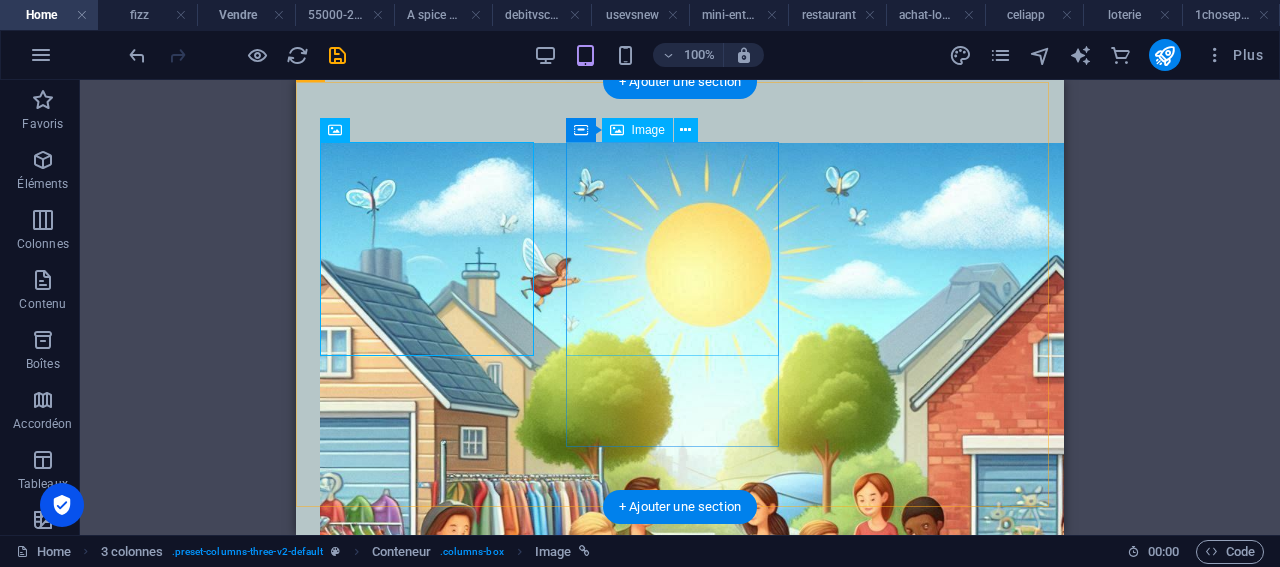 scroll, scrollTop: 496, scrollLeft: 0, axis: vertical 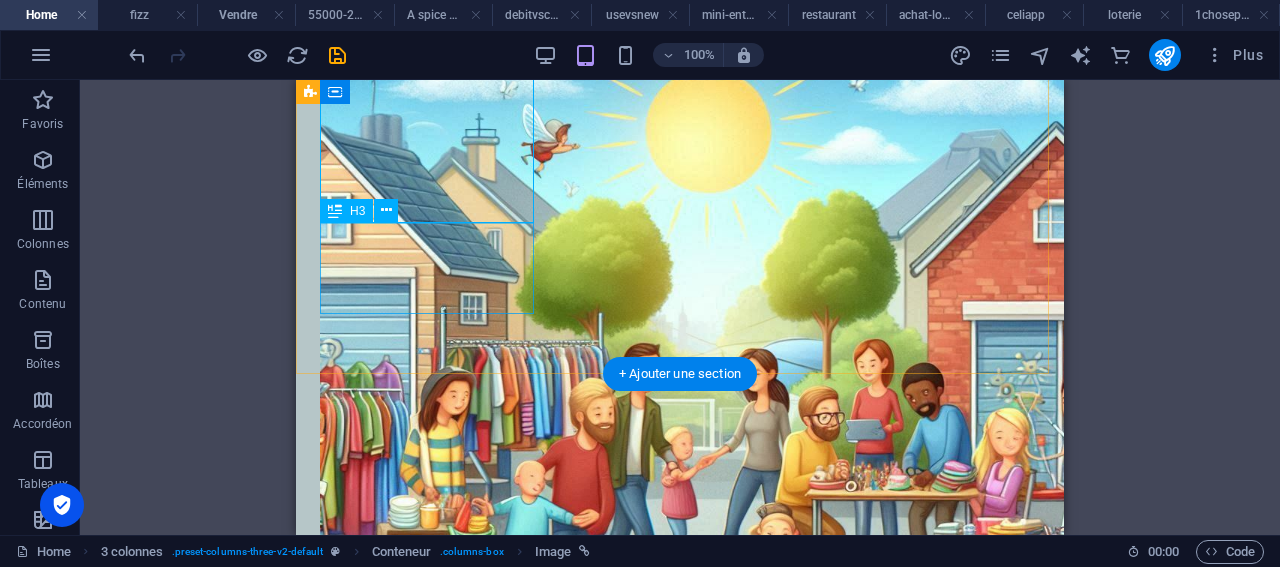 click on "​ 🛒 Vendez ce que vous n’utilisez plus" at bounding box center [429, 811] 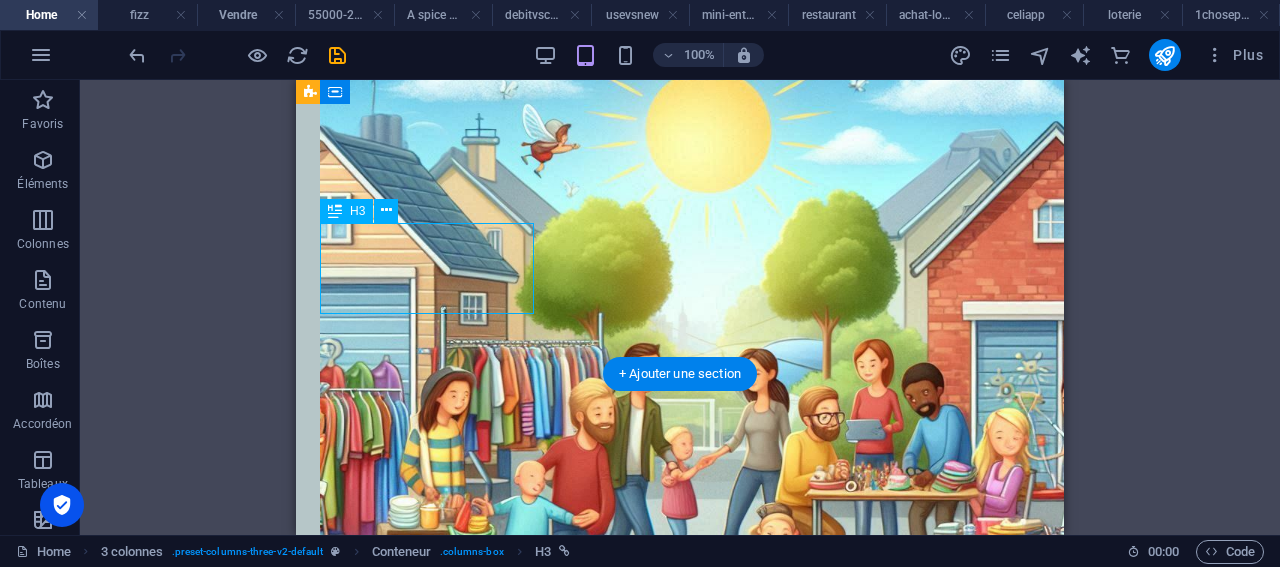 click on "​ 🛒 Vendez ce que vous n’utilisez plus" at bounding box center [429, 811] 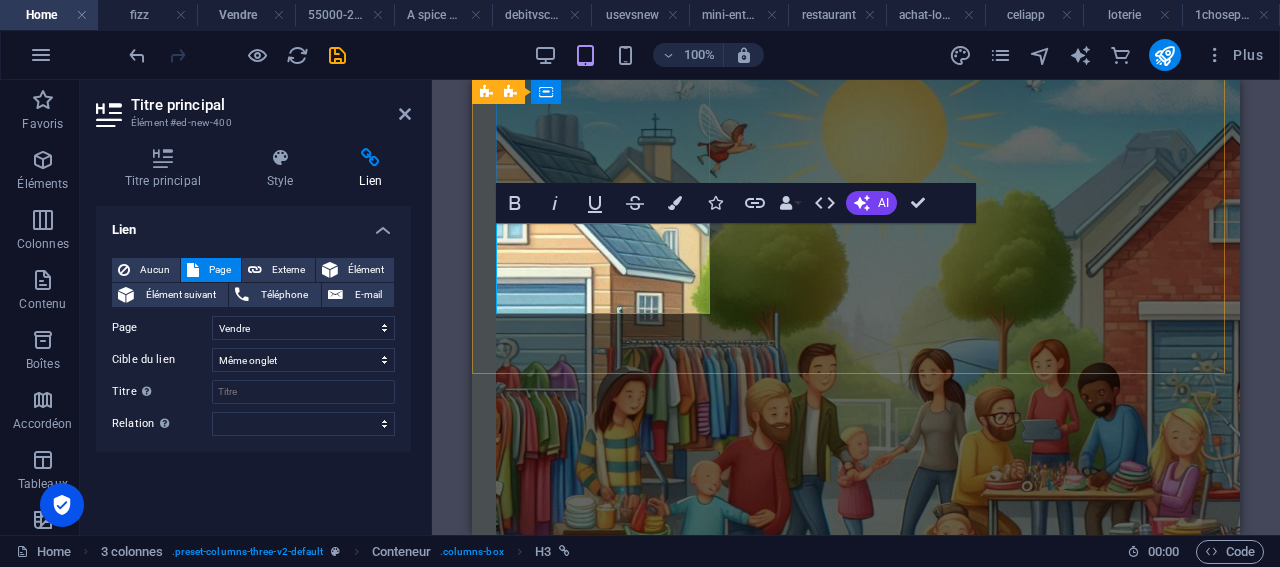 click on "🛒 Vendez ce que vous n’utilisez plus" at bounding box center (605, 824) 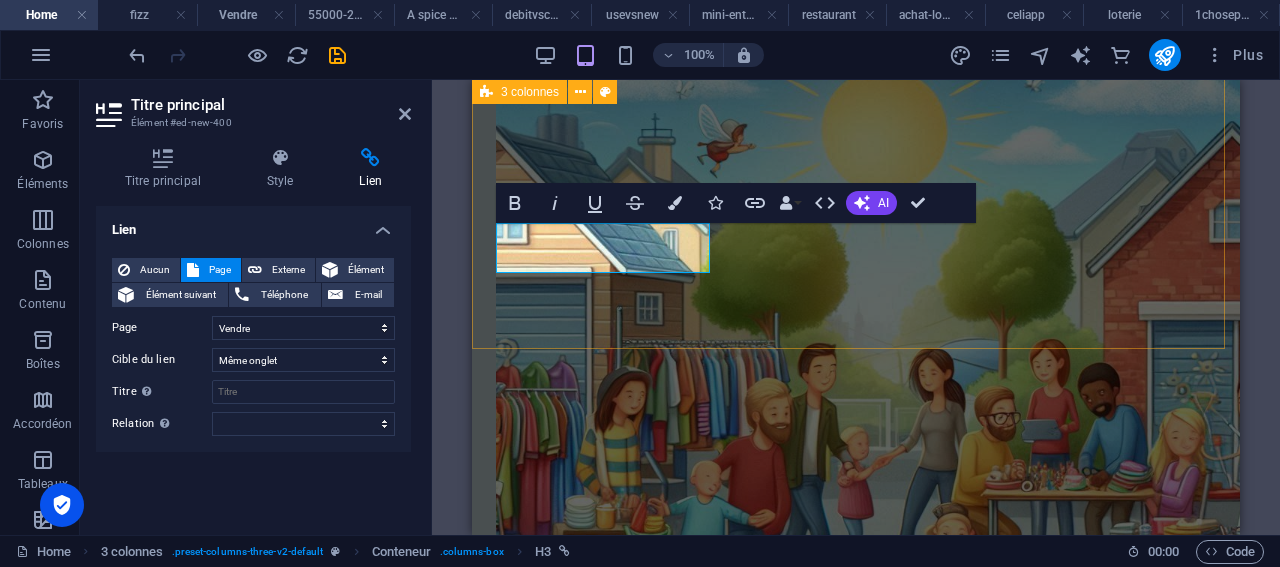 click on "​ 🛒 Vendez ce que vous n’utilisez plus 📘Apprendre une chose par jour 55 000 $ en 214 577 $ sans être riche" at bounding box center (856, 1257) 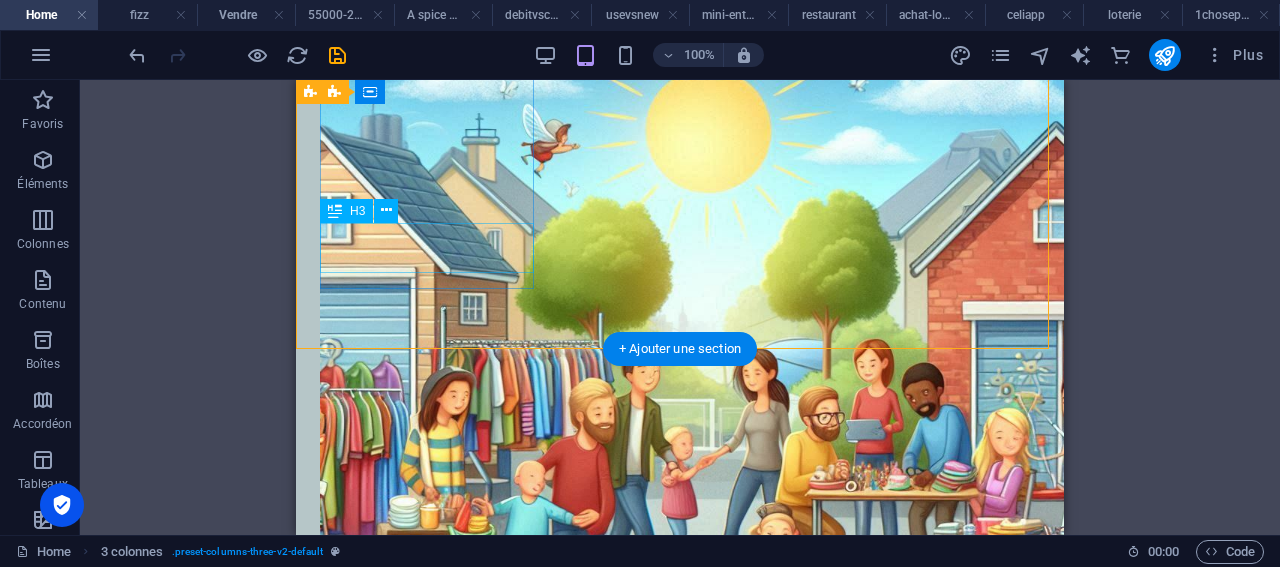 click on "​ 🛒 Vendez ce que vous n’utilisez plus" at bounding box center [429, 802] 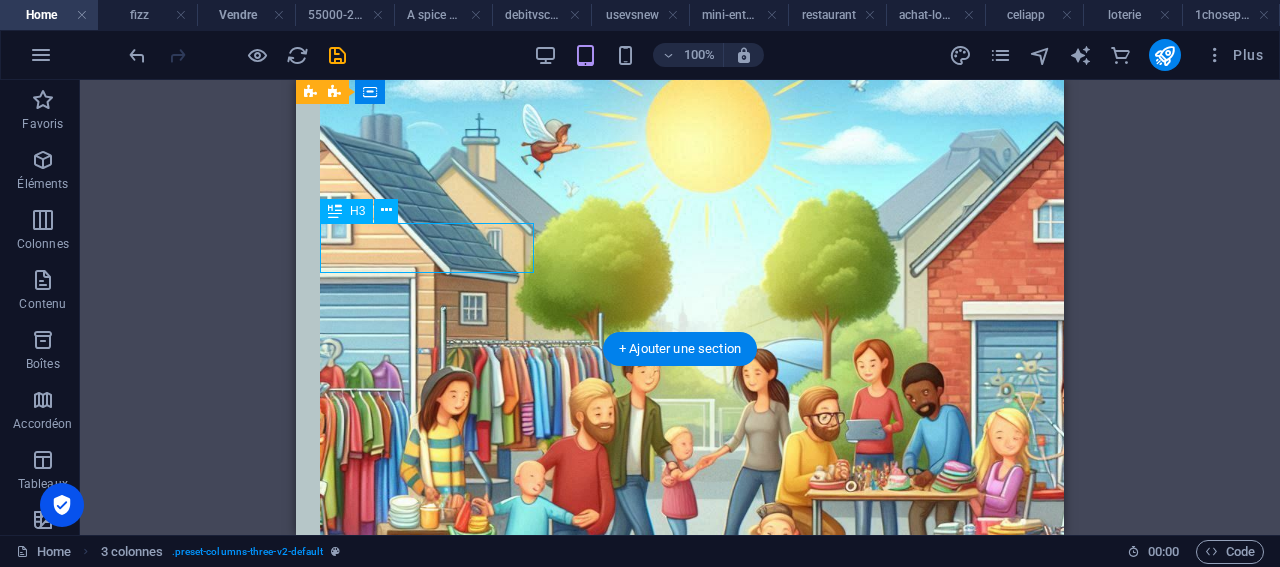 click on "​ 🛒 Vendez ce que vous n’utilisez plus" at bounding box center [429, 802] 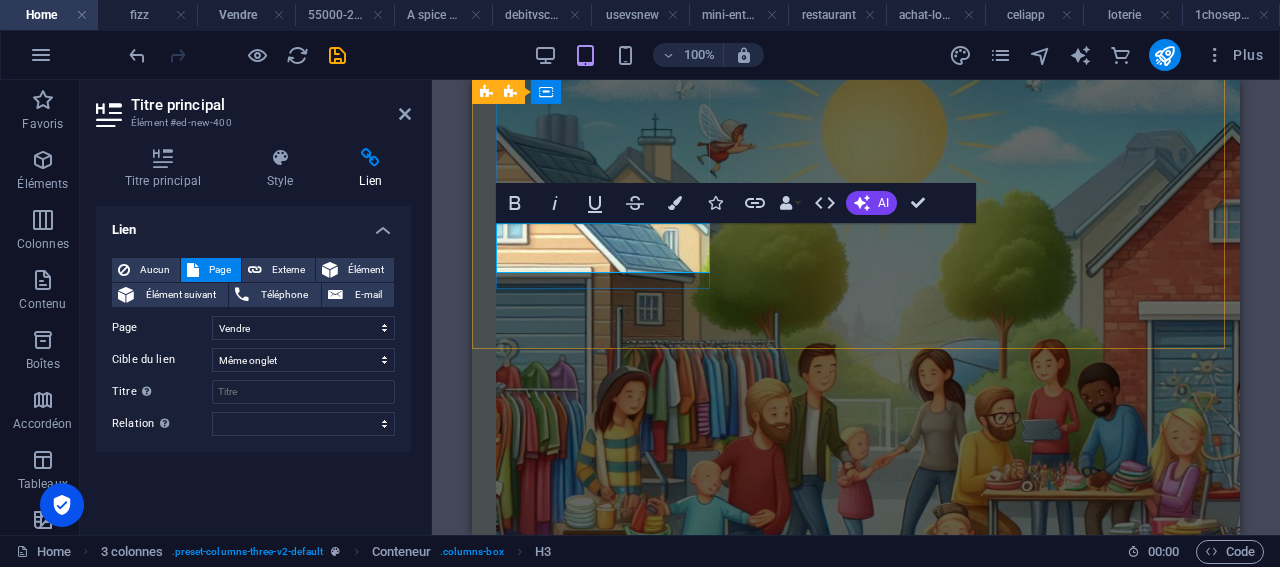 click on "​ 🛒 Vendez ce que vous n’utilisez plus" at bounding box center [605, 802] 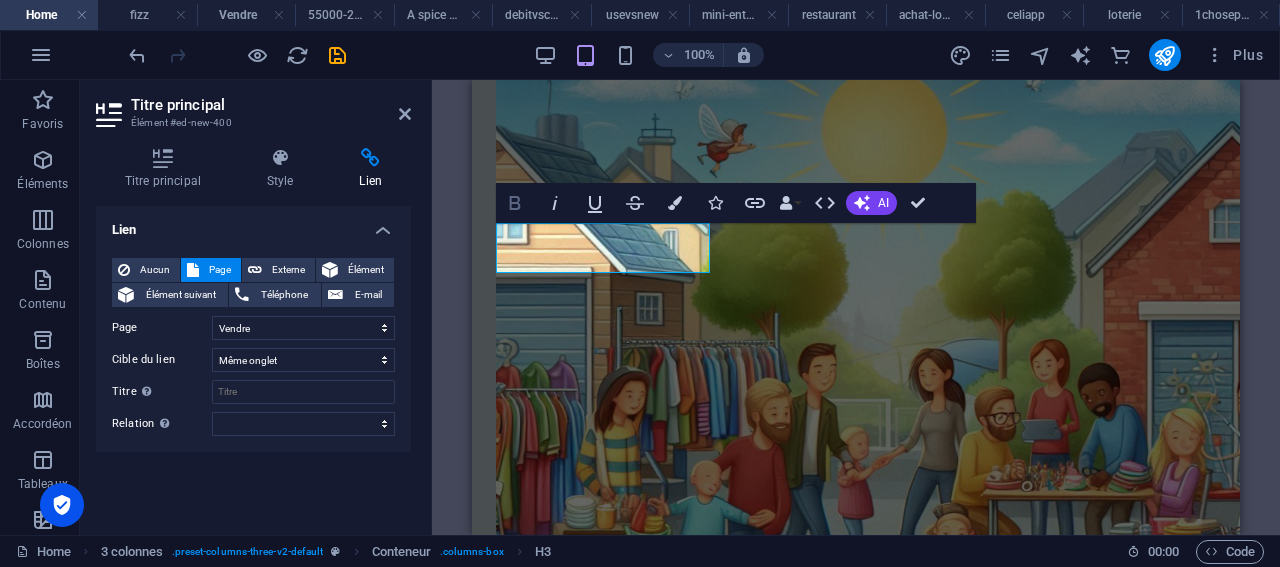 click 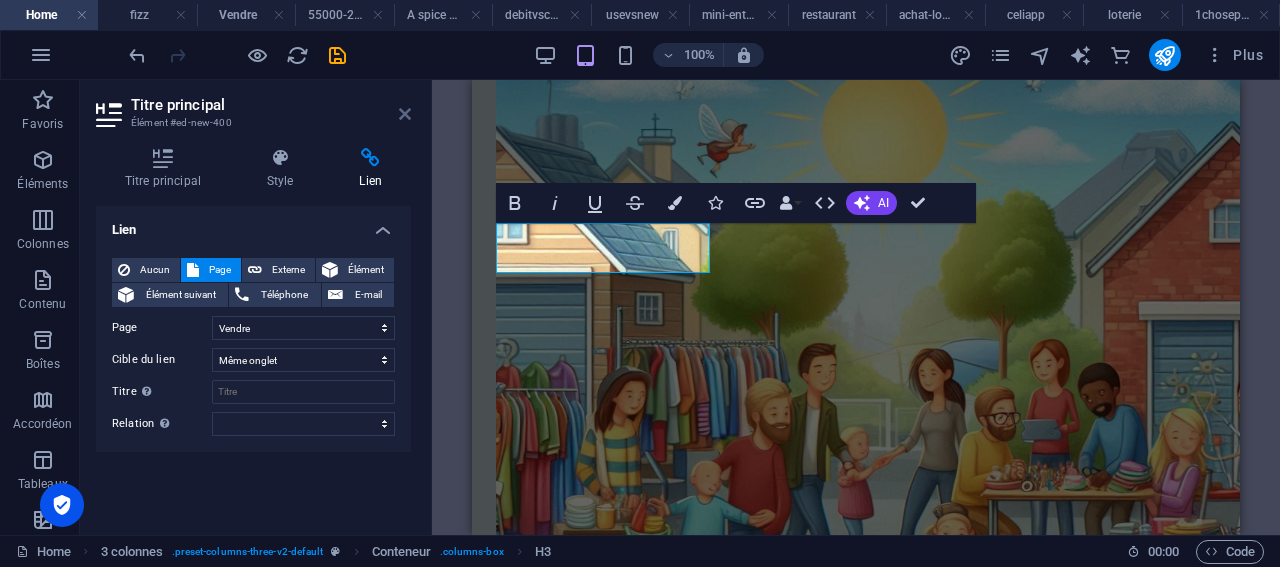 drag, startPoint x: 409, startPoint y: 116, endPoint x: 114, endPoint y: 35, distance: 305.9183 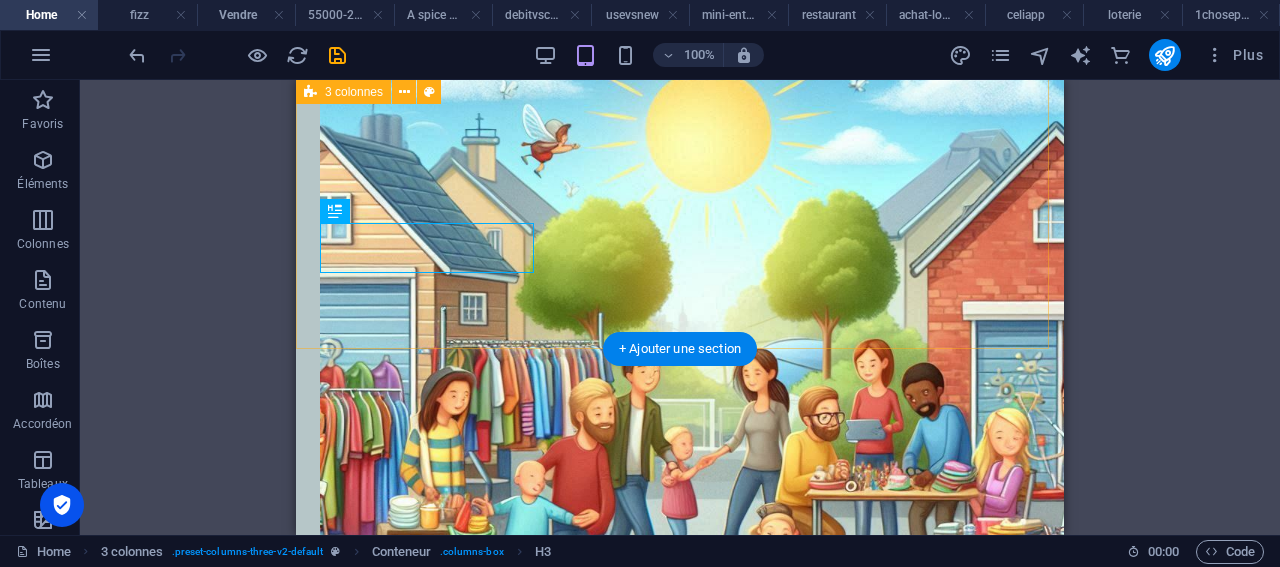 click on "🛒 Vendez ce que vous n’utilisez plus 📘Apprendre une chose par jour 55 000 $ en 214 577 $ sans être riche" at bounding box center [680, 1257] 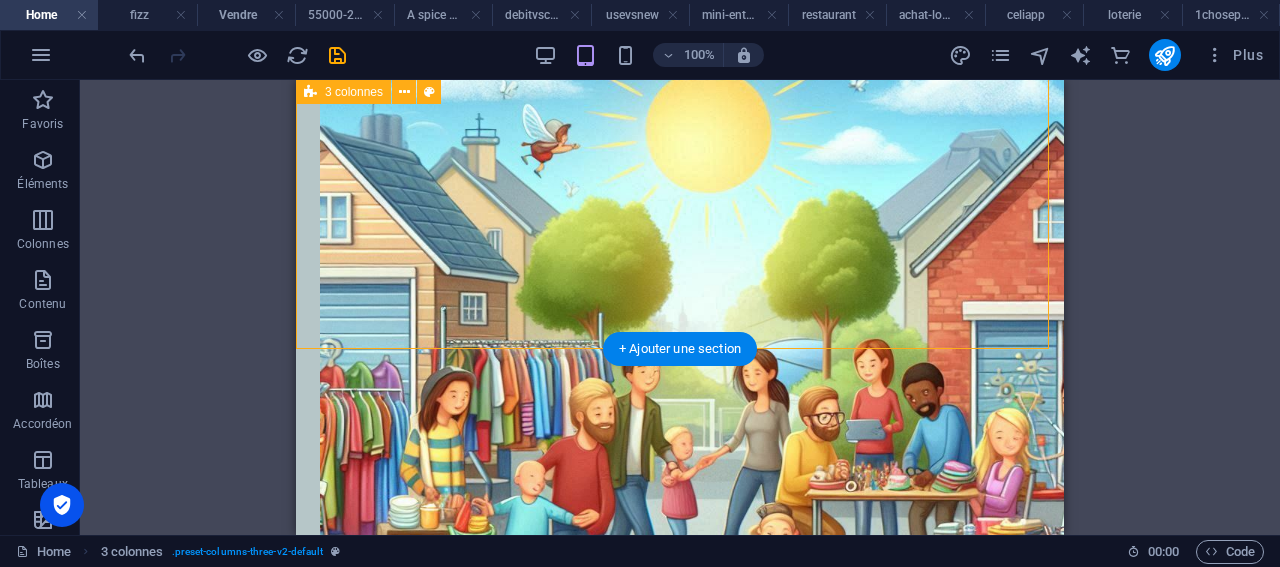 scroll, scrollTop: 229, scrollLeft: 0, axis: vertical 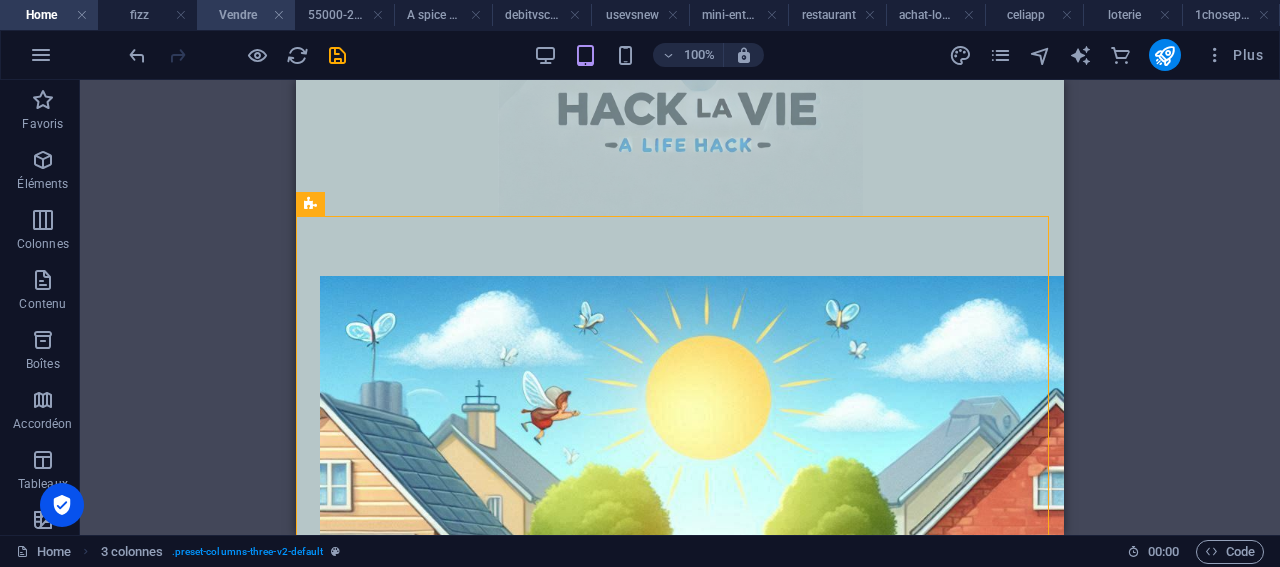 click on "Vendre" at bounding box center (246, 15) 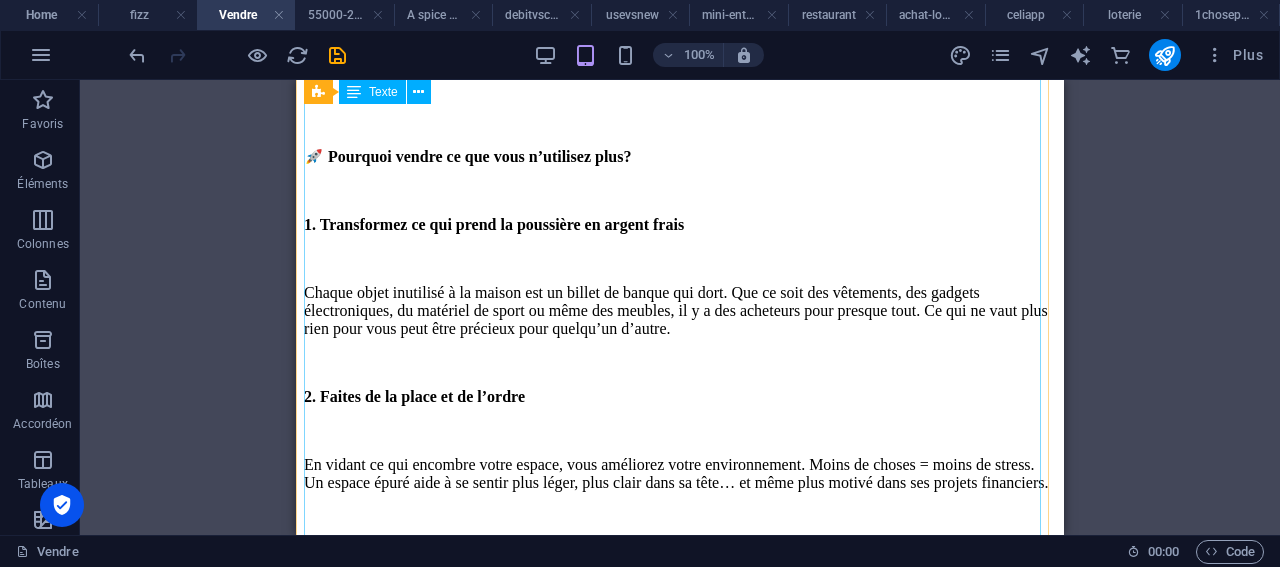 scroll, scrollTop: 990, scrollLeft: 0, axis: vertical 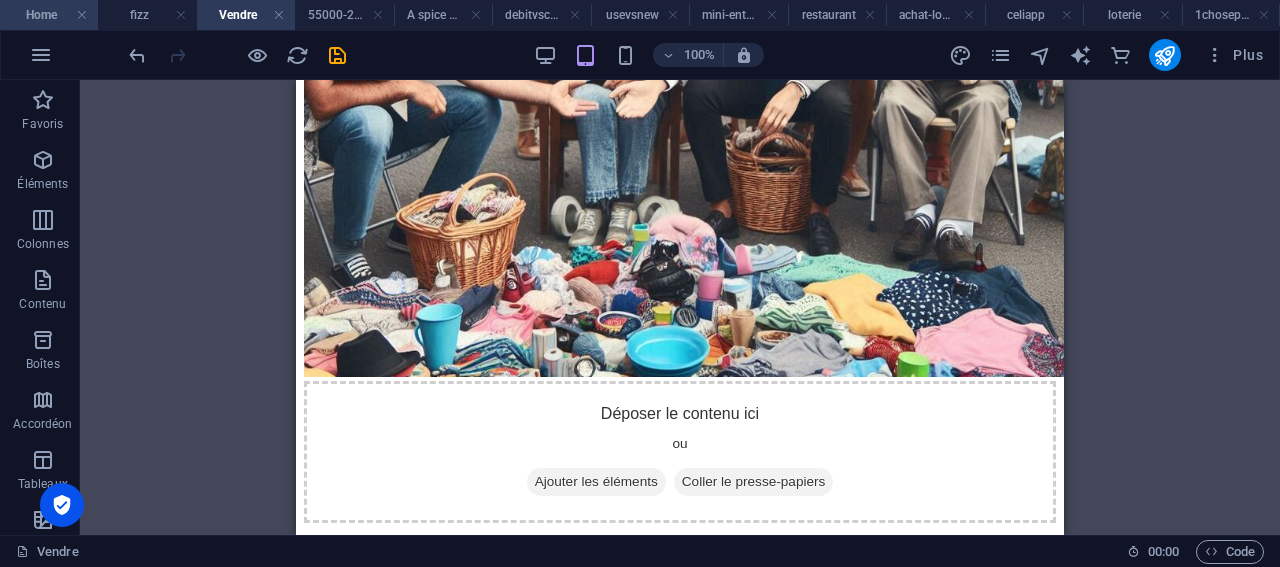 click on "Home" at bounding box center [49, 15] 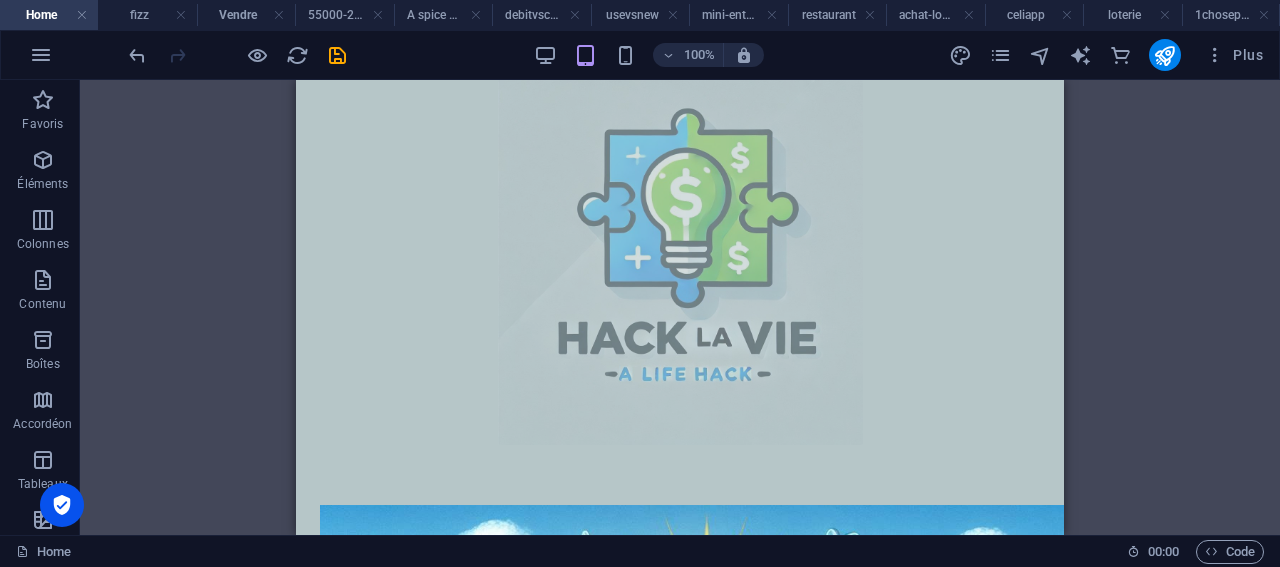scroll, scrollTop: 229, scrollLeft: 0, axis: vertical 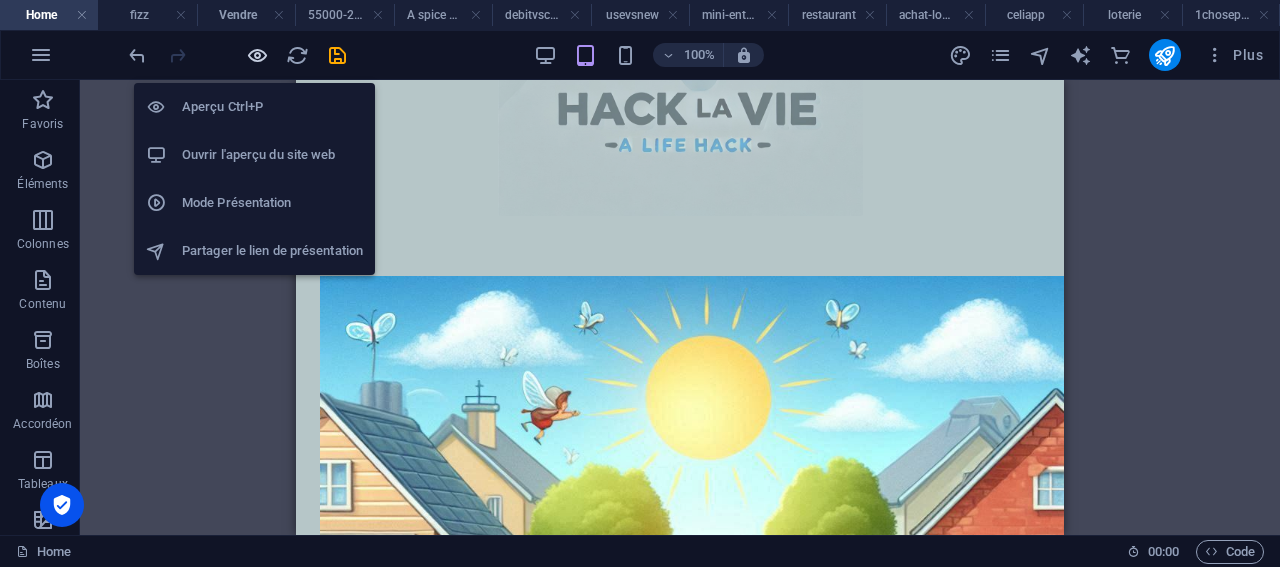 click at bounding box center [257, 55] 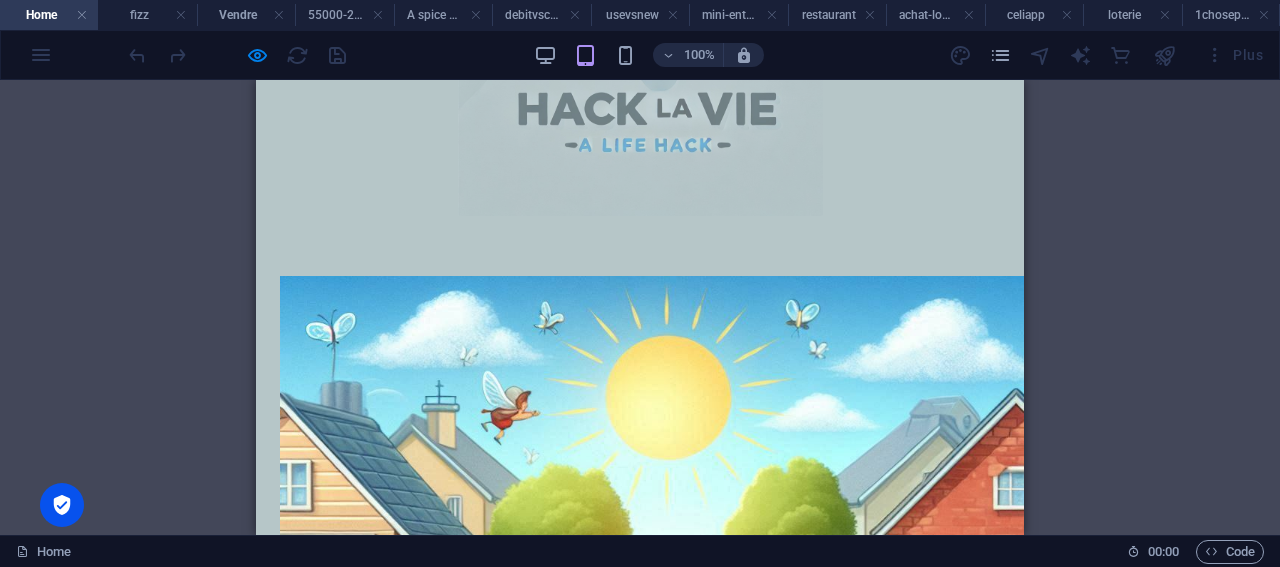 click at bounding box center [664, 660] 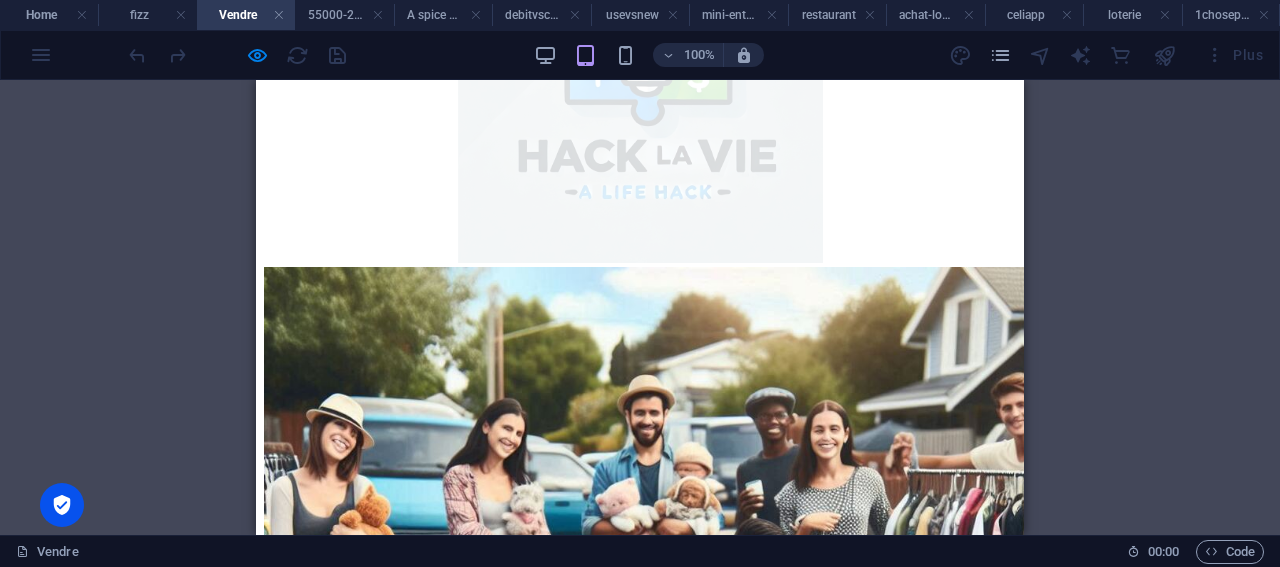scroll, scrollTop: 0, scrollLeft: 0, axis: both 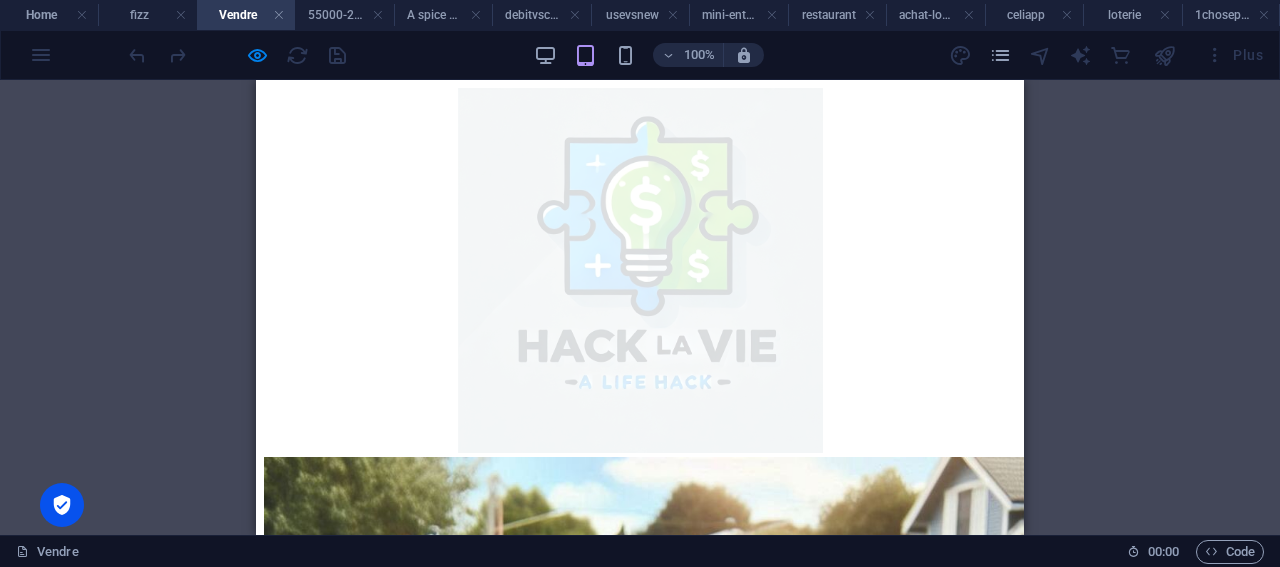 click at bounding box center (640, 270) 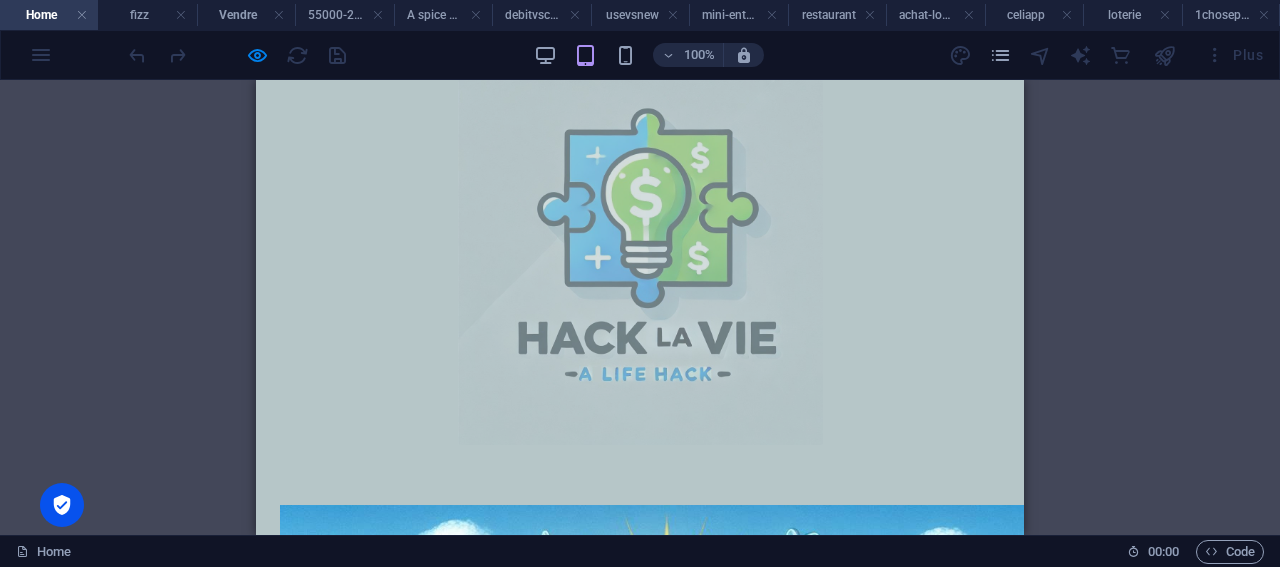 scroll, scrollTop: 229, scrollLeft: 0, axis: vertical 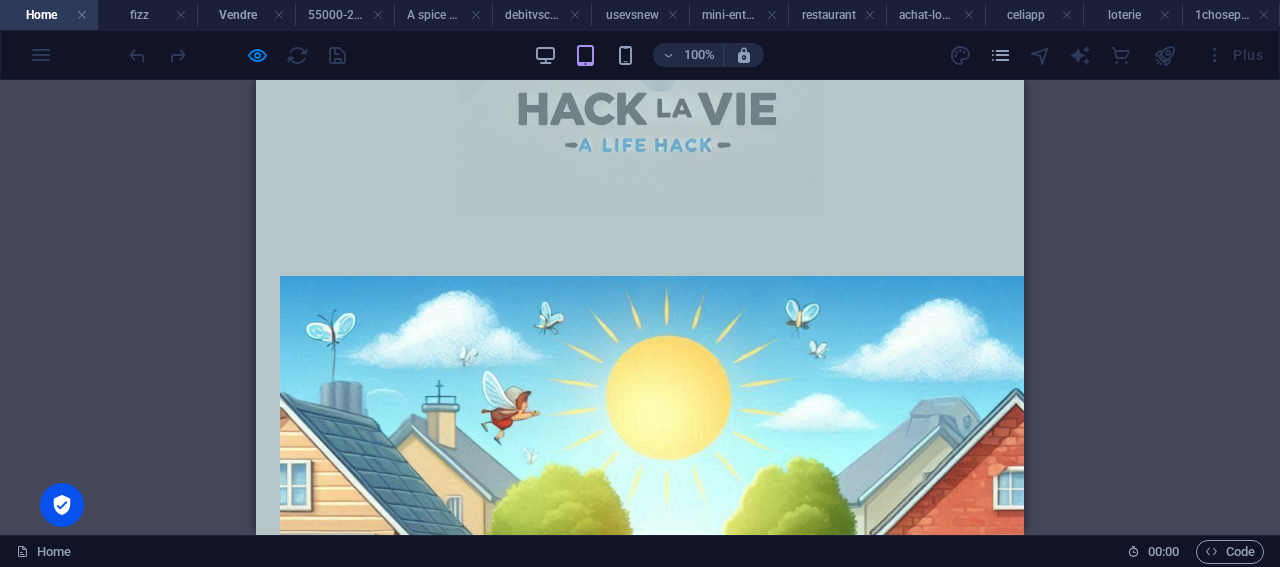 click at bounding box center [664, 660] 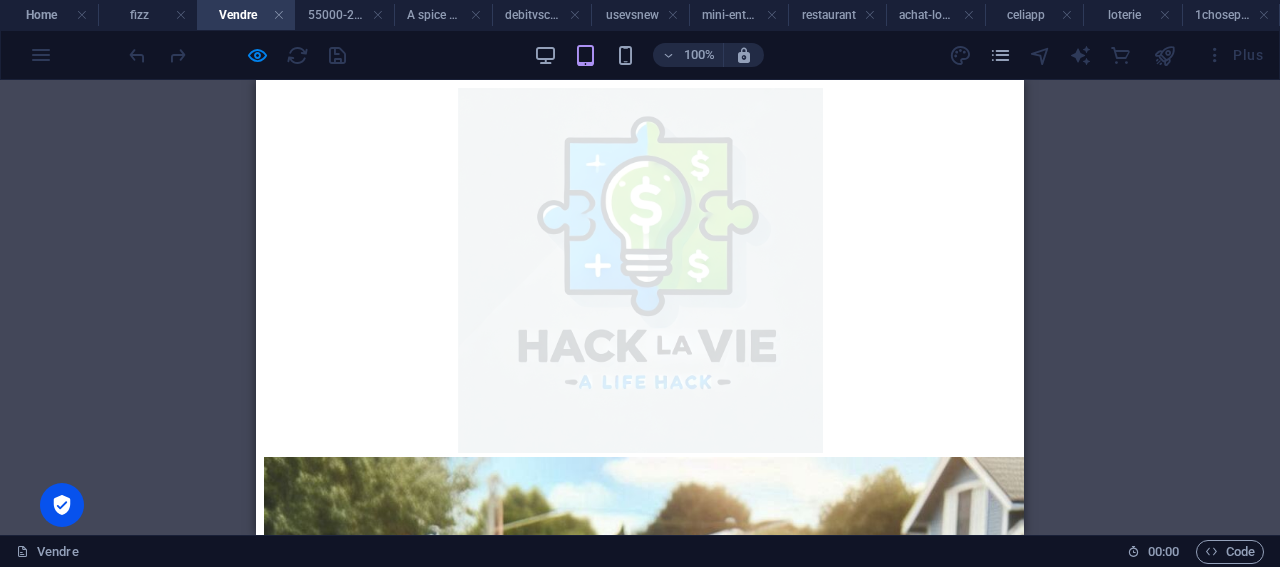 scroll, scrollTop: 0, scrollLeft: 0, axis: both 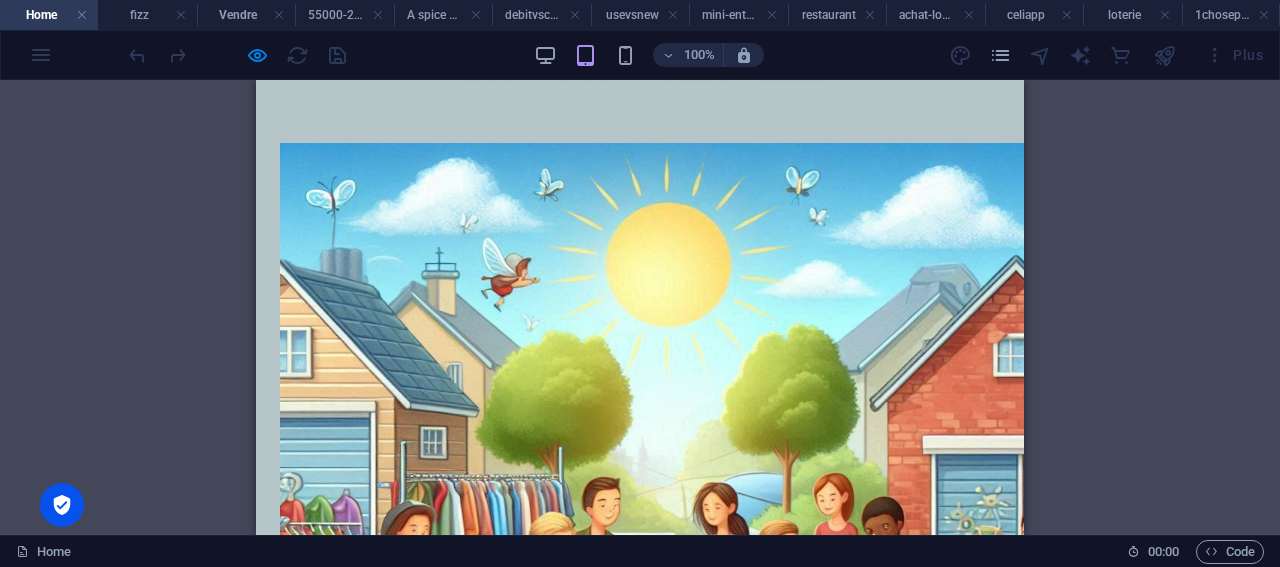 click on "🛒 Vendez ce que vous n’utilisez plus" at bounding box center [374, 936] 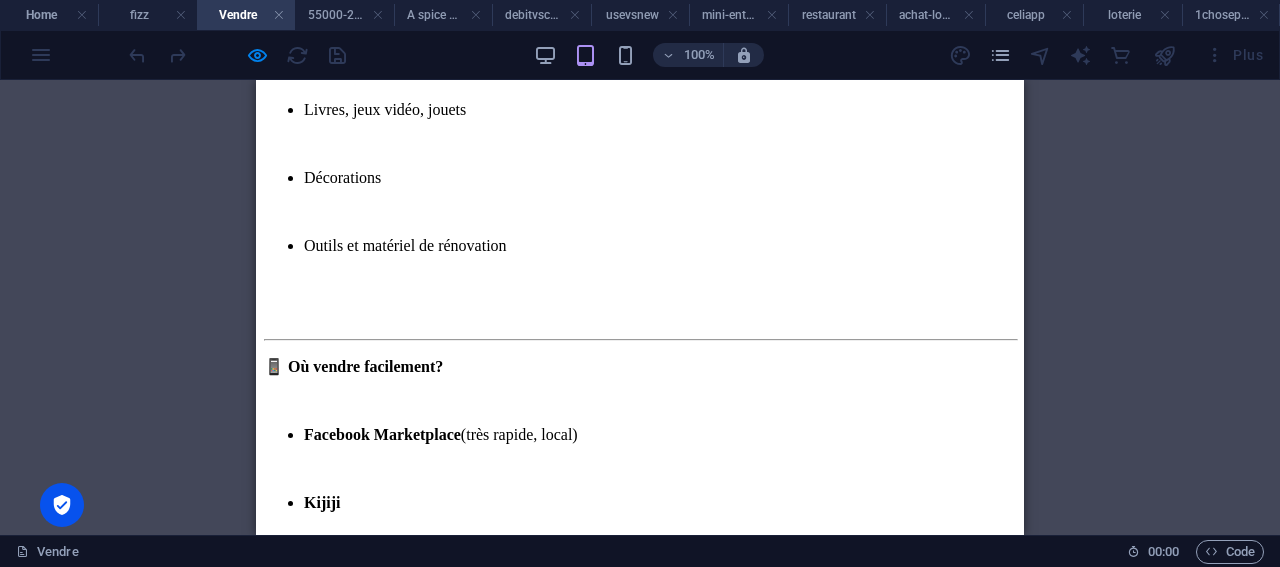 scroll, scrollTop: 3066, scrollLeft: 0, axis: vertical 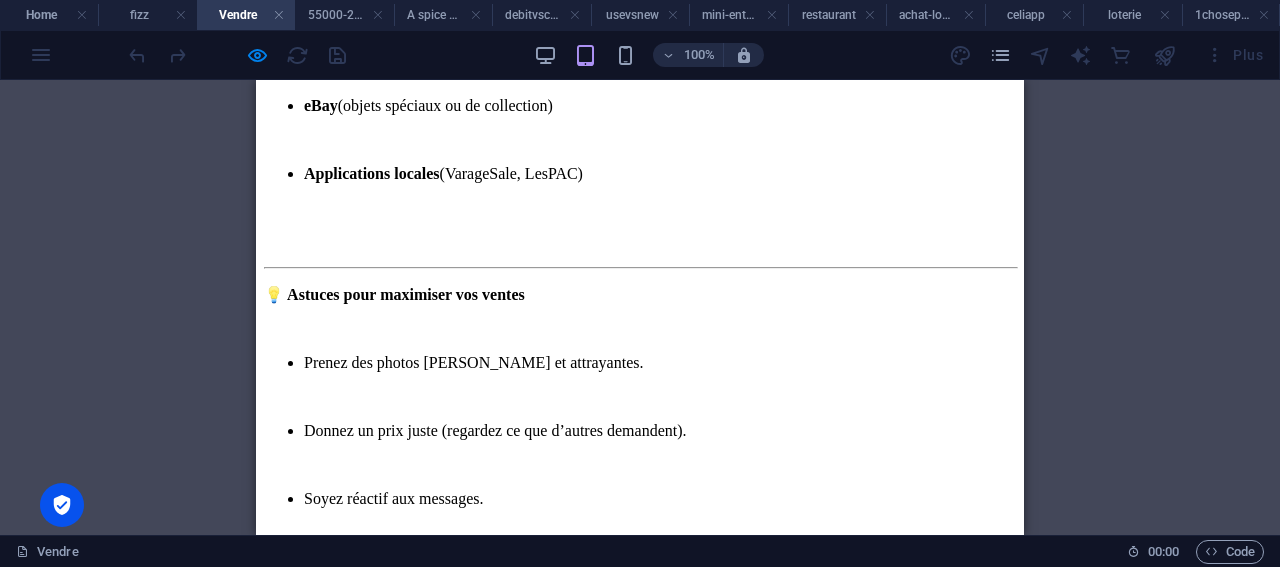 click on "Menu Principal" at bounding box center [639, 1127] 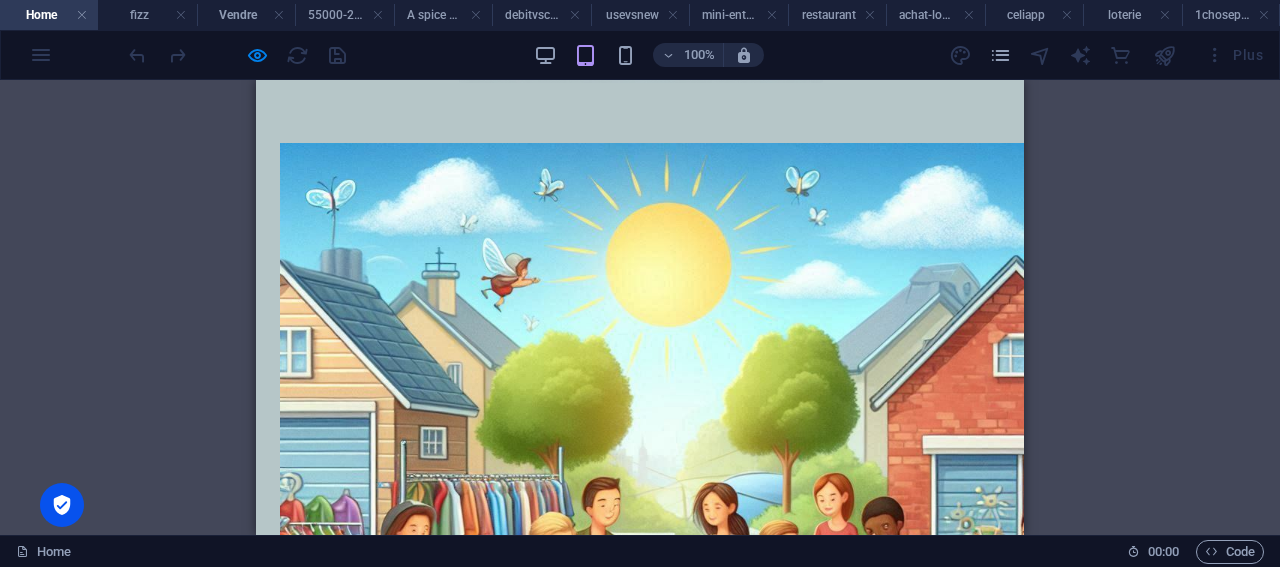 scroll, scrollTop: 0, scrollLeft: 0, axis: both 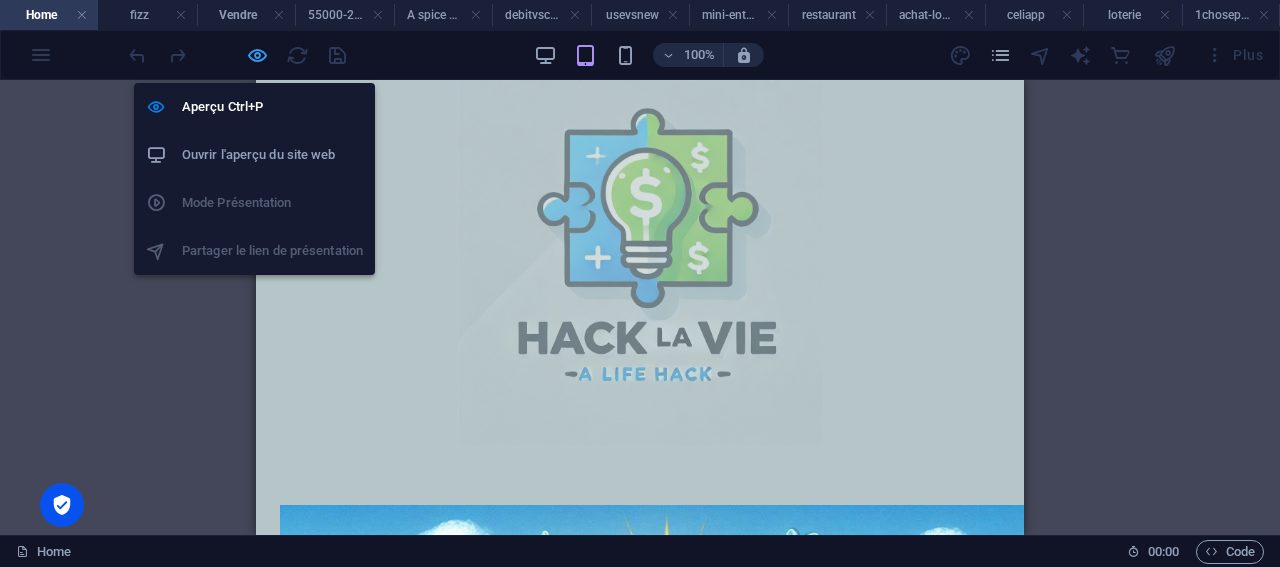 click at bounding box center [257, 55] 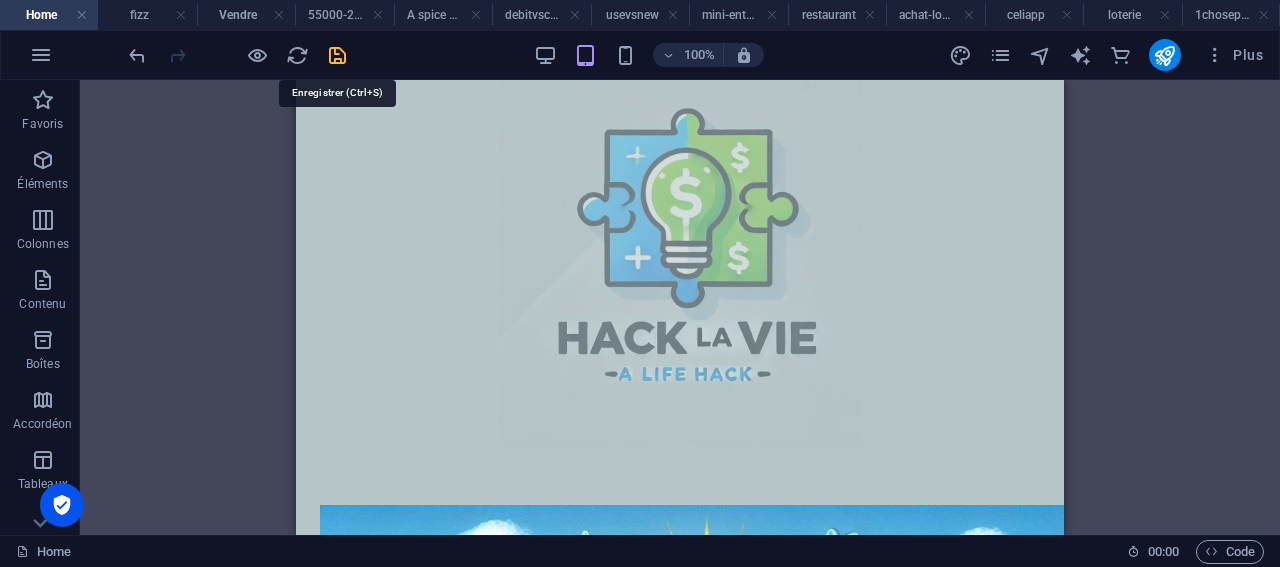 click at bounding box center [337, 55] 